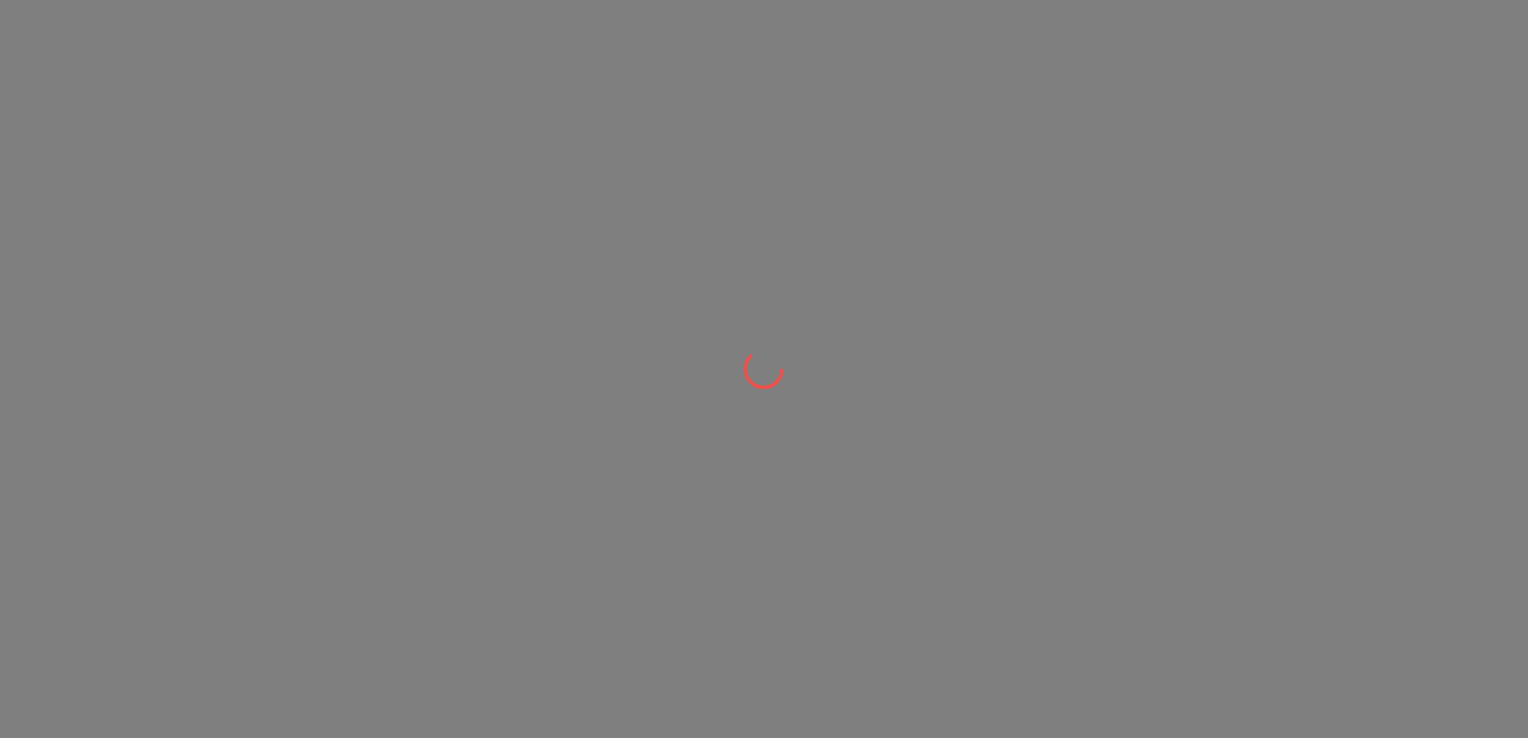 scroll, scrollTop: 0, scrollLeft: 0, axis: both 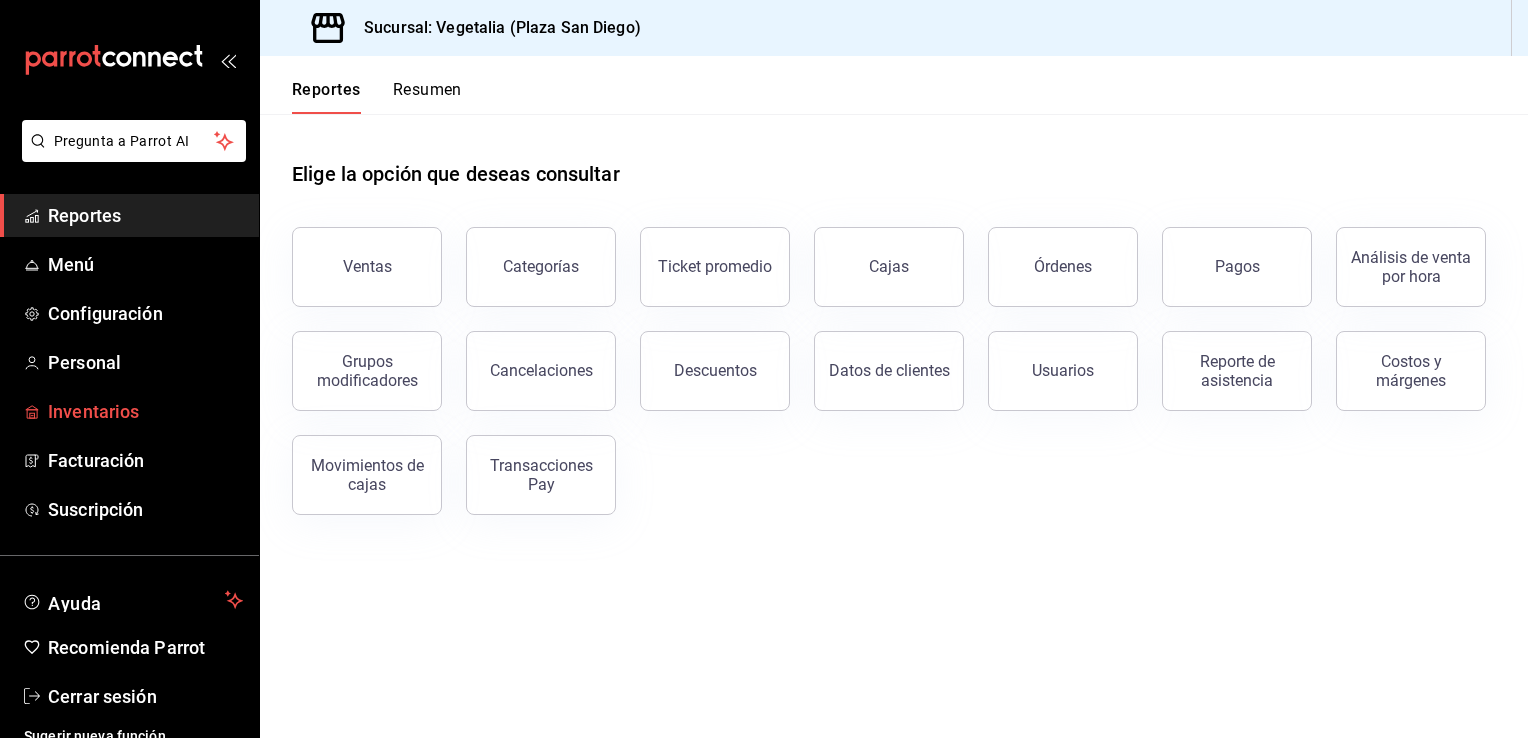 click on "Inventarios" at bounding box center (145, 411) 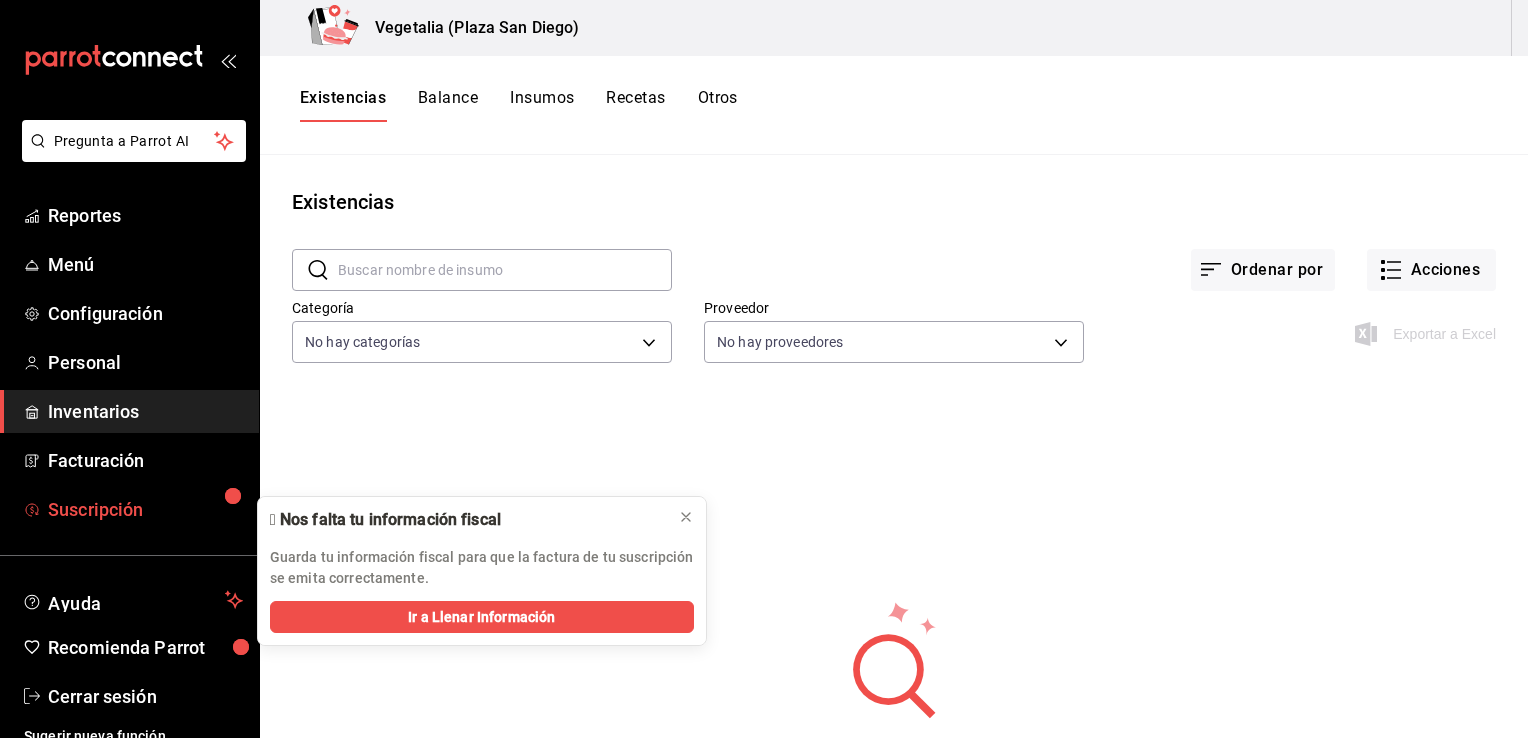 click on "Suscripción" at bounding box center (145, 509) 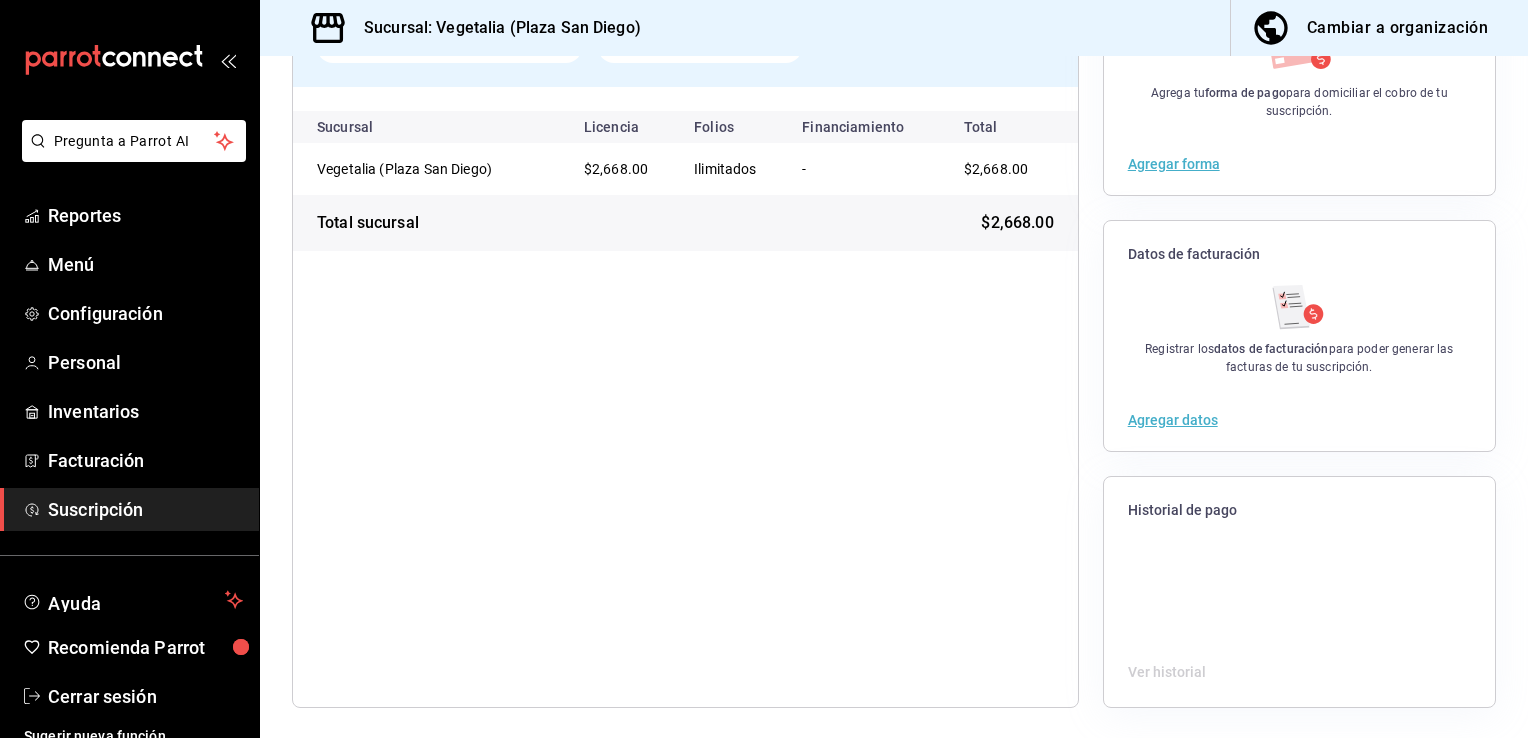 scroll, scrollTop: 0, scrollLeft: 0, axis: both 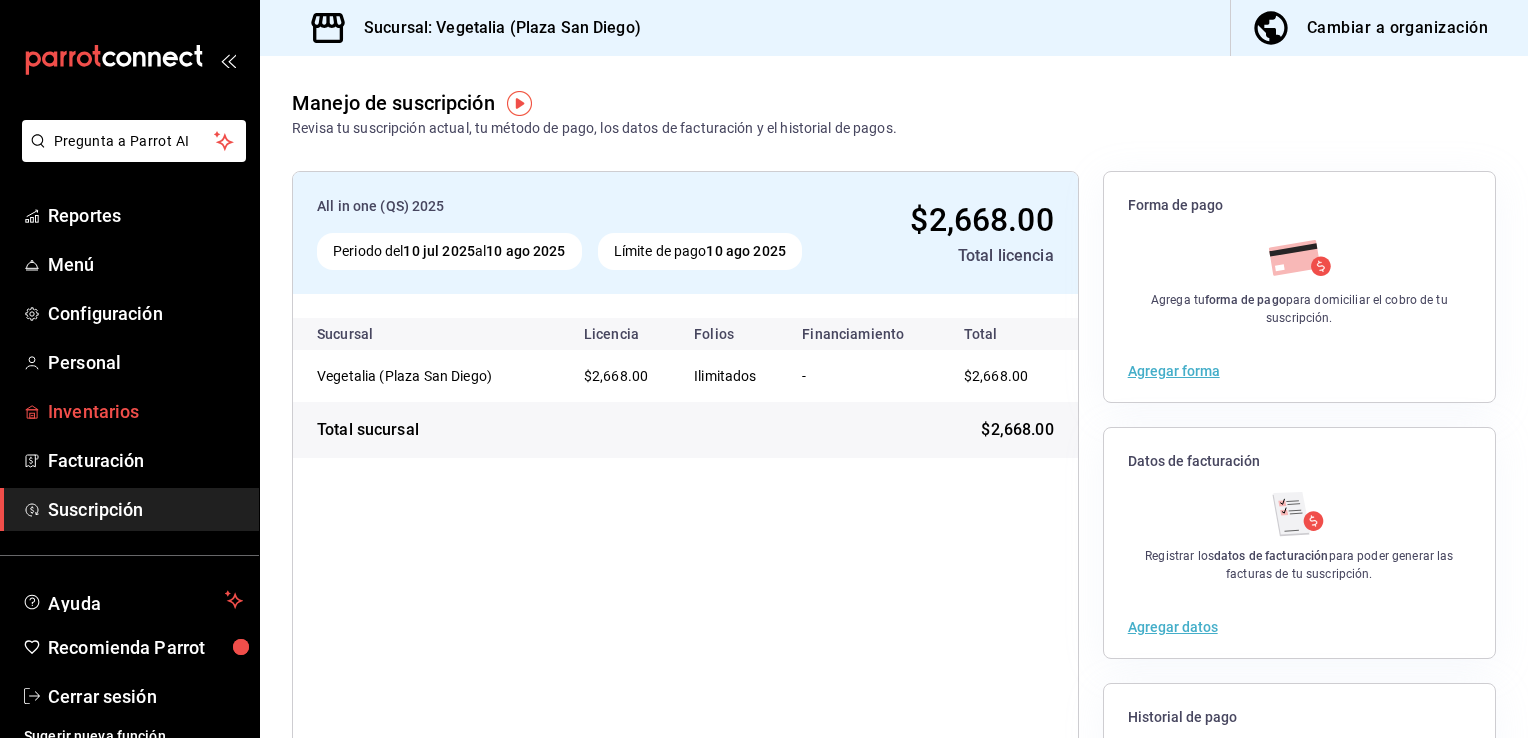 click on "Inventarios" at bounding box center [145, 411] 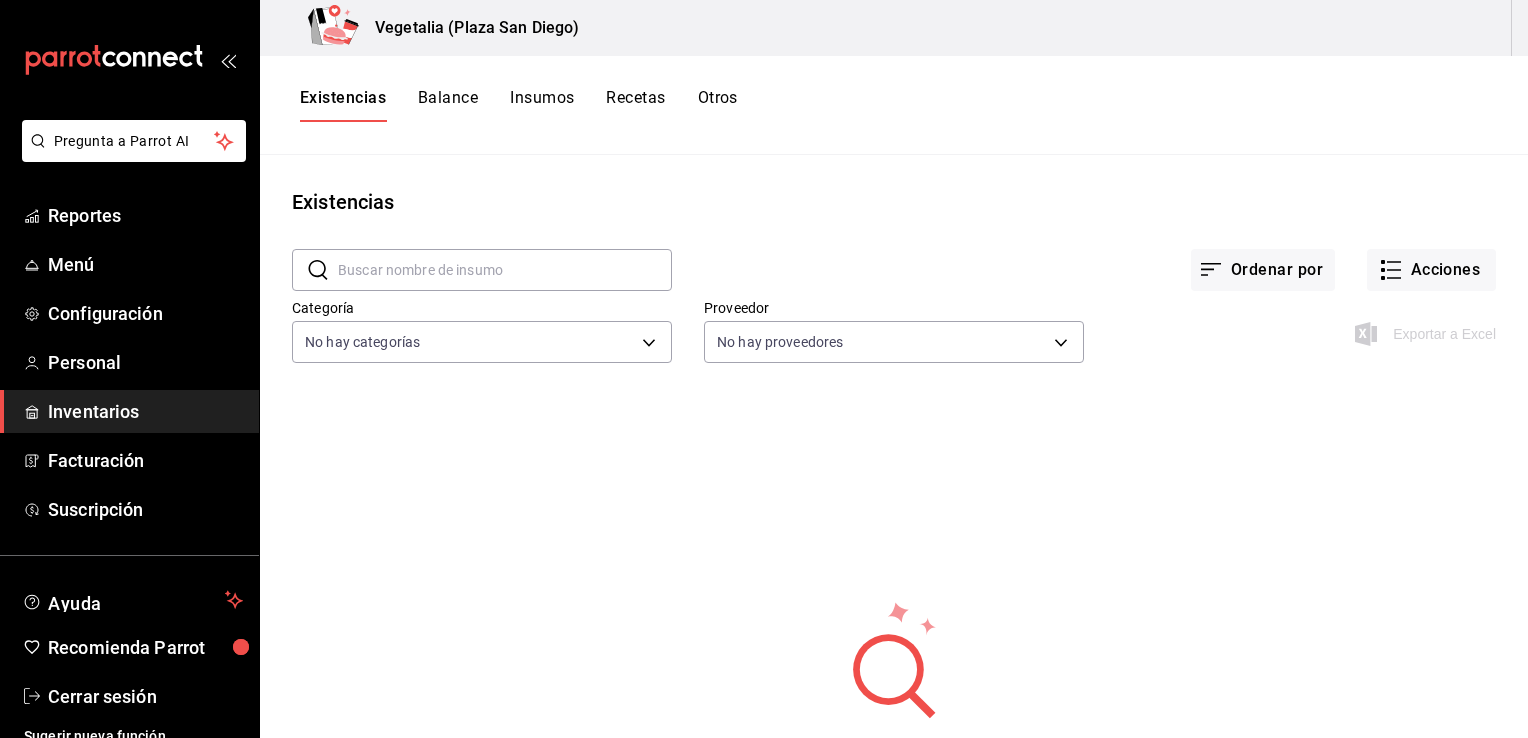 click on "Insumos" at bounding box center (542, 105) 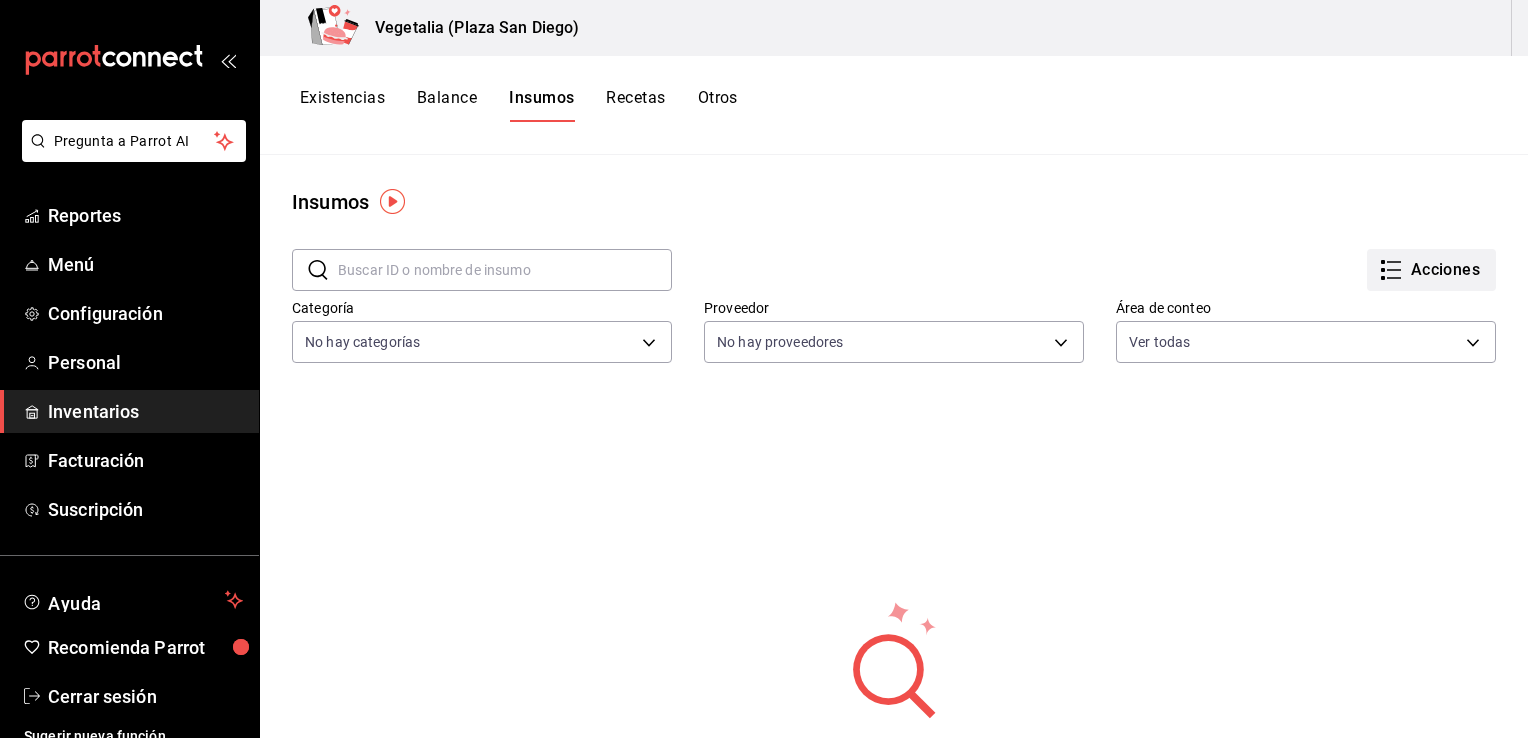 click 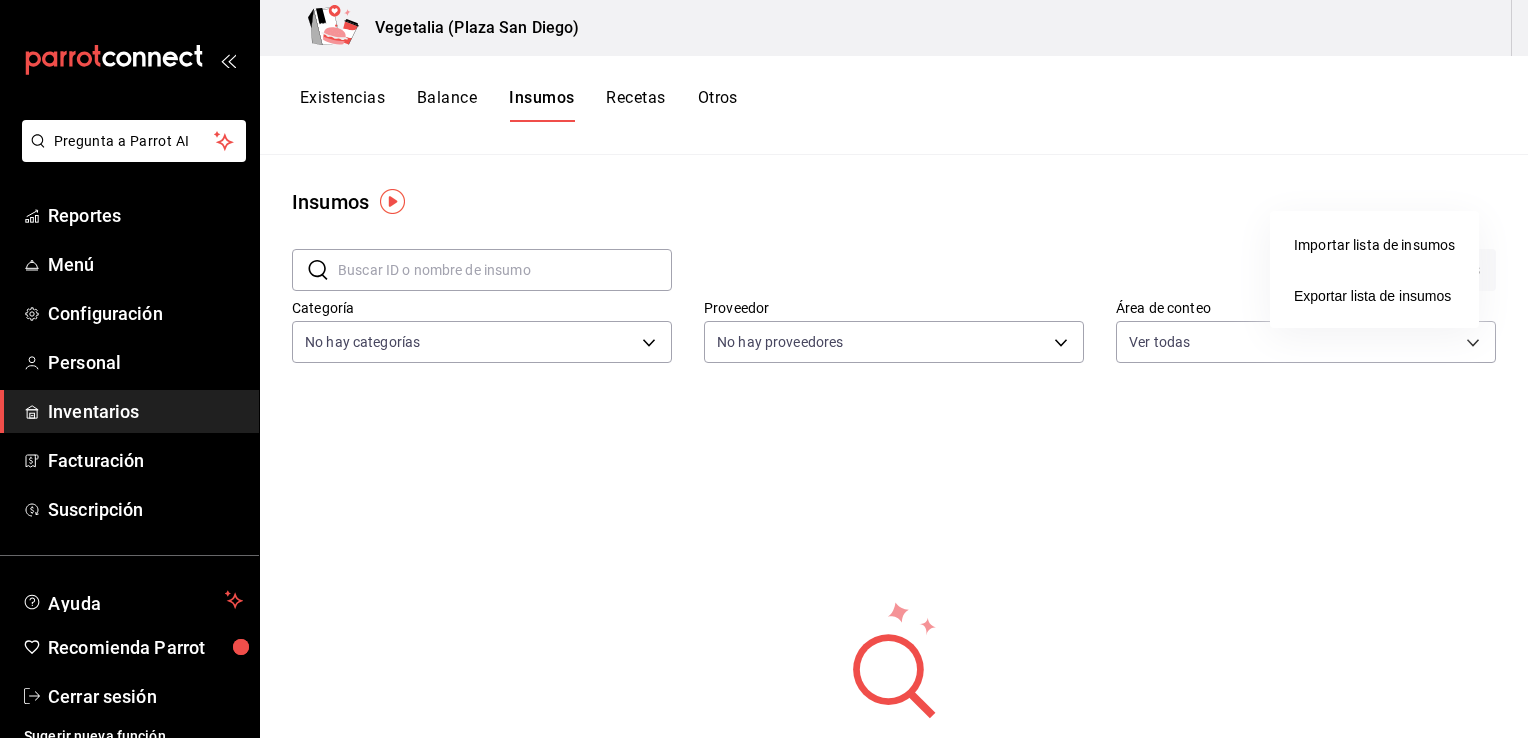 click at bounding box center (764, 369) 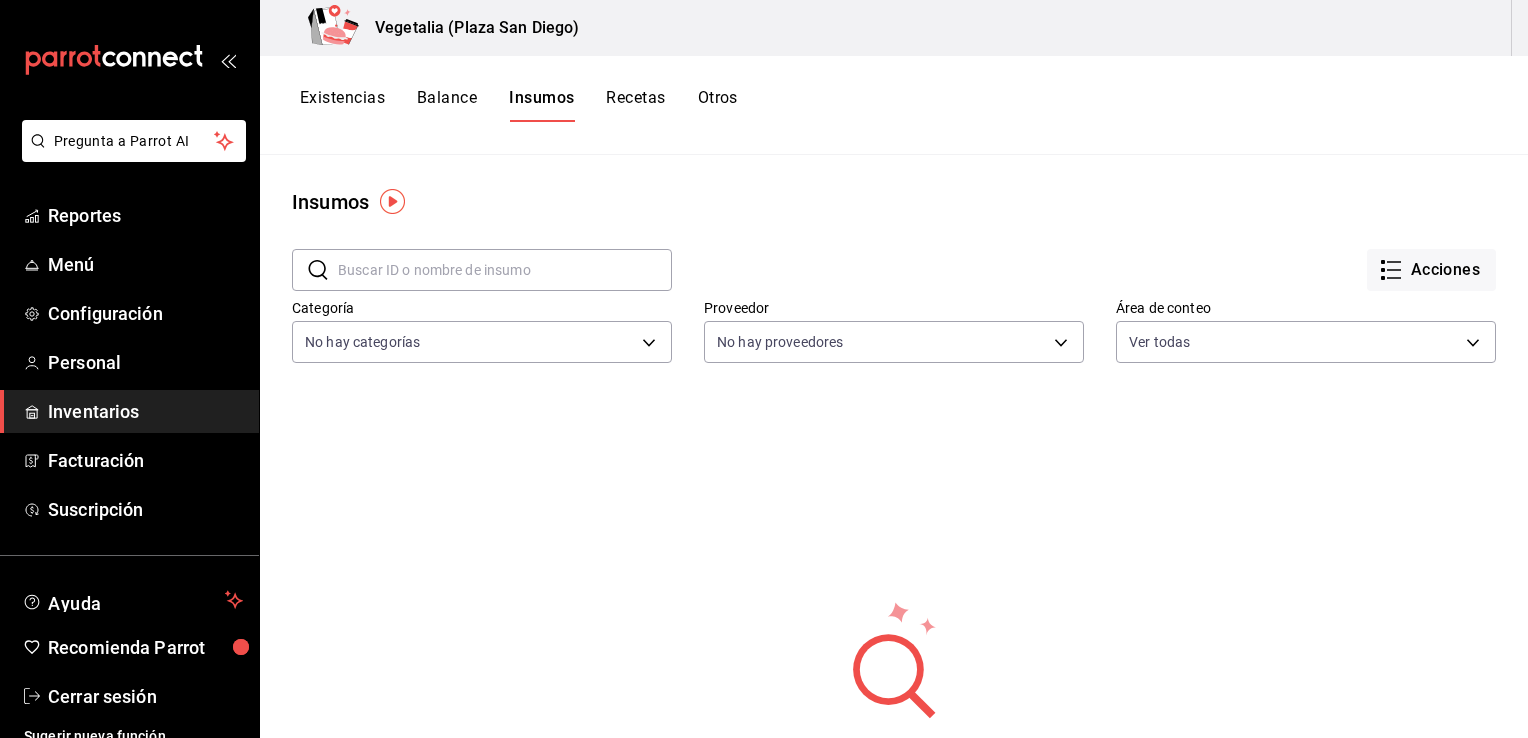 click on "Recetas" at bounding box center [635, 105] 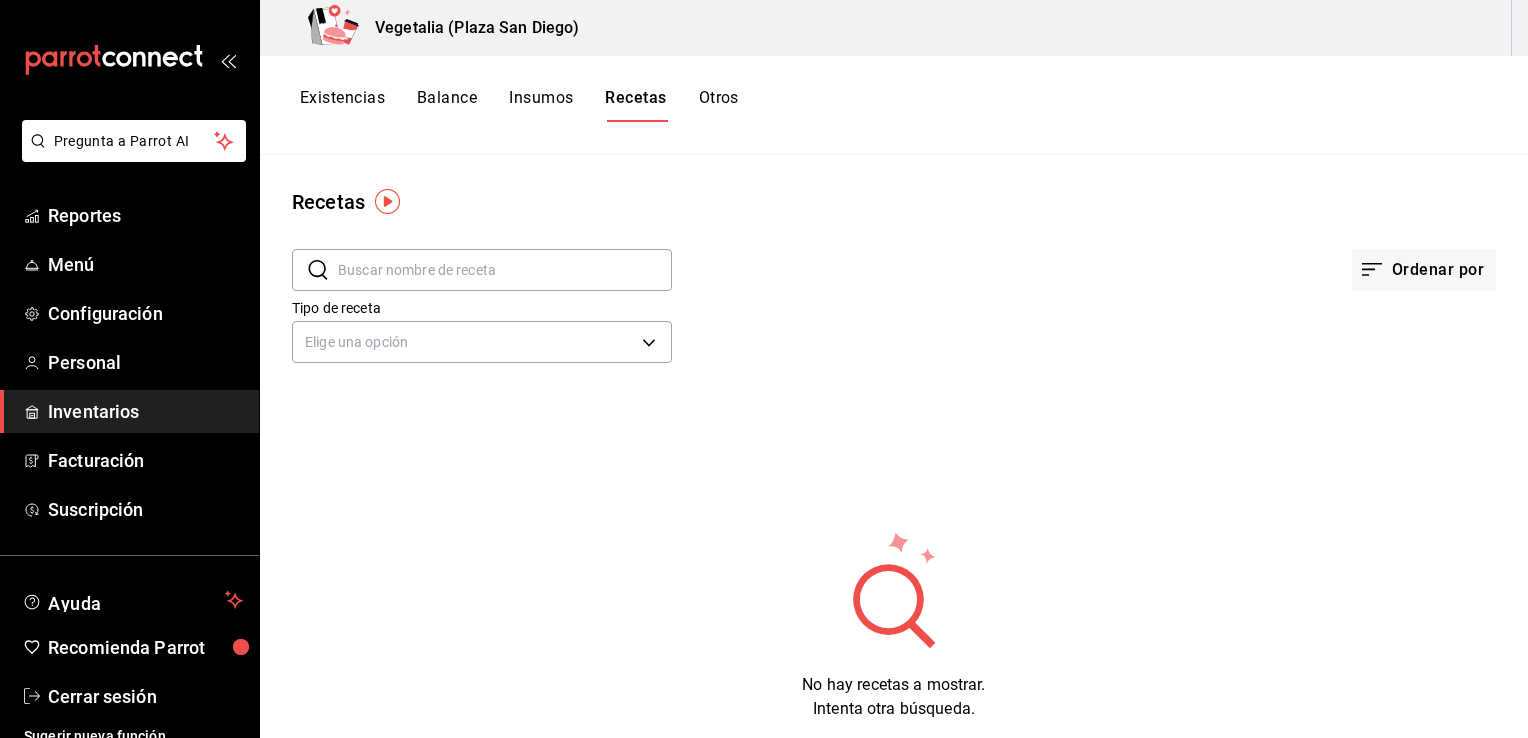click at bounding box center (505, 270) 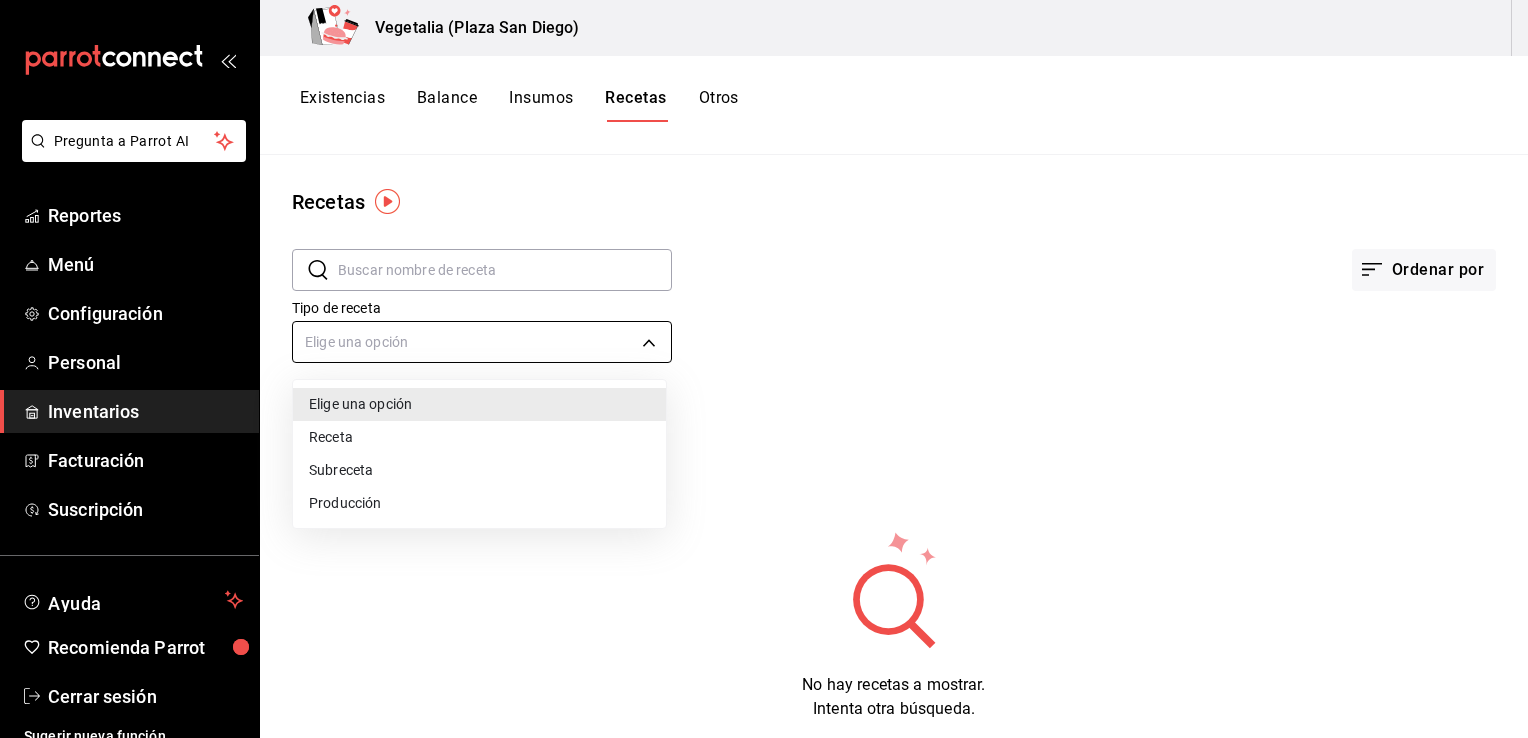 click on "Pregunta a Parrot AI Reportes   Menú   Configuración   Personal   Inventarios   Facturación   Suscripción   Ayuda Recomienda Parrot   Cerrar sesión   Sugerir nueva función   Vegetalia (Plaza San Diego) Existencias Balance Insumos Recetas Otros Recetas ​ ​ Ordenar por Tipo de receta Elige una opción default No hay recetas a mostrar. Intenta otra búsqueda. Guardar GANA 1 MES GRATIS EN TU SUSCRIPCIÓN AQUÍ ¿Recuerdas cómo empezó tu restaurante?
Hoy puedes ayudar a un colega a tener el mismo cambio que tú viviste.
Recomienda Parrot directamente desde tu Portal Administrador.
Es fácil y rápido.
🎁 Por cada restaurante que se una, ganas 1 mes gratis. Ver video tutorial Ir a video Ver video tutorial Ir a video Ver video tutorial Ir a video Pregunta a Parrot AI Reportes   Menú   Configuración   Personal   Inventarios   Facturación   Suscripción   Ayuda Recomienda Parrot   Cerrar sesión   Sugerir nueva función   Duplicar Eliminar Visitar centro de ayuda [PHONE] [PHONE]" at bounding box center (764, 362) 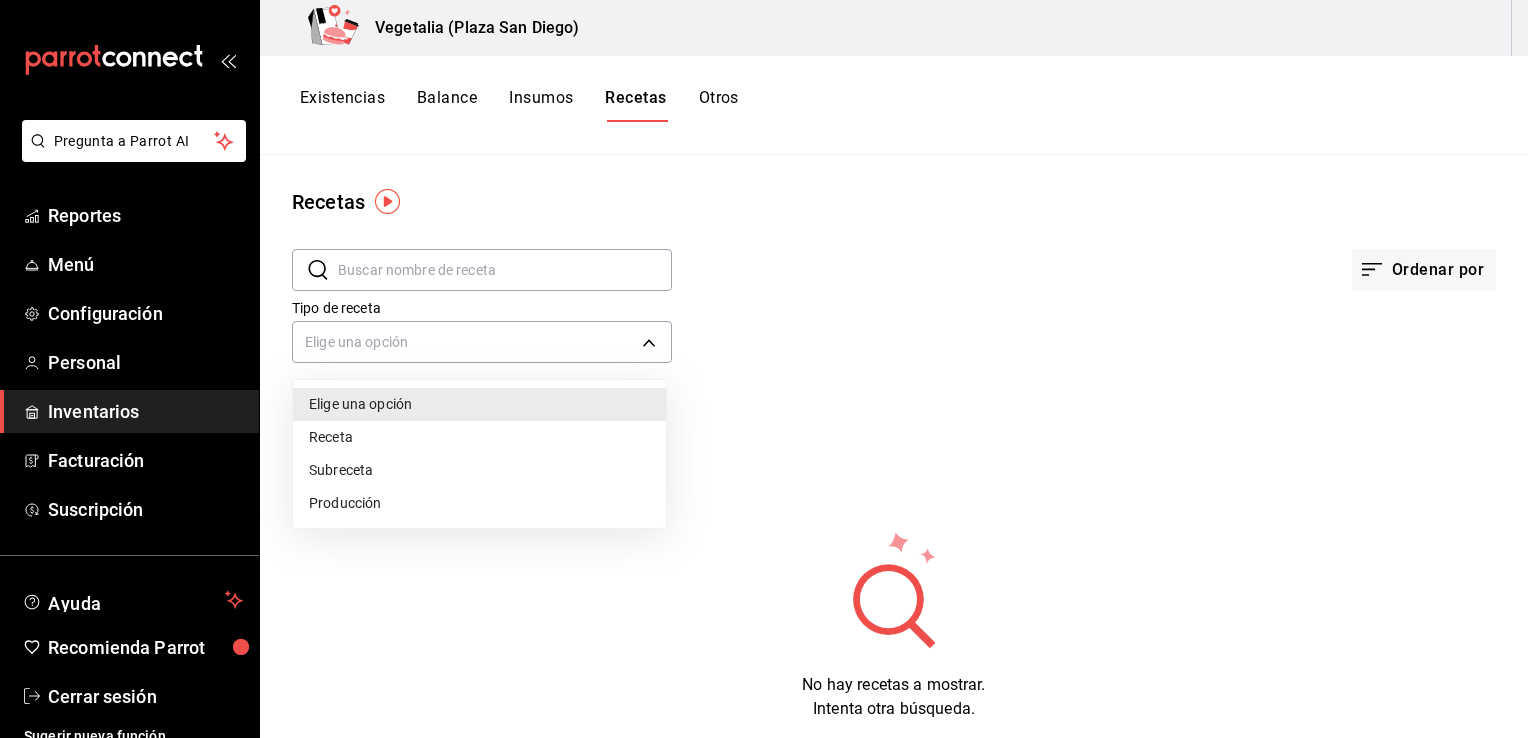 click on "Receta" at bounding box center [479, 437] 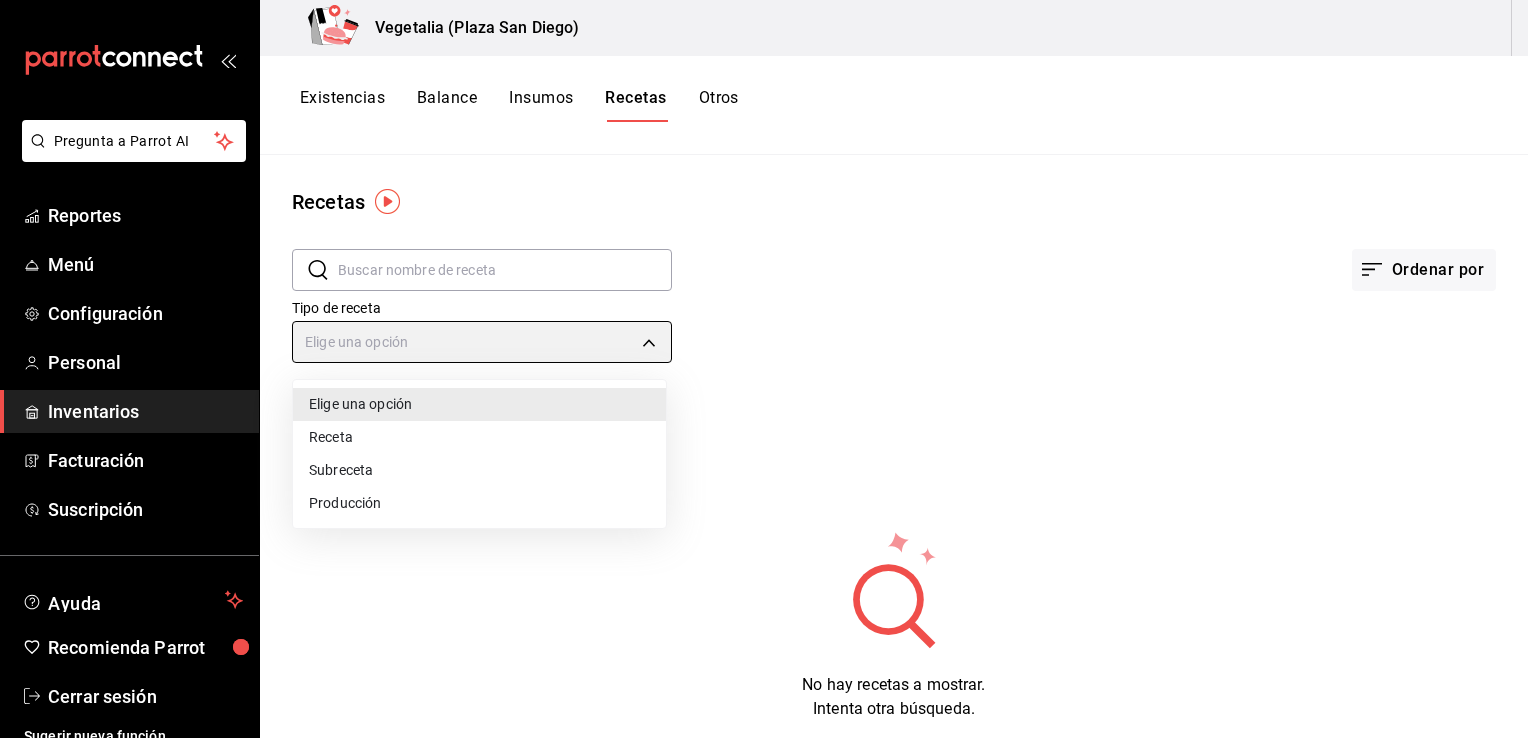 type on "PRODUCT" 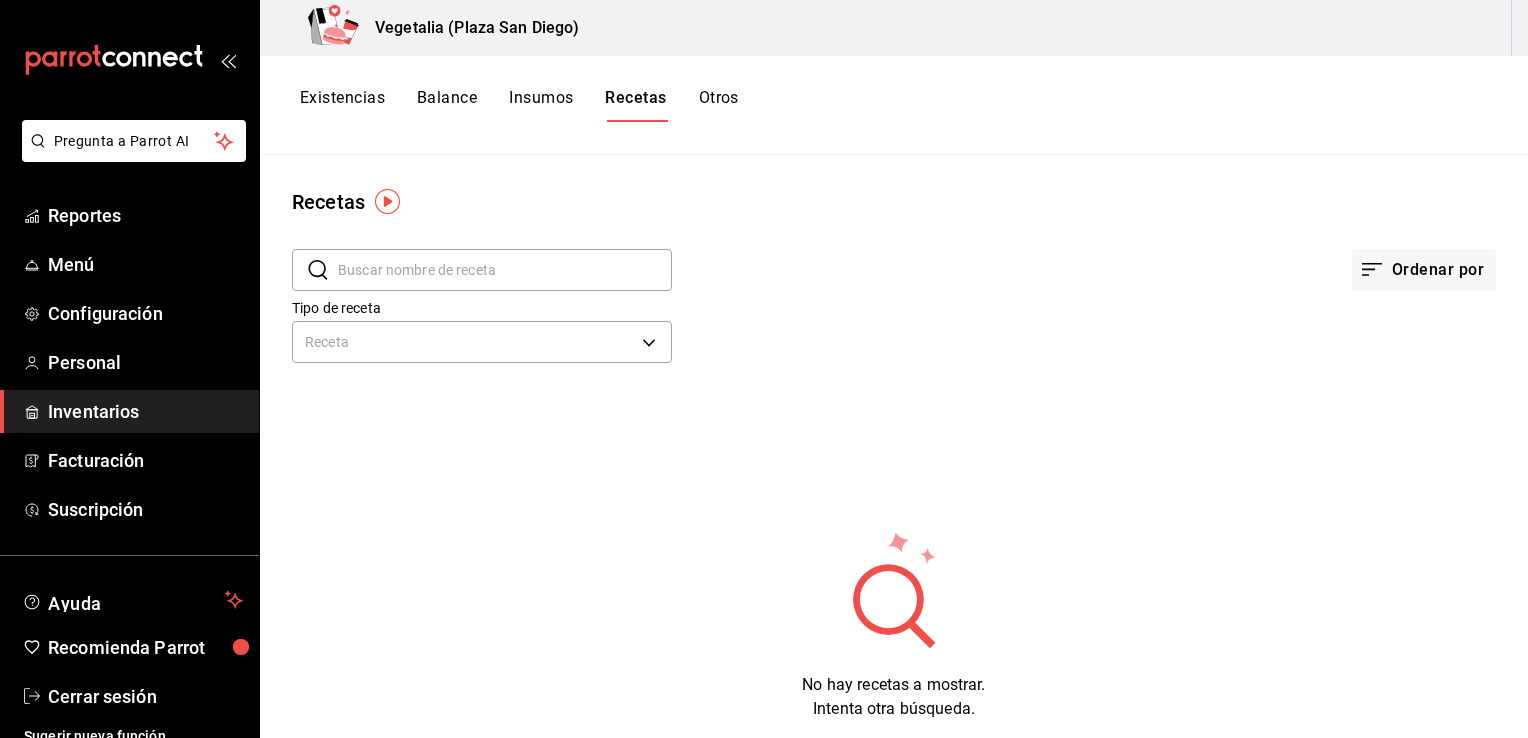 click at bounding box center (505, 270) 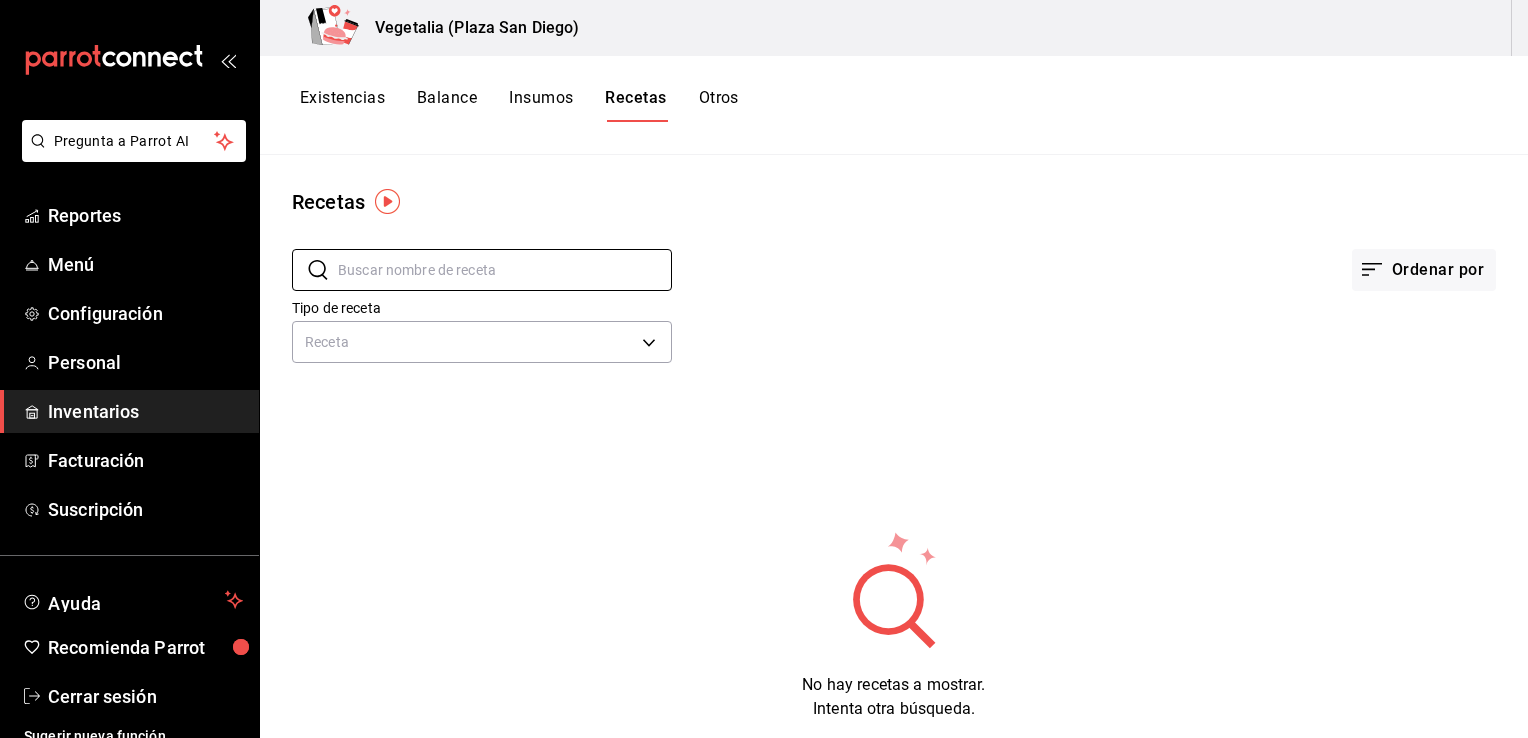 click at bounding box center [387, 201] 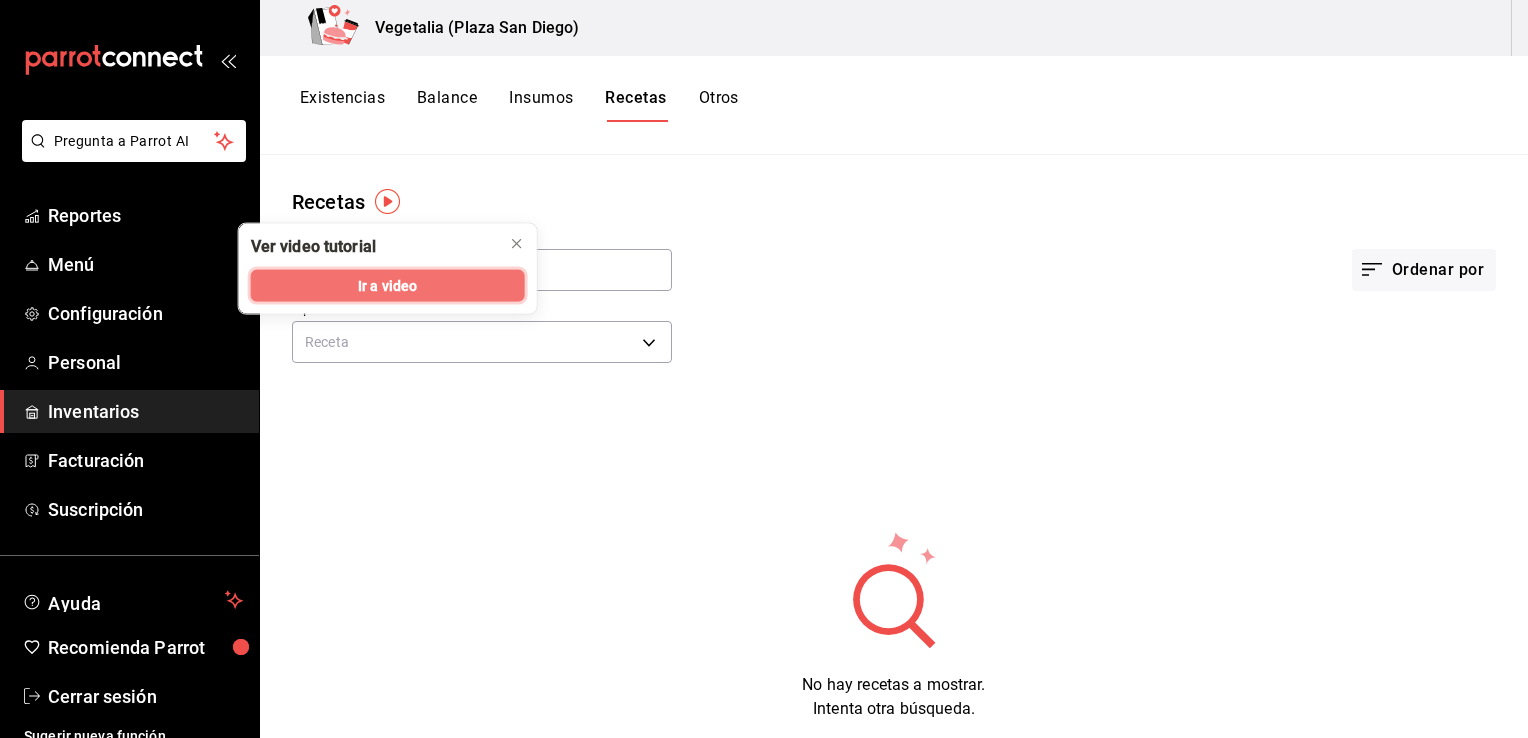 click on "Ir a video" at bounding box center (387, 285) 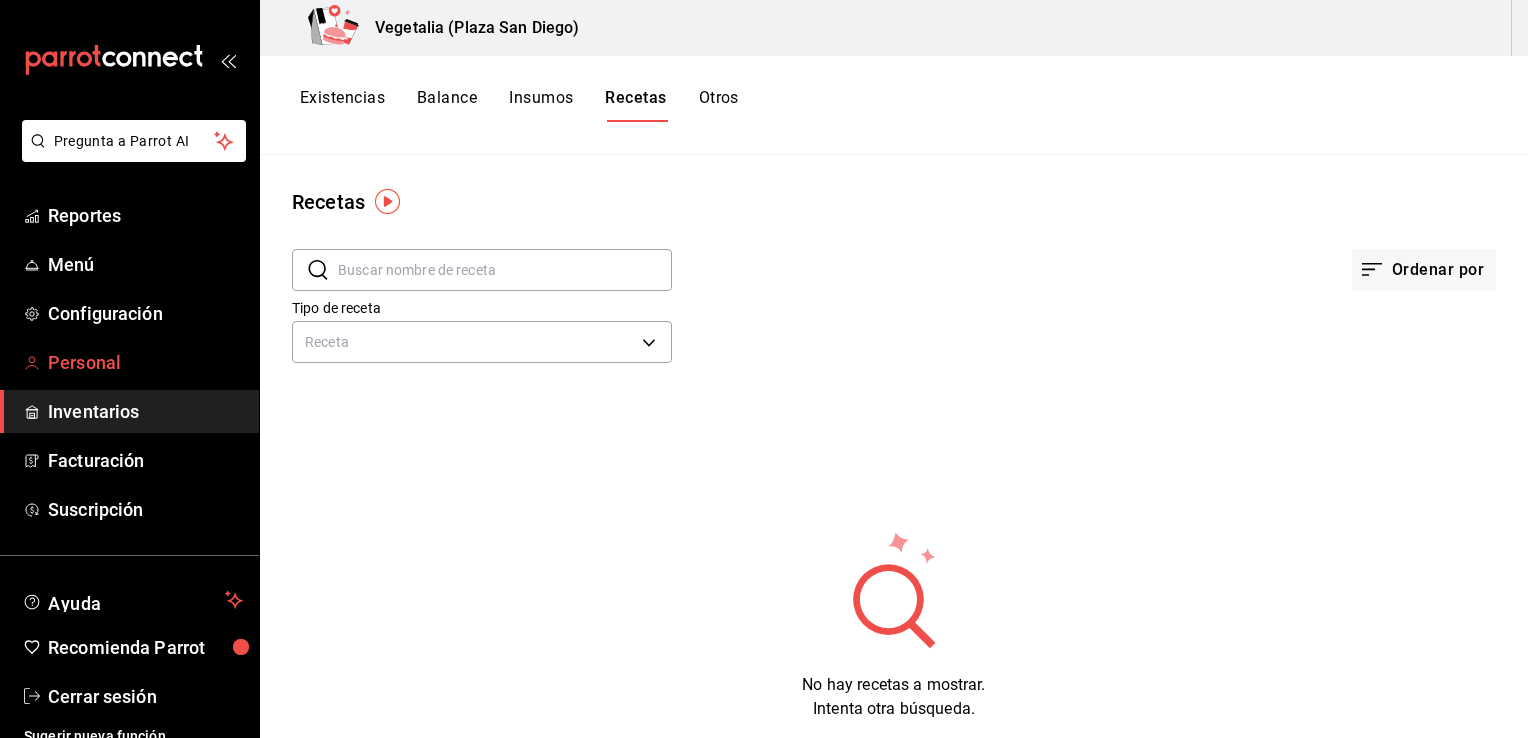 click on "Personal" at bounding box center [145, 362] 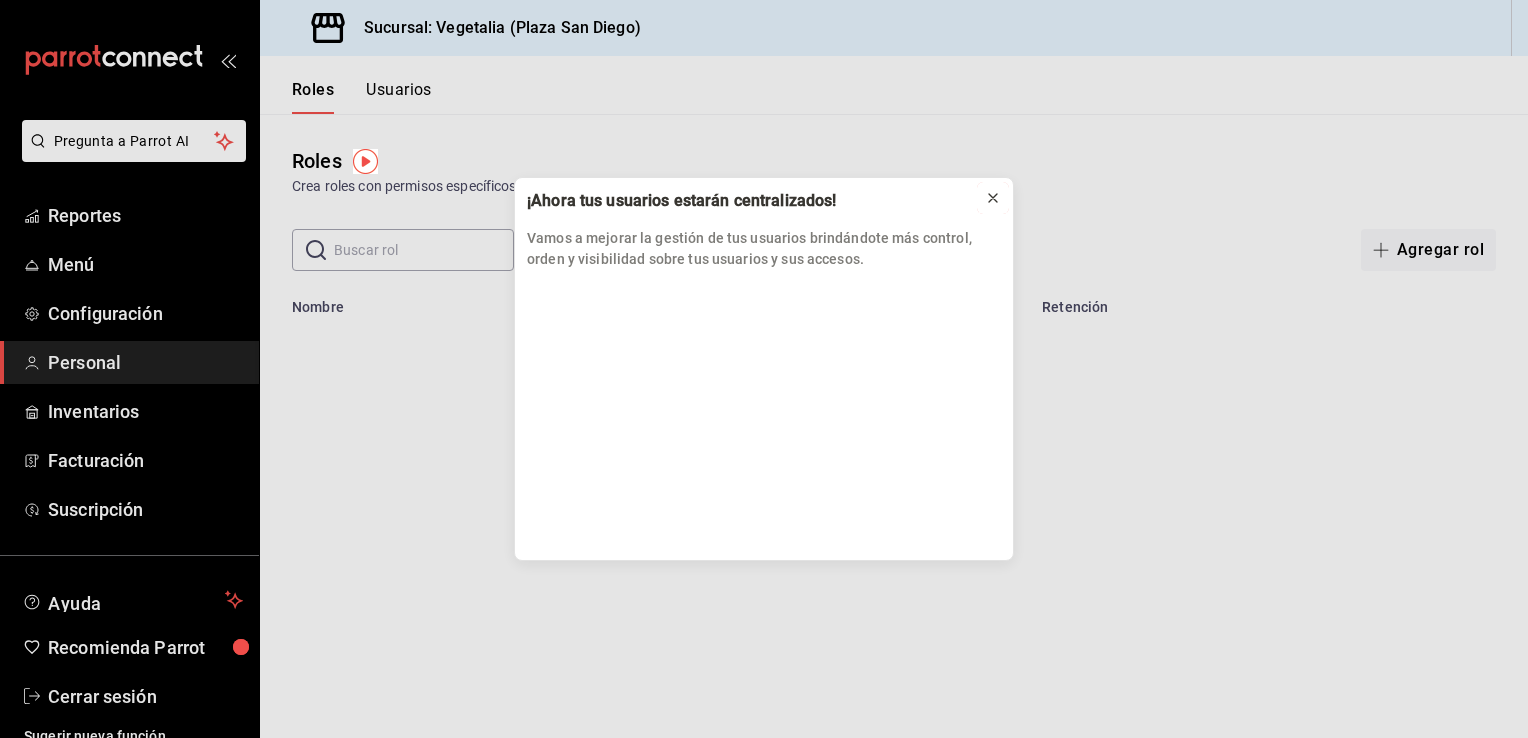 click 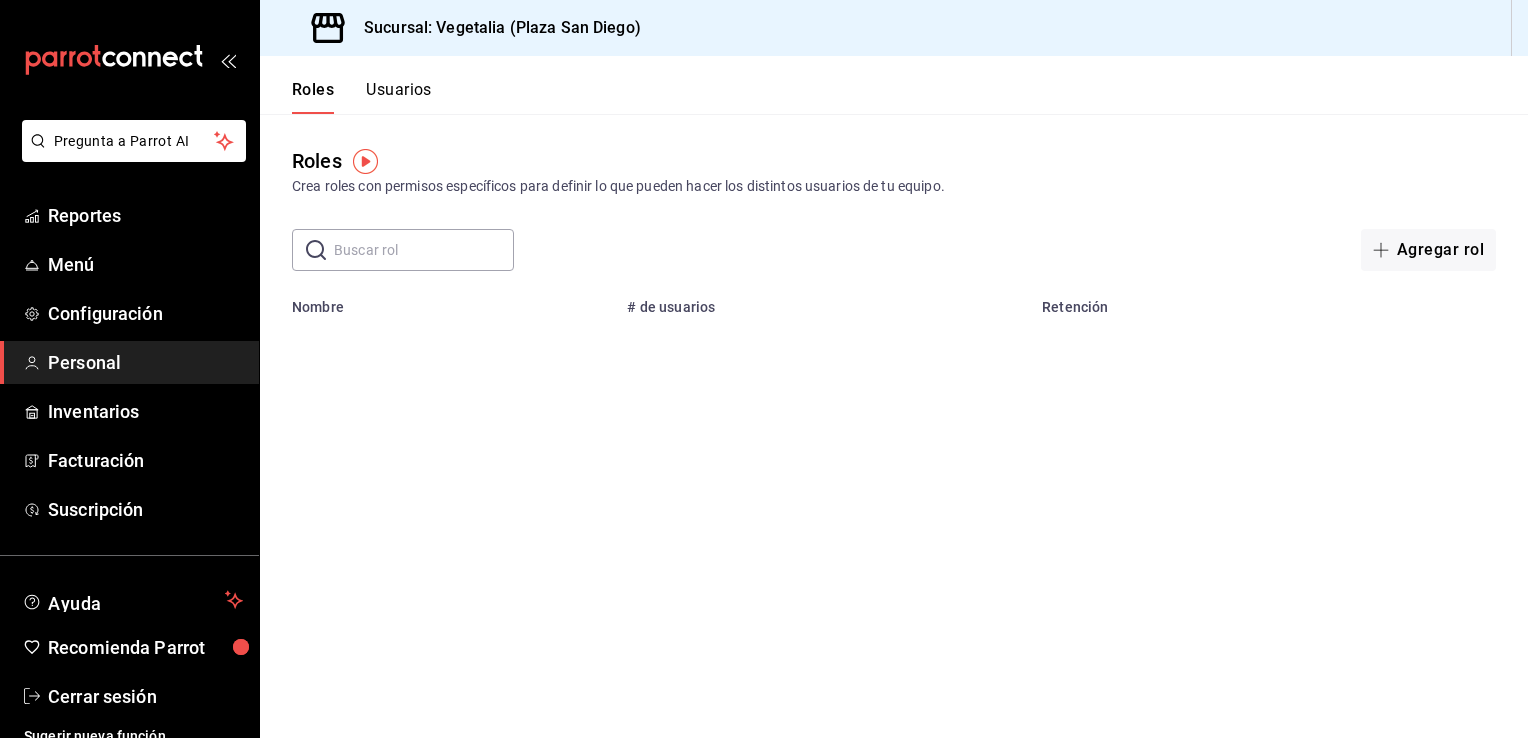 click at bounding box center (365, 161) 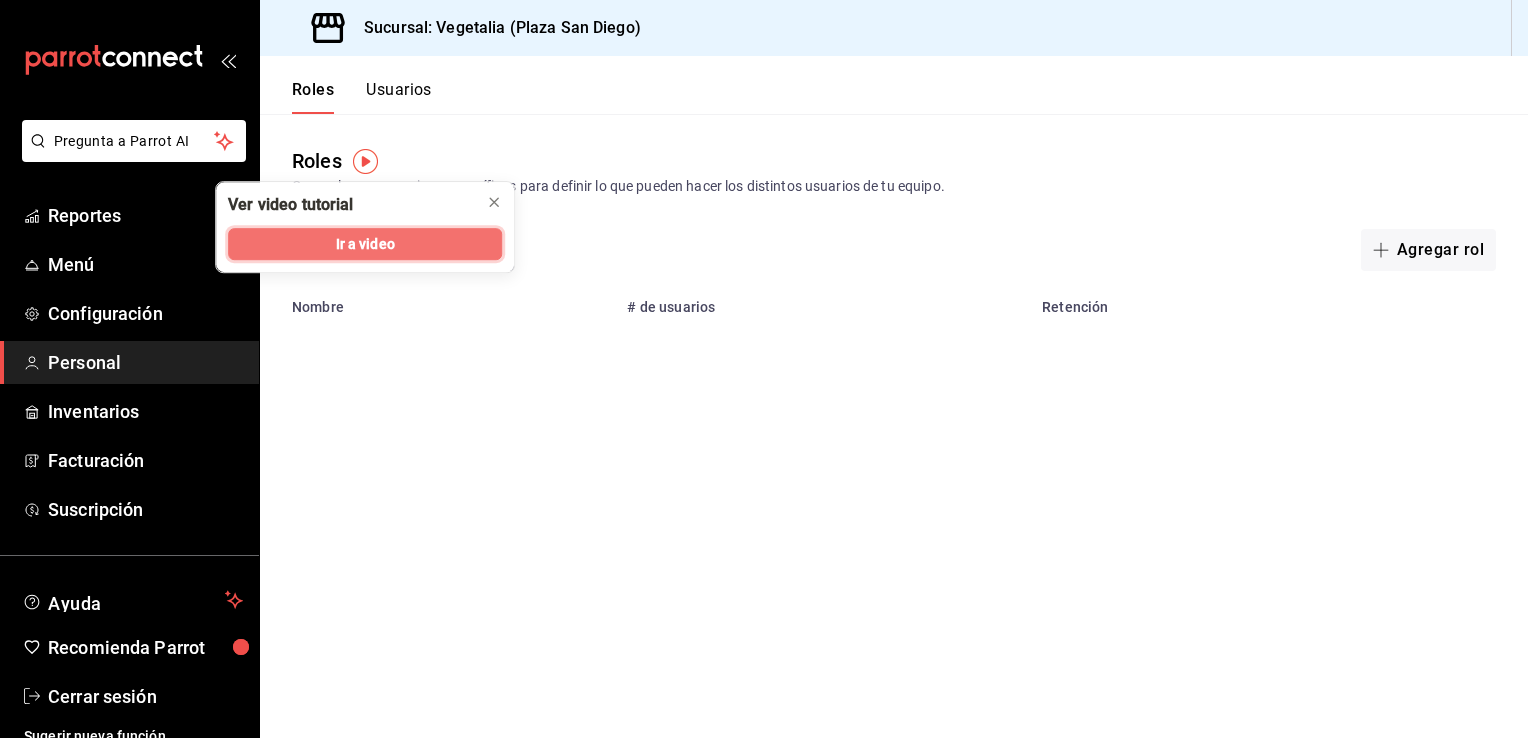 click on "Ir a video" at bounding box center [365, 244] 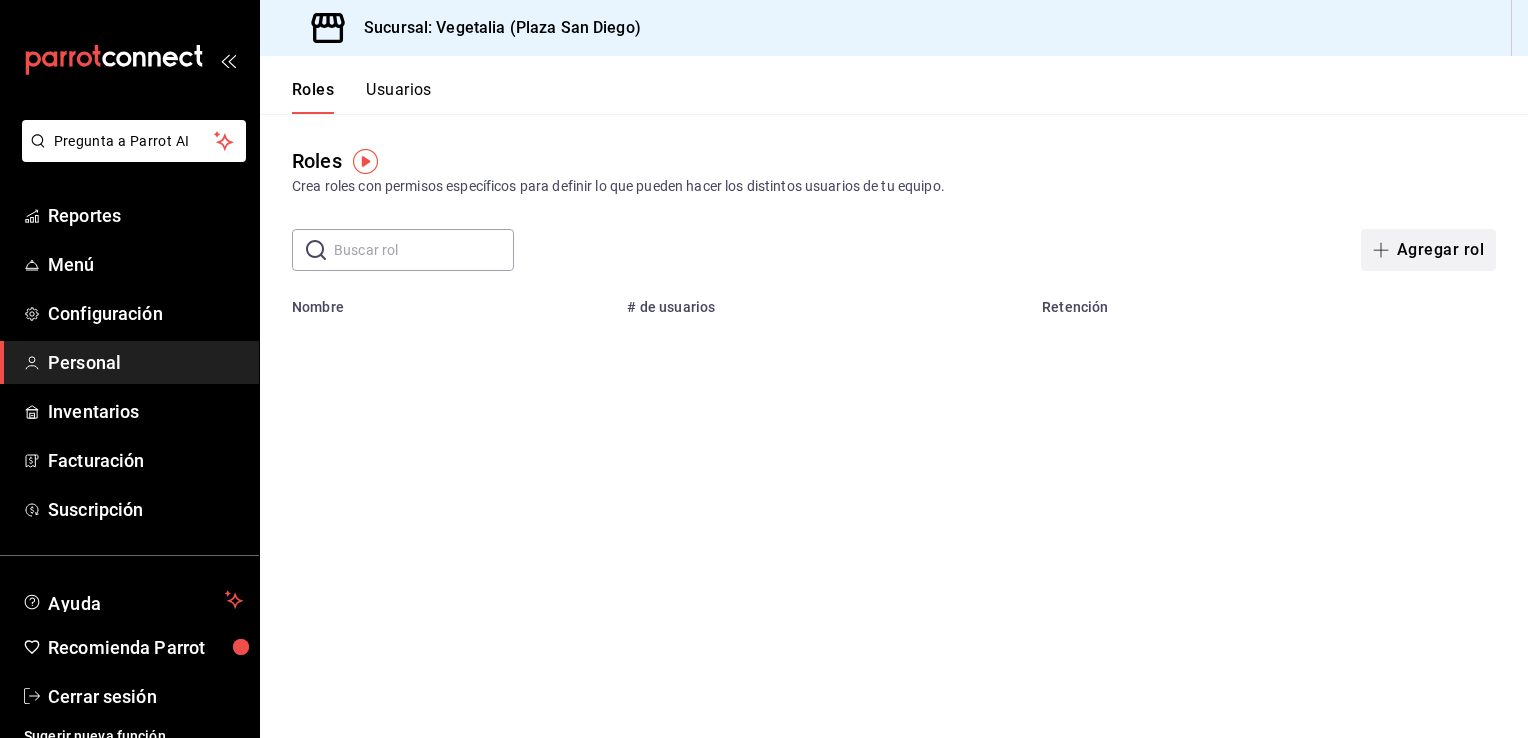 click on "Agregar rol" at bounding box center (1428, 250) 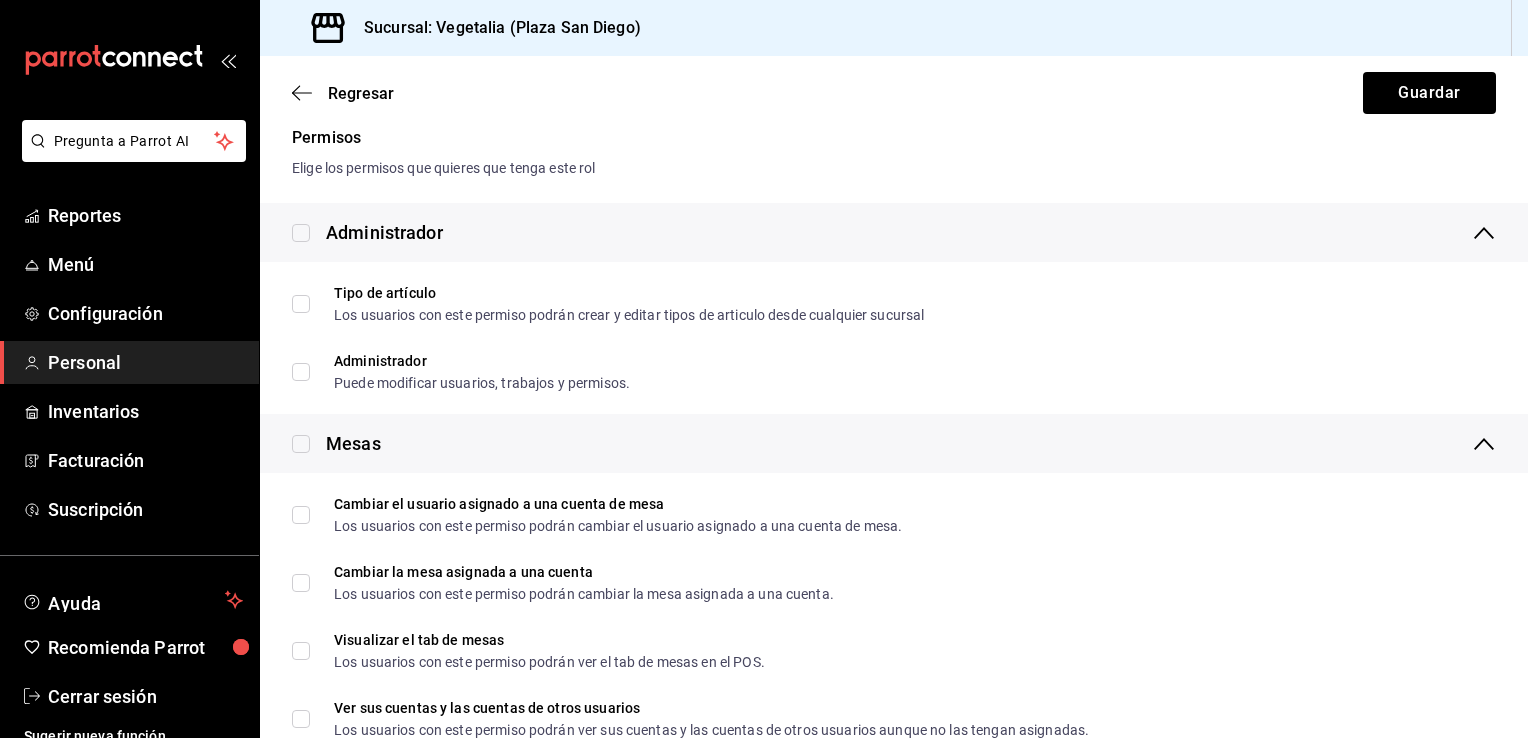 scroll, scrollTop: 286, scrollLeft: 0, axis: vertical 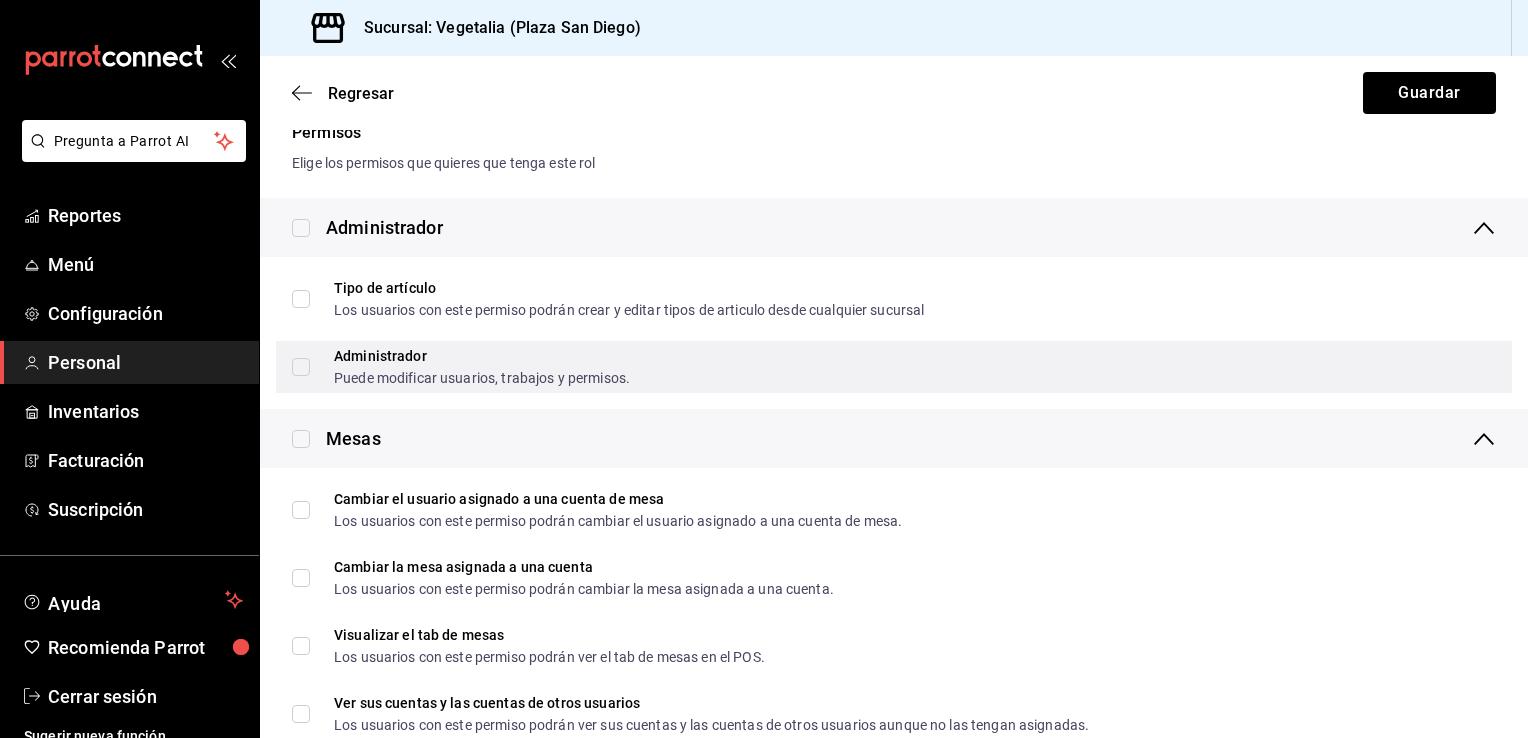 type on "[FIRST] [LAST] [LAST]" 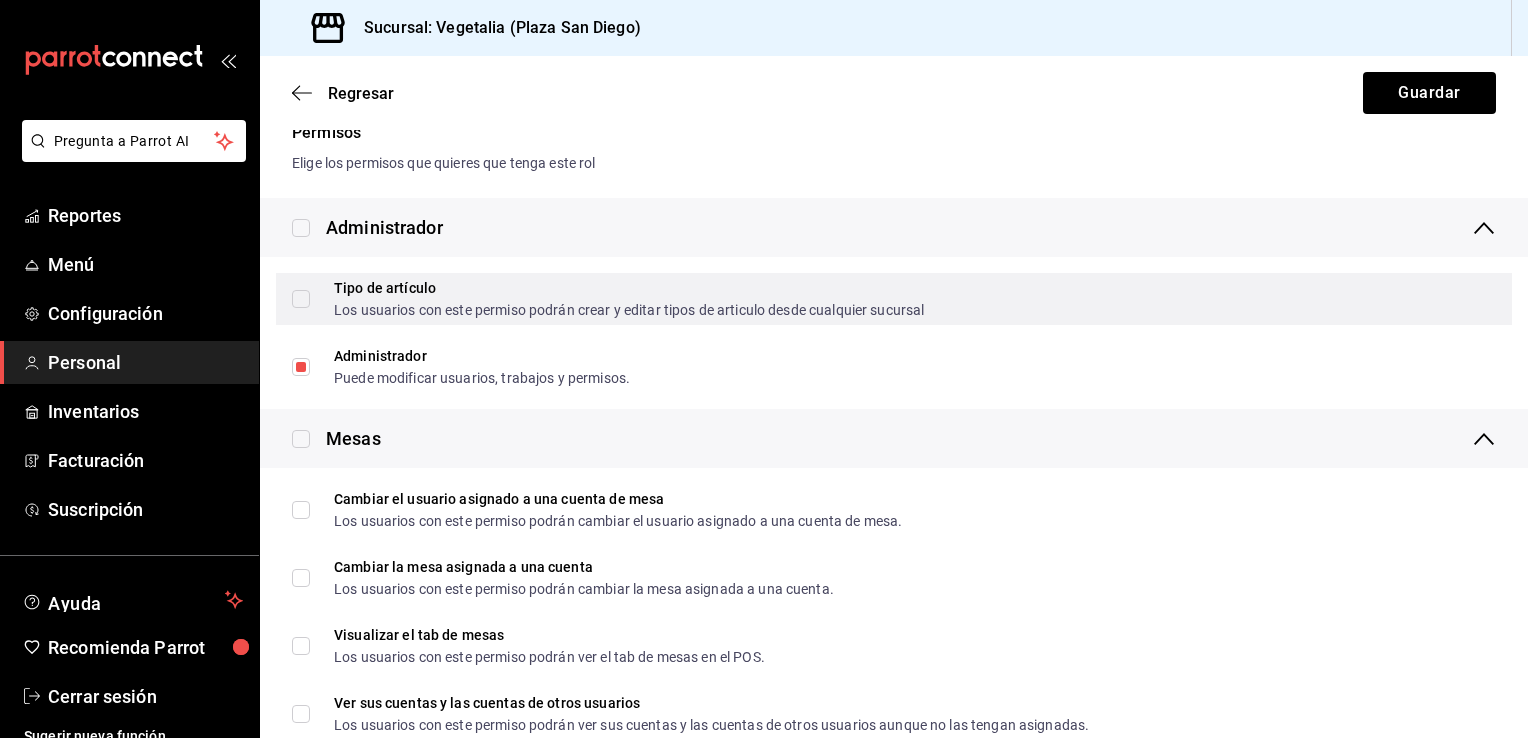 click on "Tipo de artículo Los usuarios con este permiso podrán crear y editar tipos de articulo desde cualquier sucursal" at bounding box center (894, 299) 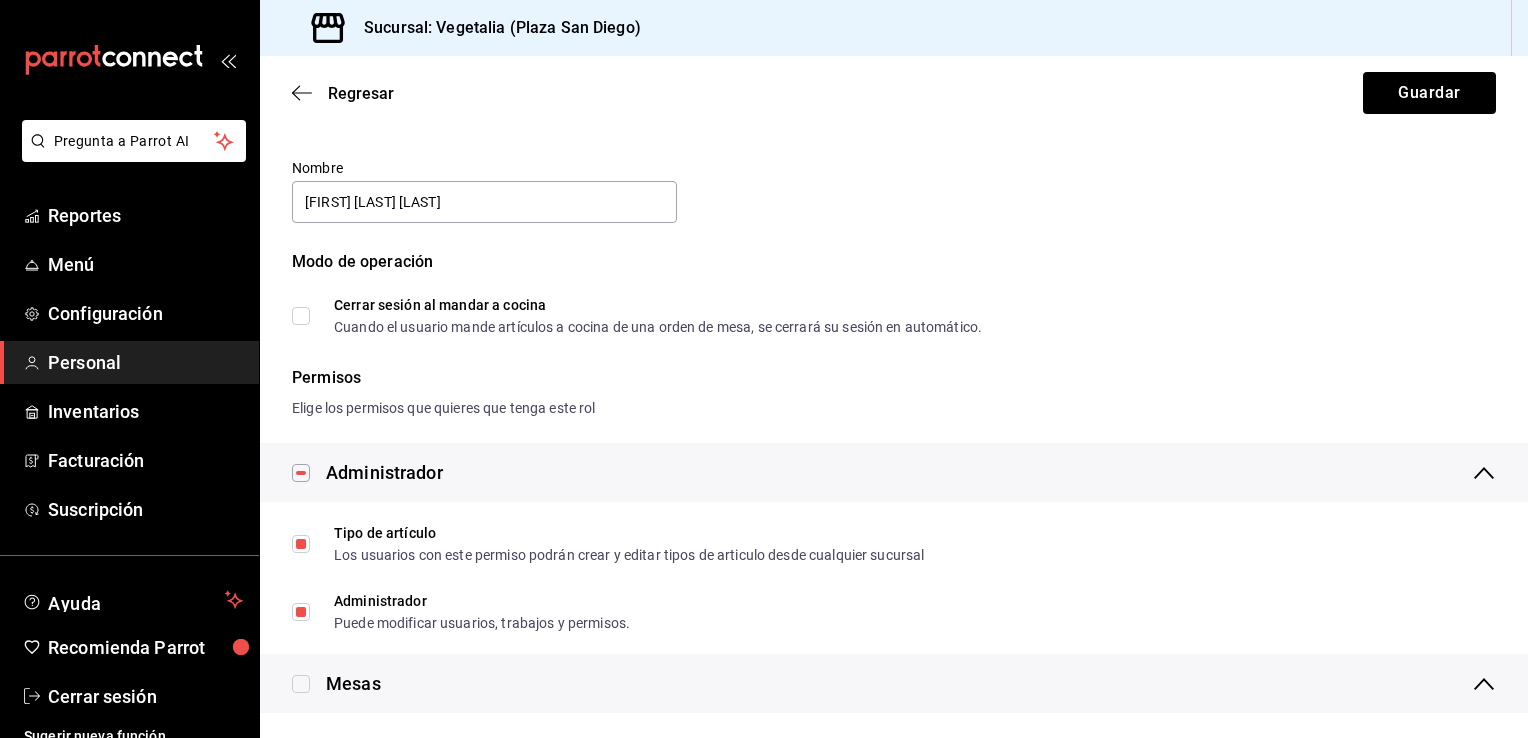 scroll, scrollTop: 0, scrollLeft: 0, axis: both 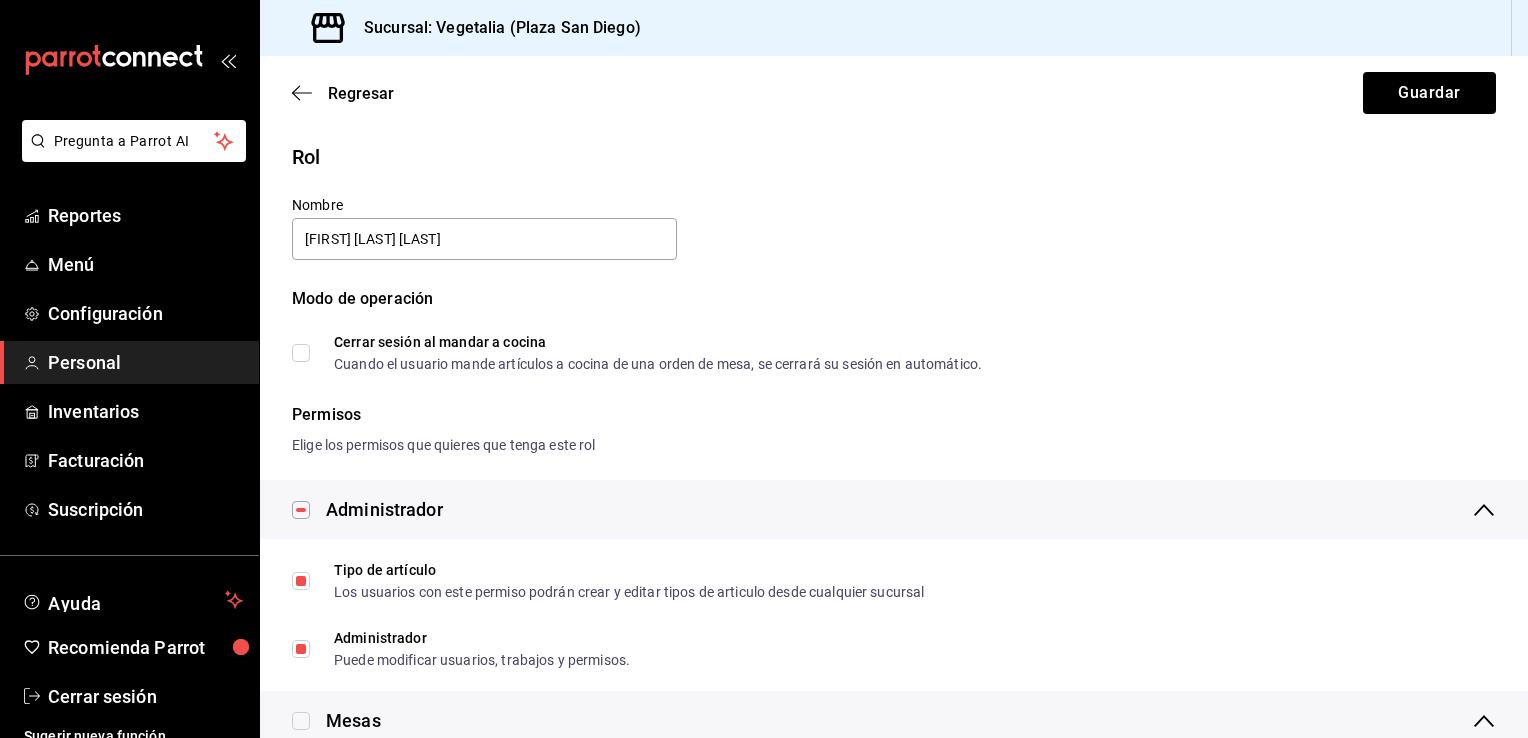 click on "Nombre [FIRST] [LAST] [LAST]" at bounding box center (484, 229) 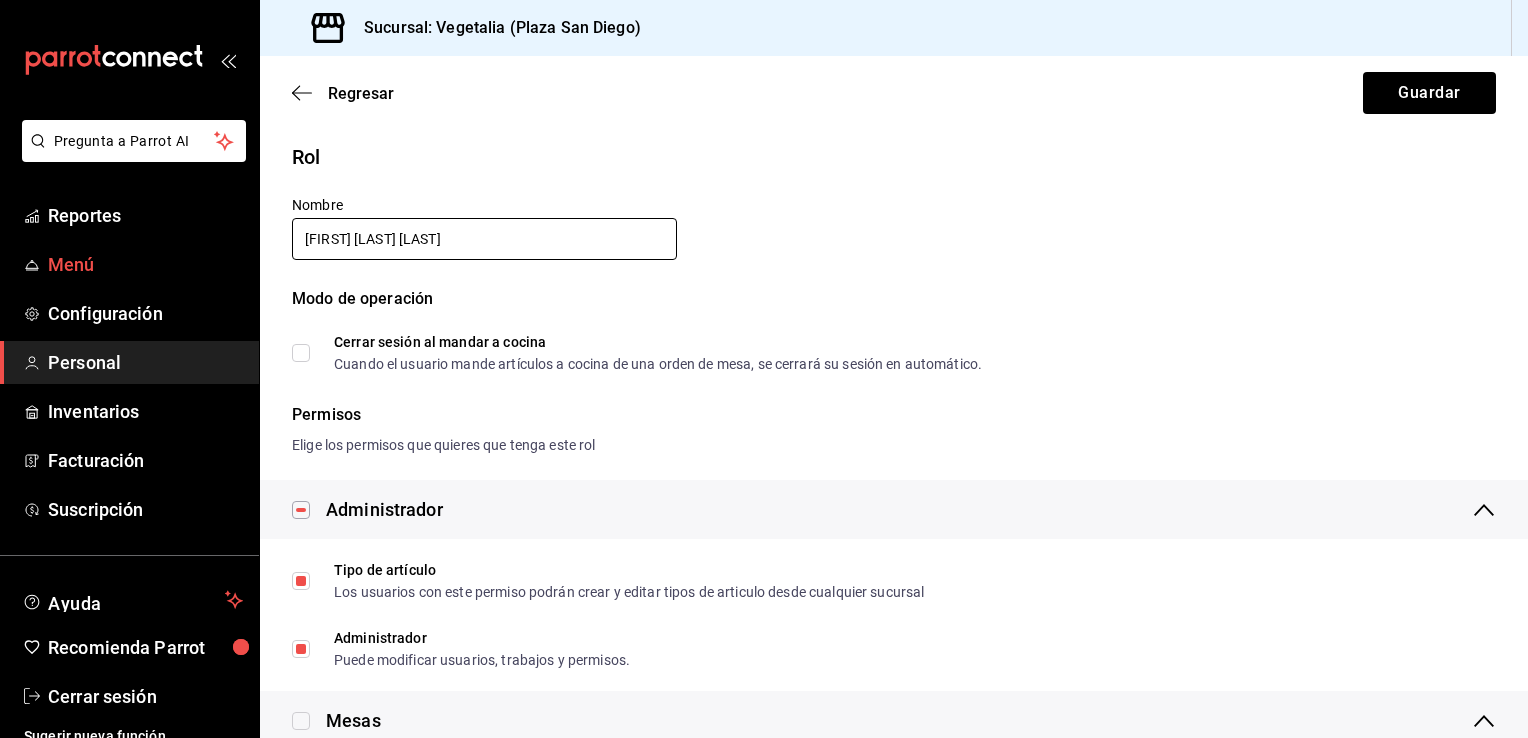 drag, startPoint x: 448, startPoint y: 237, endPoint x: 23, endPoint y: 271, distance: 426.35782 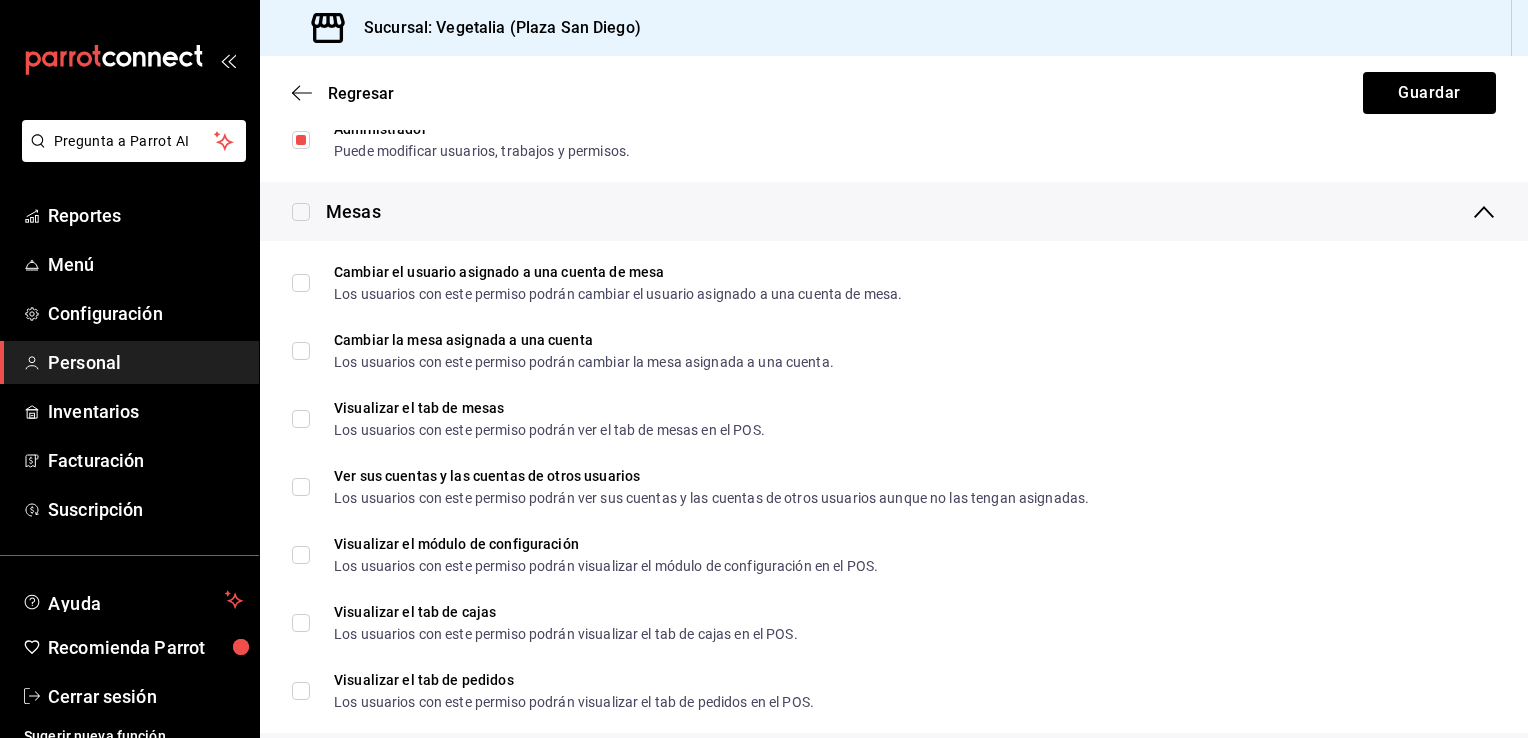 scroll, scrollTop: 508, scrollLeft: 0, axis: vertical 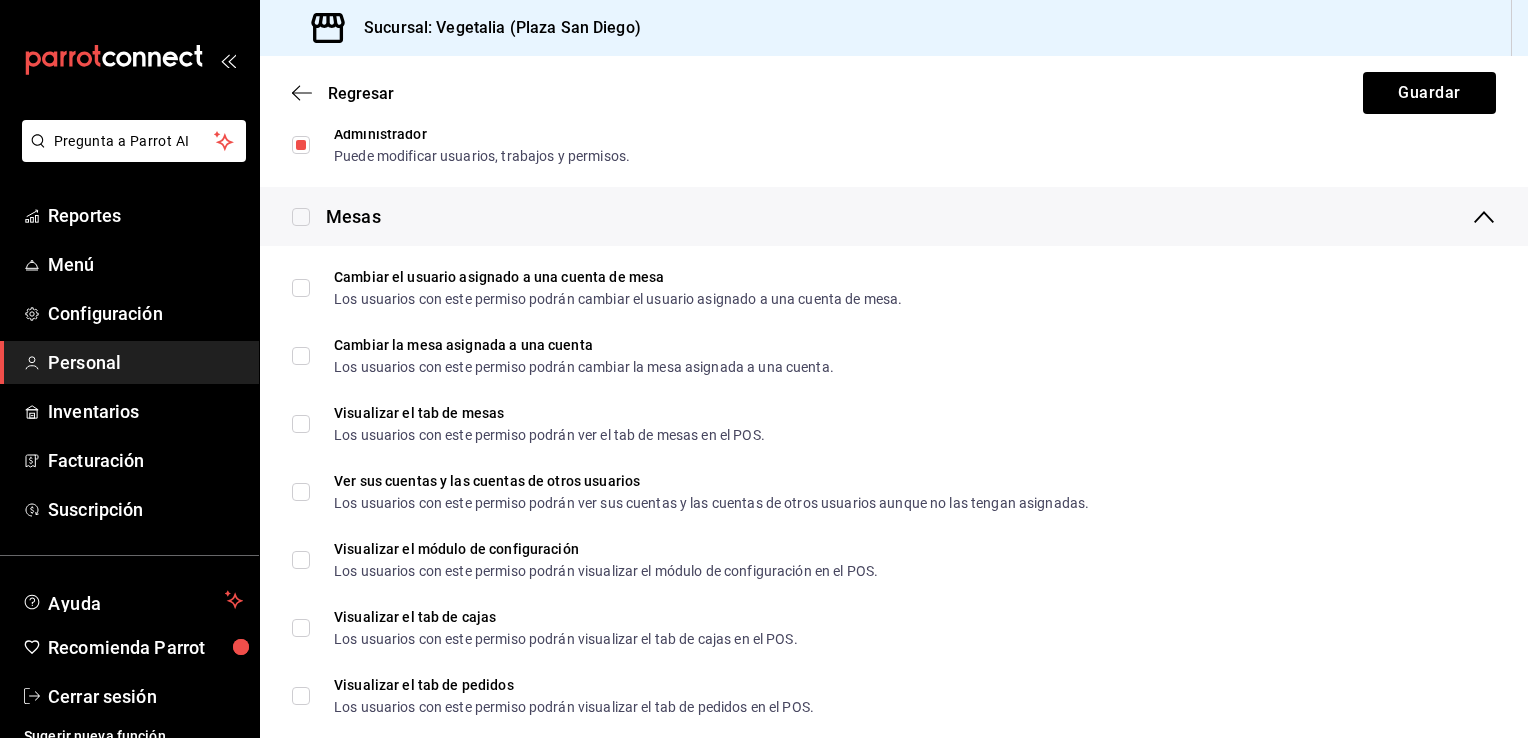 type on "[FIRST] [LAST]" 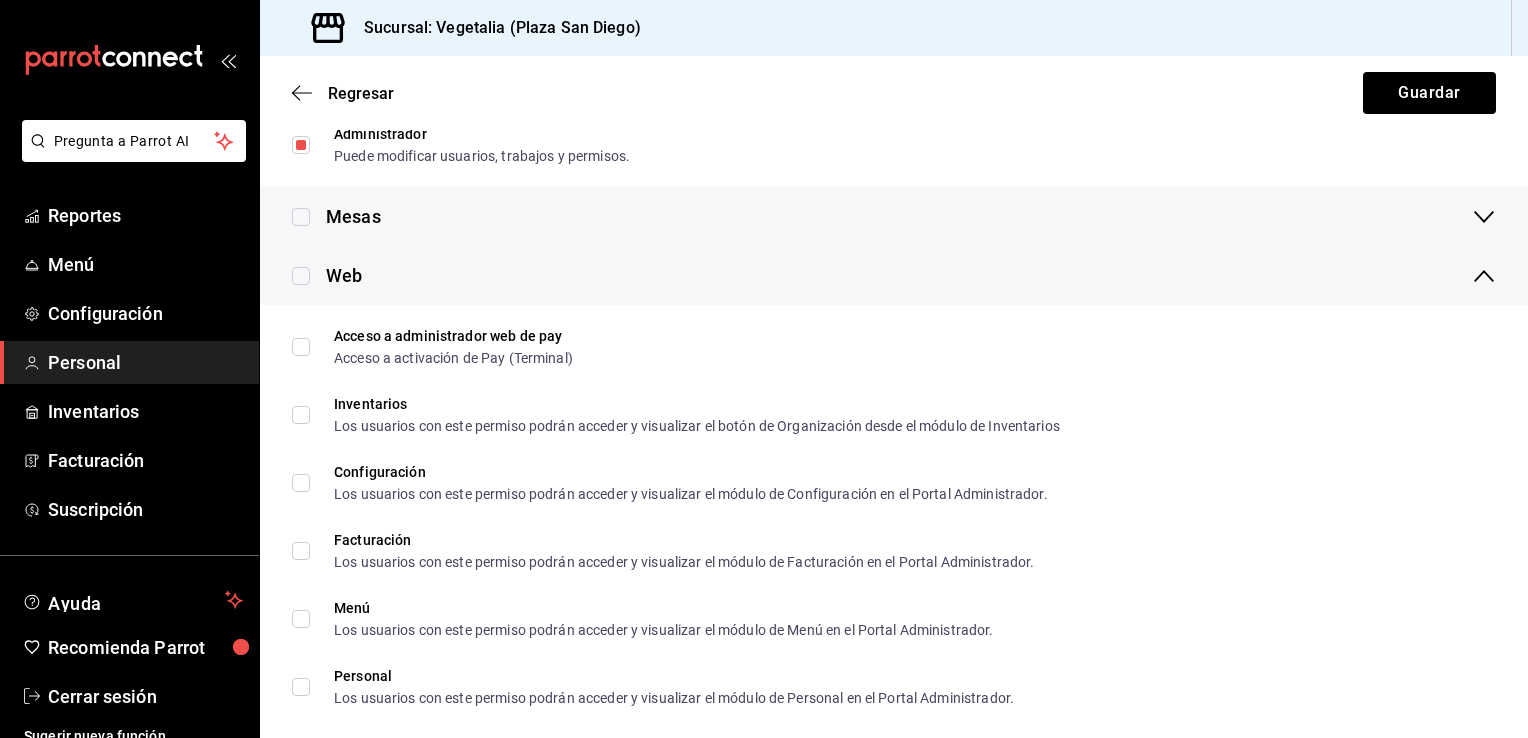 click at bounding box center [301, 217] 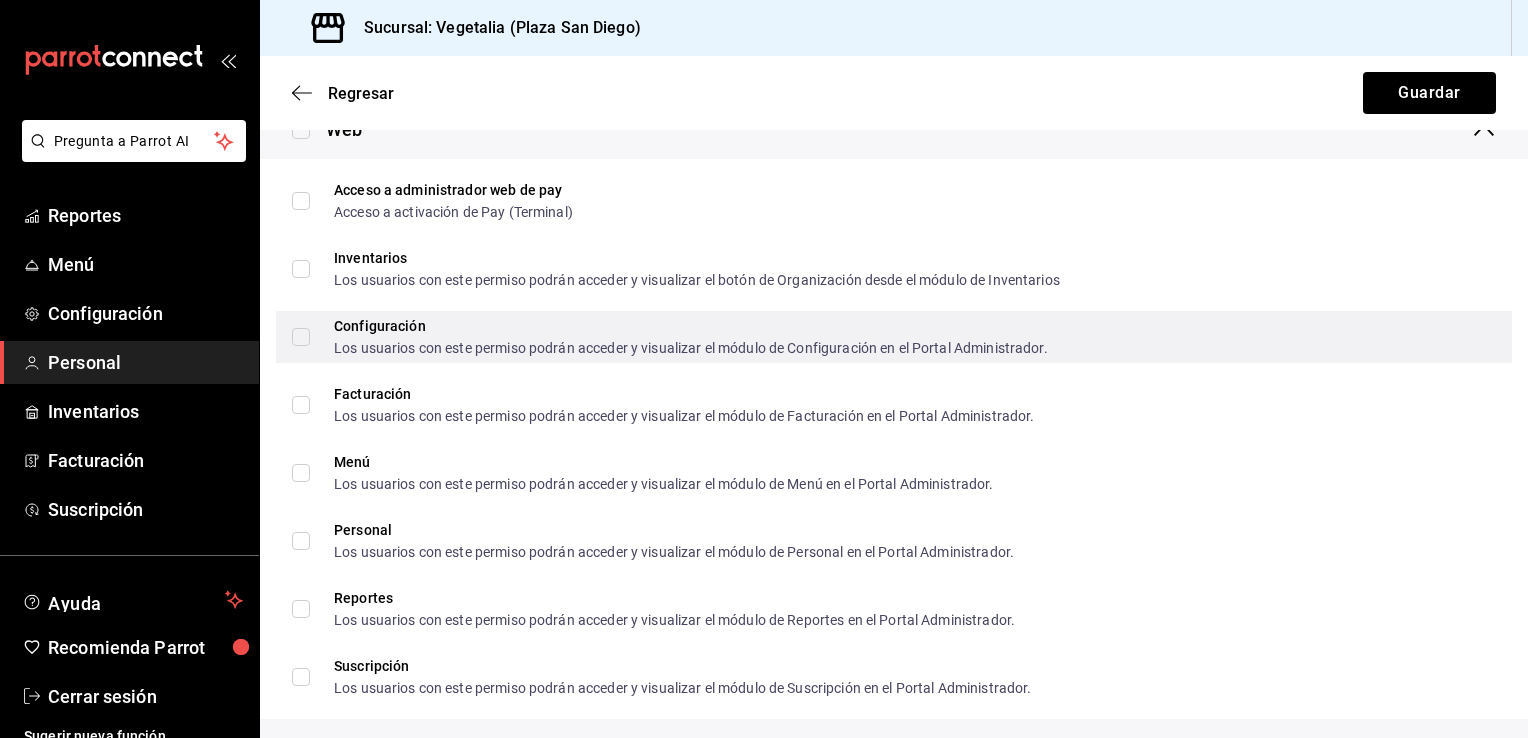 scroll, scrollTop: 1141, scrollLeft: 0, axis: vertical 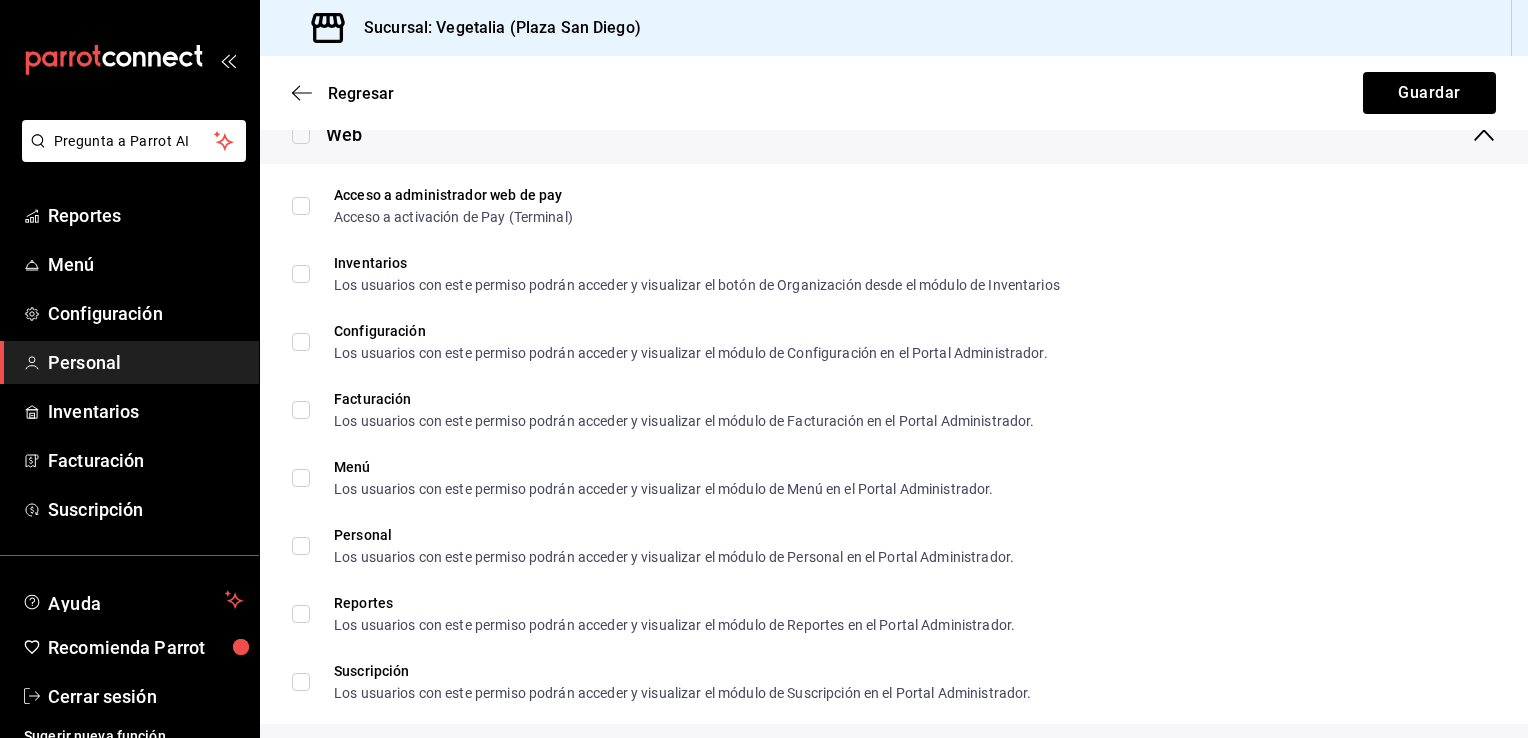 click at bounding box center [301, 135] 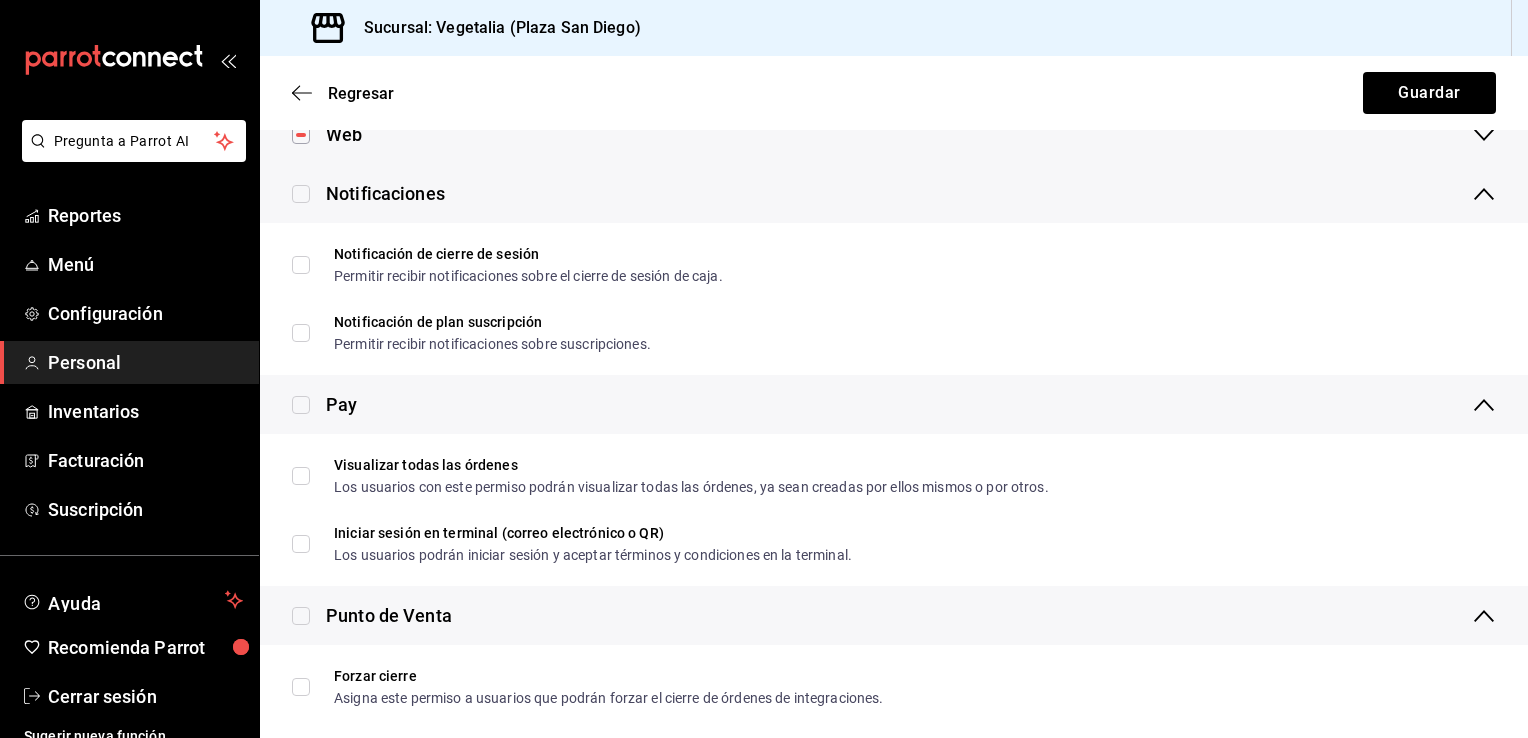 click at bounding box center [301, 194] 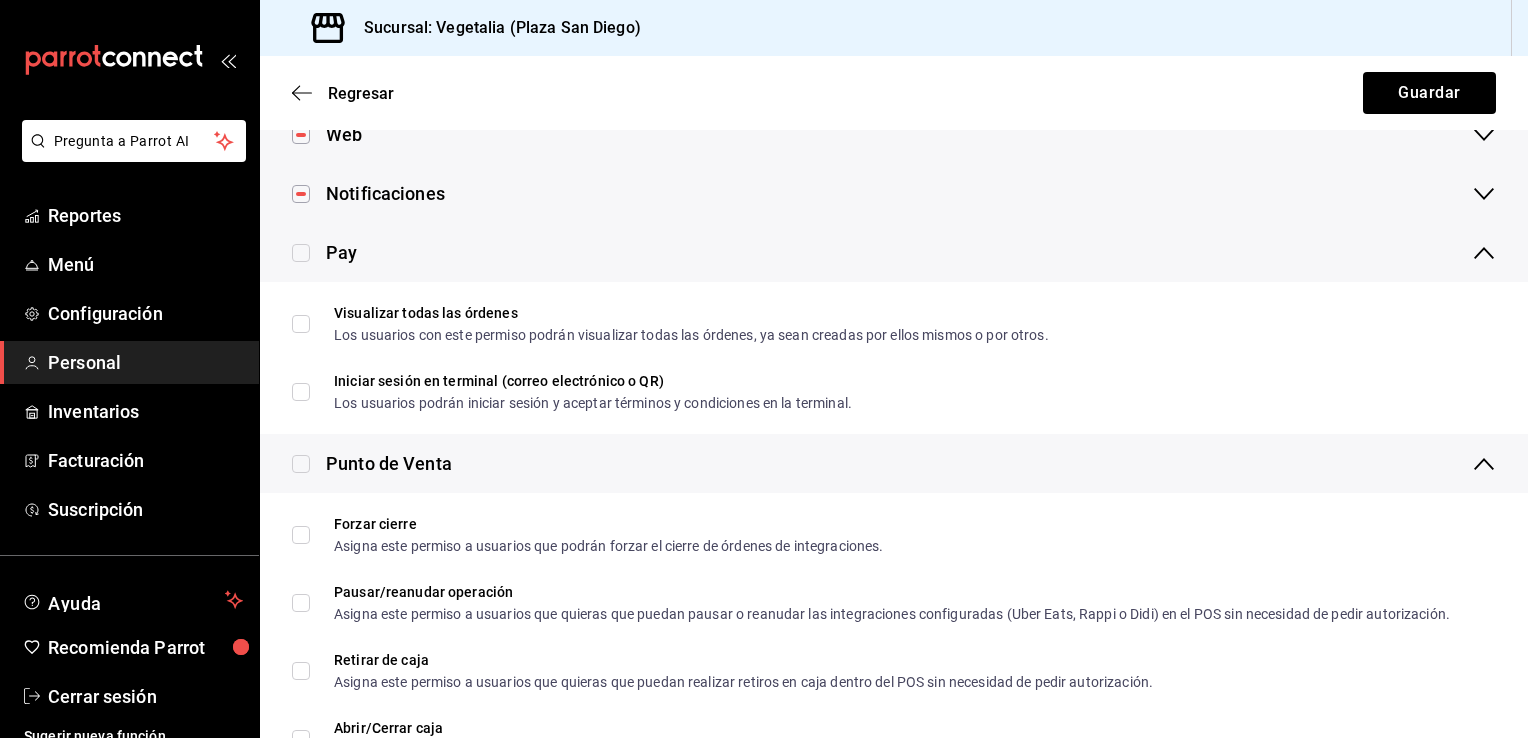 click at bounding box center (301, 252) 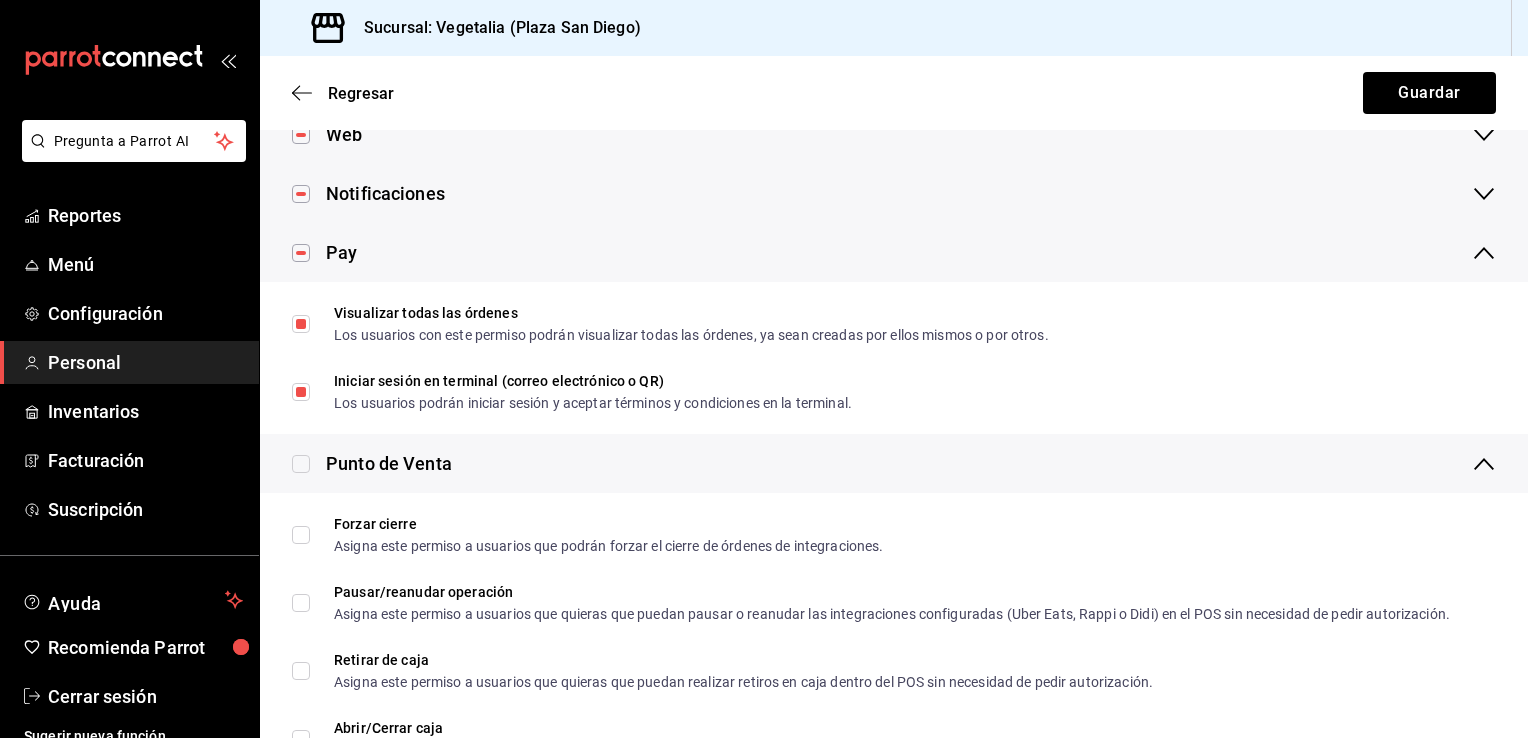 click at bounding box center [301, 464] 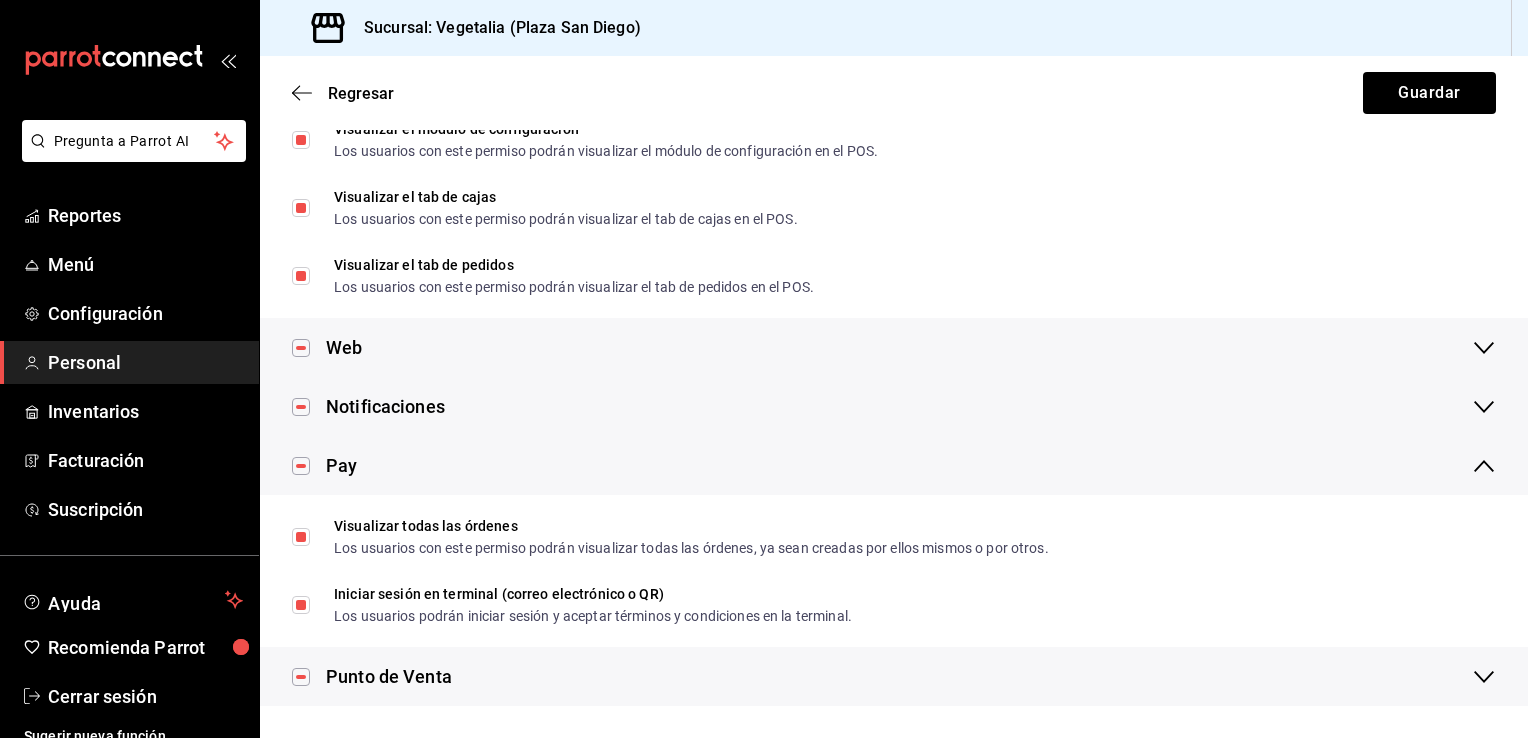 scroll, scrollTop: 928, scrollLeft: 0, axis: vertical 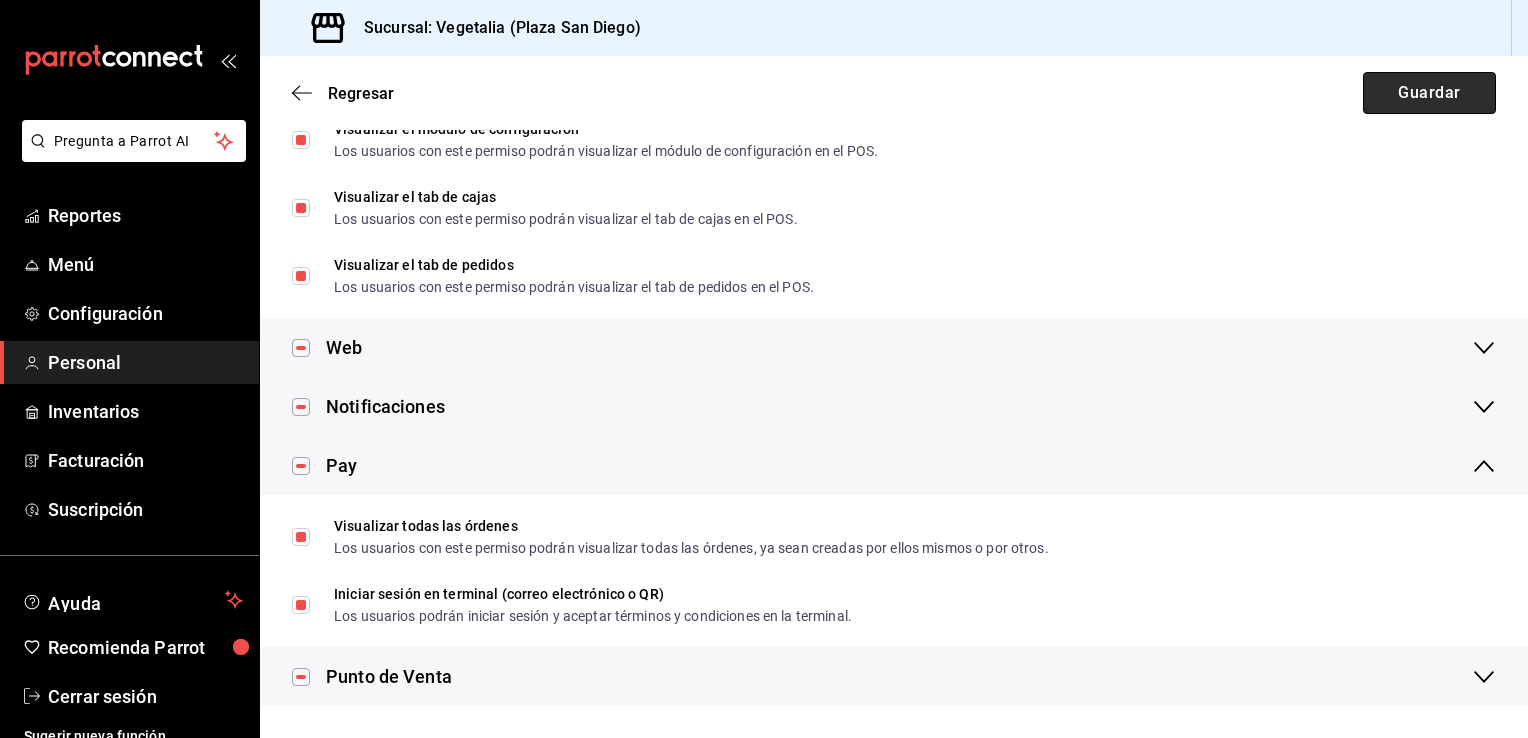 click on "Guardar" at bounding box center (1429, 93) 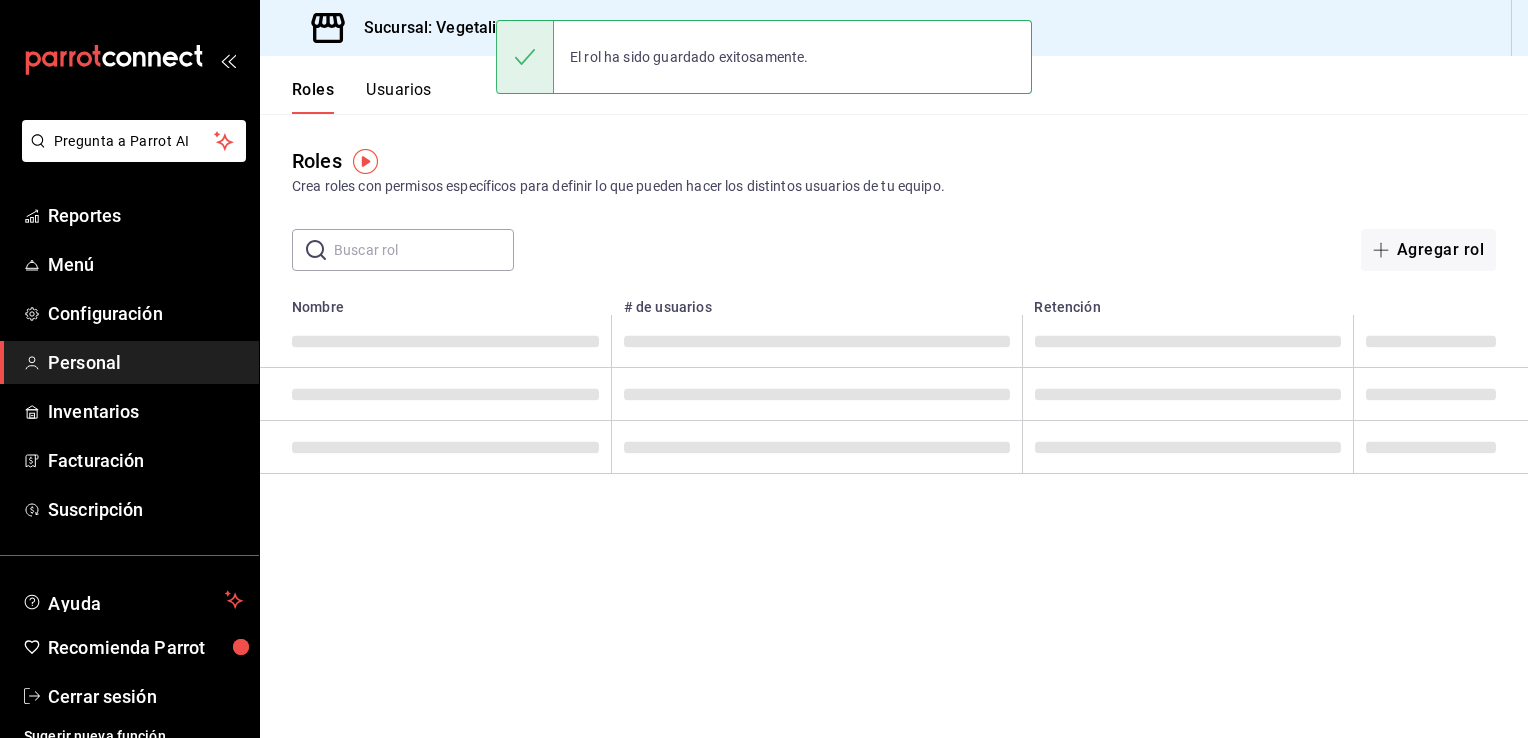 scroll, scrollTop: 0, scrollLeft: 0, axis: both 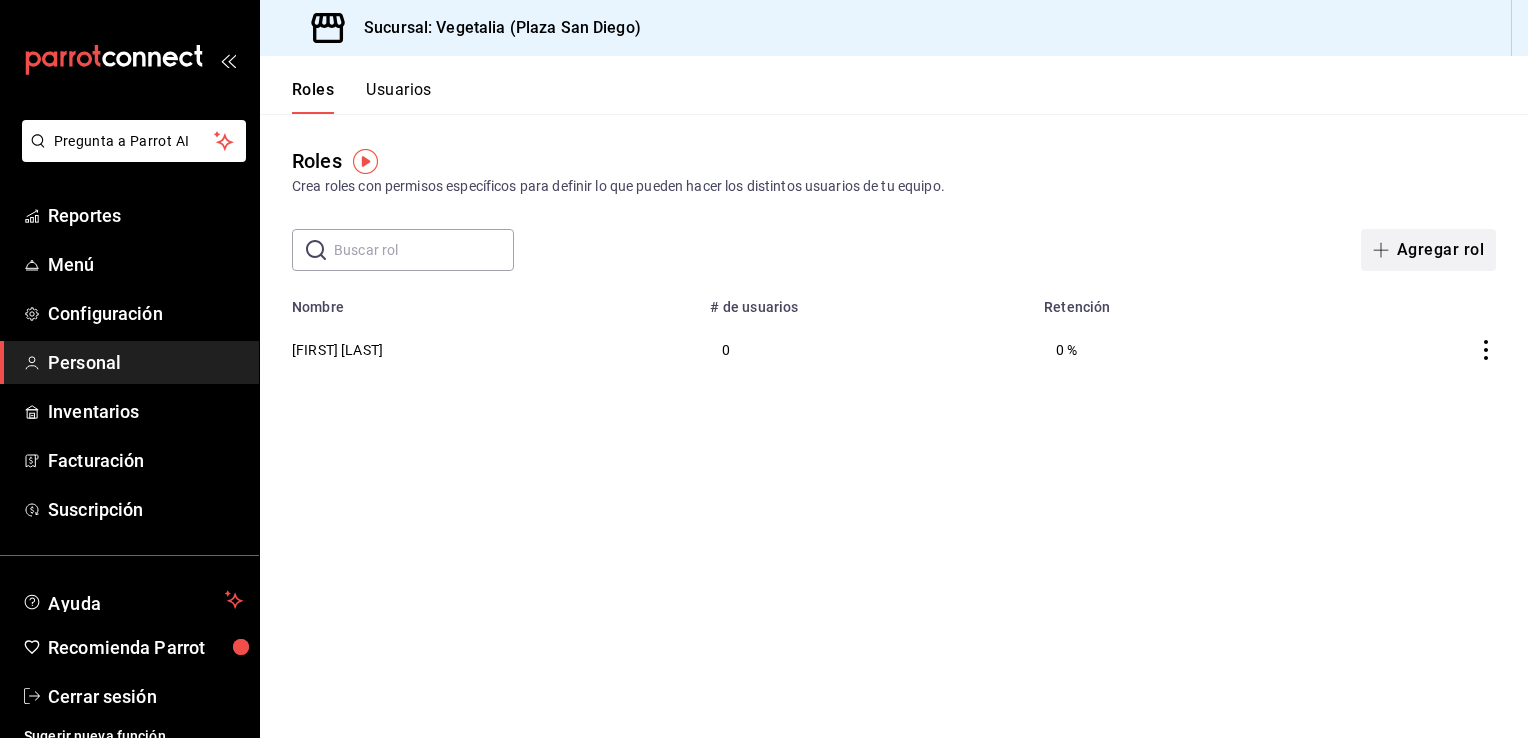 click on "Agregar rol" at bounding box center [1428, 250] 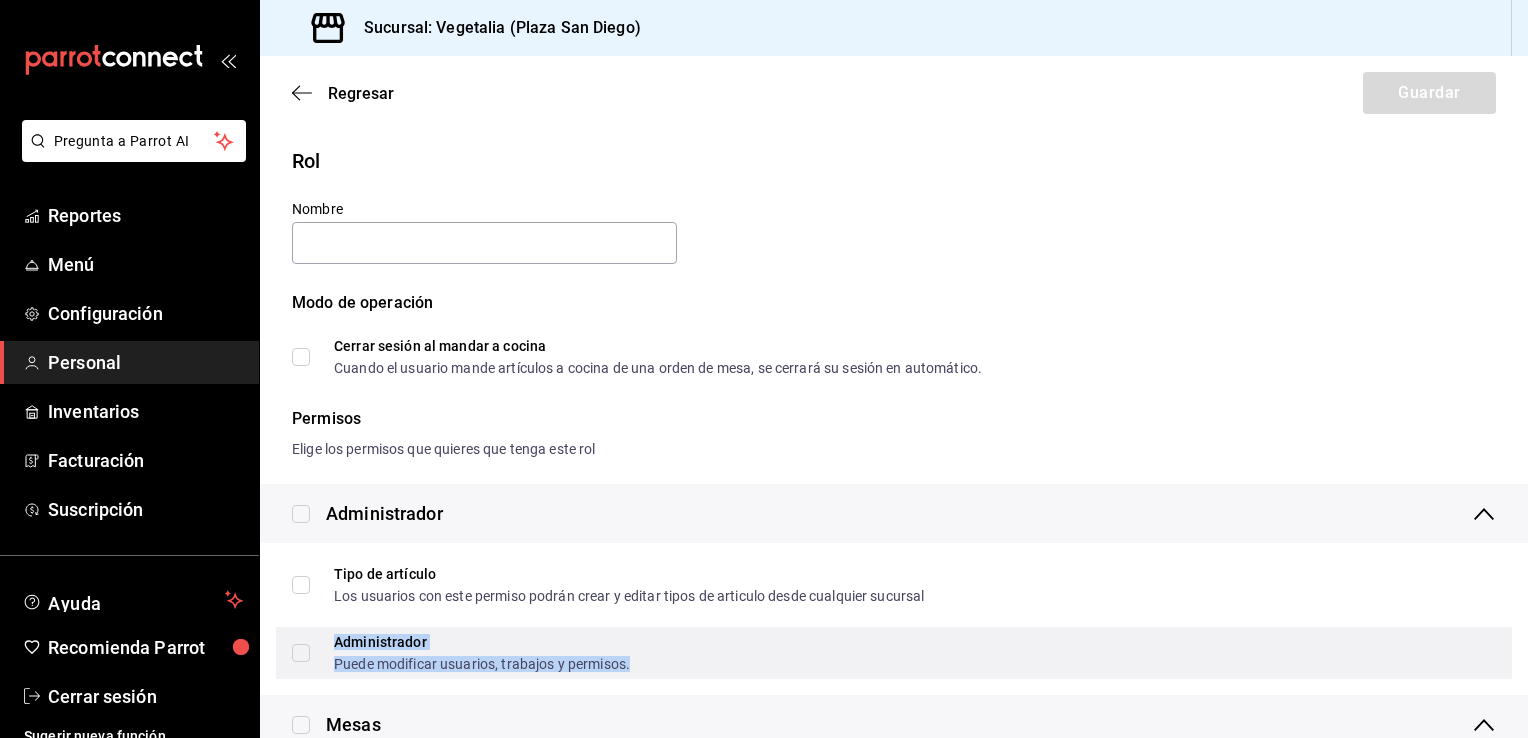 click on "Administrador Puede modificar usuarios, trabajos y permisos." at bounding box center (482, 653) 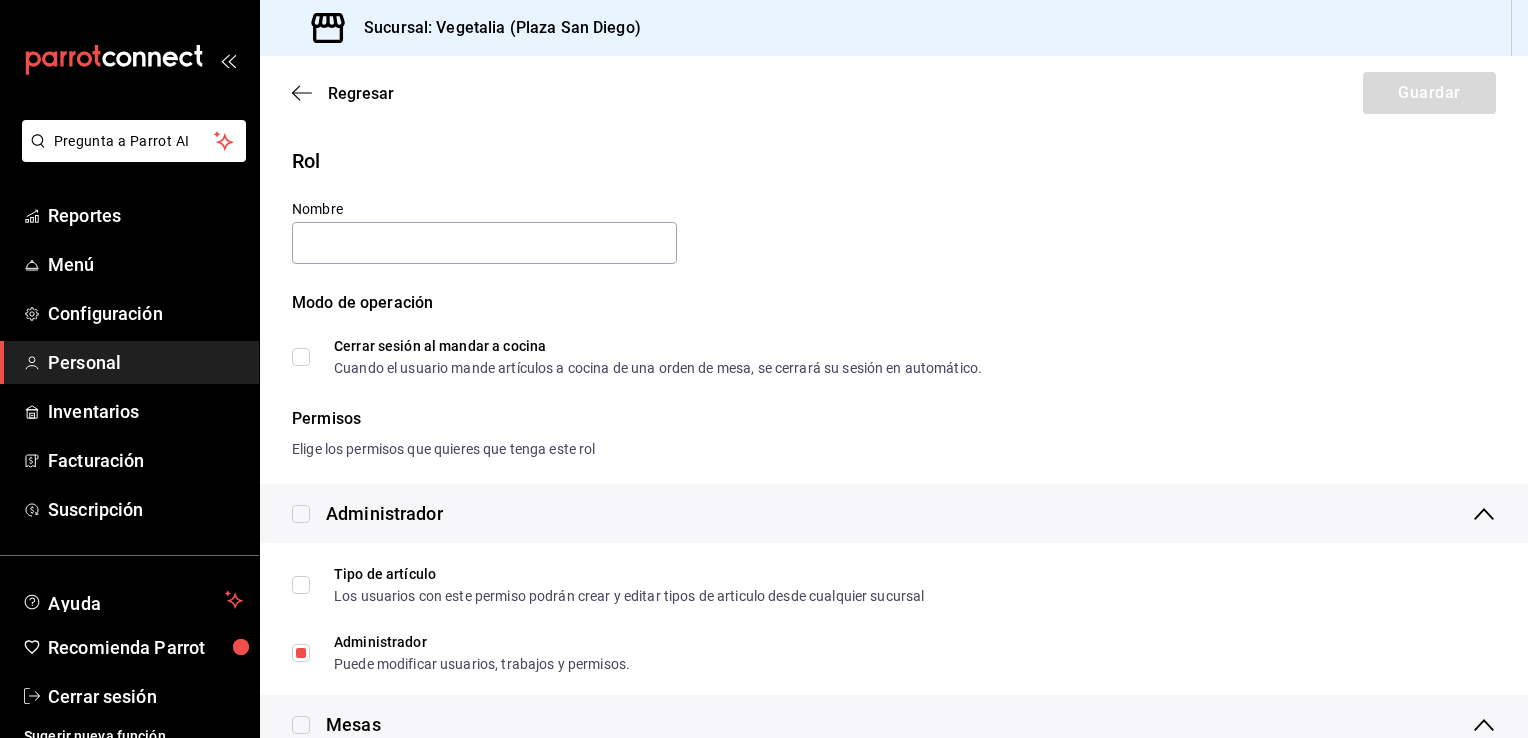 drag, startPoint x: 346, startPoint y: 653, endPoint x: 324, endPoint y: 426, distance: 228.06358 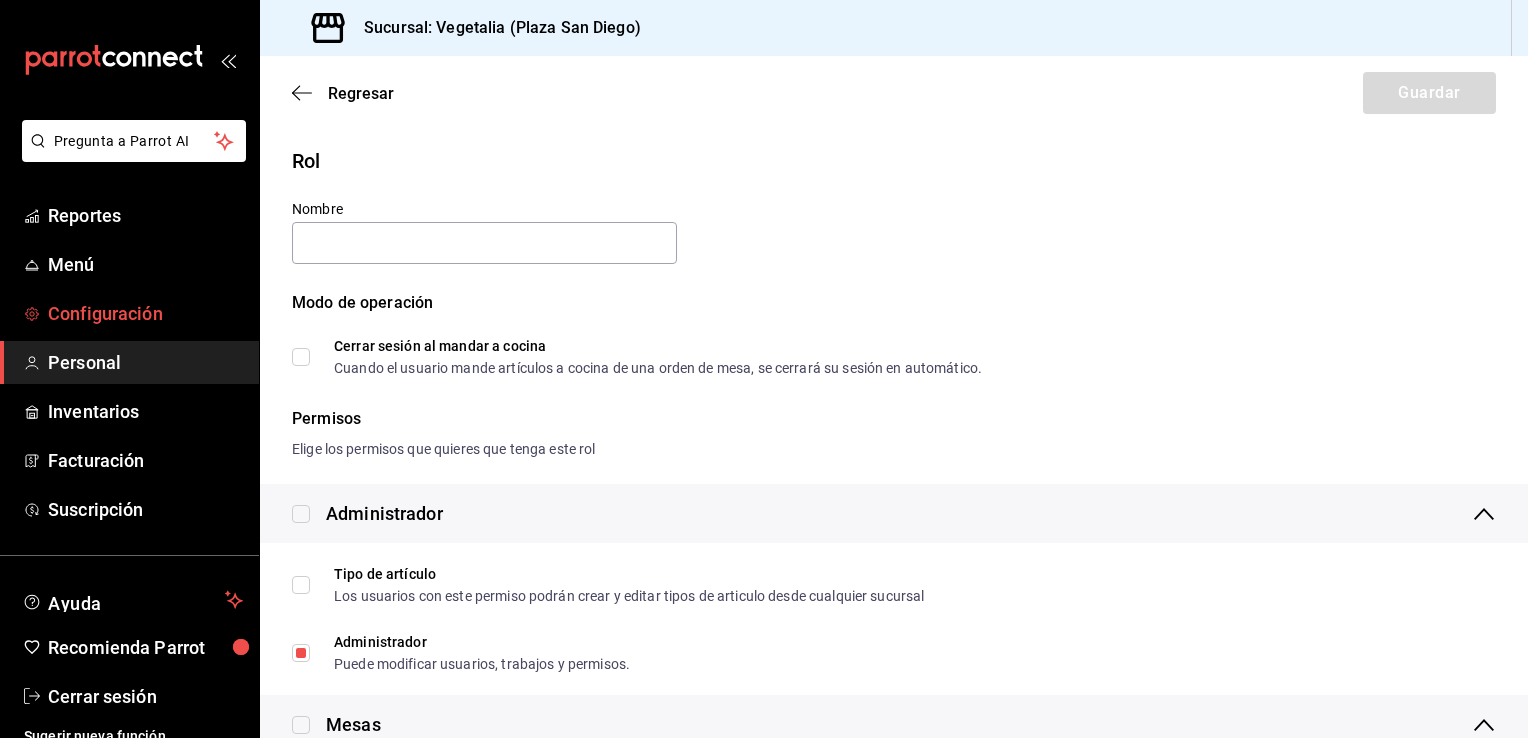 click on "Configuración" at bounding box center (145, 313) 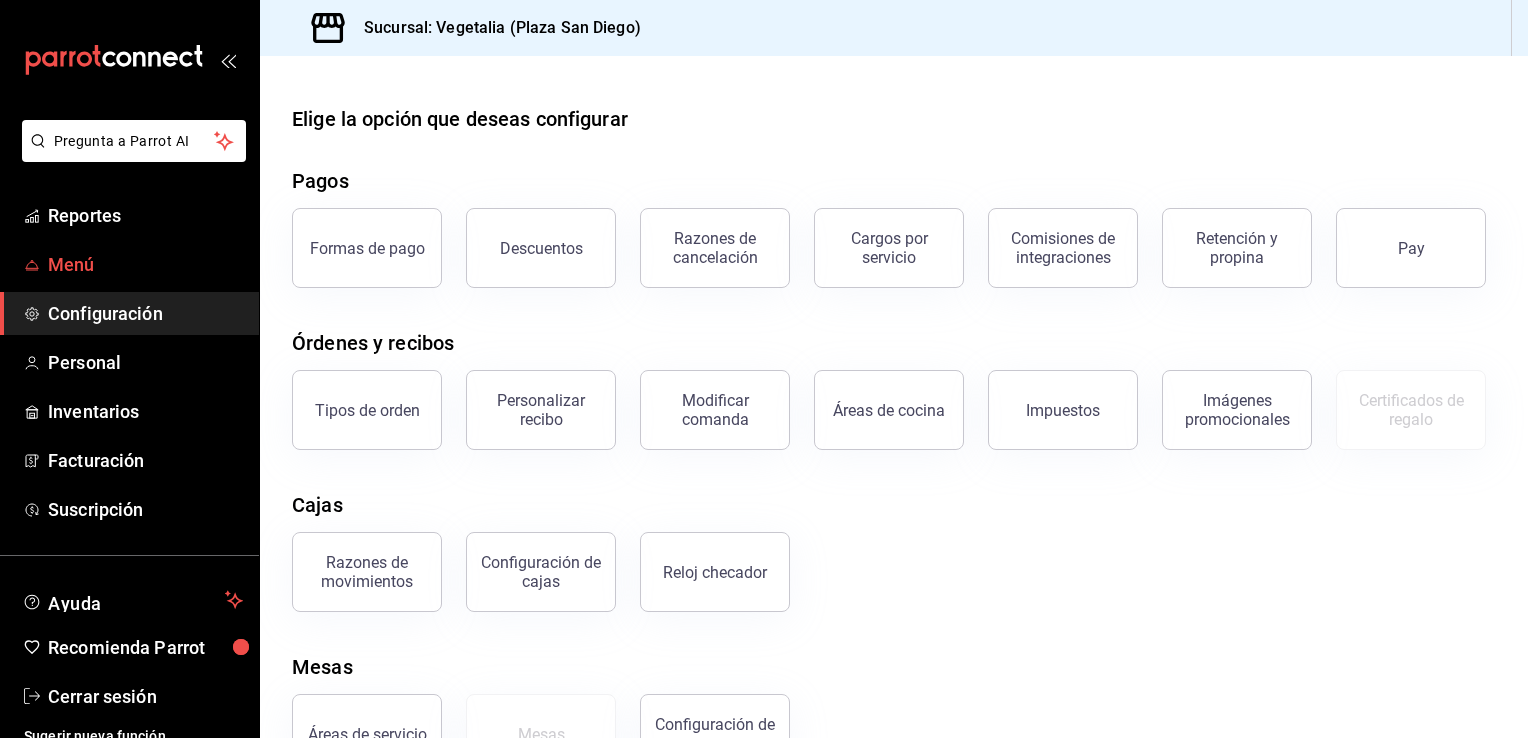 click on "Menú" at bounding box center (145, 264) 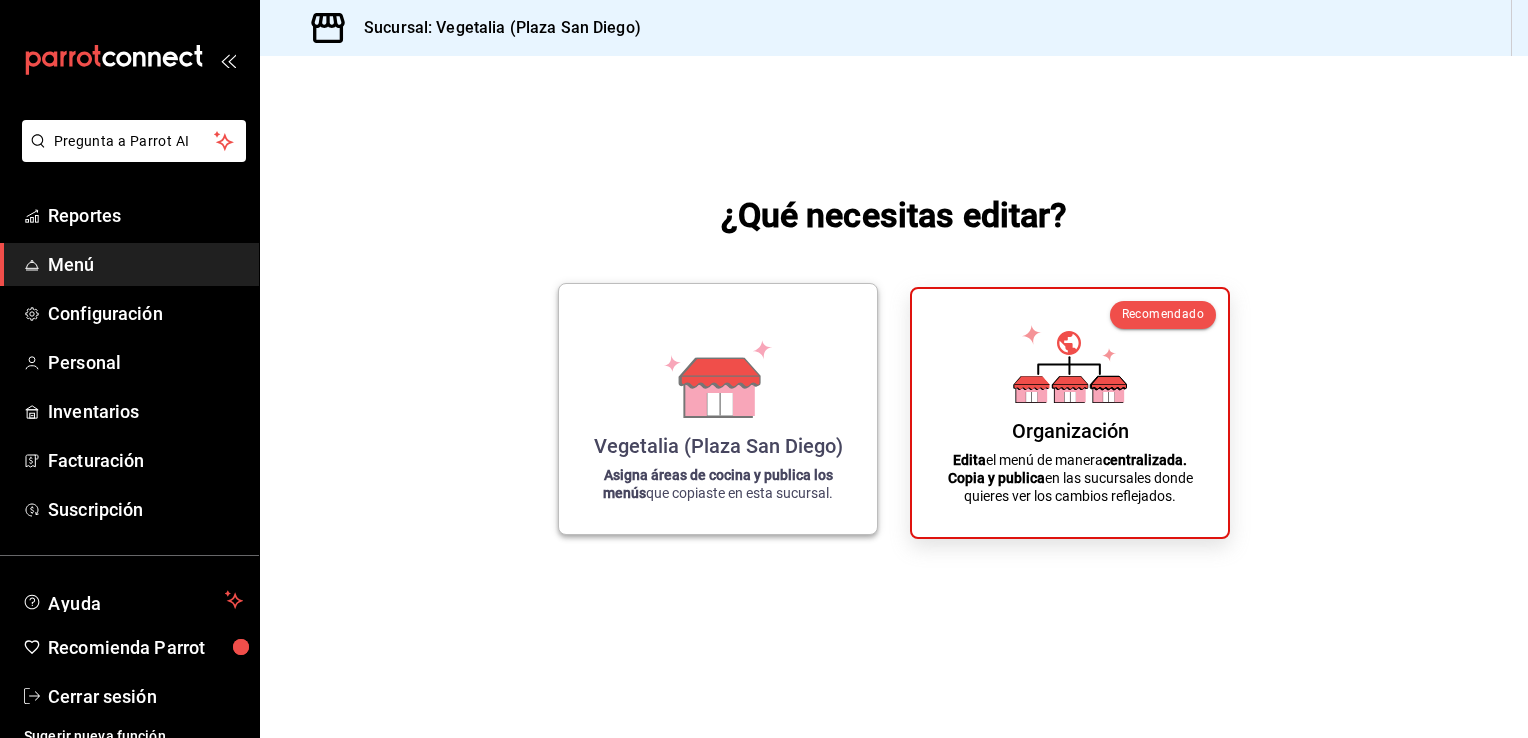 click on "Vegetalia (Plaza San Diego) Asigna áreas de cocina y publica los menús  que copiaste en esta sucursal." at bounding box center (718, 409) 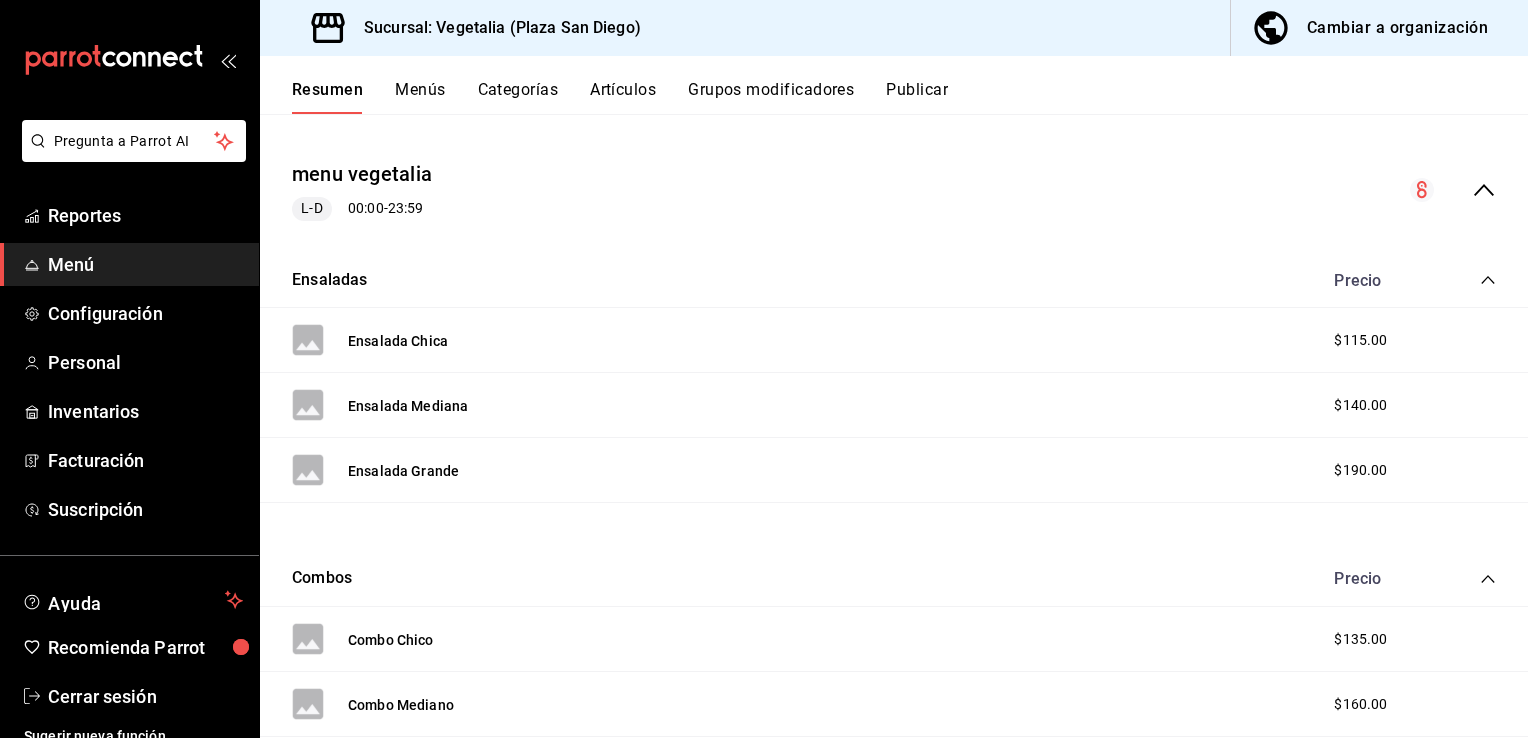 scroll, scrollTop: 0, scrollLeft: 0, axis: both 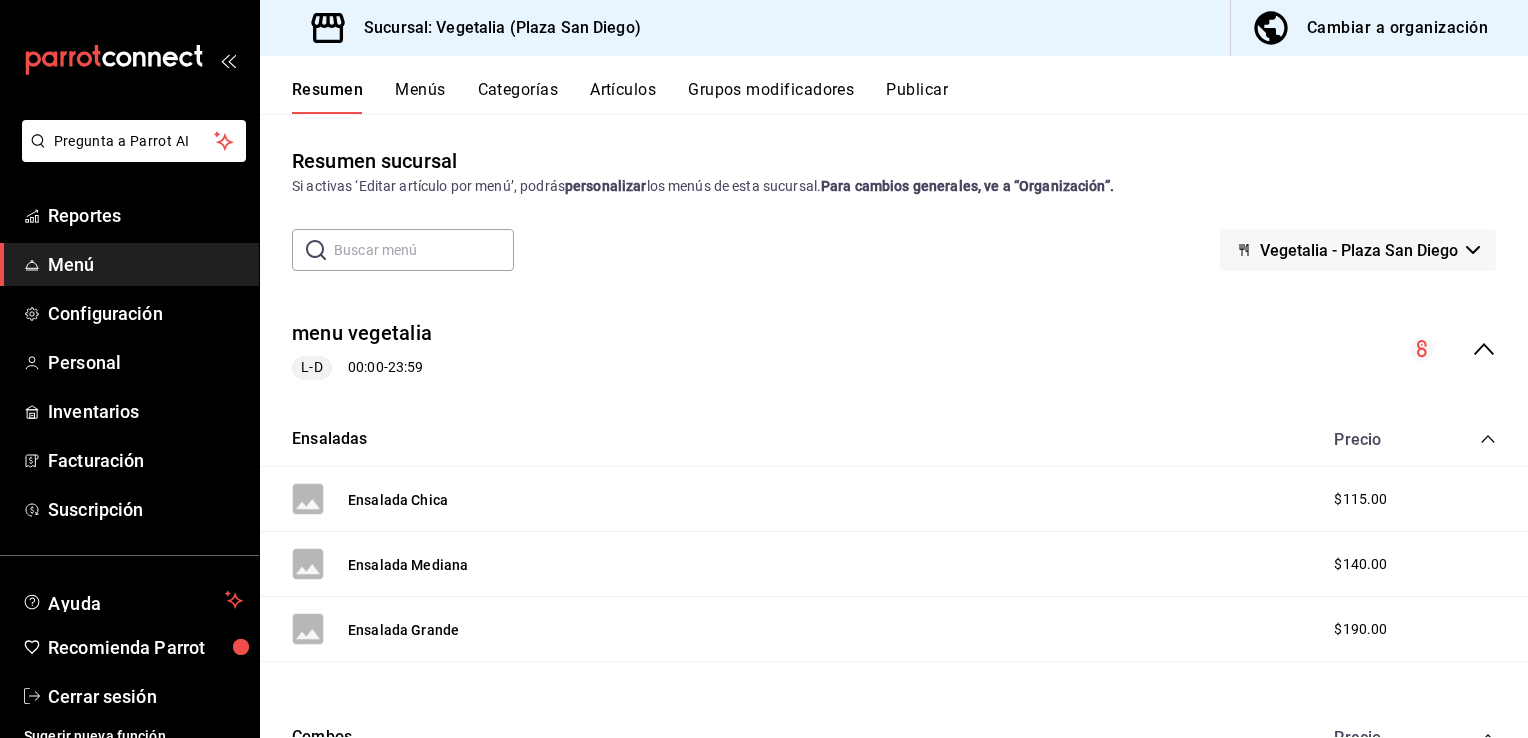 click on "Menús" at bounding box center [420, 97] 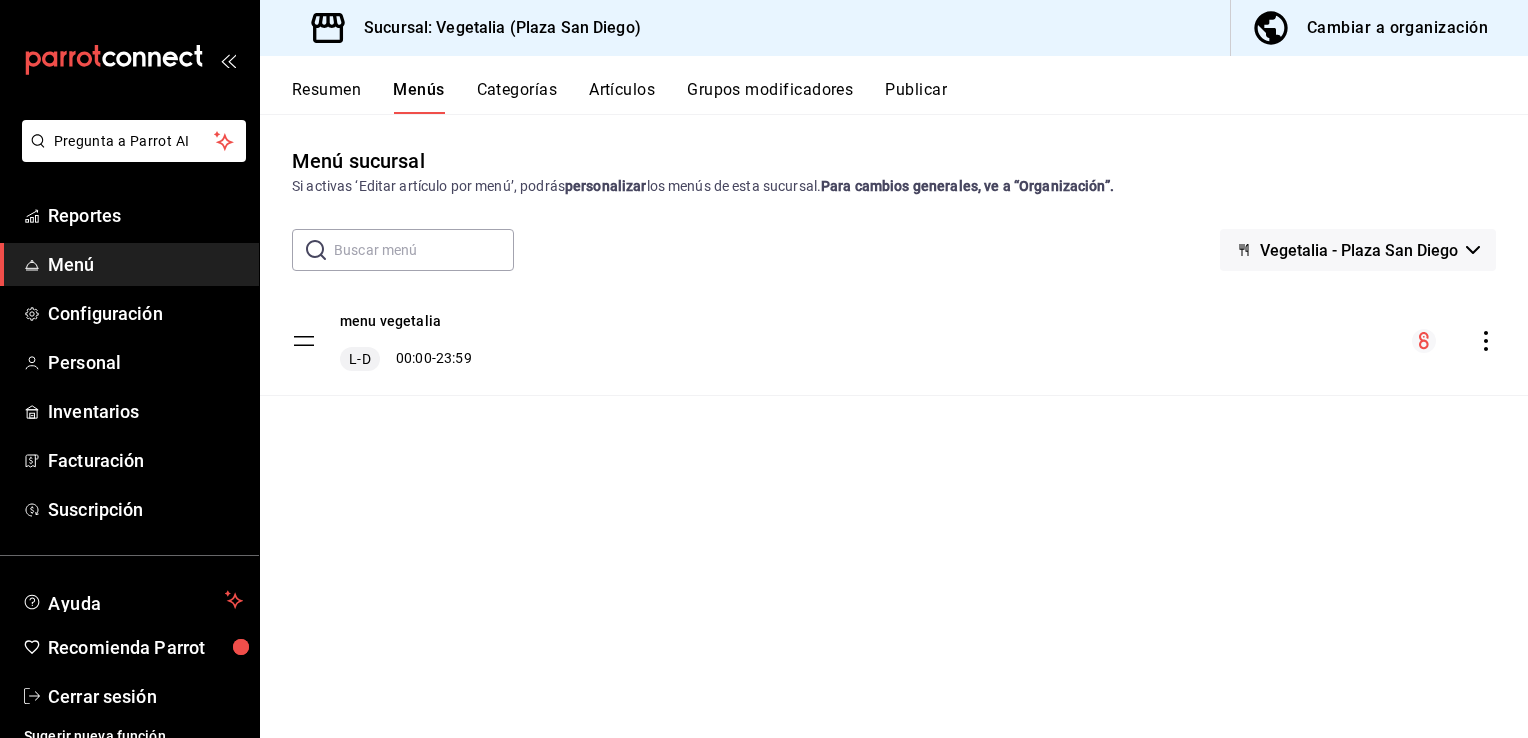 click on "Categorías" at bounding box center (517, 97) 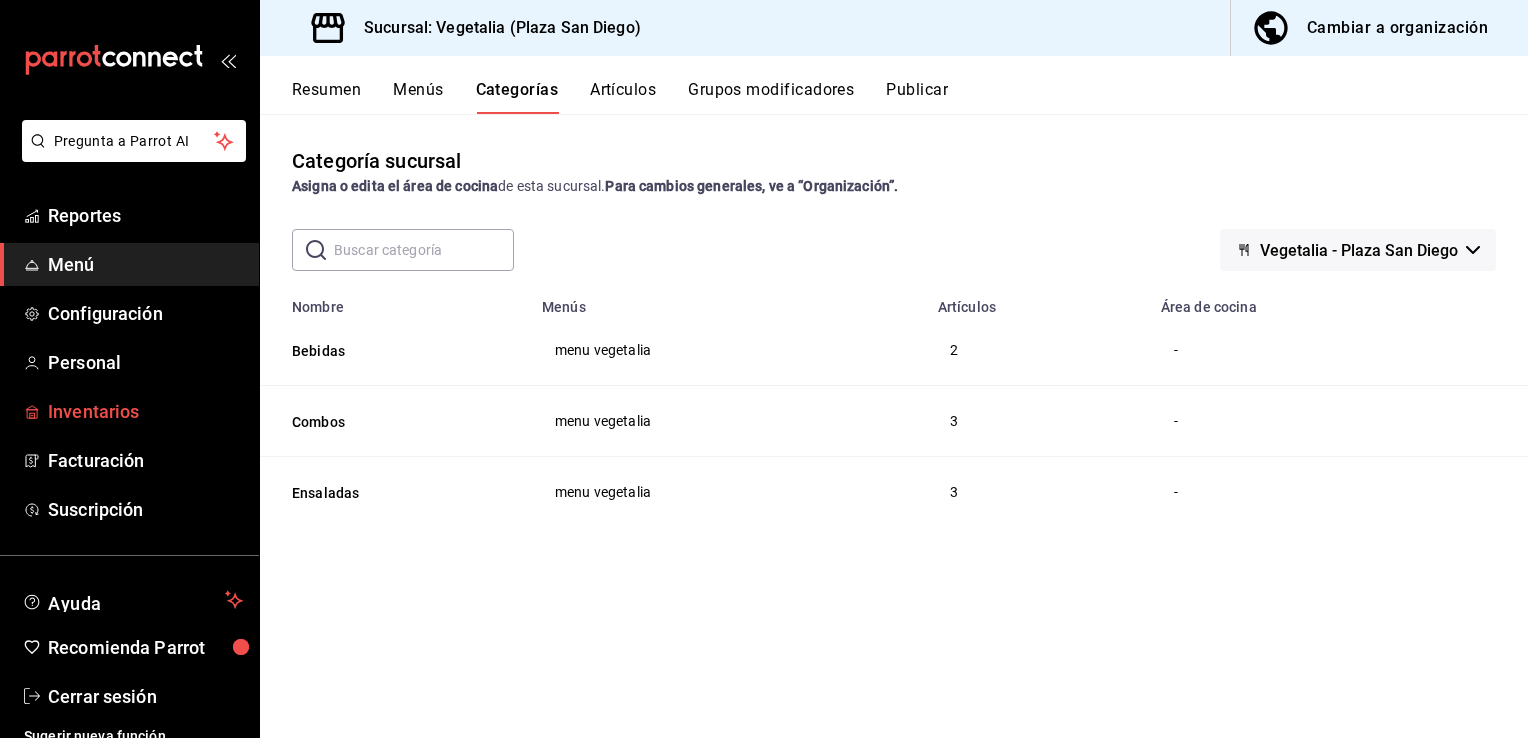 click on "Inventarios" at bounding box center (145, 411) 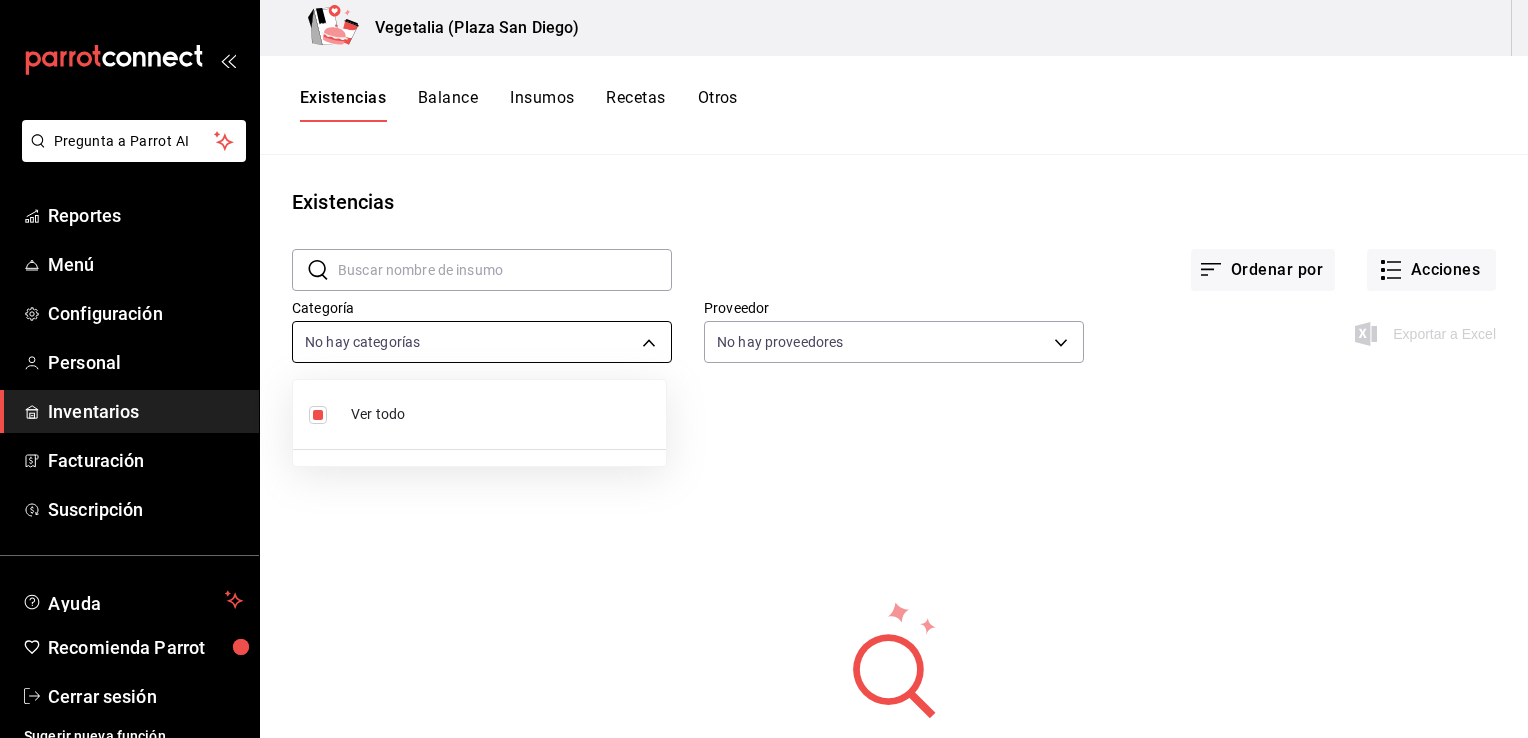 click on "Pregunta a Parrot AI Reportes   Menú   Configuración   Personal   Inventarios   Facturación   Suscripción   Ayuda Recomienda Parrot   Cerrar sesión   Sugerir nueva función   Vegetalia (Plaza San Diego) Existencias Balance Insumos Recetas Otros Existencias ​ ​ Ordenar por Acciones Categoría No hay categorías Proveedor No hay proveedores Exportar a Excel No hay información que mostrar GANA 1 MES GRATIS EN TU SUSCRIPCIÓN AQUÍ ¿Recuerdas cómo empezó tu restaurante?
Hoy puedes ayudar a un colega a tener el mismo cambio que tú viviste.
Recomienda Parrot directamente desde tu Portal Administrador.
Es fácil y rápido.
🎁 Por cada restaurante que se una, ganas 1 mes gratis. Pregunta a Parrot AI Reportes   Menú   Configuración   Personal   Inventarios   Facturación   Suscripción   Ayuda Recomienda Parrot   Cerrar sesión   Sugerir nueva función   Visitar centro de ayuda [PHONE] [EMAIL] Visitar centro de ayuda [PHONE] [EMAIL] Ver todo" at bounding box center (764, 362) 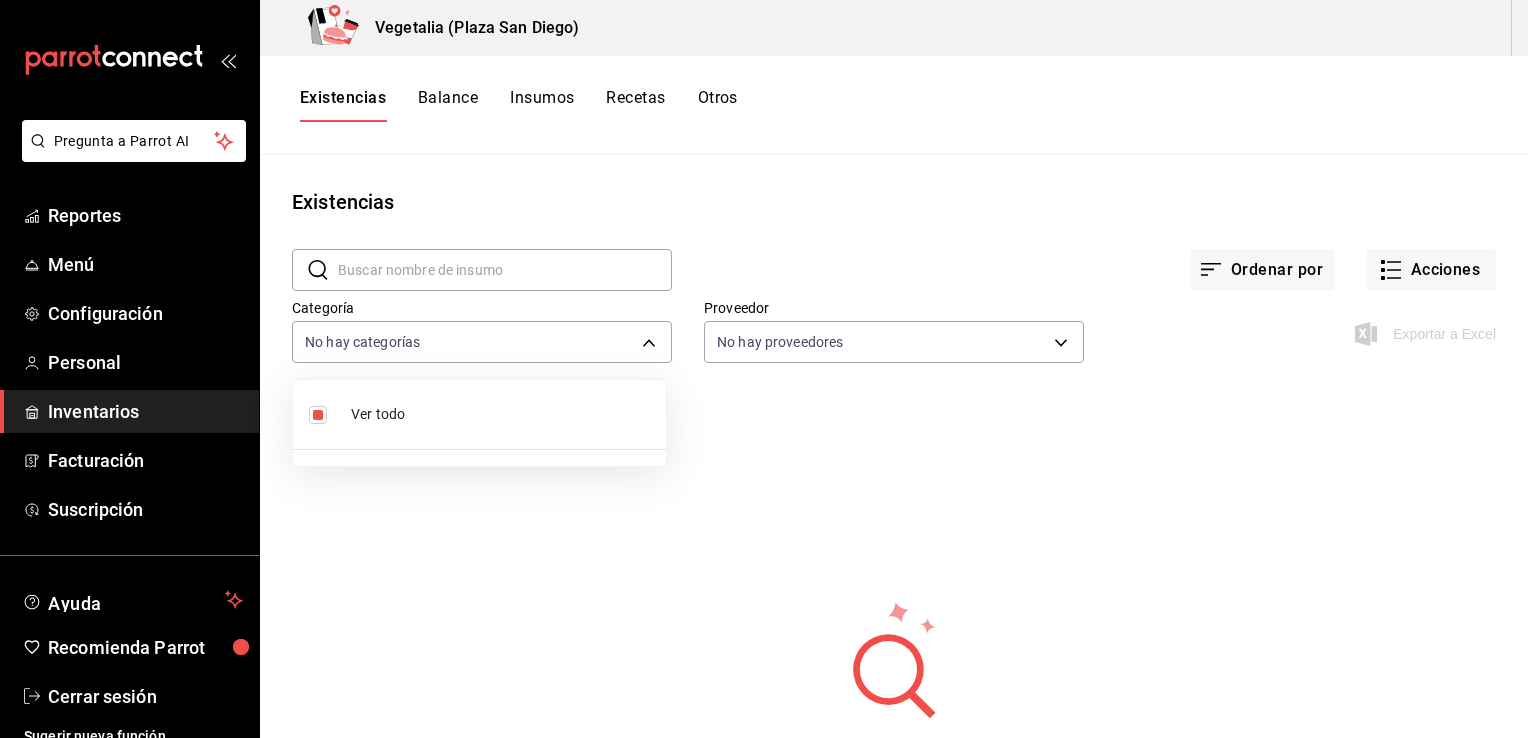 click at bounding box center (764, 369) 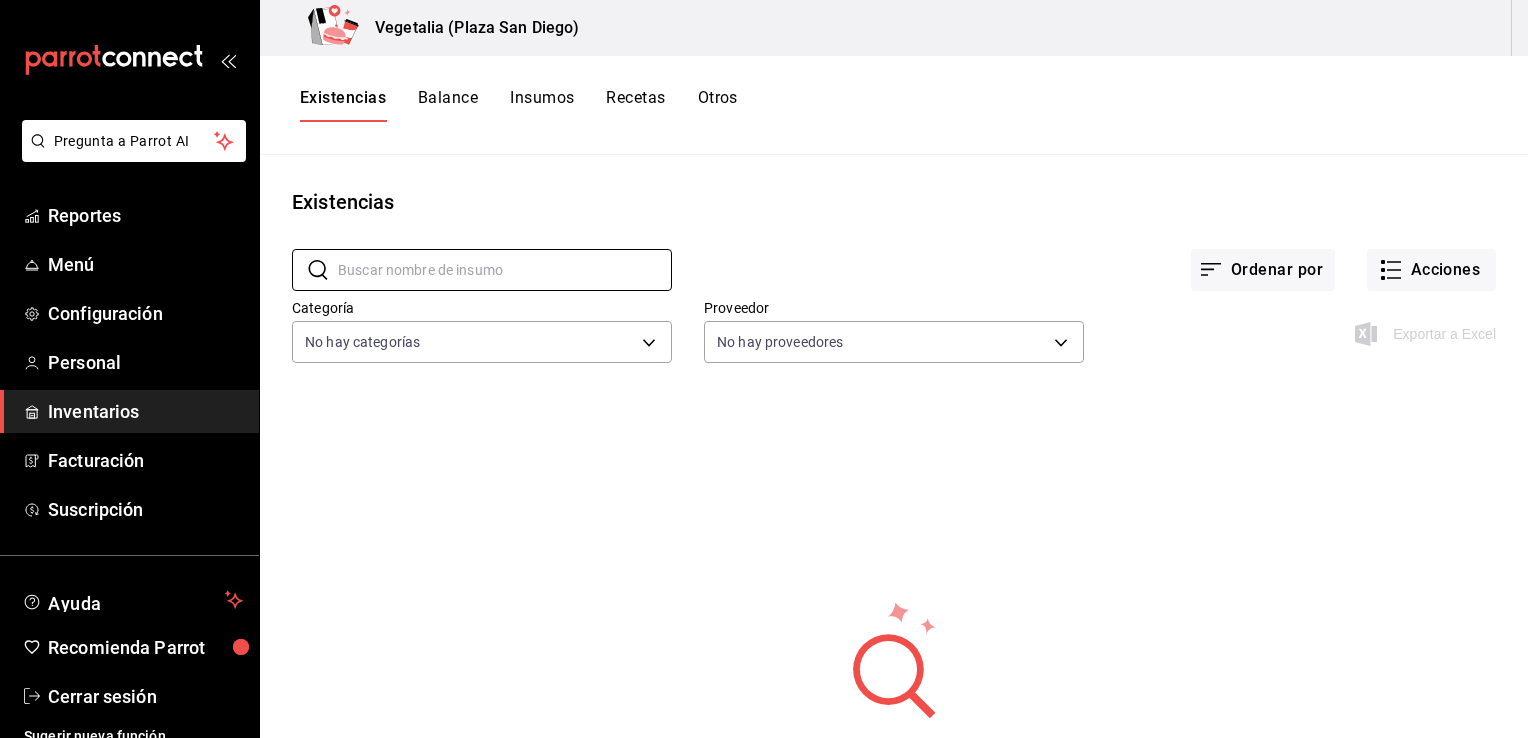 click at bounding box center [505, 270] 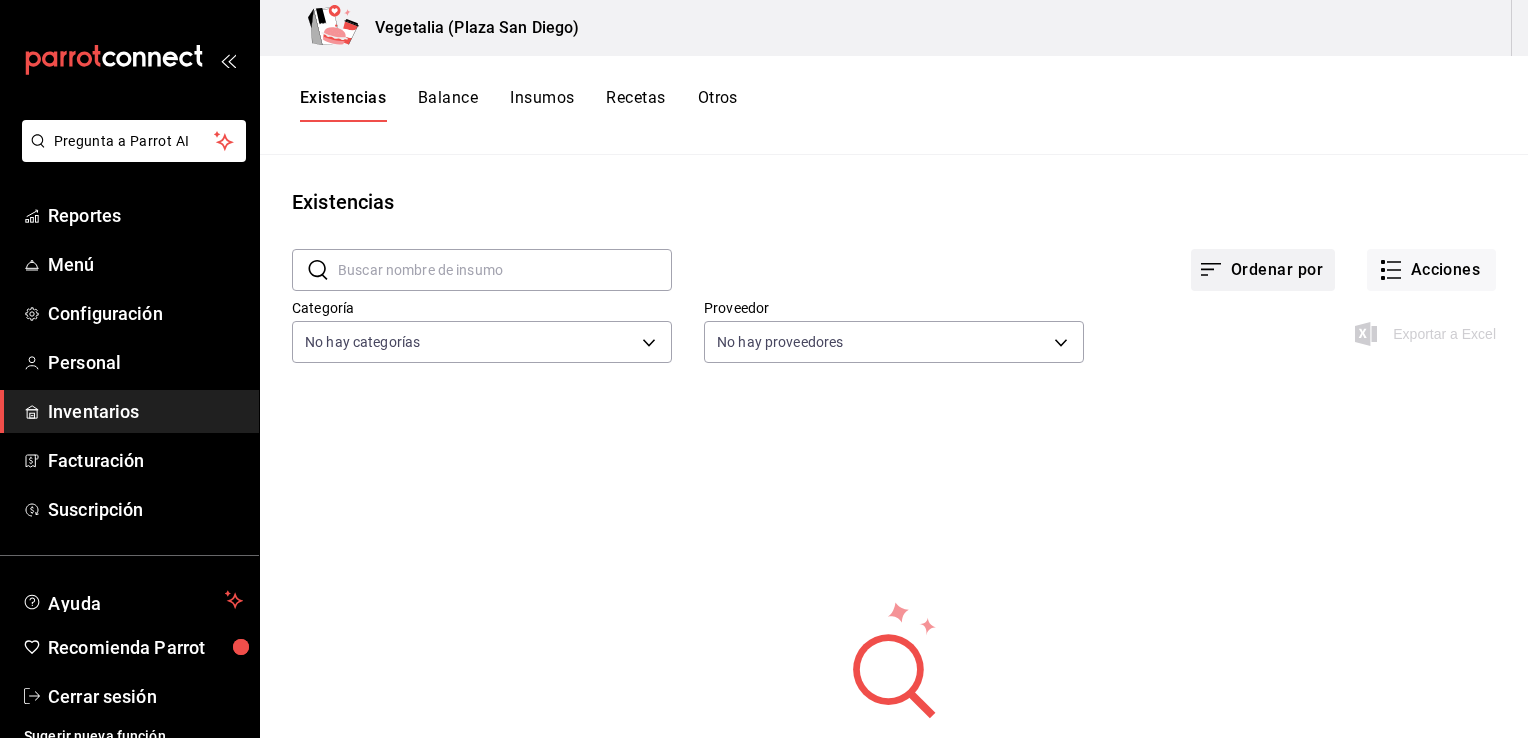 click on "Ordenar por" at bounding box center (1263, 270) 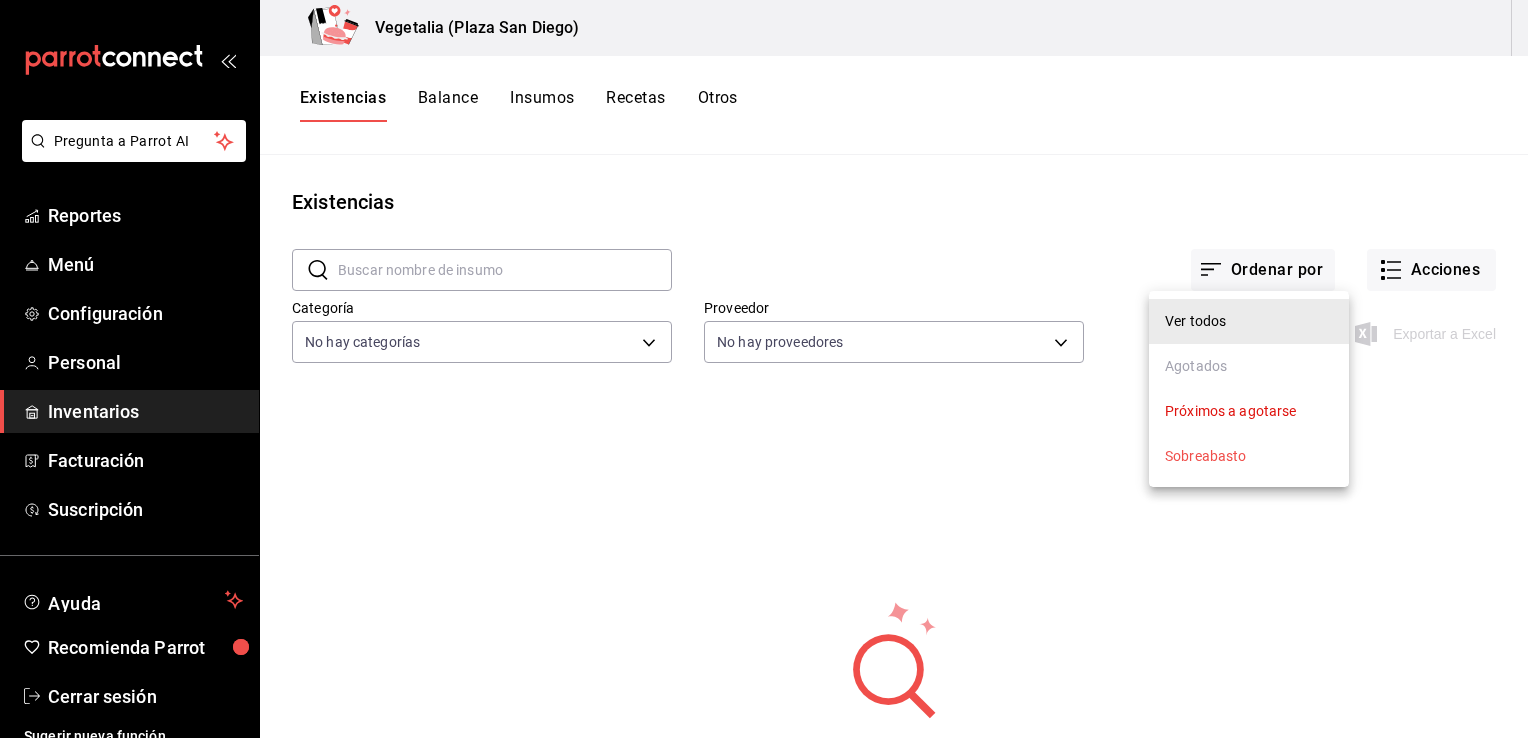 click at bounding box center [764, 369] 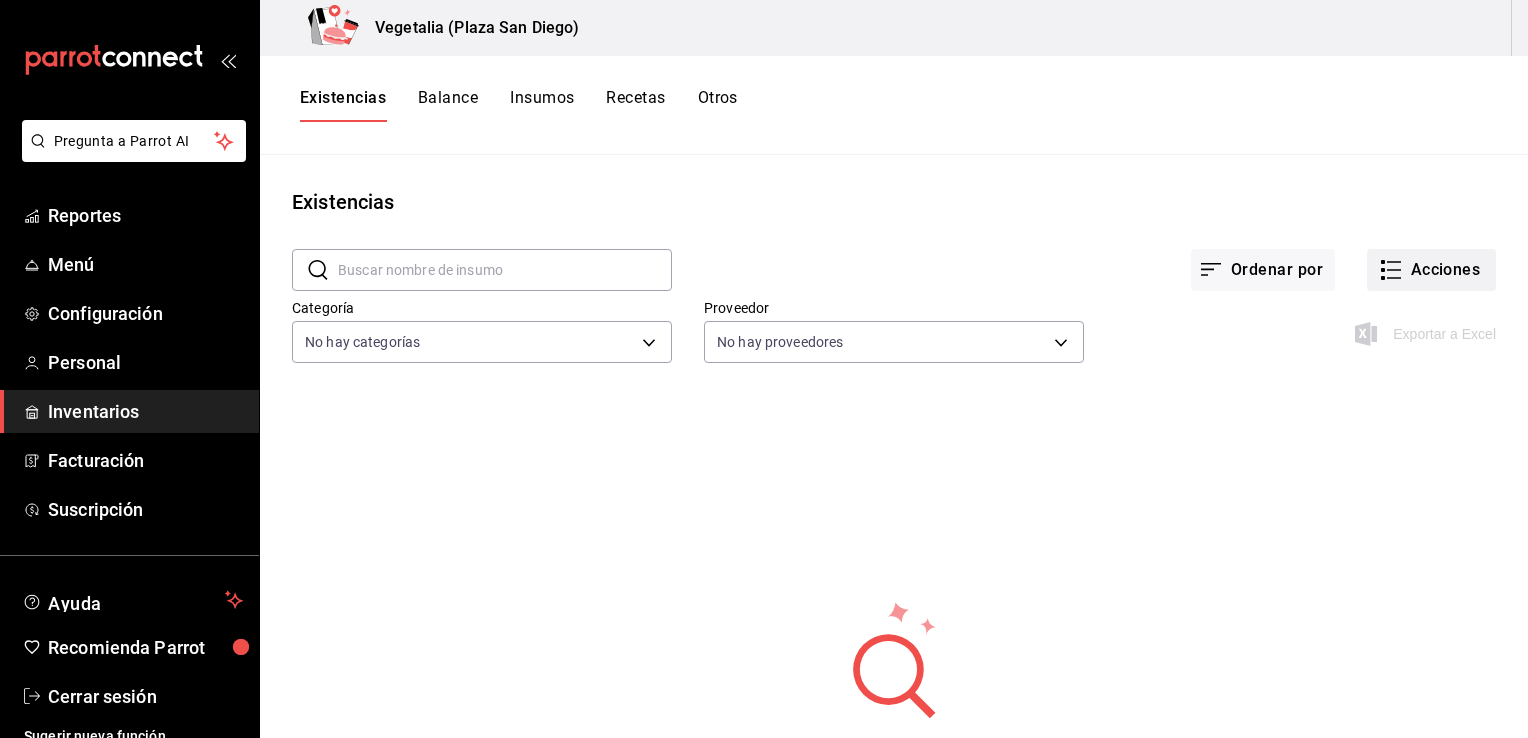 click on "Acciones" at bounding box center (1431, 270) 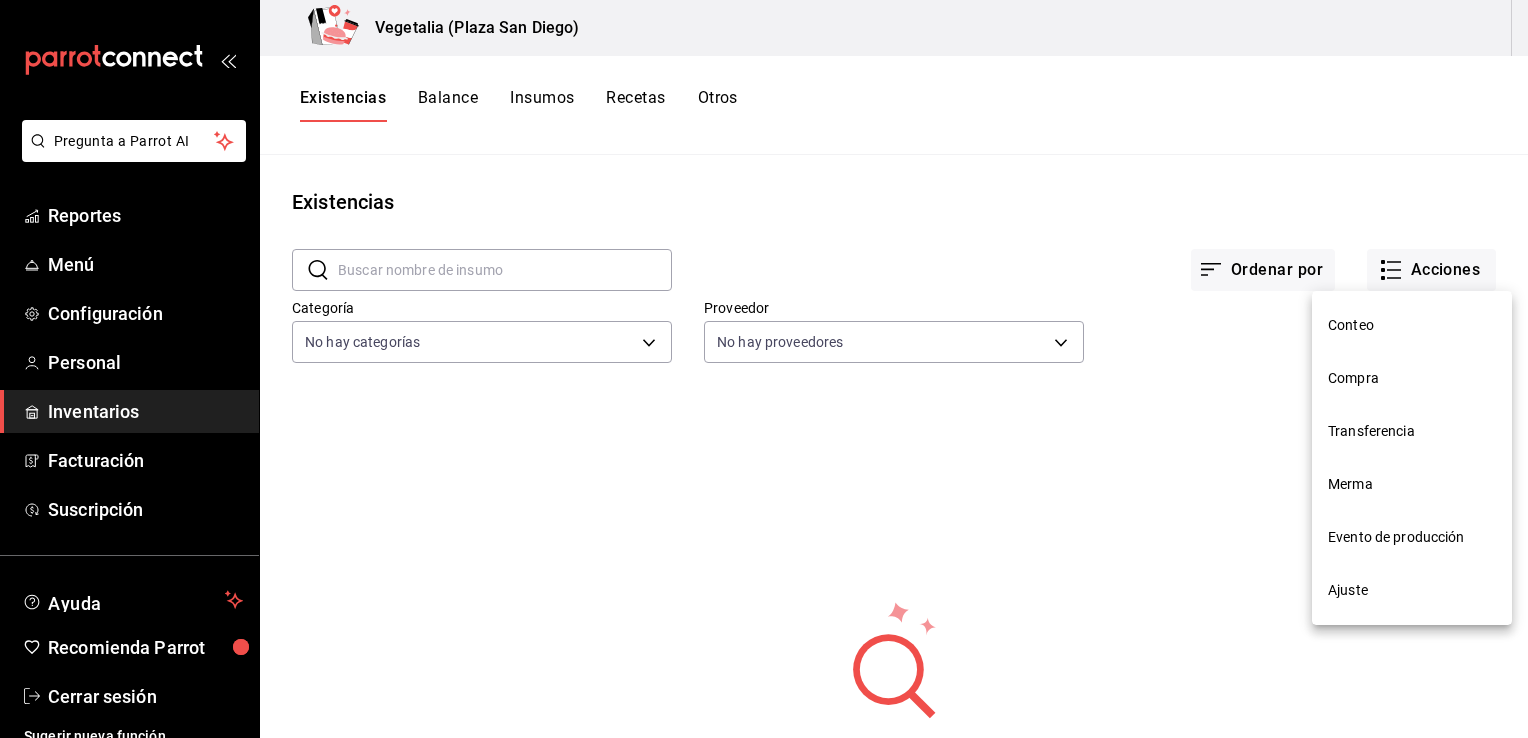 click on "Compra" at bounding box center [1412, 378] 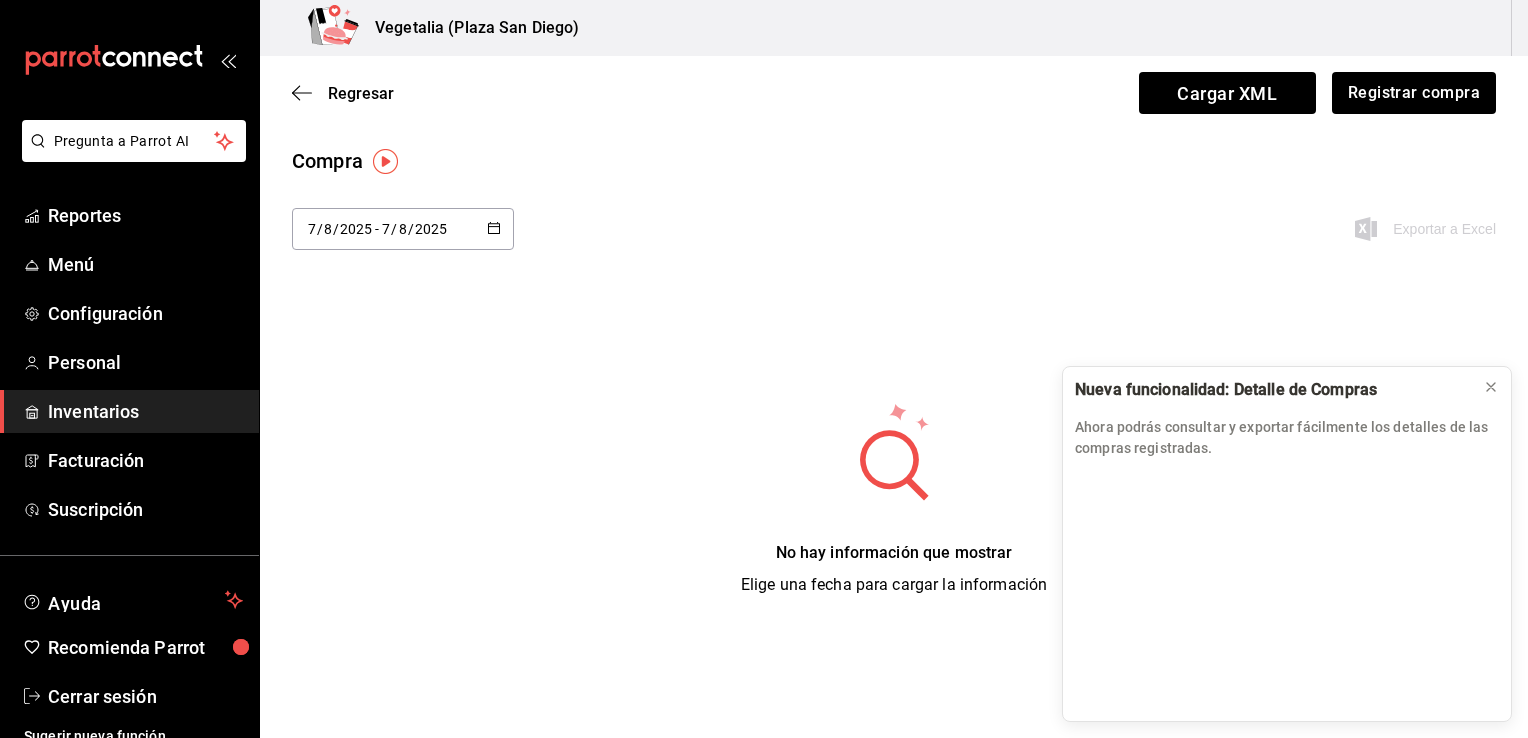 click on "Ahora podrás consultar y exportar fácilmente los detalles de las compras registradas." at bounding box center [1287, 438] 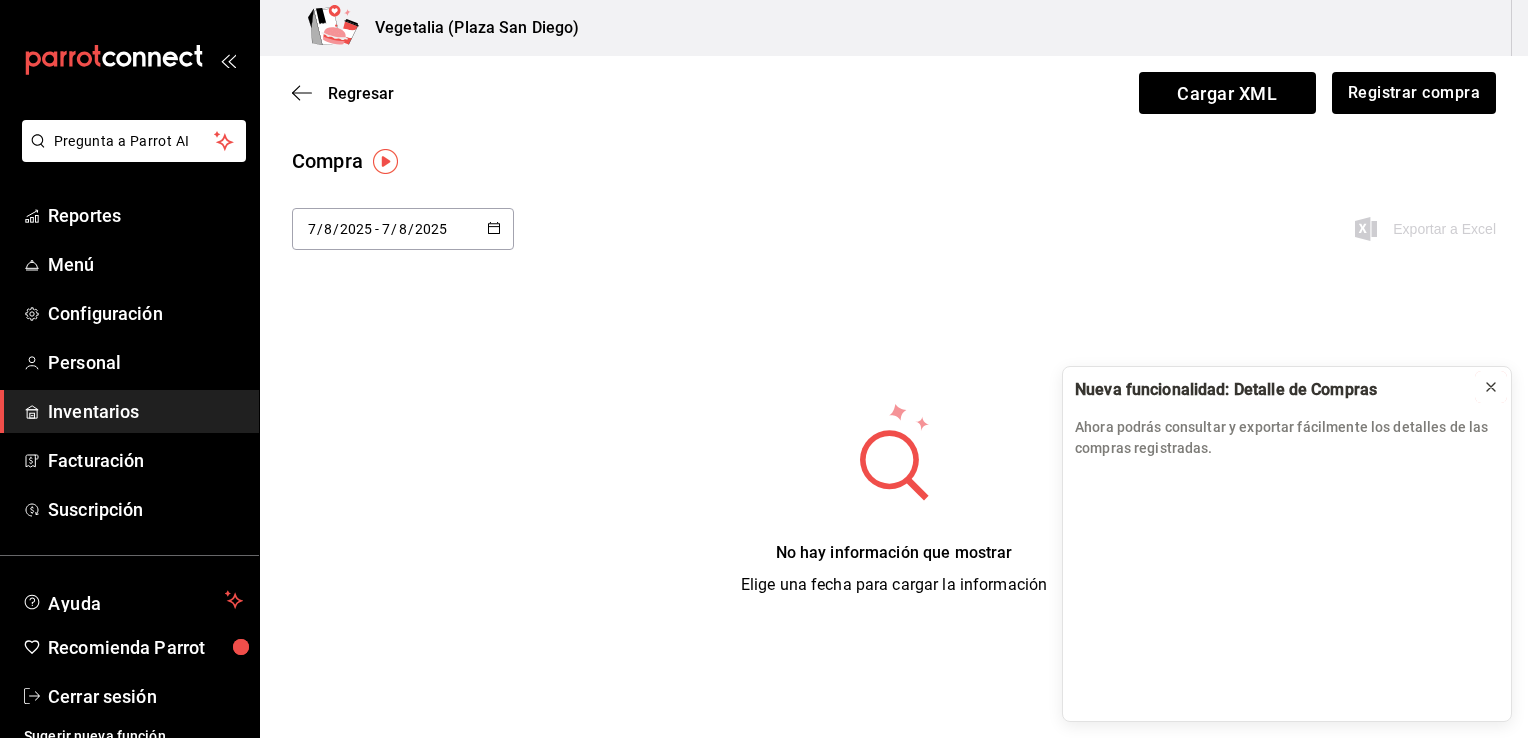 click 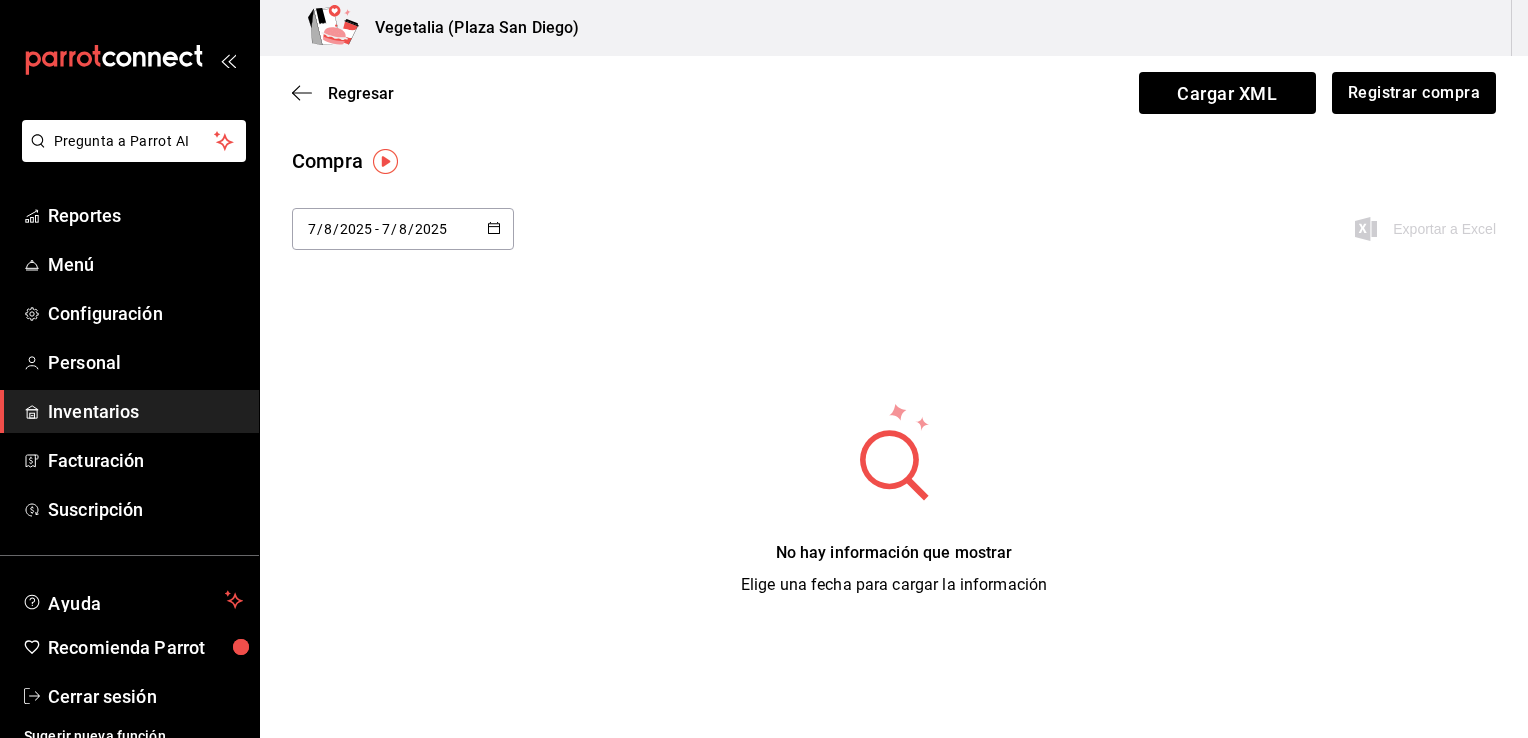 click at bounding box center [385, 161] 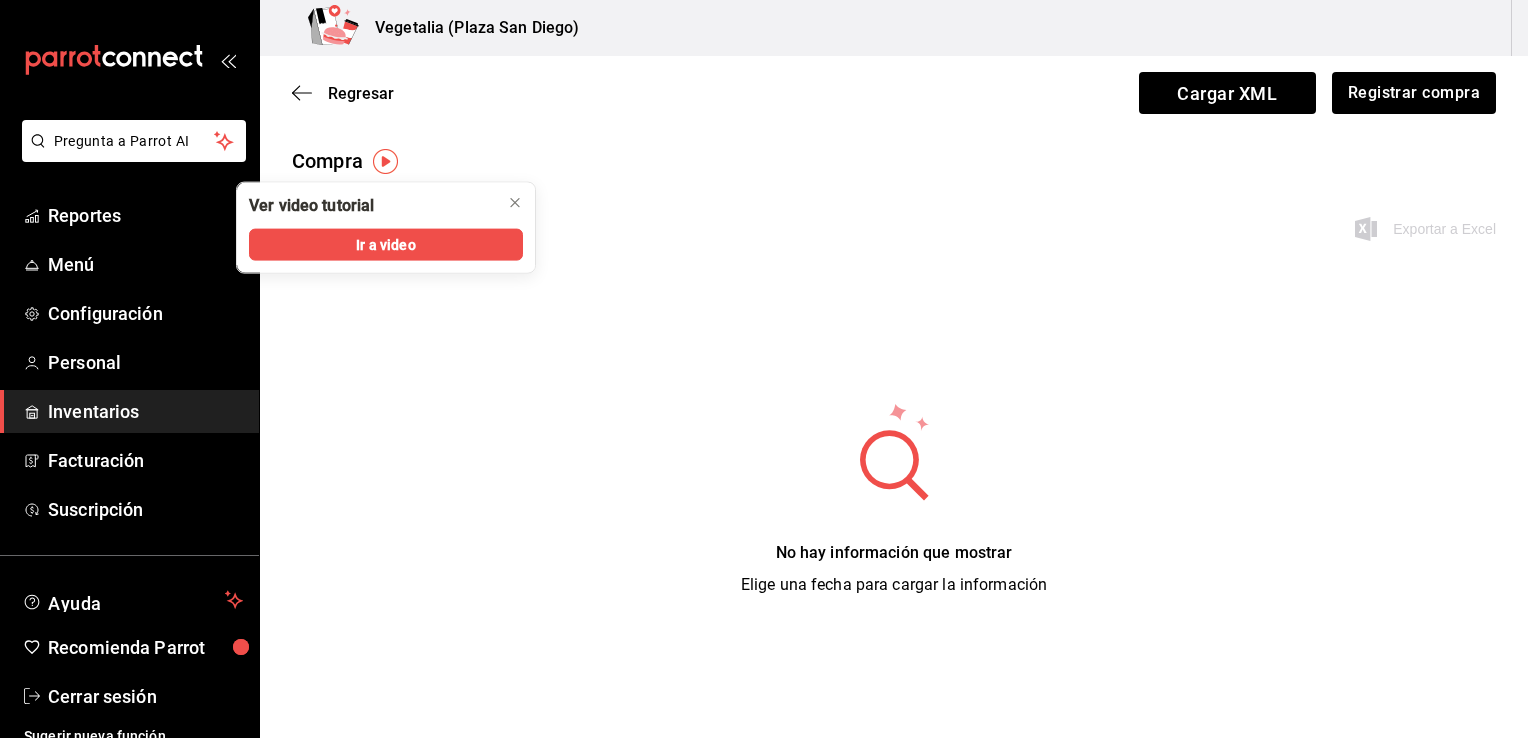 click on "Compra [DATE] [DATE] - [DATE] [DATE] - [DATE] Exportar a Excel" at bounding box center (894, 210) 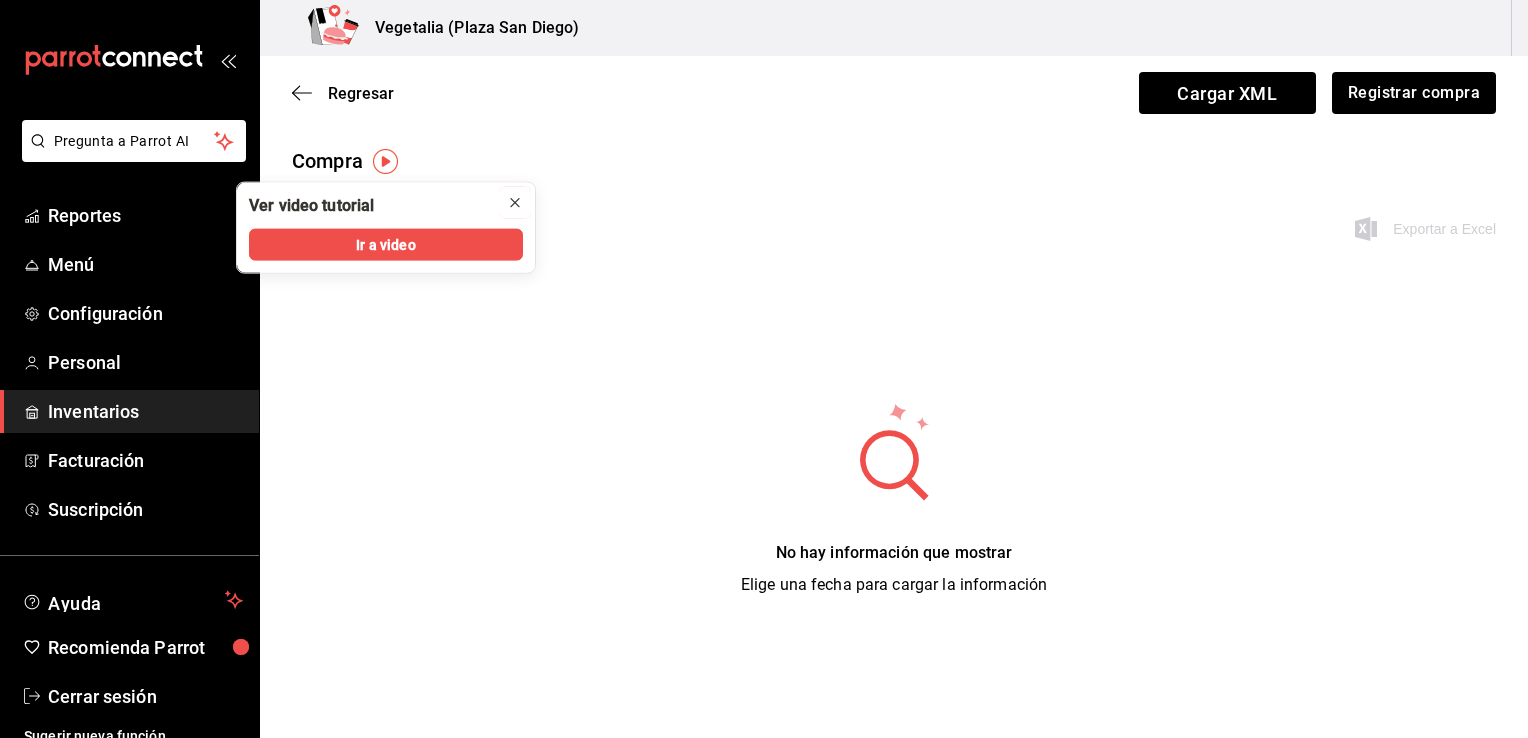 click 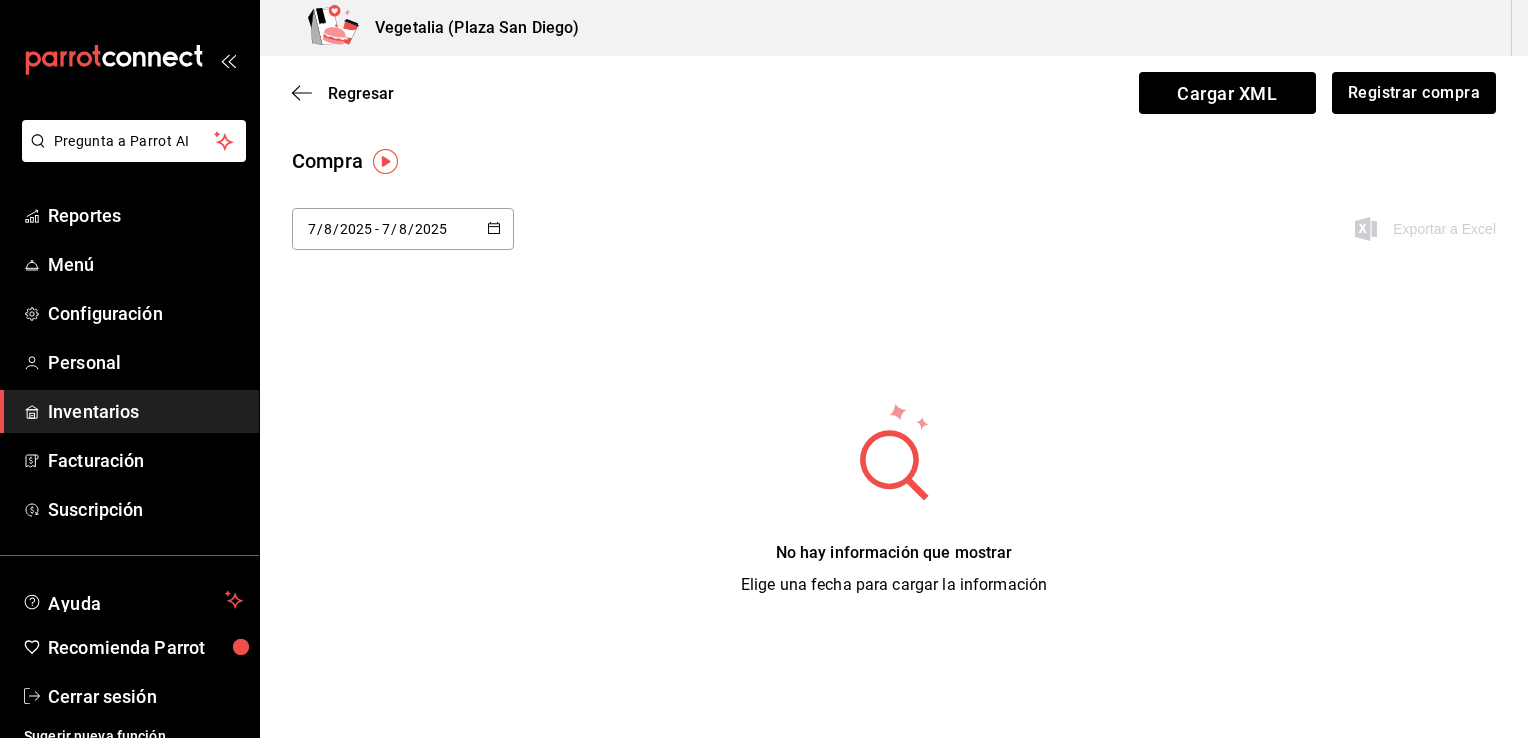 click on "2025" at bounding box center (431, 229) 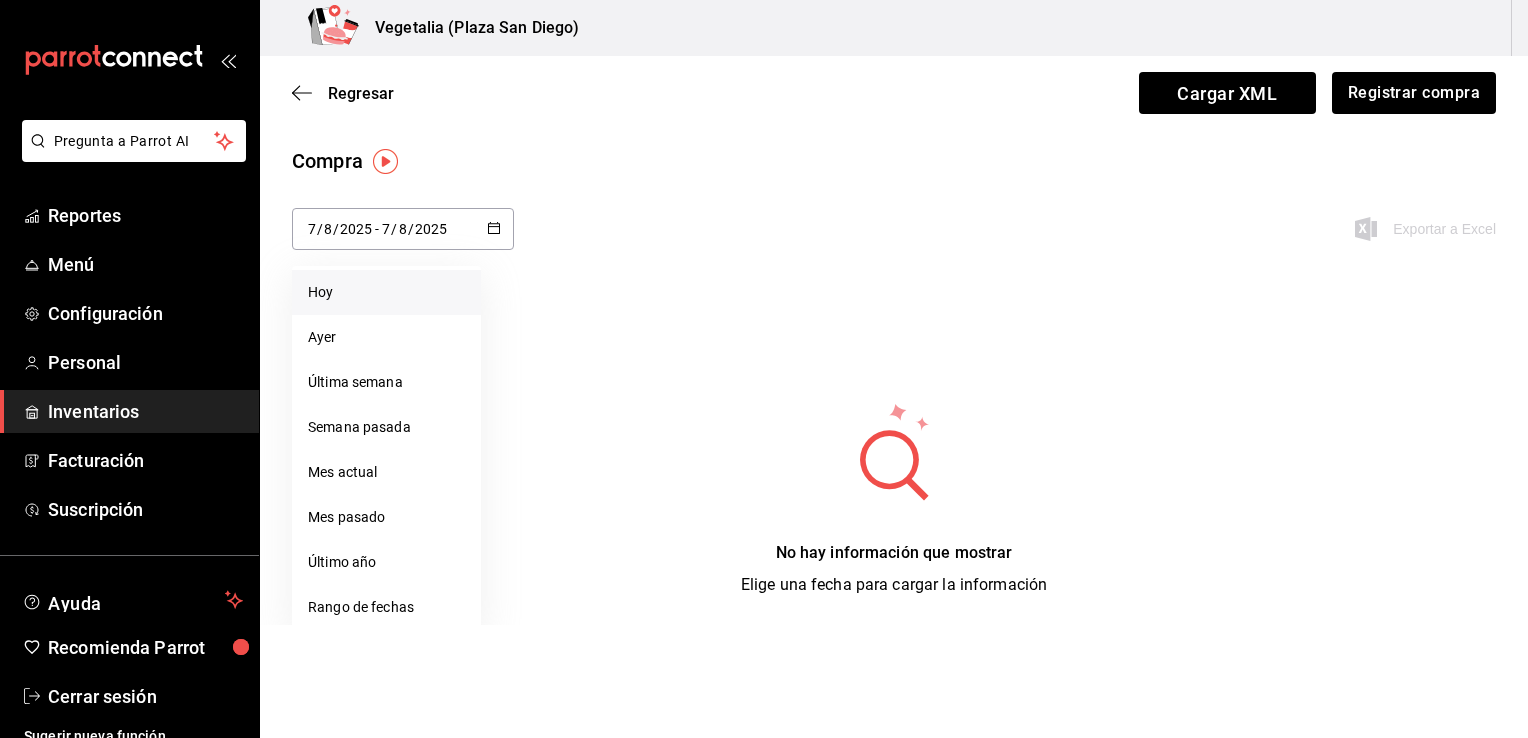 click on "Hoy" at bounding box center [386, 292] 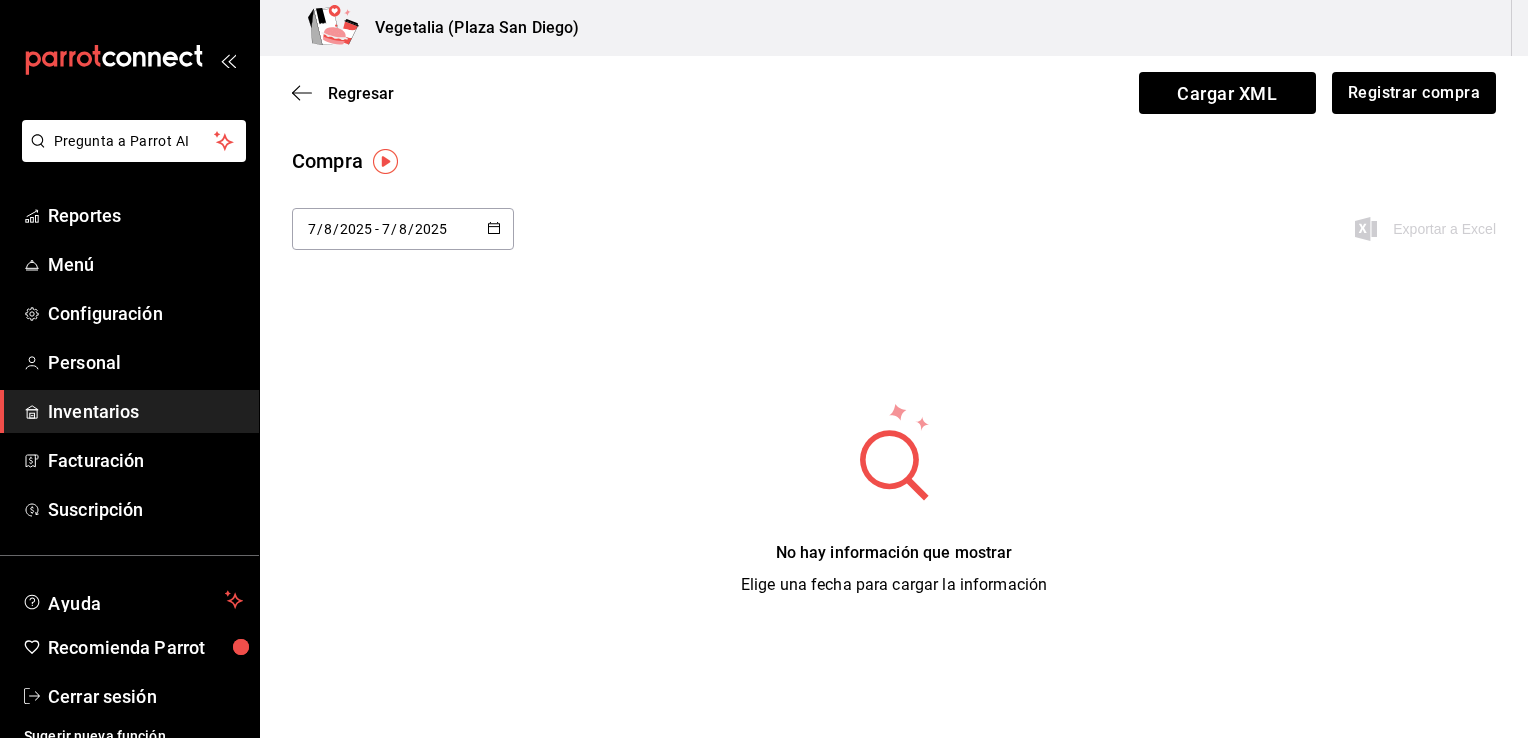 click 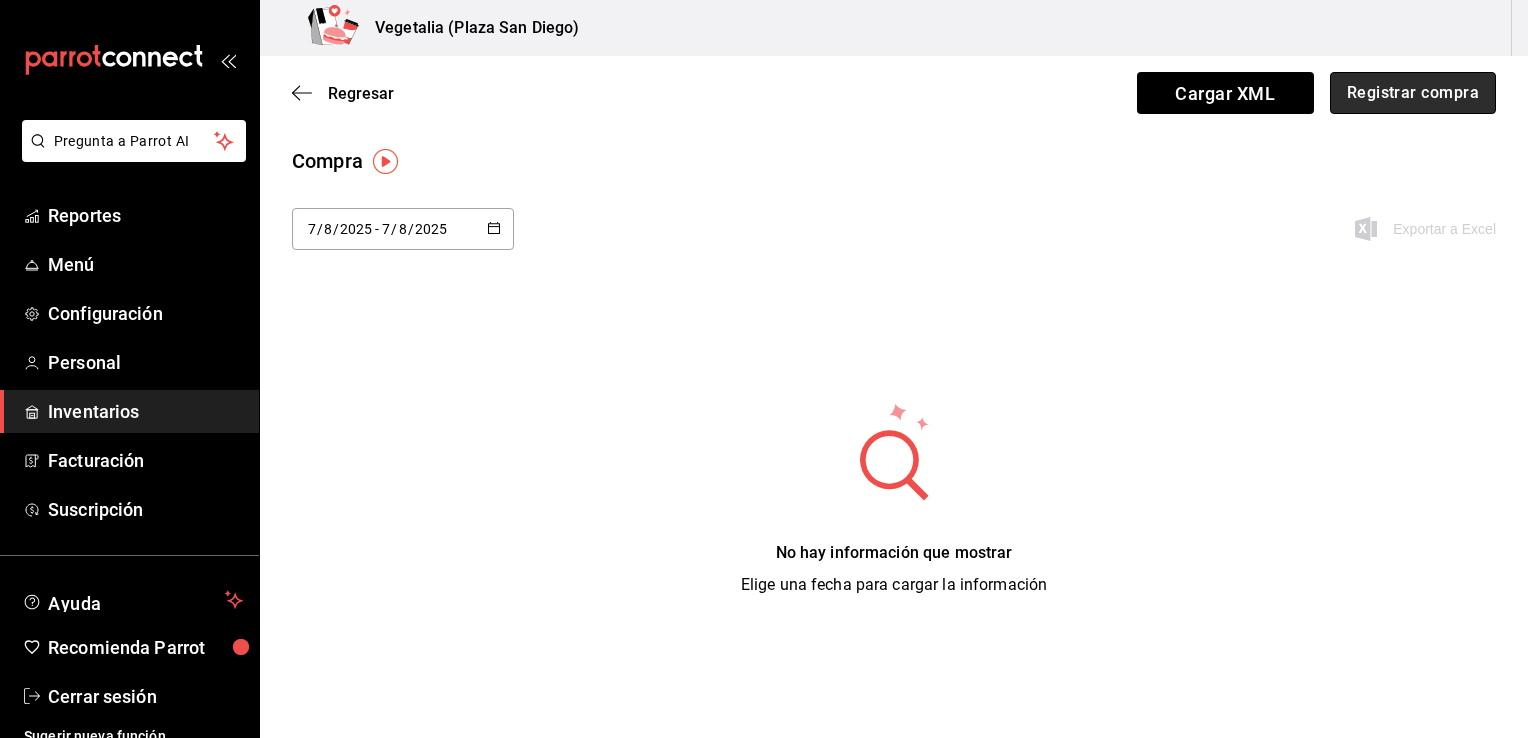 click on "Registrar compra" at bounding box center (1413, 93) 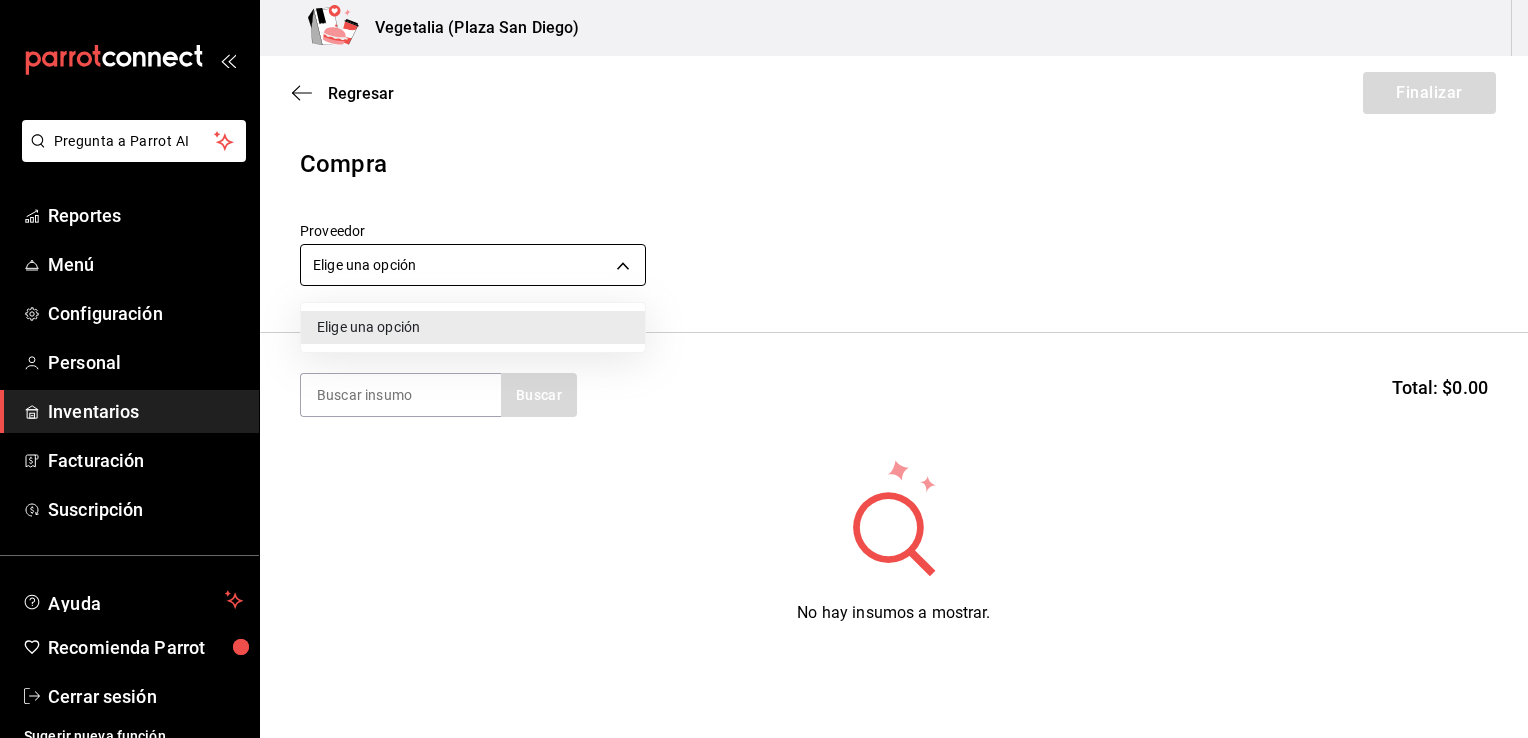 click on "Pregunta a Parrot AI Reportes   Menú   Configuración   Personal   Inventarios   Facturación   Suscripción   Ayuda Recomienda Parrot   Cerrar sesión   Sugerir nueva función   Vegetalia (Plaza San Diego) Regresar Finalizar Compra Proveedor Elige una opción default Buscar Total: $0.00 No hay insumos a mostrar. Busca un insumo para agregarlo a la lista GANA 1 MES GRATIS EN TU SUSCRIPCIÓN AQUÍ ¿Recuerdas cómo empezó tu restaurante?
Hoy puedes ayudar a un colega a tener el mismo cambio que tú viviste.
Recomienda Parrot directamente desde tu Portal Administrador.
Es fácil y rápido.
🎁 Por cada restaurante que se una, ganas 1 mes gratis. Ver video tutorial Ir a video Pregunta a Parrot AI Reportes   Menú   Configuración   Personal   Inventarios   Facturación   Suscripción   Ayuda Recomienda Parrot   Cerrar sesión   Sugerir nueva función   Editar Eliminar Visitar centro de ayuda [PHONE] [EMAIL] Visitar centro de ayuda [PHONE] [EMAIL]" at bounding box center [764, 312] 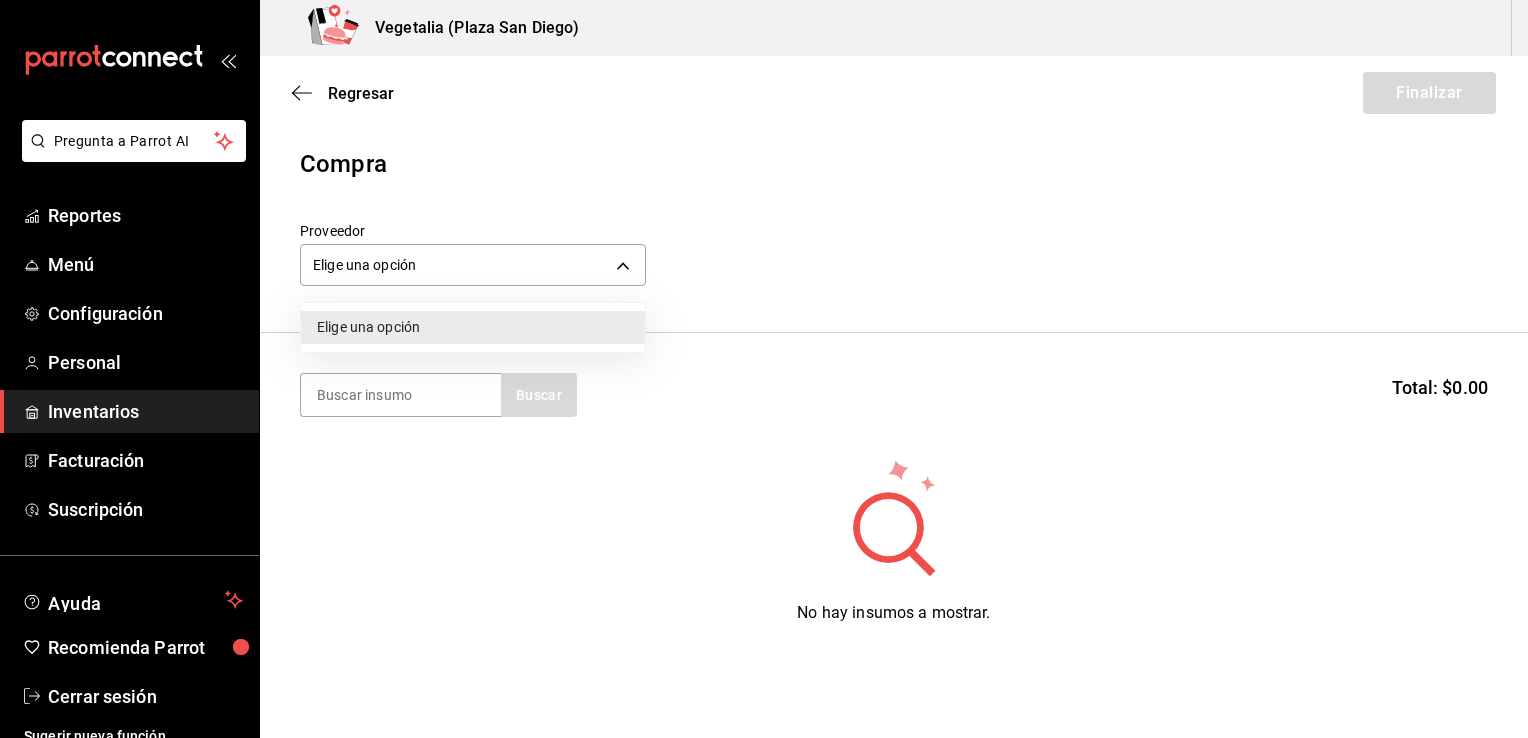 click at bounding box center [764, 369] 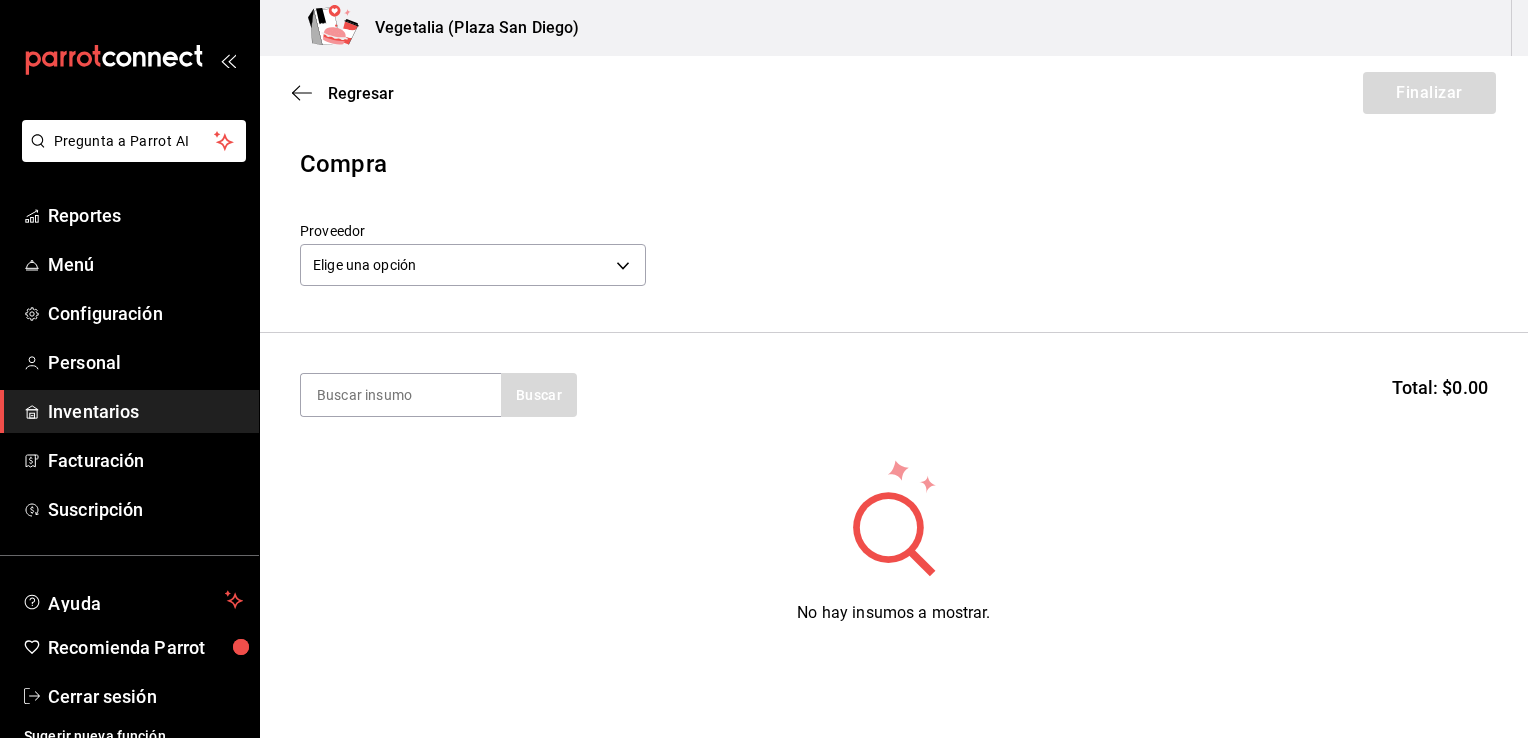 click on "Inventarios" at bounding box center [145, 411] 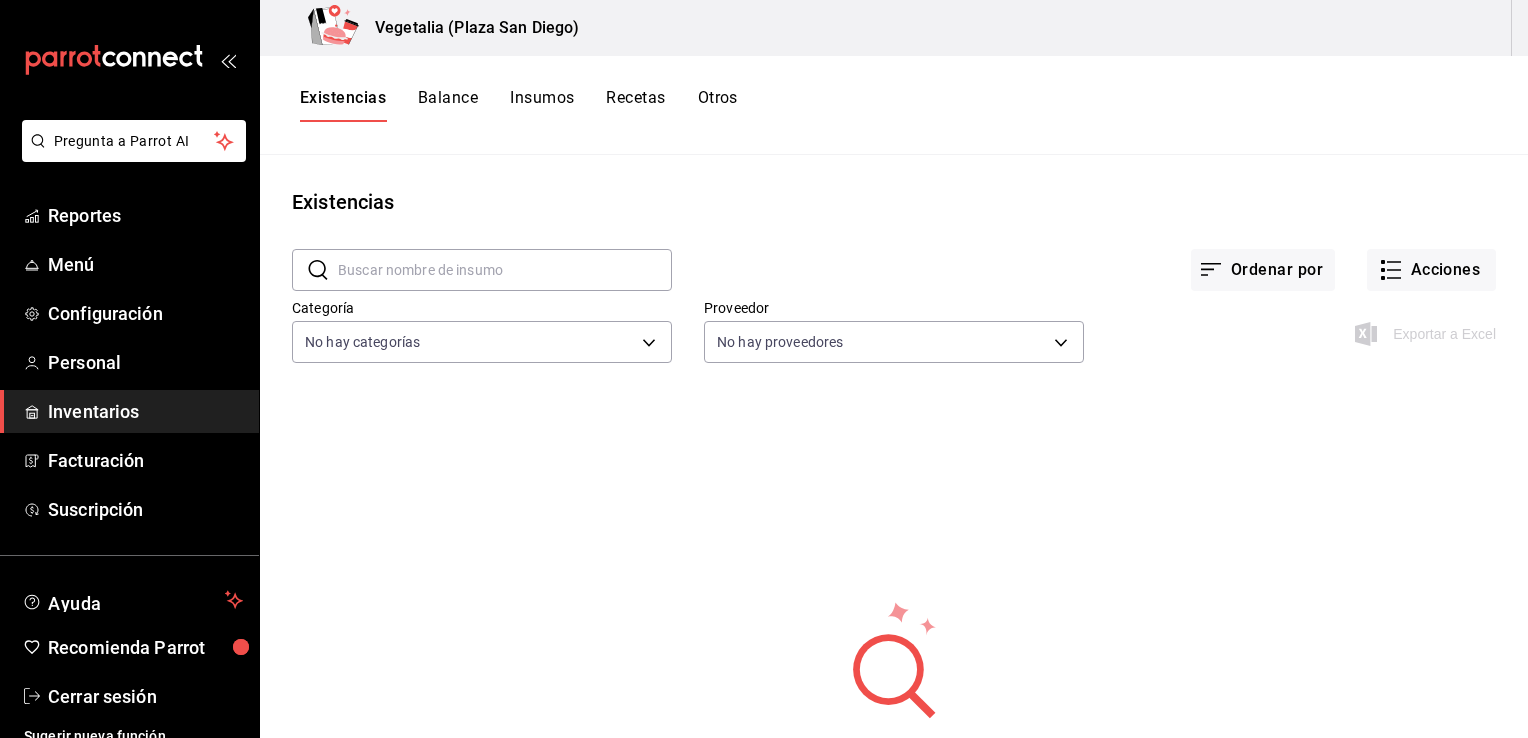 click on "Balance" at bounding box center [448, 105] 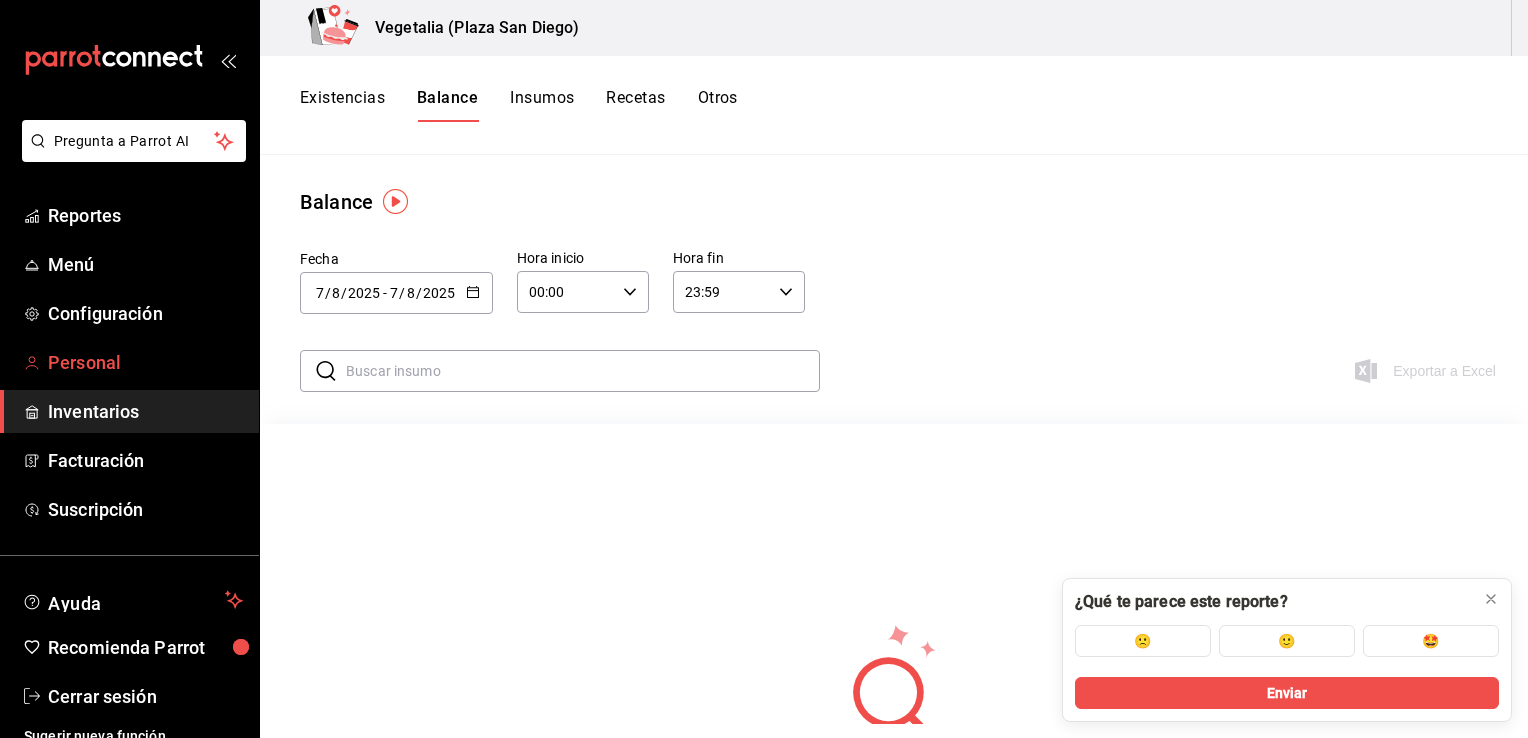 click on "Personal" at bounding box center (145, 362) 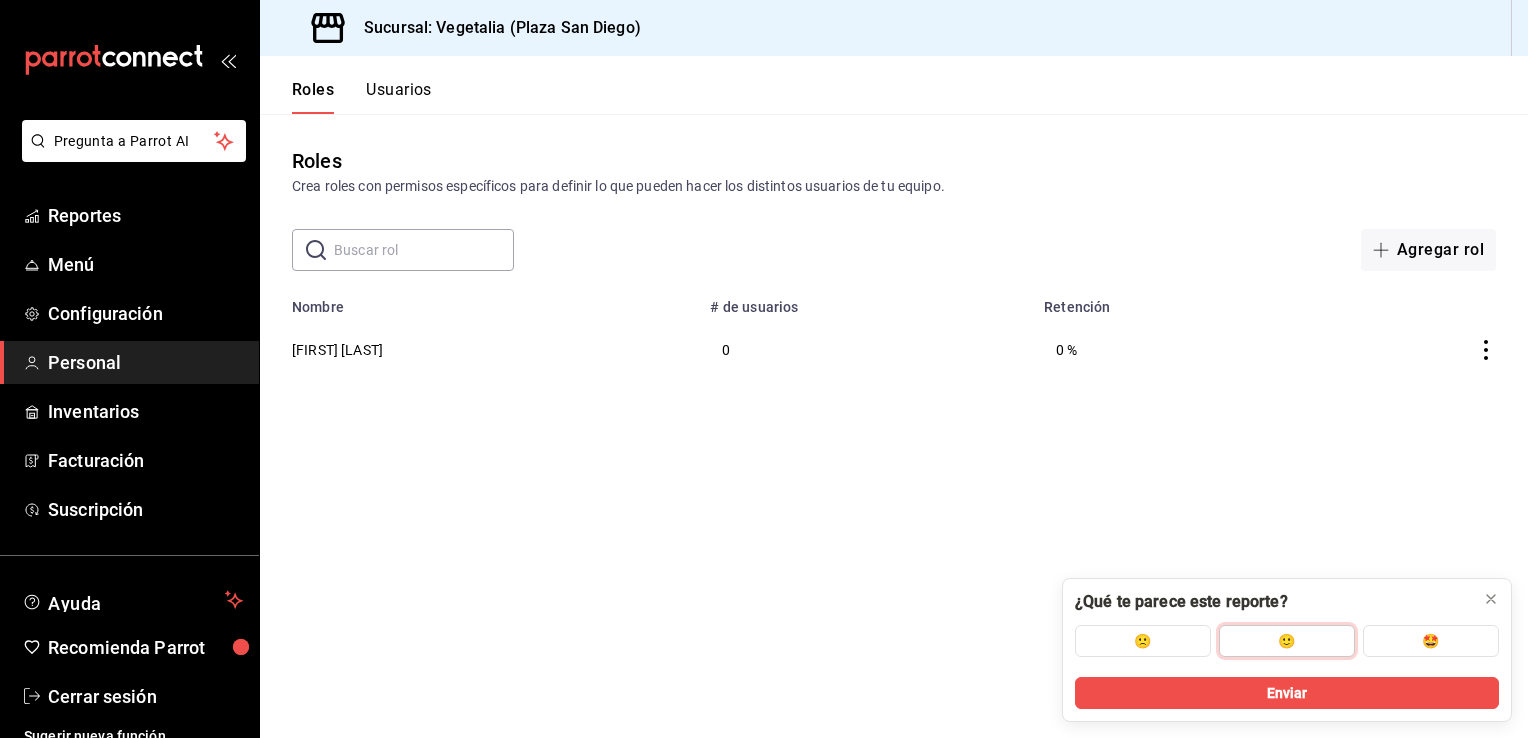 click on "🙂" at bounding box center [1287, 641] 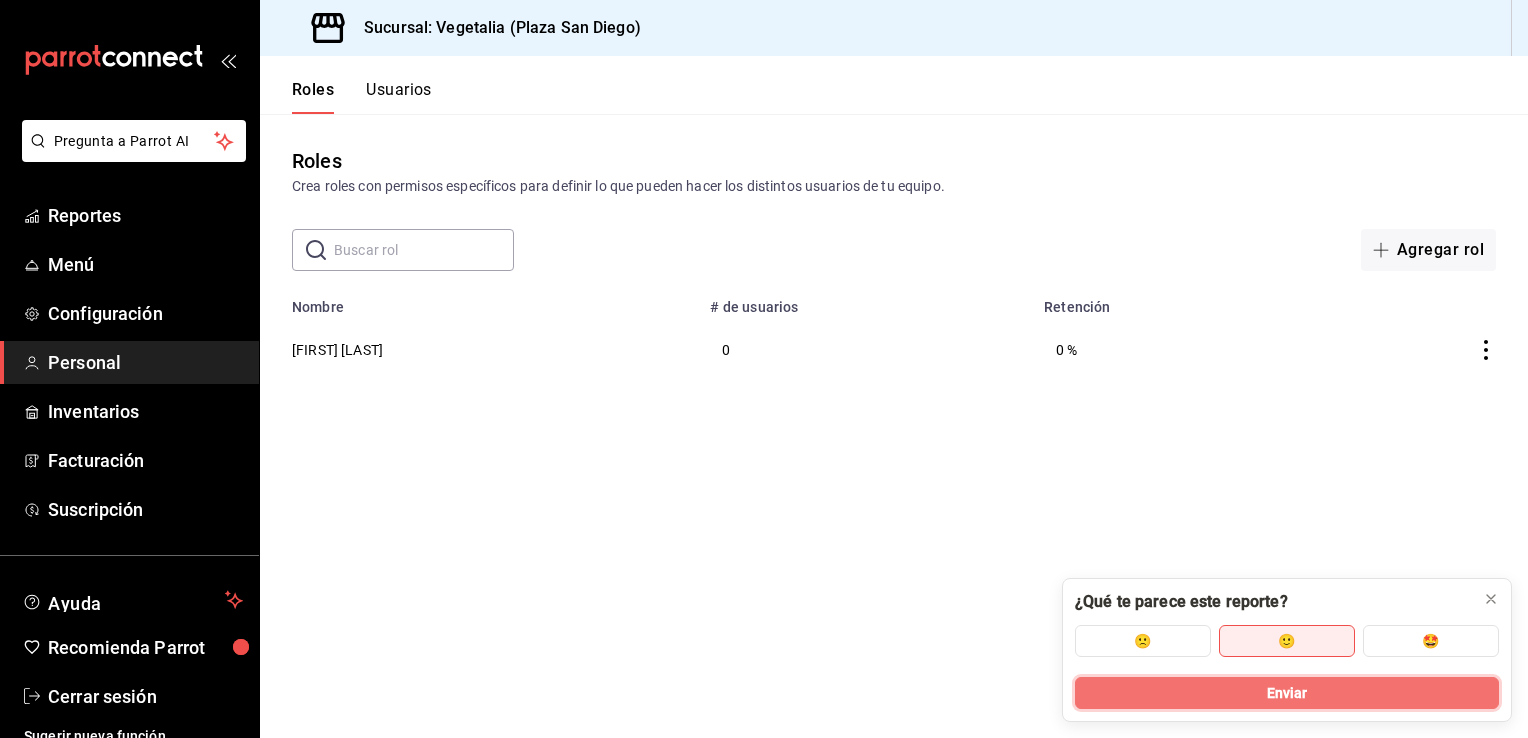 click on "Enviar" at bounding box center [1287, 693] 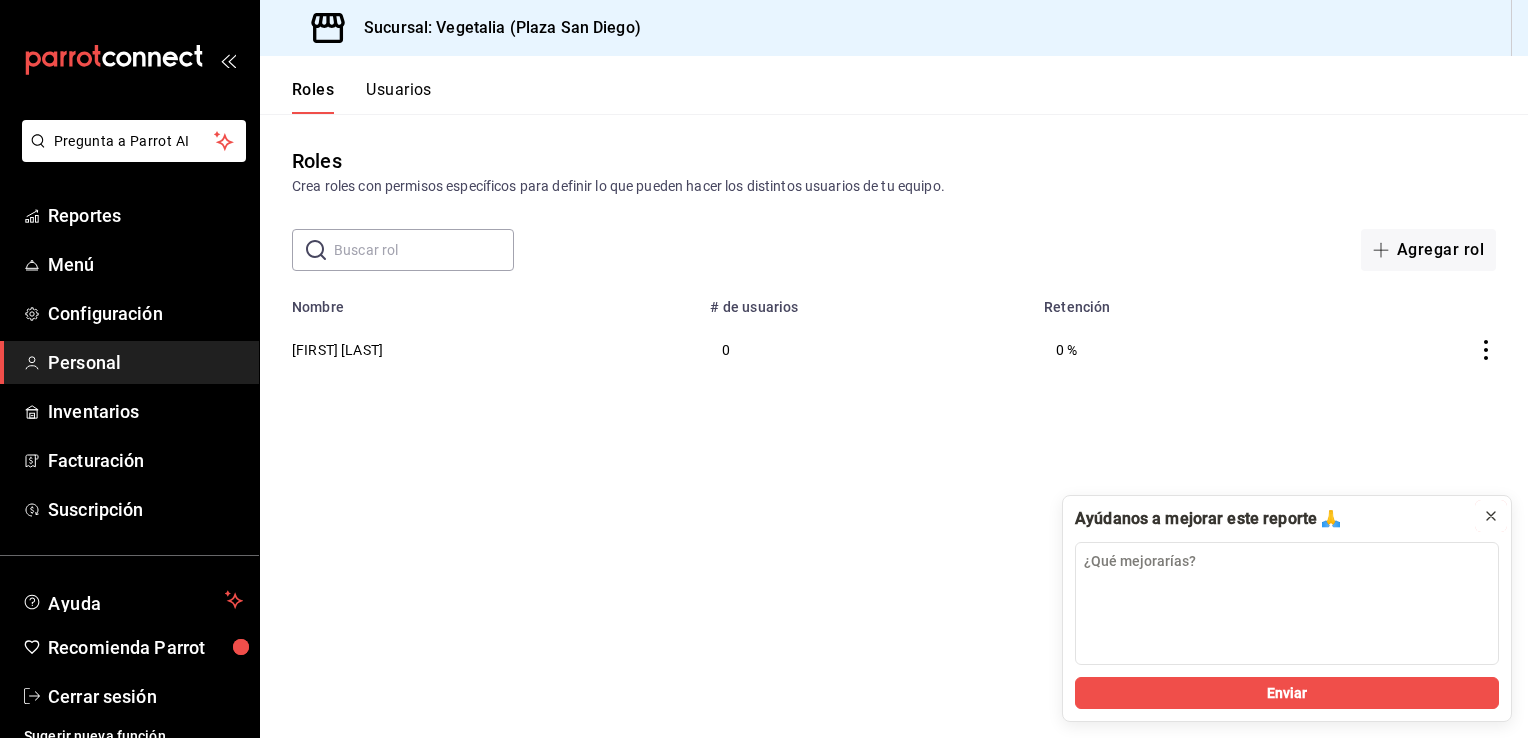 click 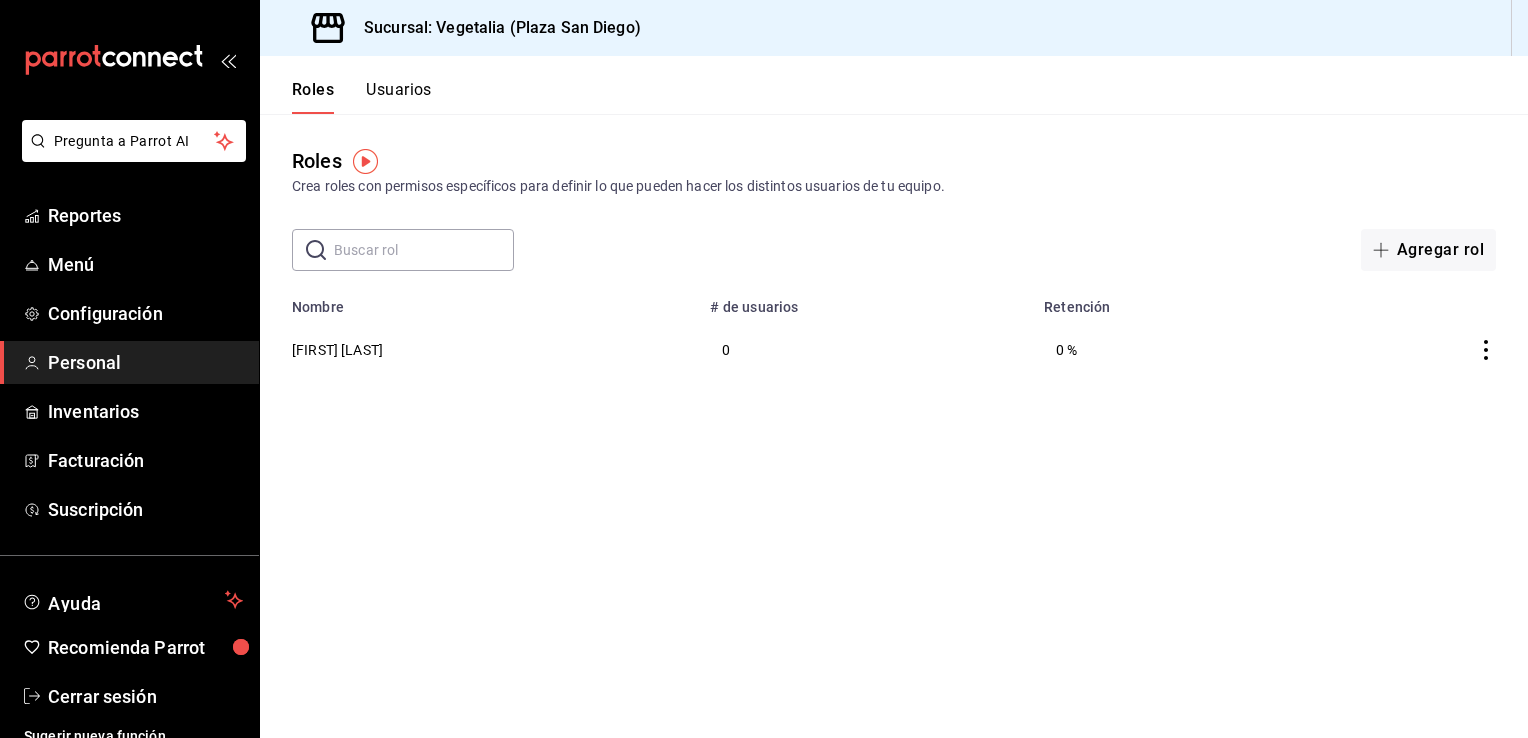 click on "Usuarios" at bounding box center [399, 97] 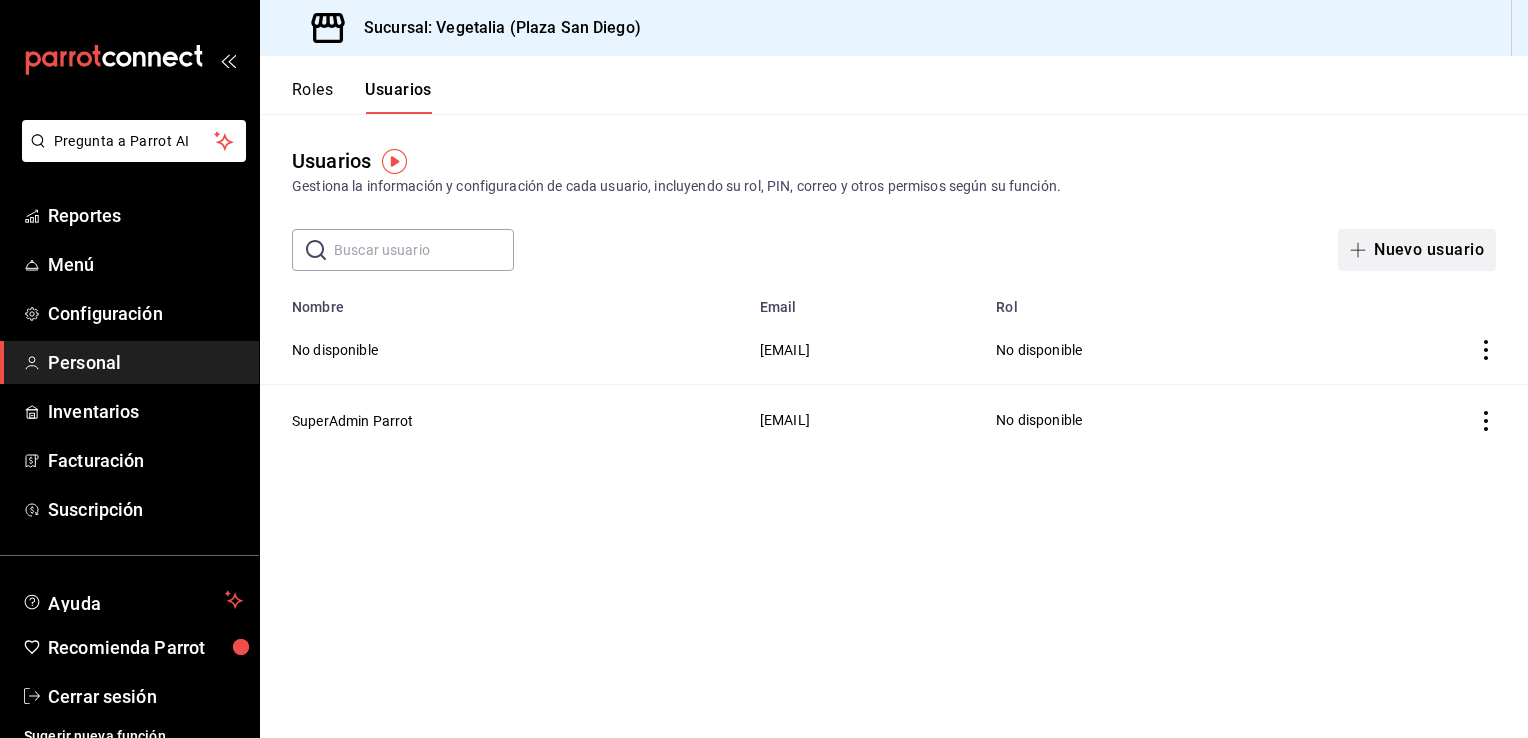 click on "Nuevo usuario" at bounding box center (1417, 250) 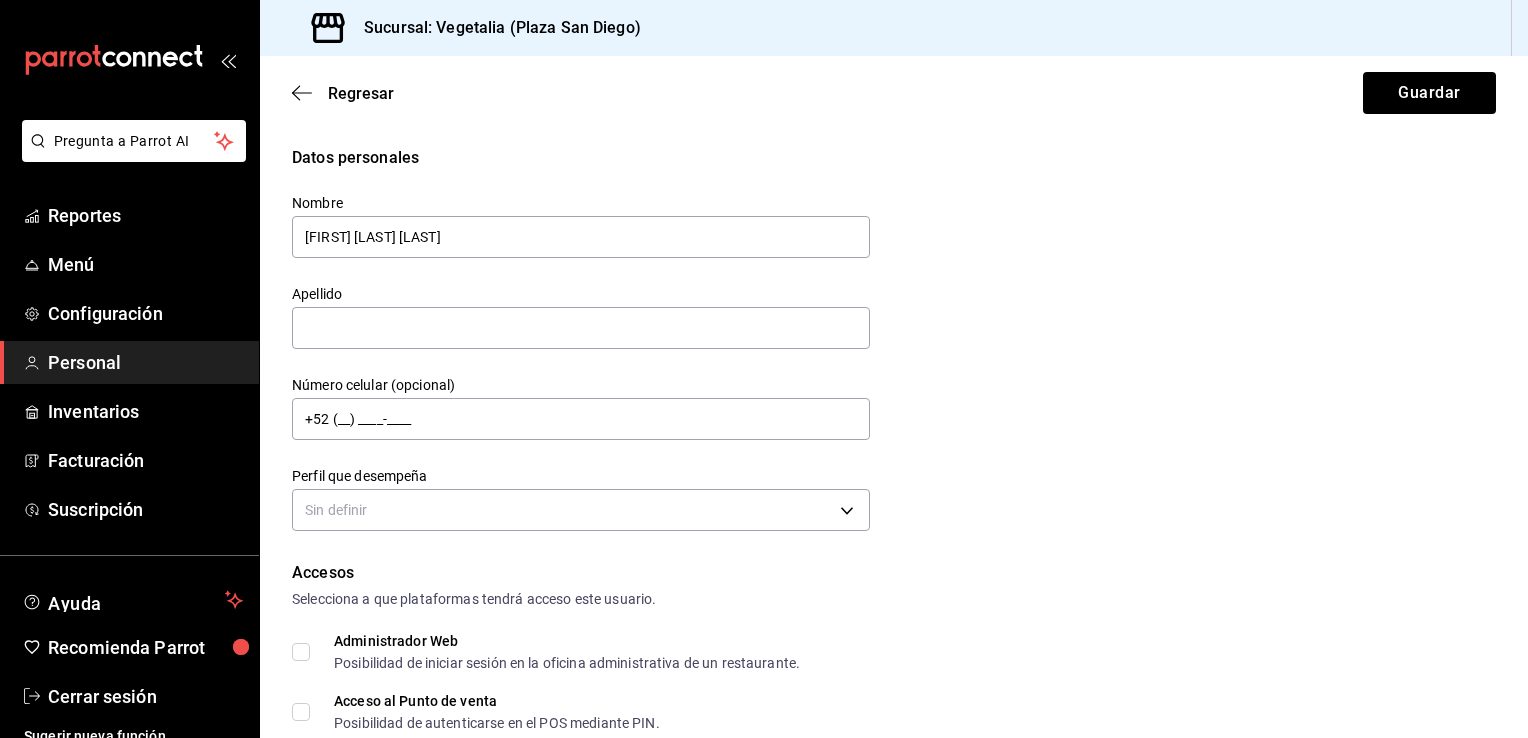 click on "Datos personales Nombre [FIRST] [LAST] [LAST] Número celular (opcional) [PHONE] Perfil que desempeña Sin definir" at bounding box center [894, 341] 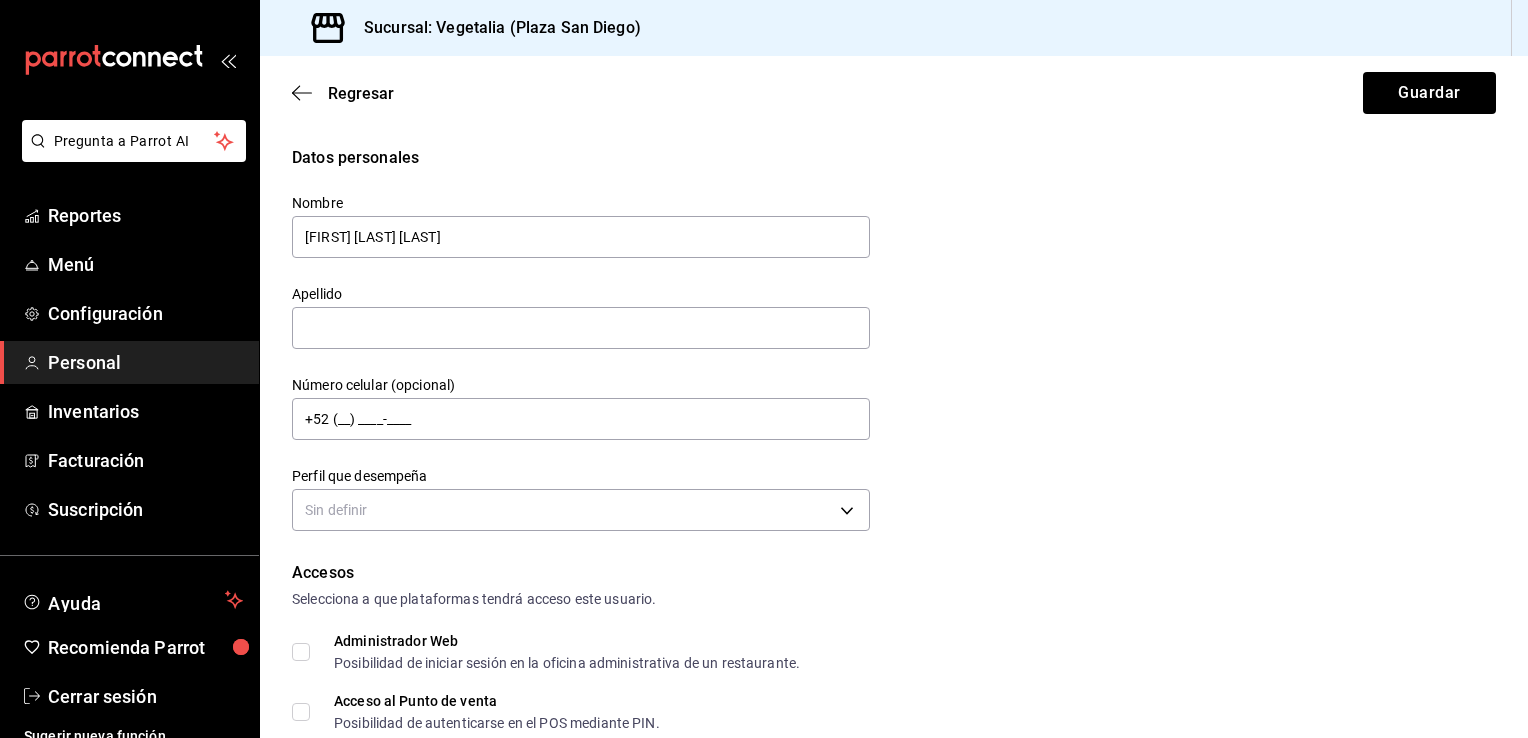 click on "Apellido" at bounding box center [581, 318] 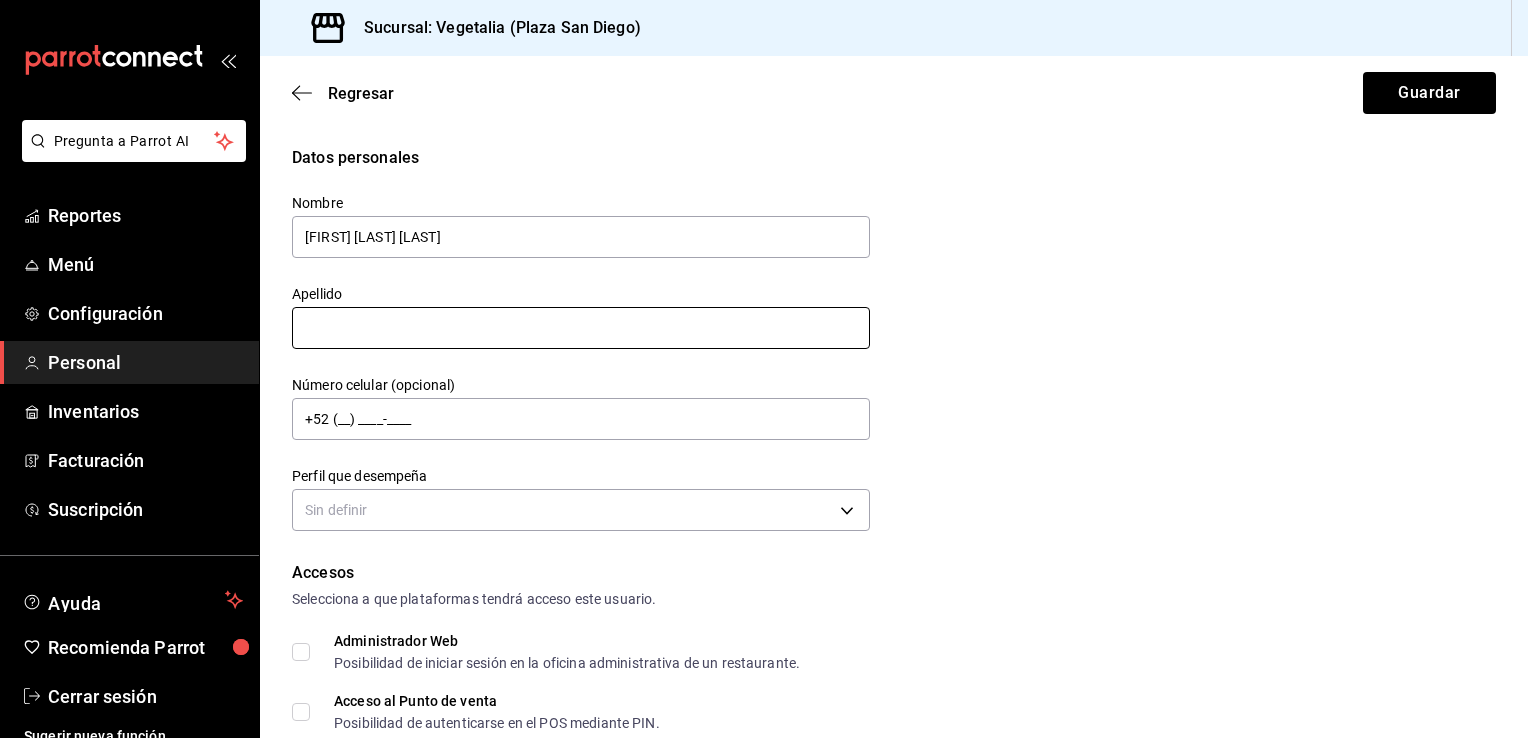 click at bounding box center [581, 328] 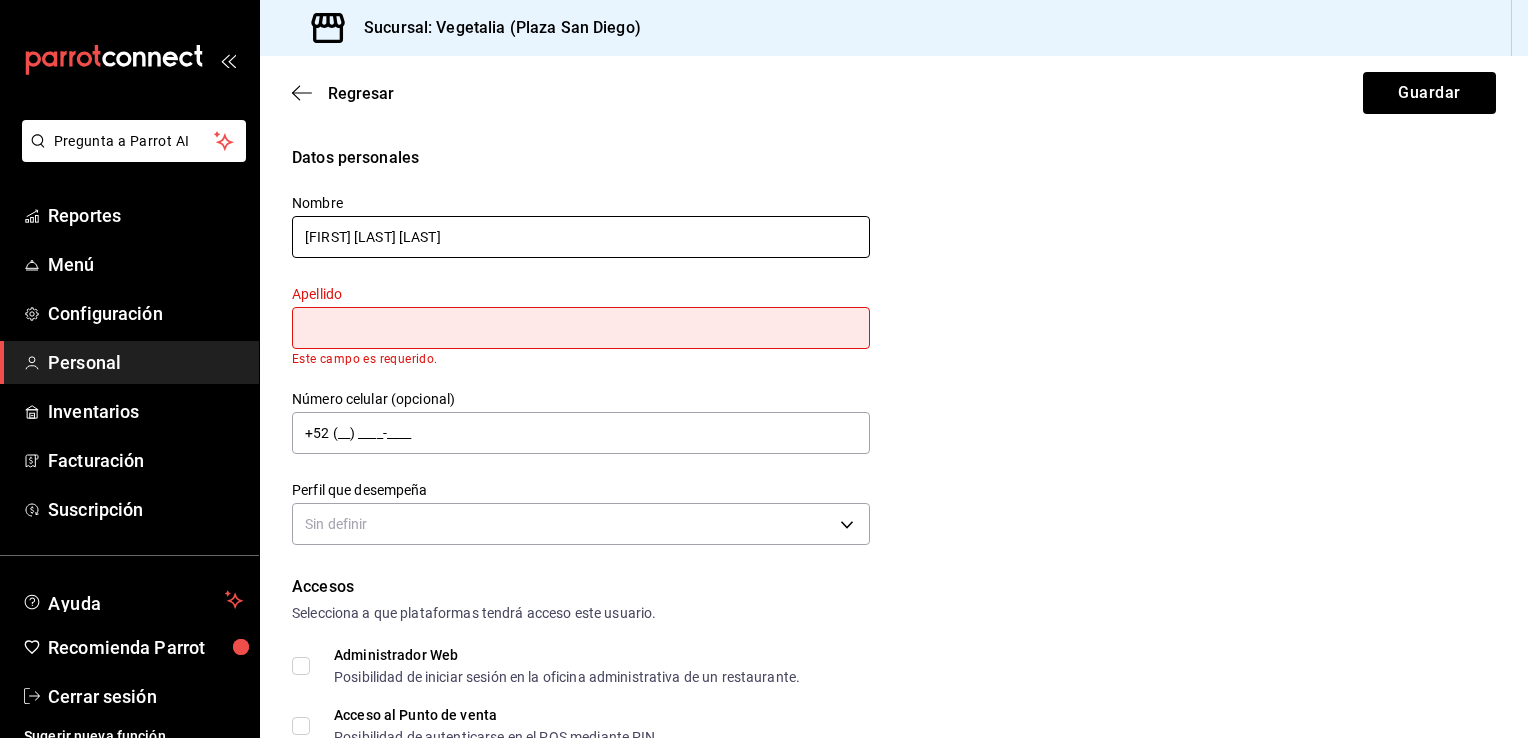 click on "[FIRST] [LAST] [LAST]" at bounding box center (581, 237) 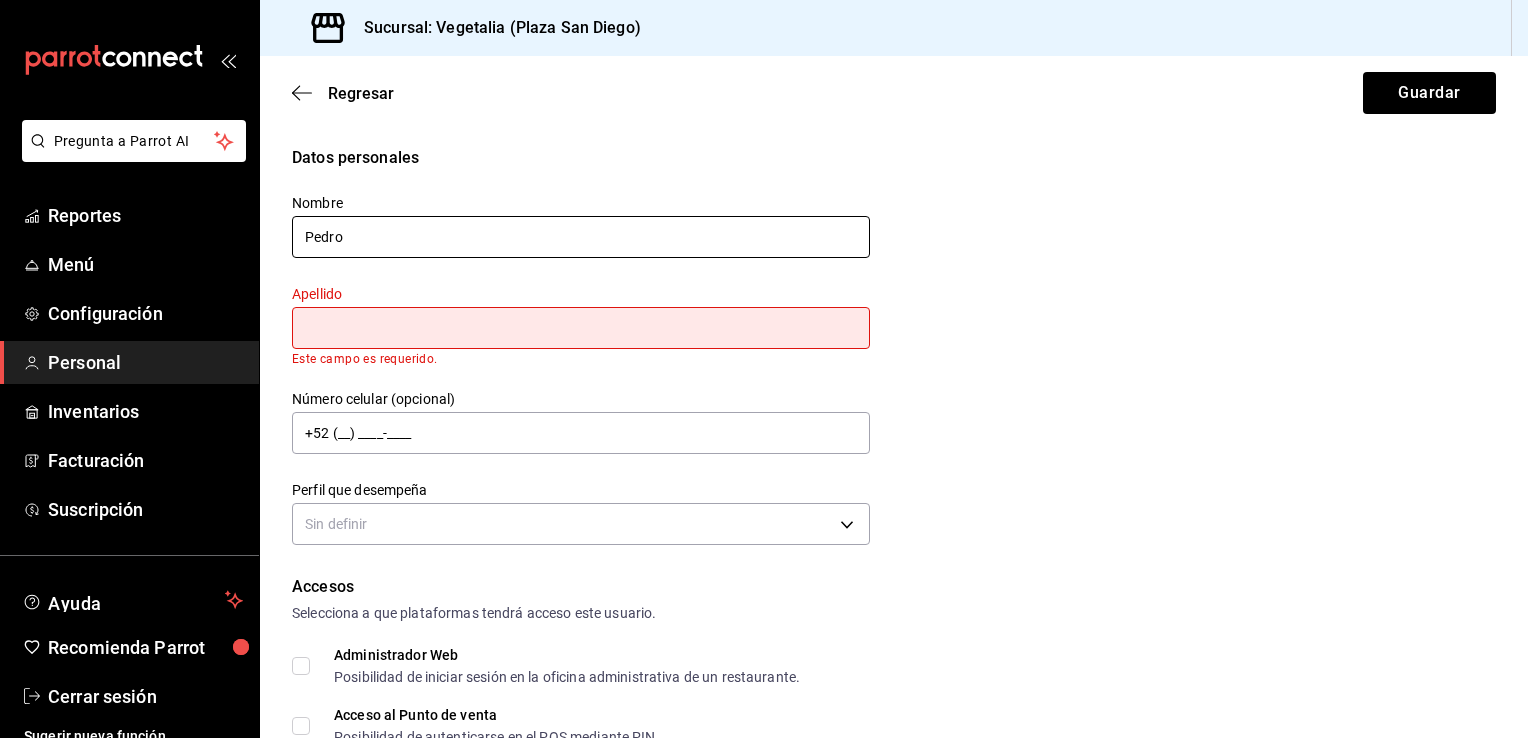 type on "Pedro" 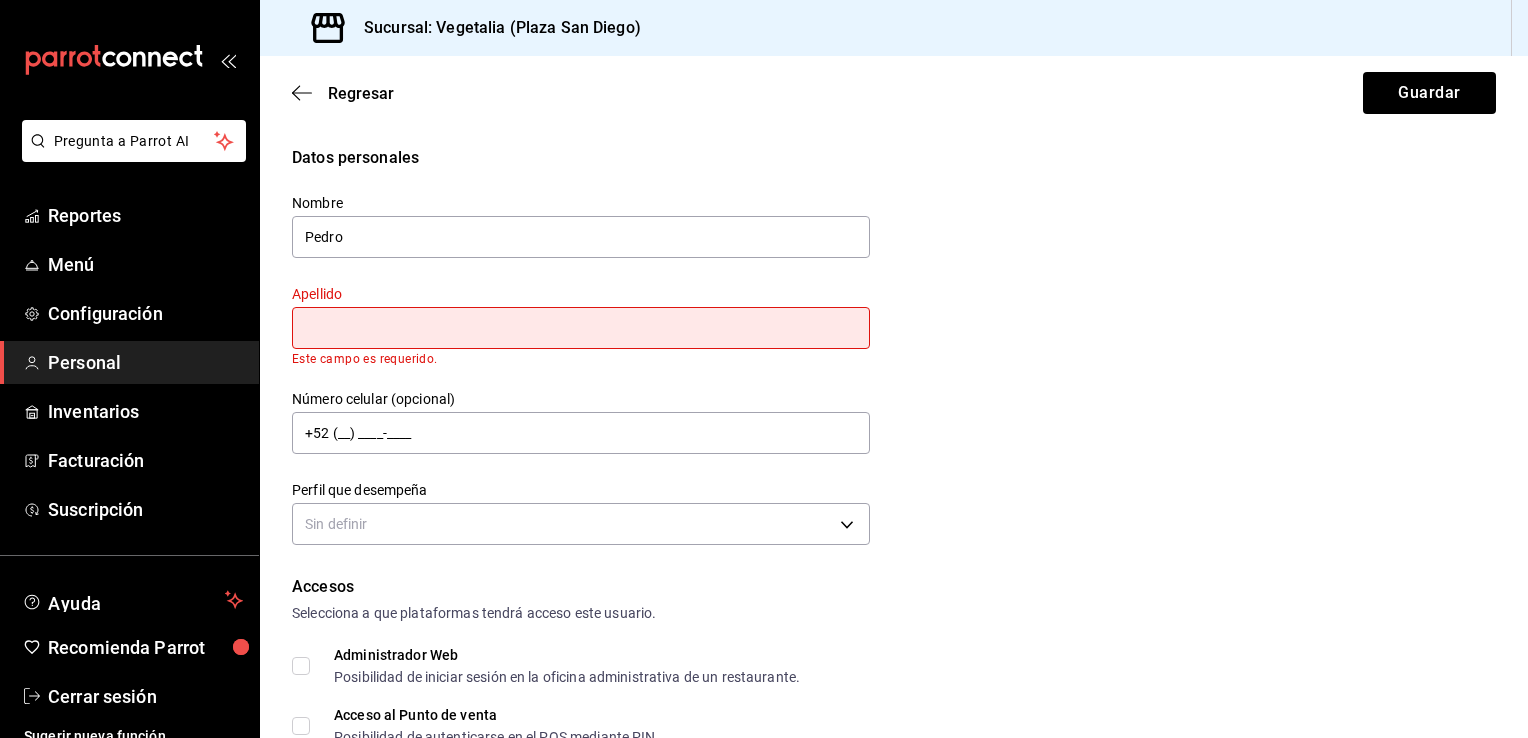 click at bounding box center (581, 328) 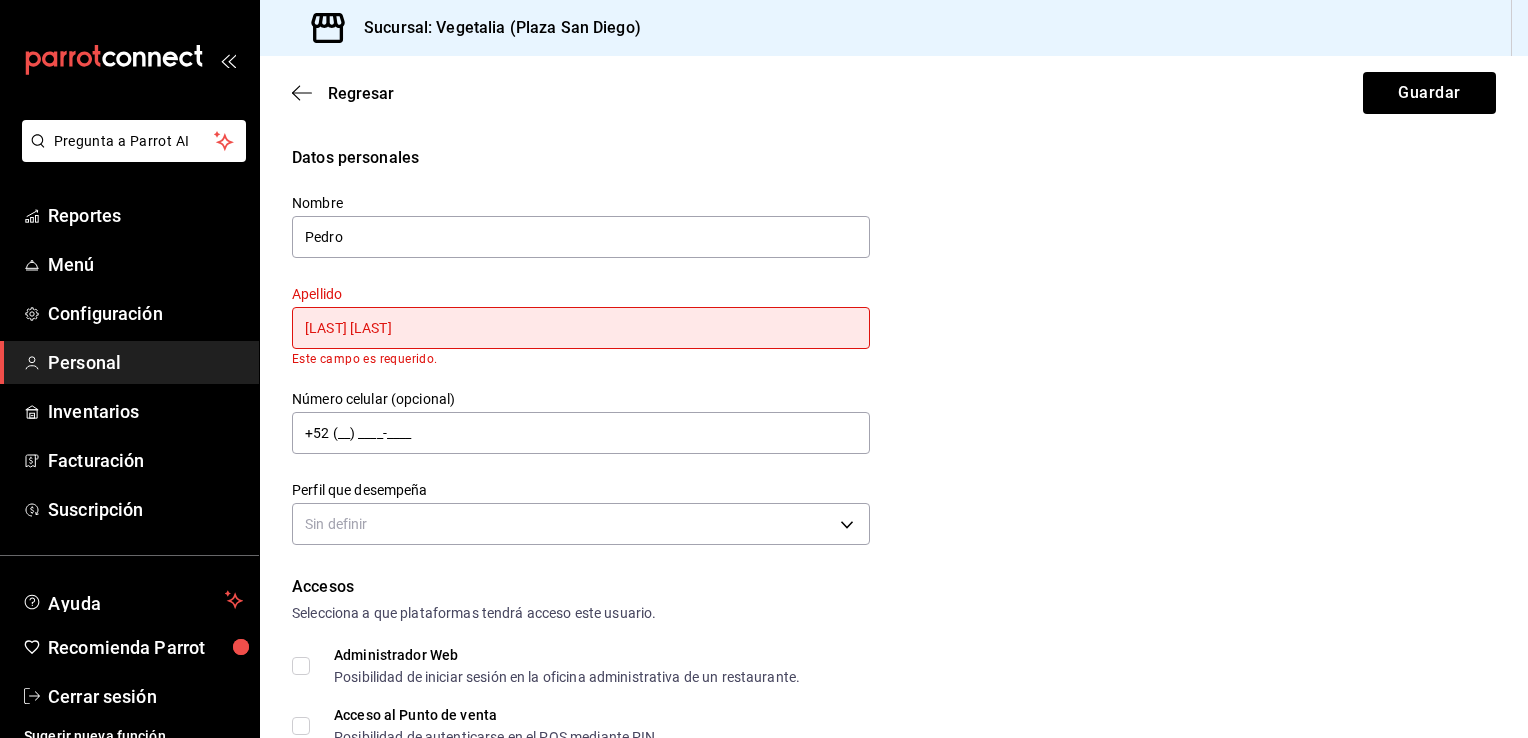 type on "[LAST] [LAST]" 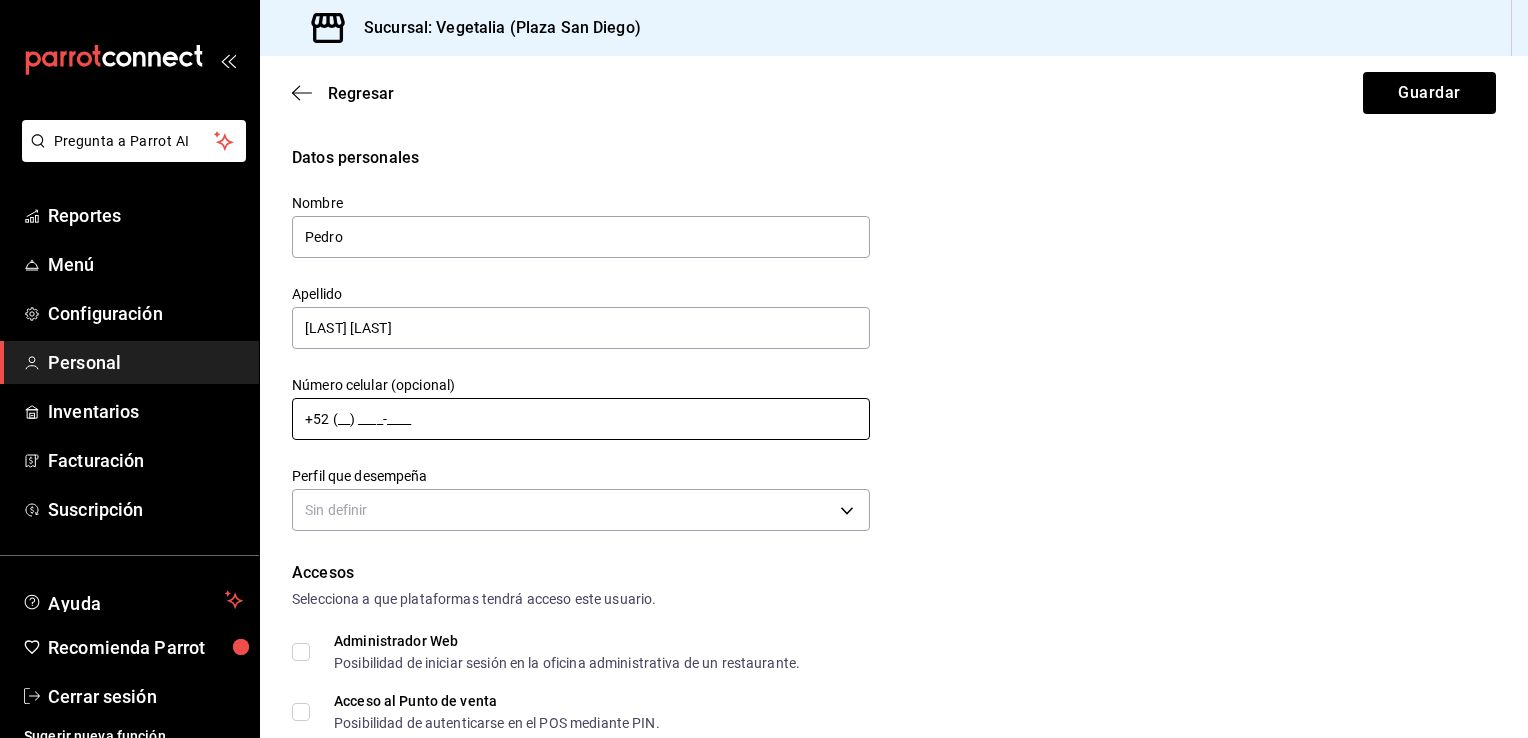 click on "Nombre [FIRST] Apellido [LAST] [LAST] Número celular (opcional) [PHONE] Perfil que desempeña Sin definir" at bounding box center [569, 353] 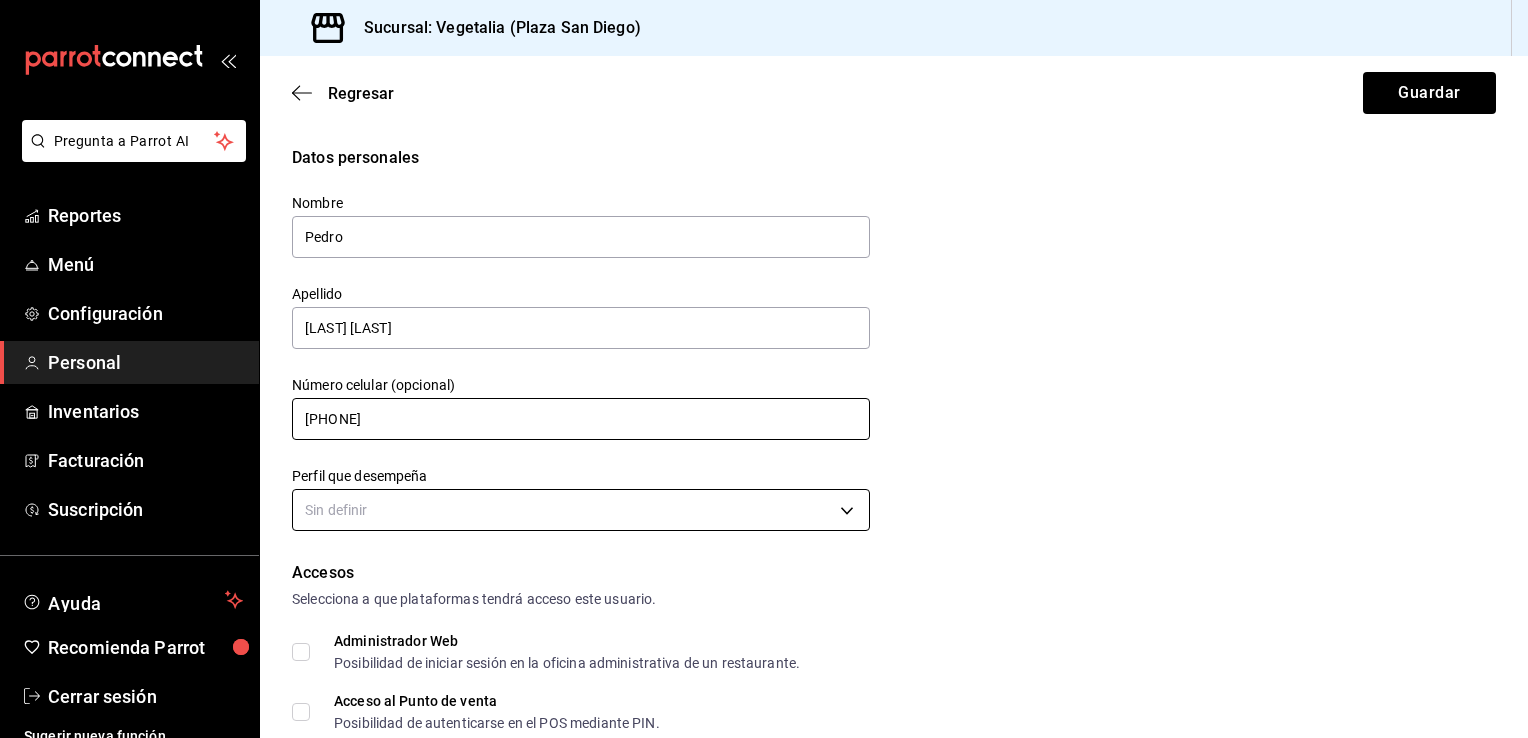 type on "[PHONE]" 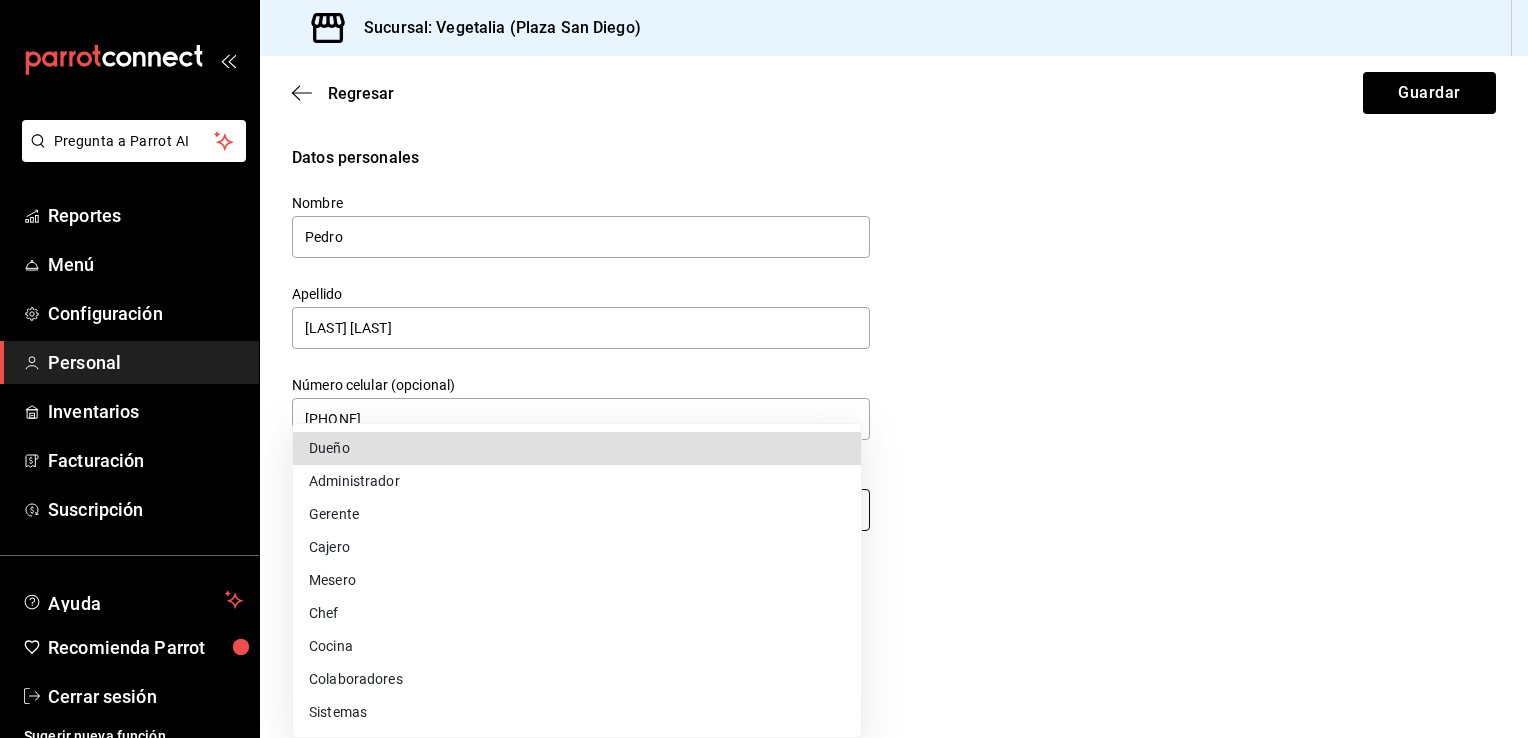 click on "Sucursal: Vegetalia (Plaza San Diego) Regresar Guardar Datos personales Nombre [FIRST] Apellido [LAST] [LAST] Número celular (opcional) [PHONE] Perfil que desempeña Sin definir Accesos Selecciona a que plataformas tendrá acceso este usuario. Administrador Web Posibilidad de iniciar sesión en la oficina administrativa de un restaurante.  Acceso al Punto de venta Posibilidad de autenticarse en el POS mediante PIN.  Iniciar sesión en terminal (correo electrónico o QR) Los usuarios podrán iniciar sesión y aceptar términos y condiciones en la terminal. Acceso uso de terminal Los usuarios podrán acceder y utilizar la terminal para visualizar y procesar pagos de sus órdenes. Correo electrónico Se volverá obligatorio al tener ciertos accesos activados. Contraseña Contraseña Repetir contraseña Repetir contraseña PIN" at bounding box center [764, 369] 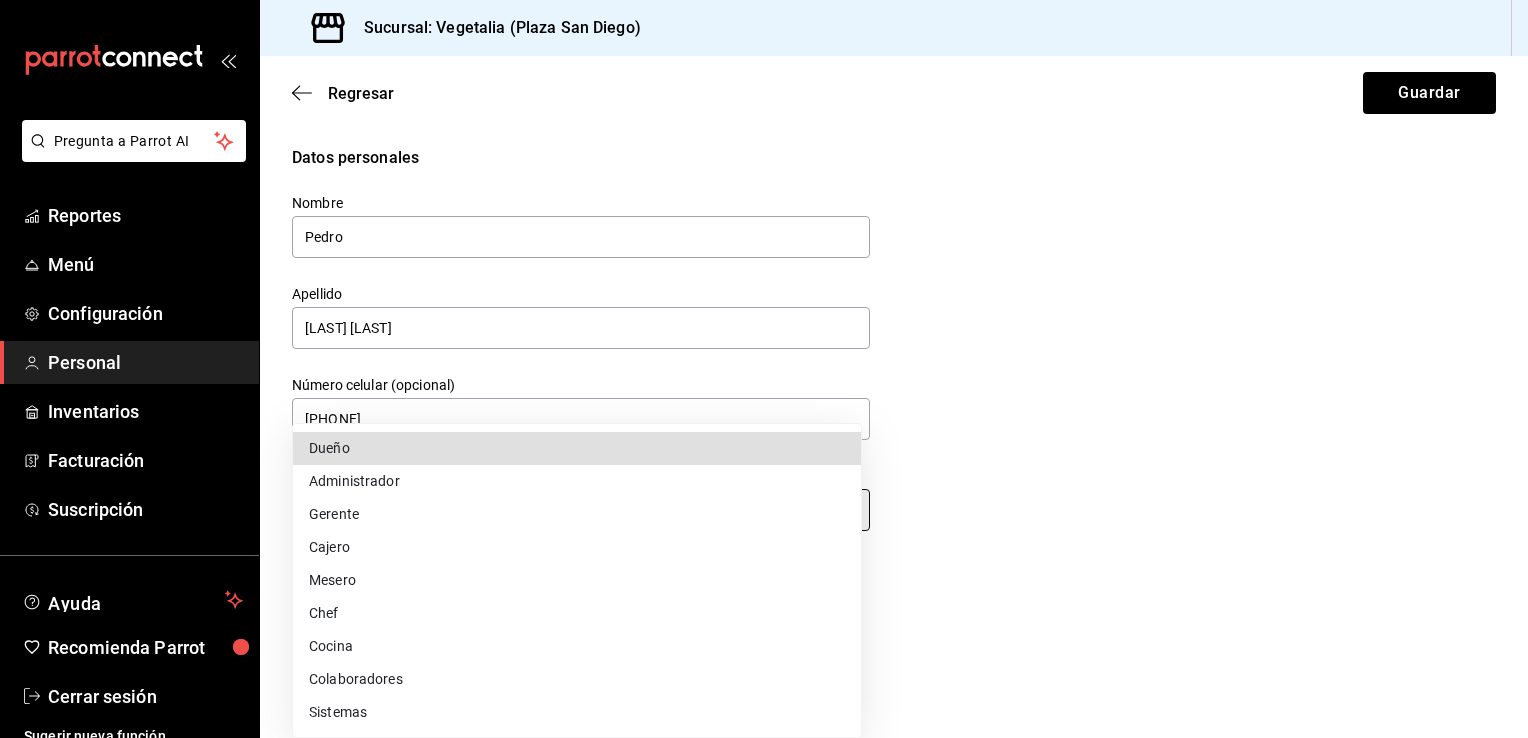 type on "MANAGER" 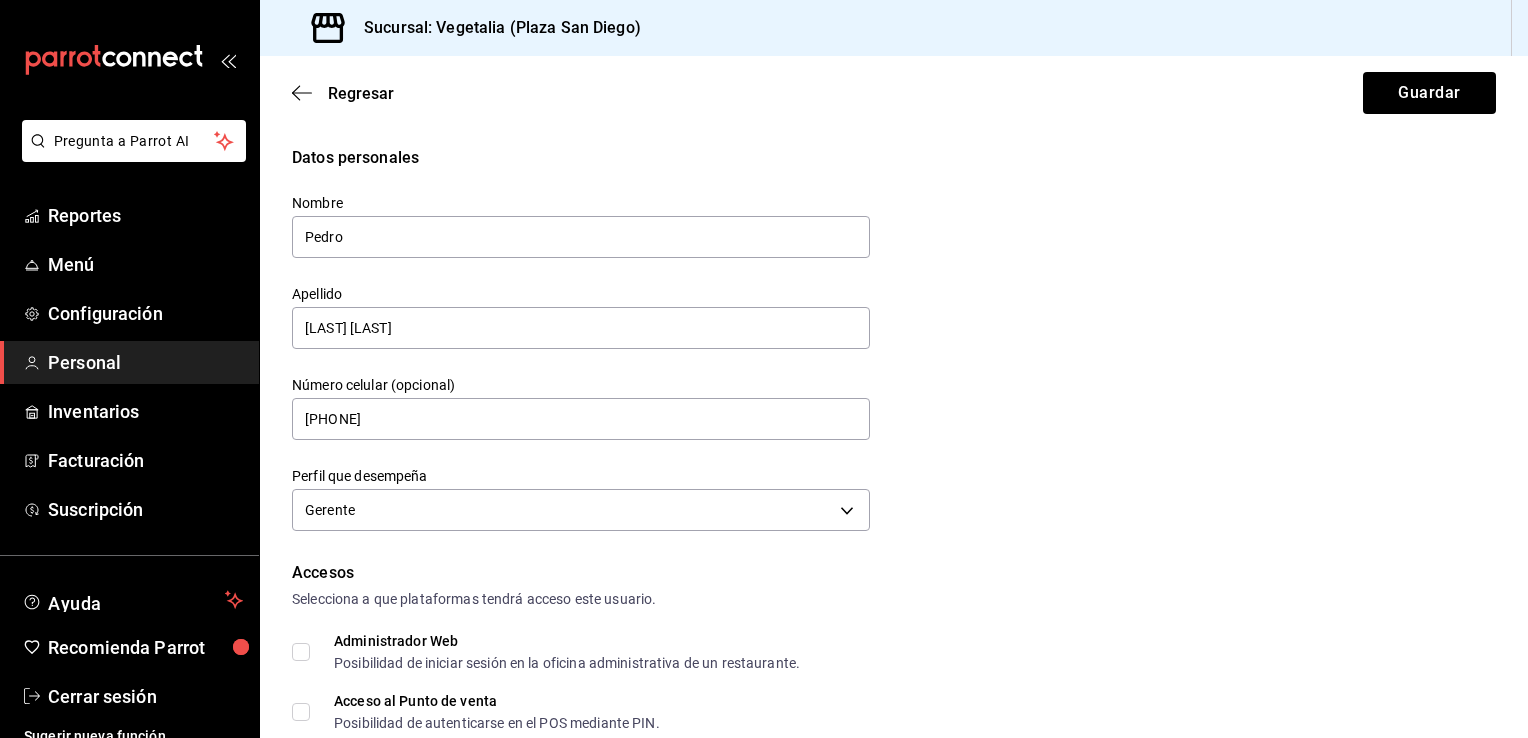 click on "Selecciona a que plataformas tendrá acceso este usuario." at bounding box center (894, 599) 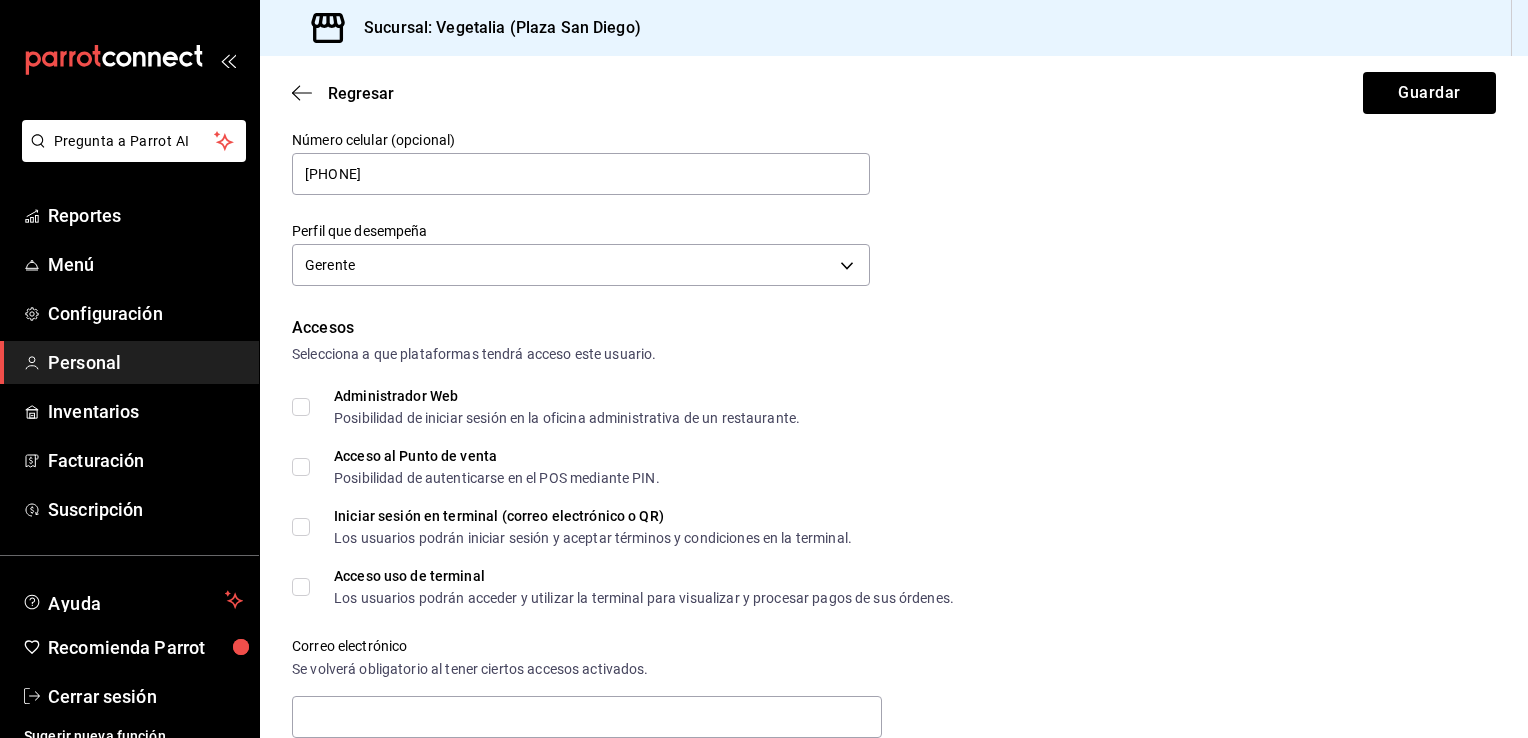 scroll, scrollTop: 280, scrollLeft: 0, axis: vertical 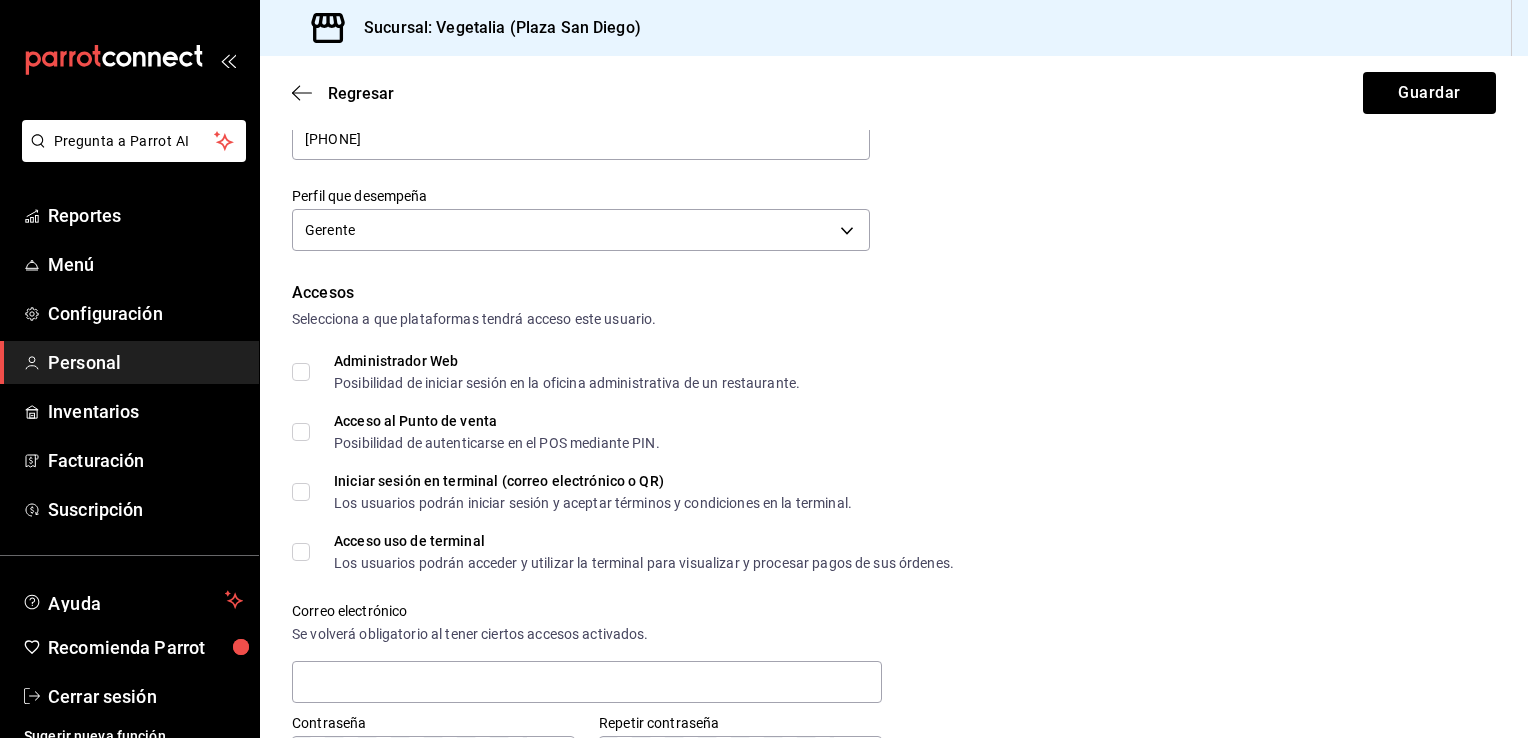 click on "Acceso al Punto de venta Posibilidad de autenticarse en el POS mediante PIN." at bounding box center [301, 432] 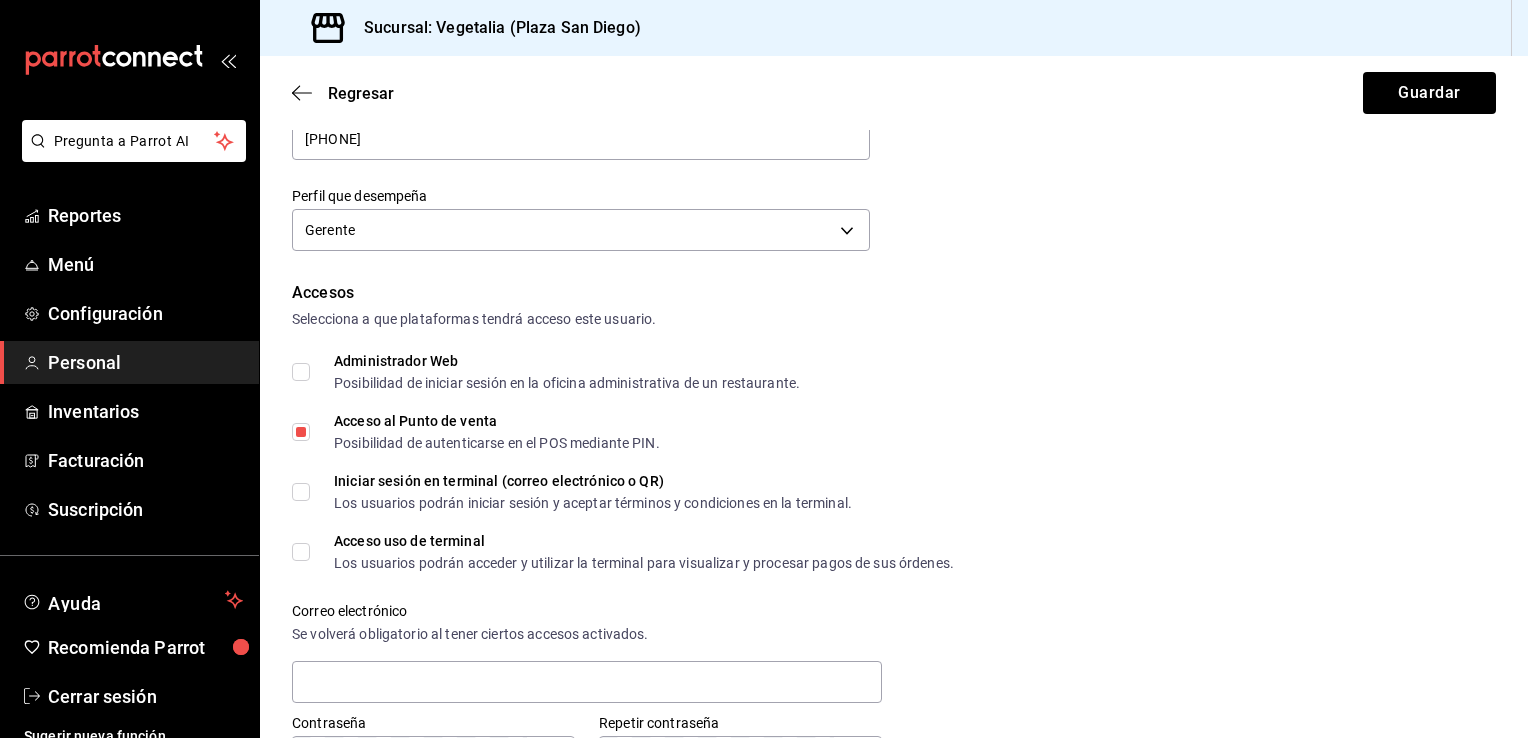 click on "Administrador Web Posibilidad de iniciar sesión en la oficina administrativa de un restaurante." at bounding box center (301, 372) 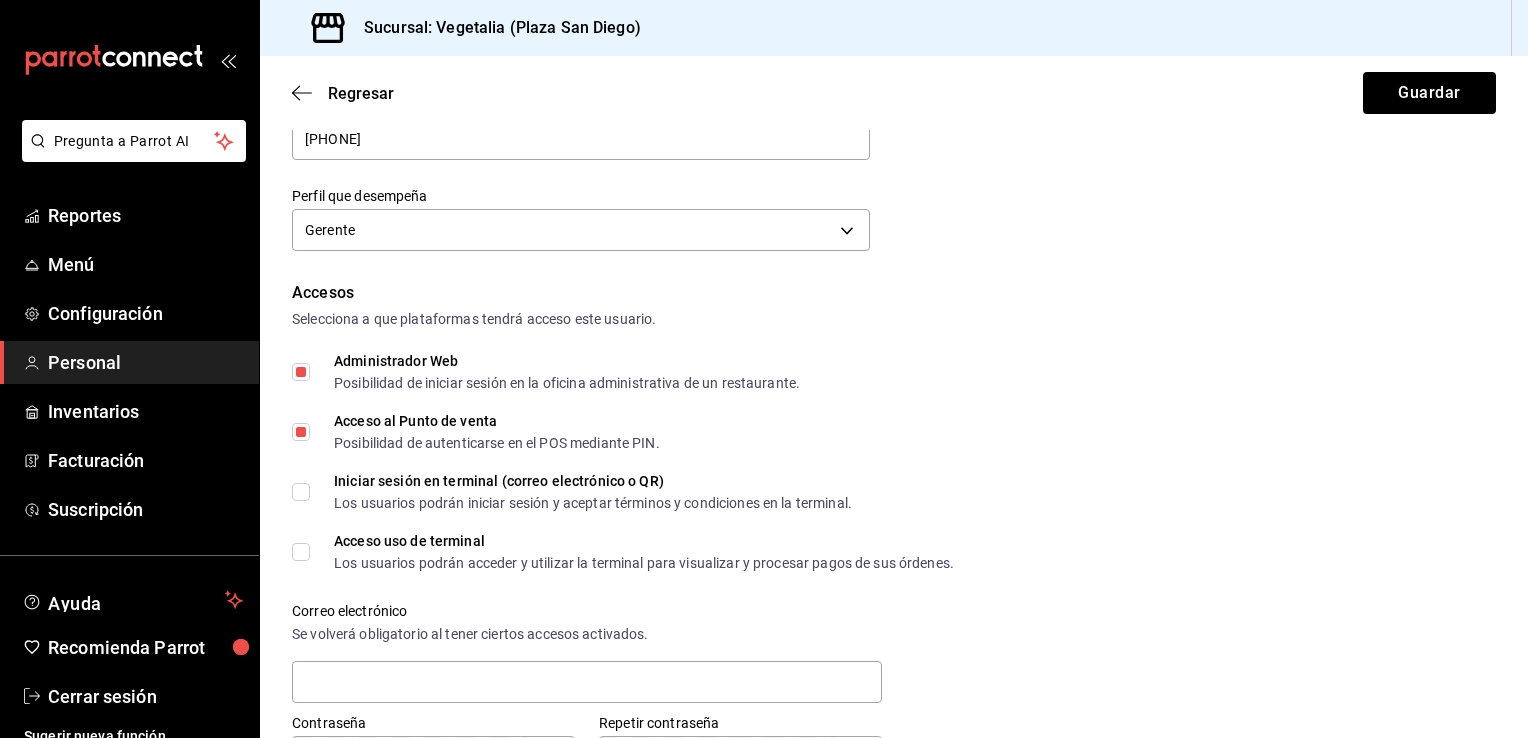 click on "Iniciar sesión en terminal (correo electrónico o QR) Los usuarios podrán iniciar sesión y aceptar términos y condiciones en la terminal." at bounding box center [301, 492] 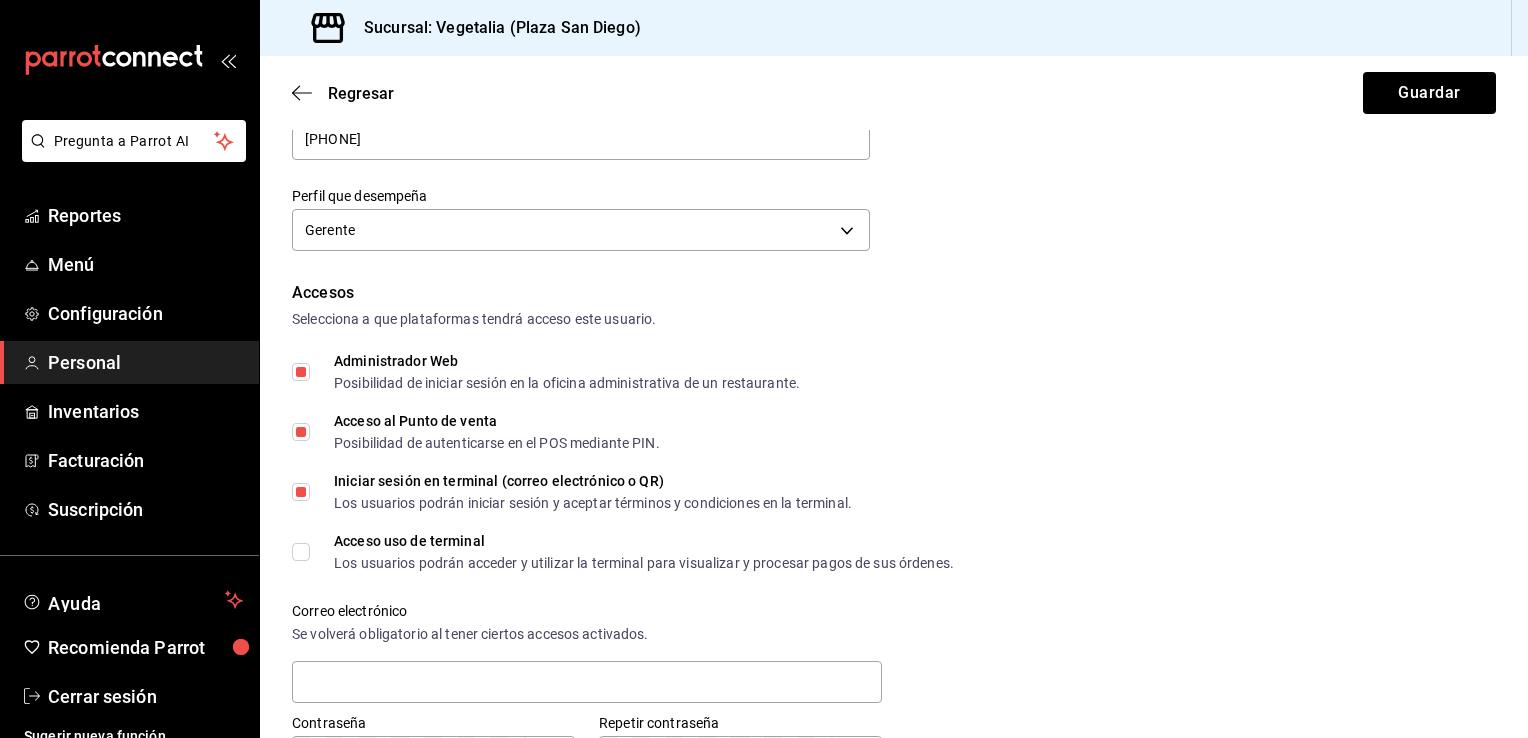 click on "Acceso uso de terminal Los usuarios podrán acceder y utilizar la terminal para visualizar y procesar pagos de sus órdenes." at bounding box center (301, 552) 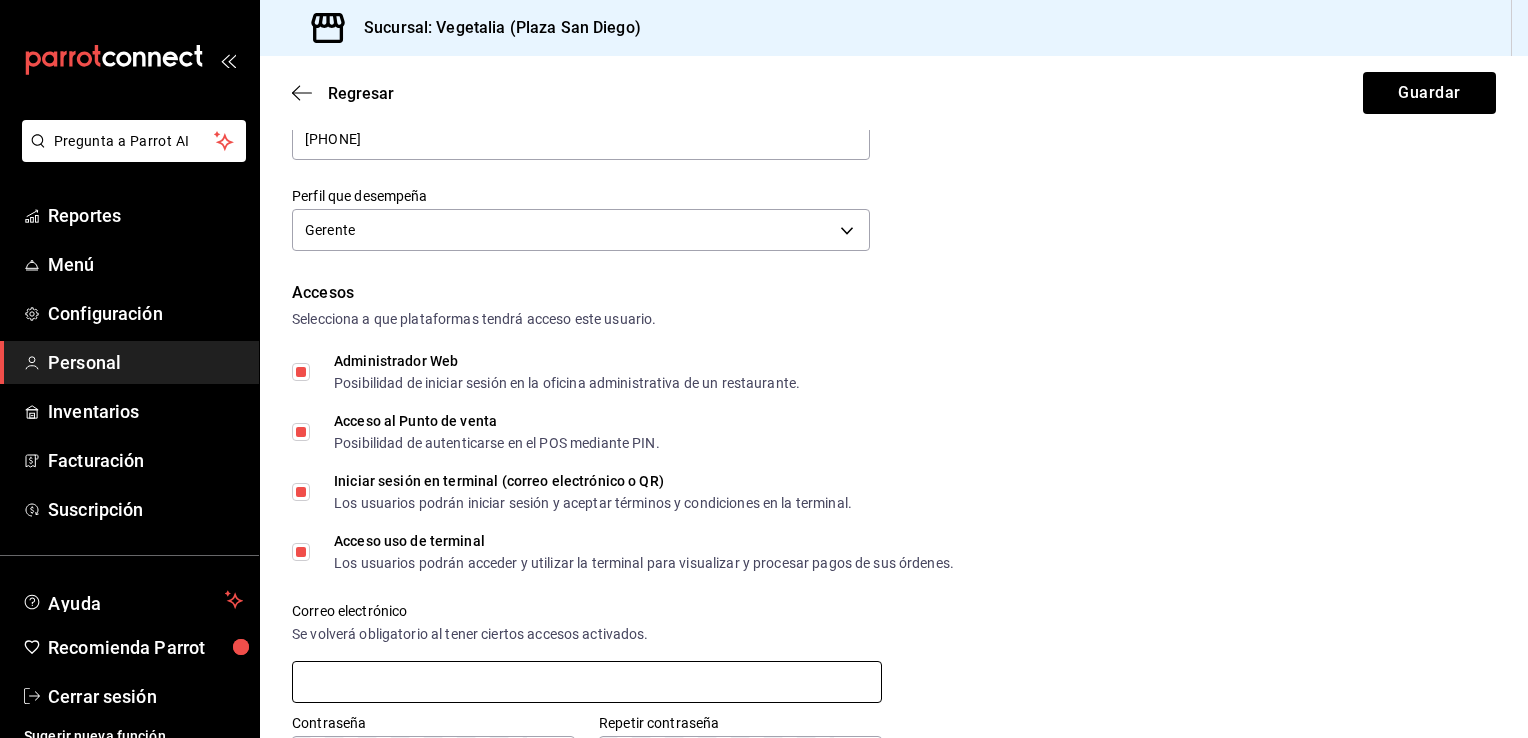 click at bounding box center (587, 682) 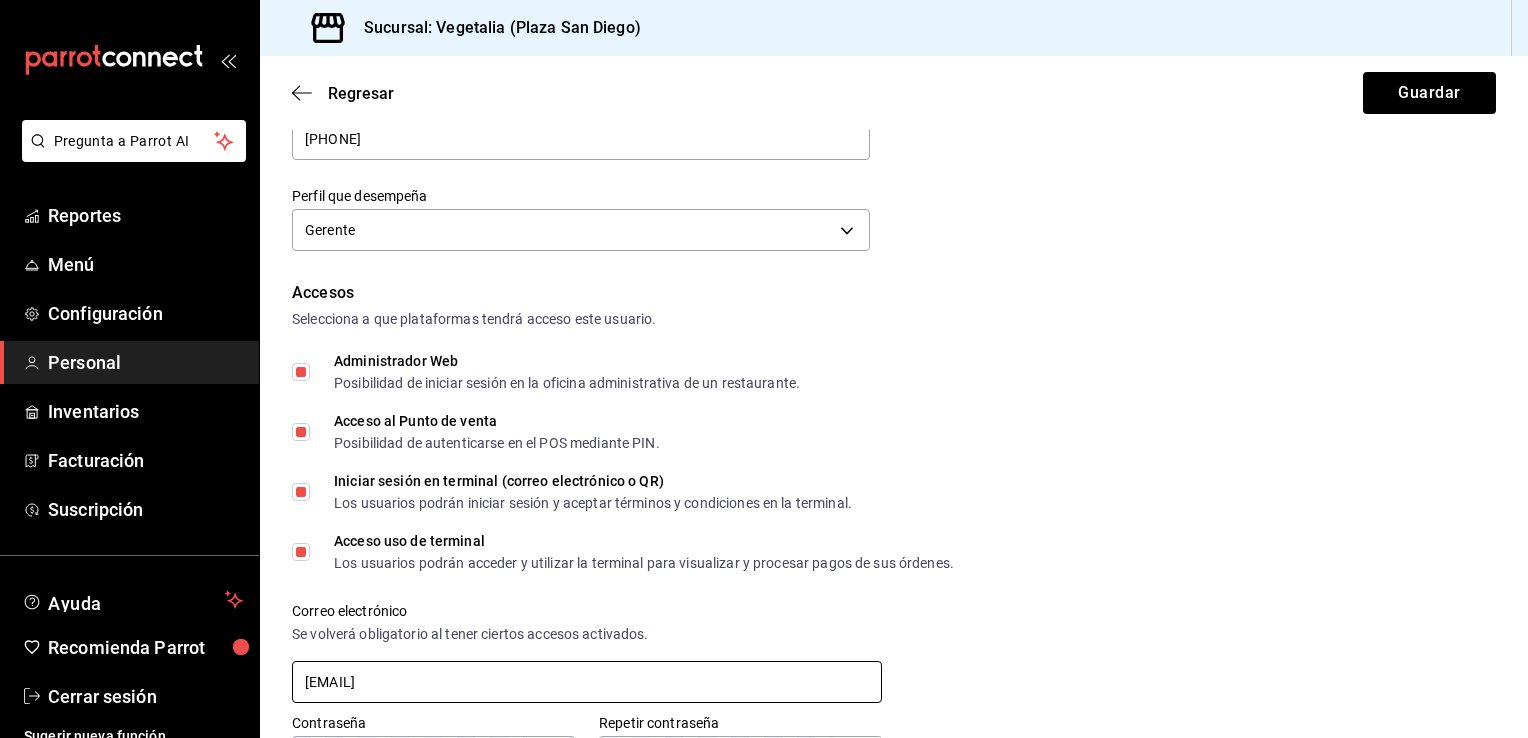 type on "[EMAIL]" 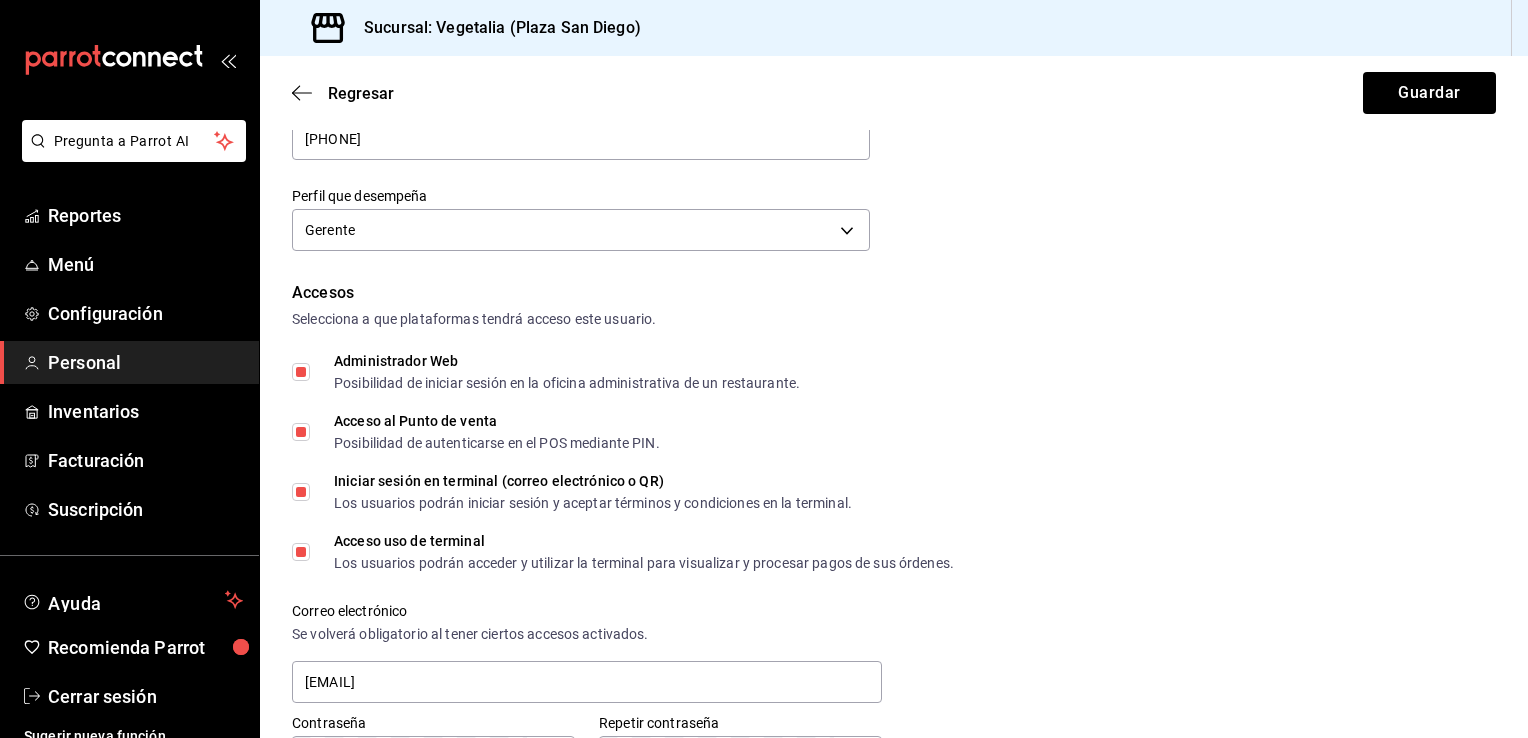 click on "Correo electrónico Se volverá obligatorio al tener ciertos accesos activados. [EMAIL]" at bounding box center (882, 642) 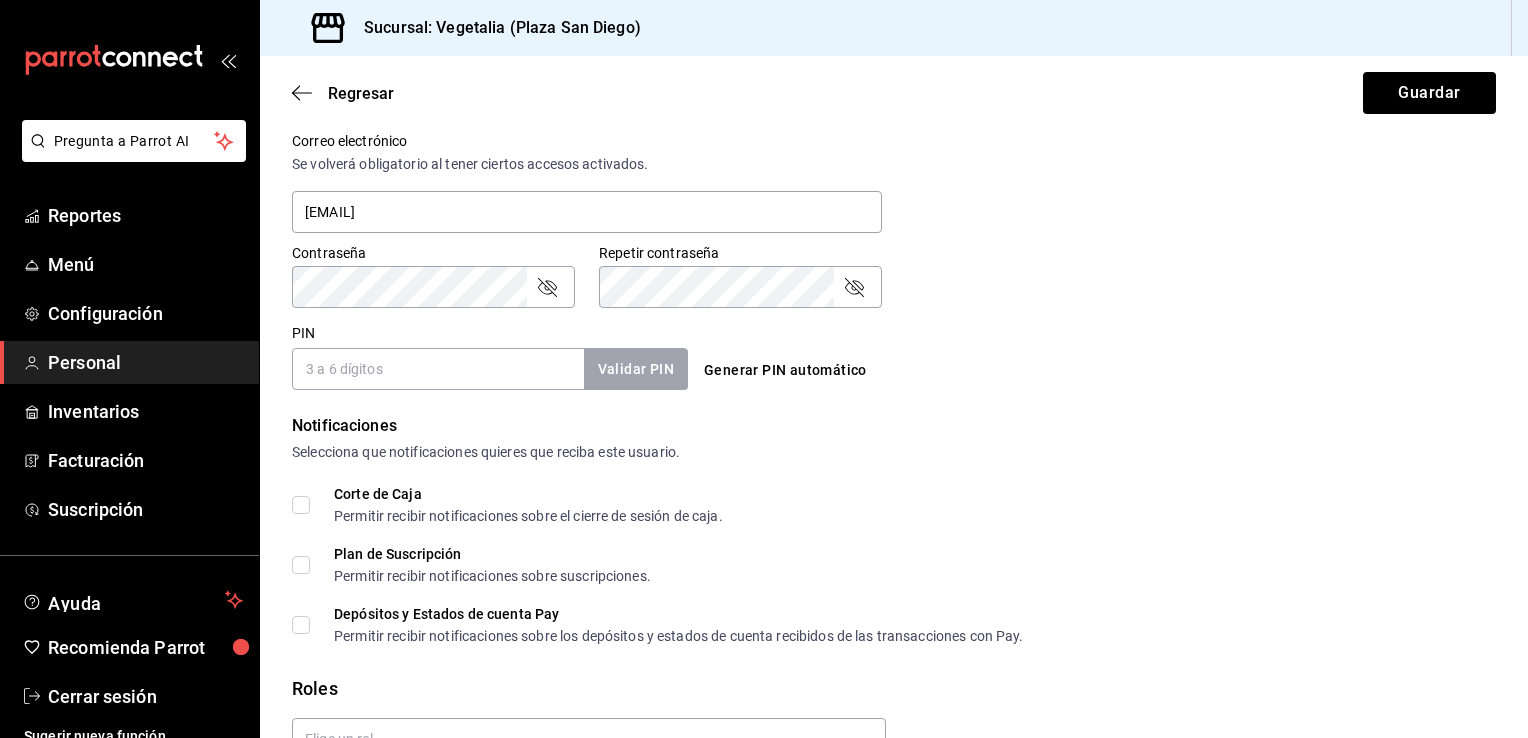 scroll, scrollTop: 760, scrollLeft: 0, axis: vertical 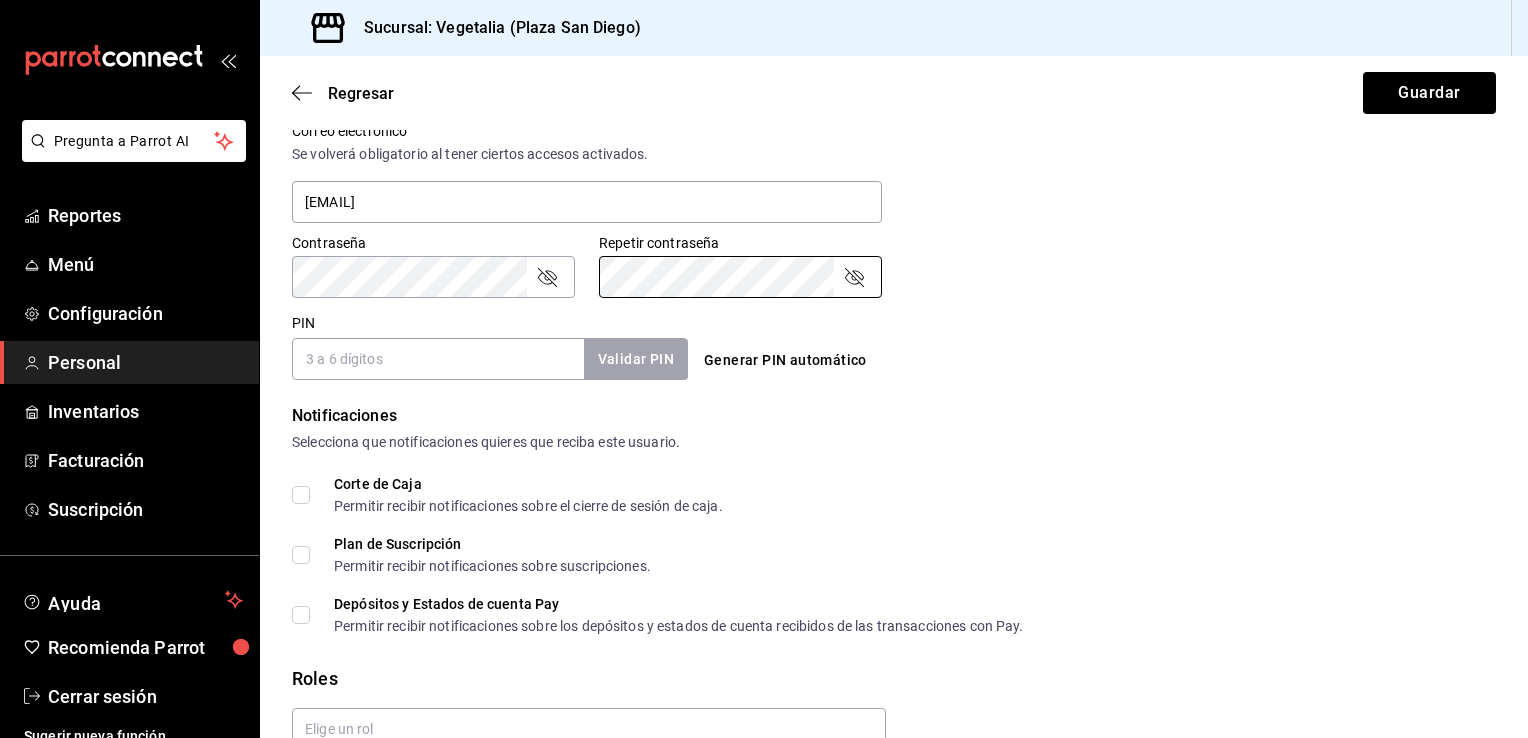 click on "PIN" at bounding box center [438, 359] 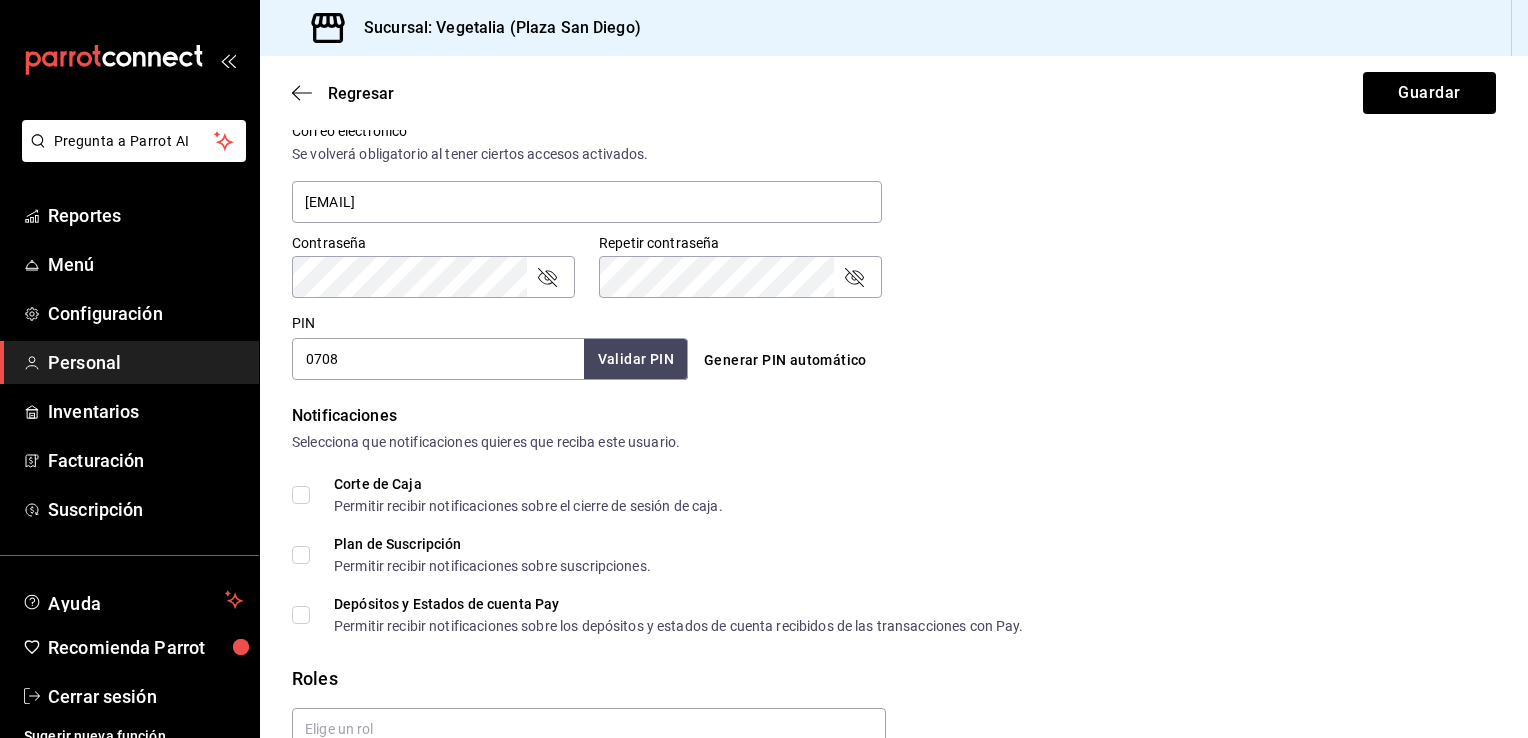 type on "0708" 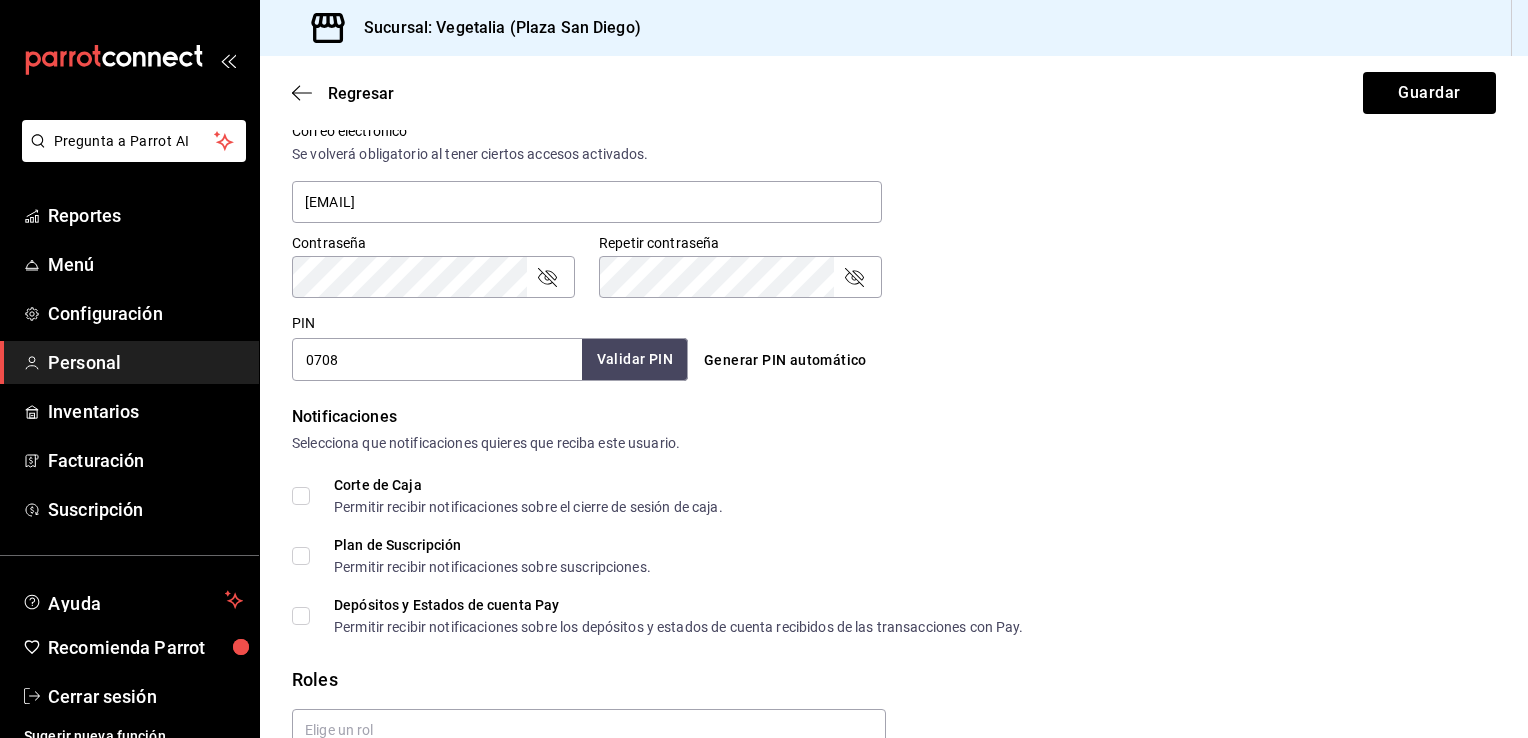click on "Validar PIN" at bounding box center [635, 359] 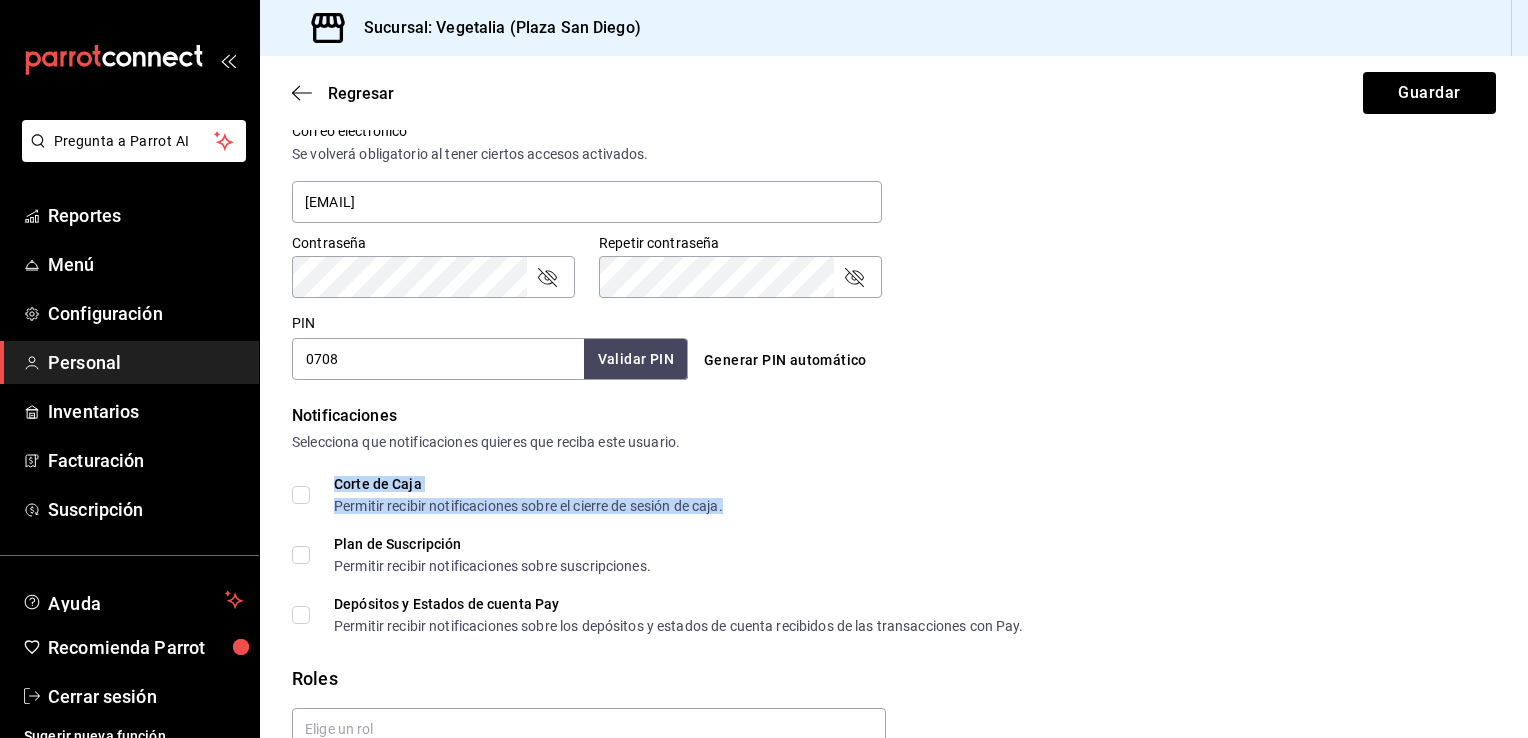 click on "Corte de Caja" at bounding box center (528, 484) 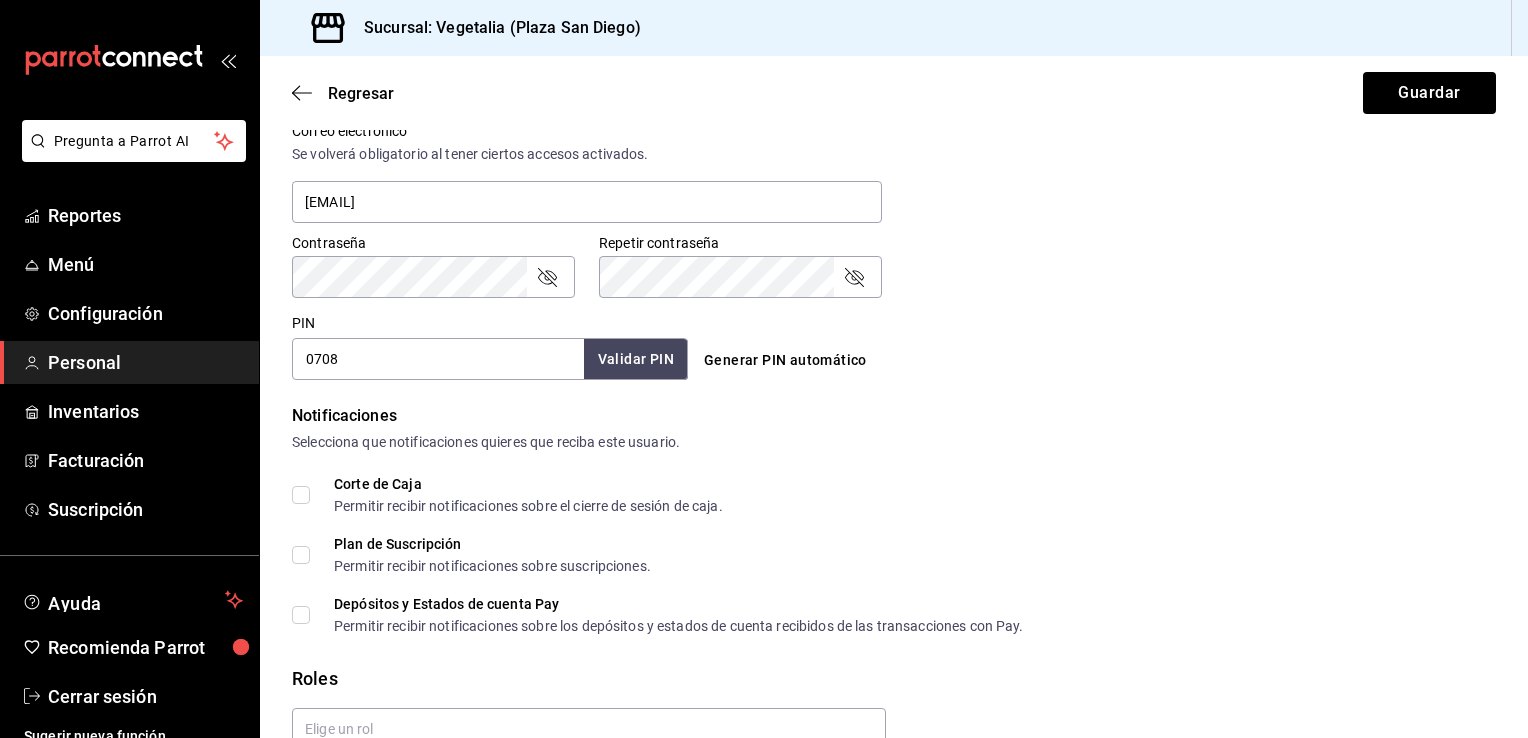 drag, startPoint x: 352, startPoint y: 490, endPoint x: 288, endPoint y: 490, distance: 64 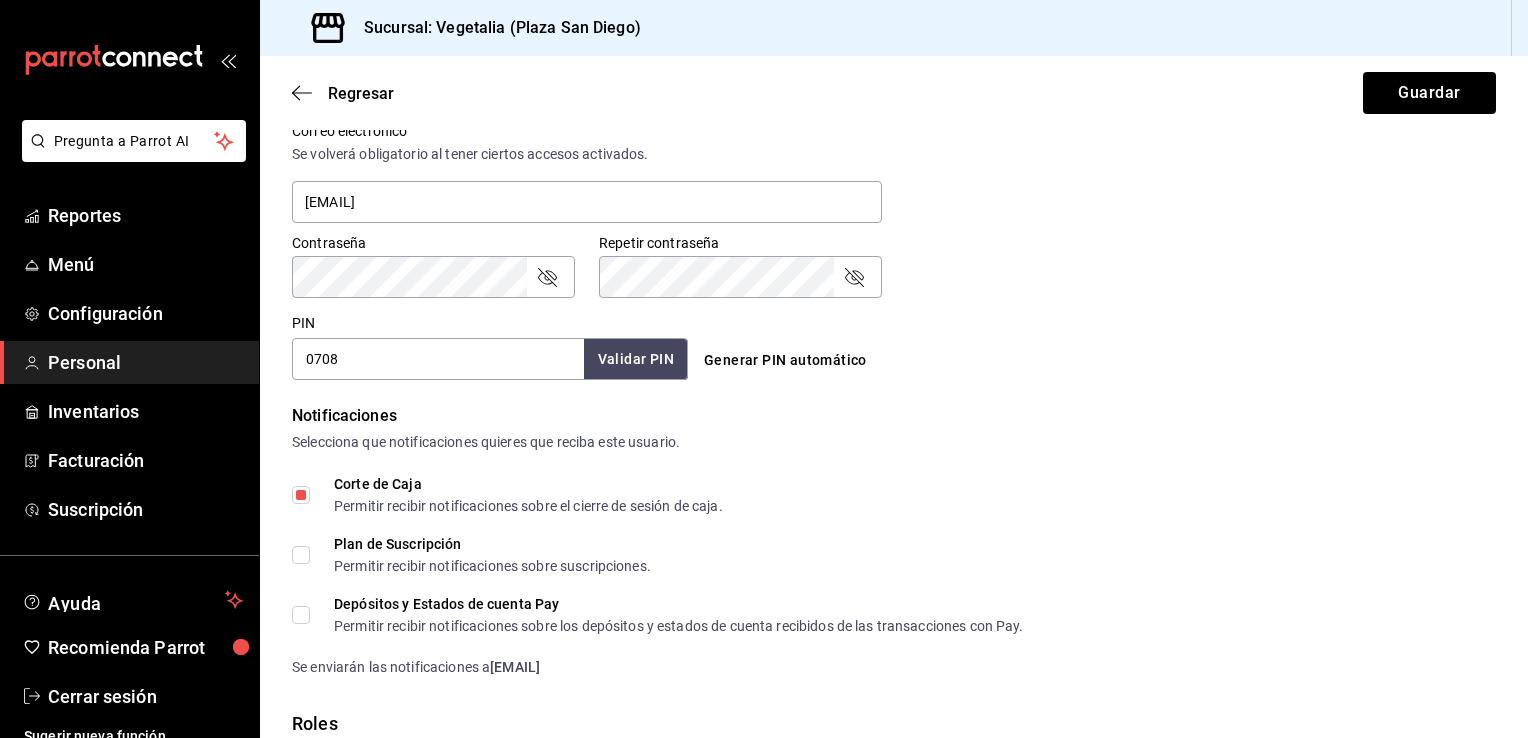 click on "Plan de Suscripción Permitir recibir notificaciones sobre suscripciones." at bounding box center (301, 555) 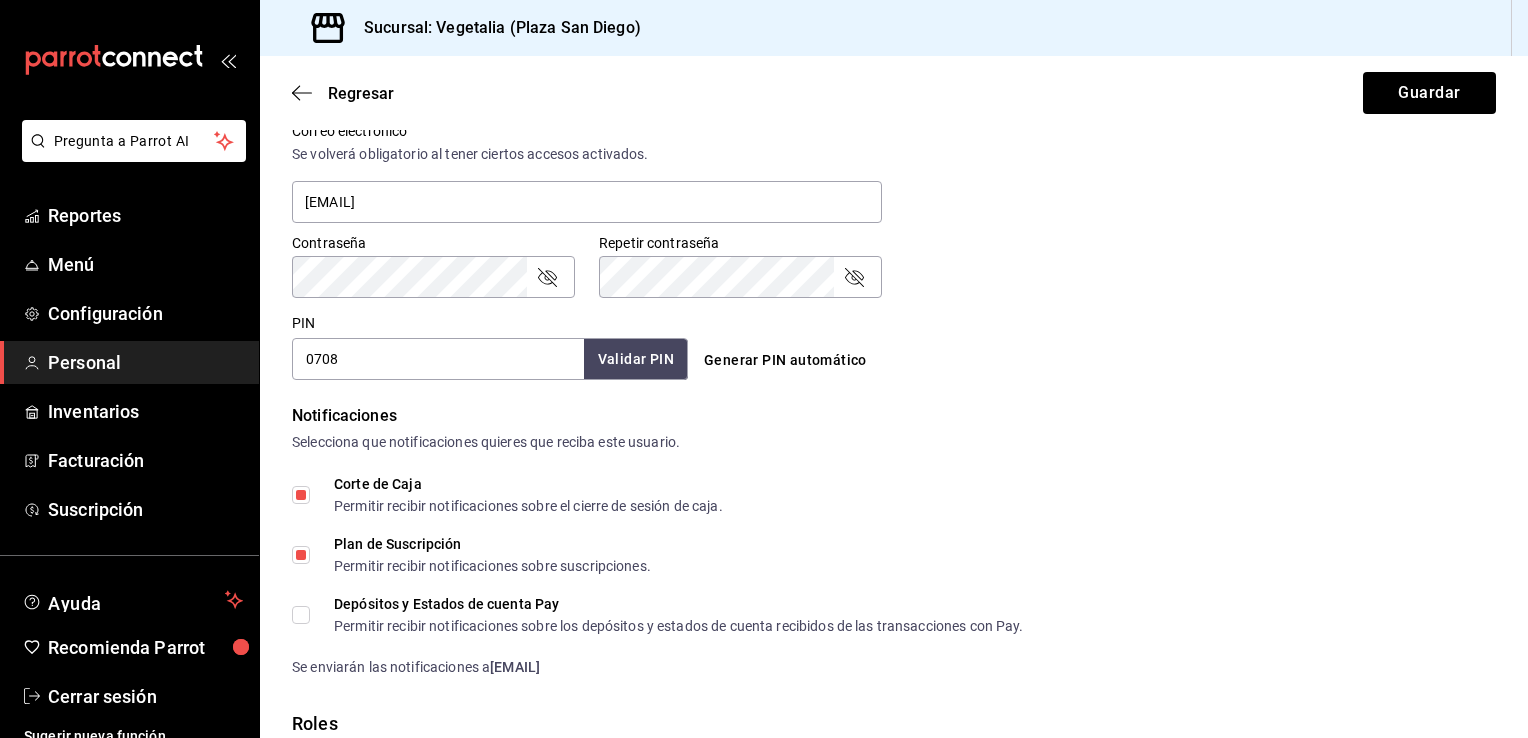 click on "Plan de Suscripción Permitir recibir notificaciones sobre suscripciones." at bounding box center [301, 555] 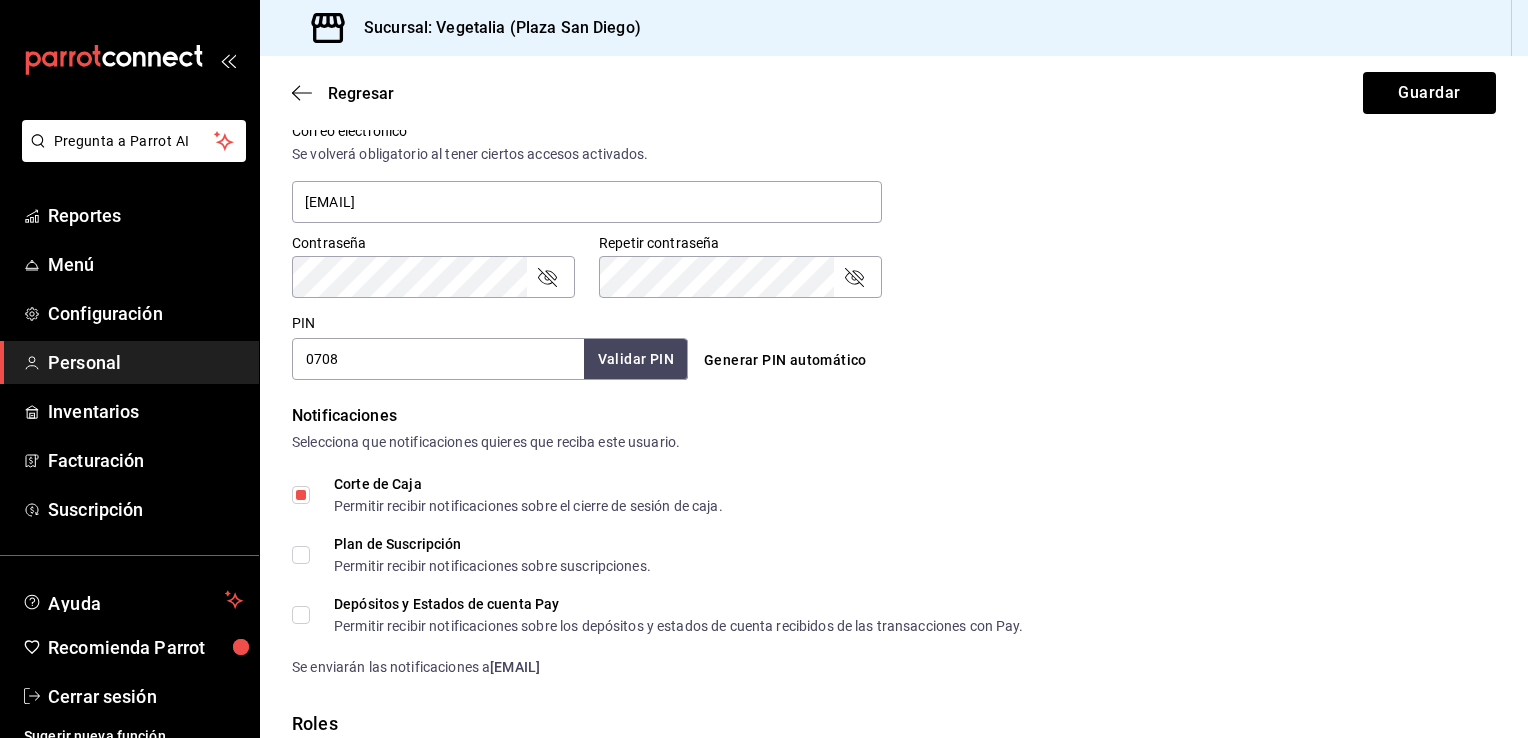 click on "Plan de Suscripción Permitir recibir notificaciones sobre suscripciones." at bounding box center [301, 555] 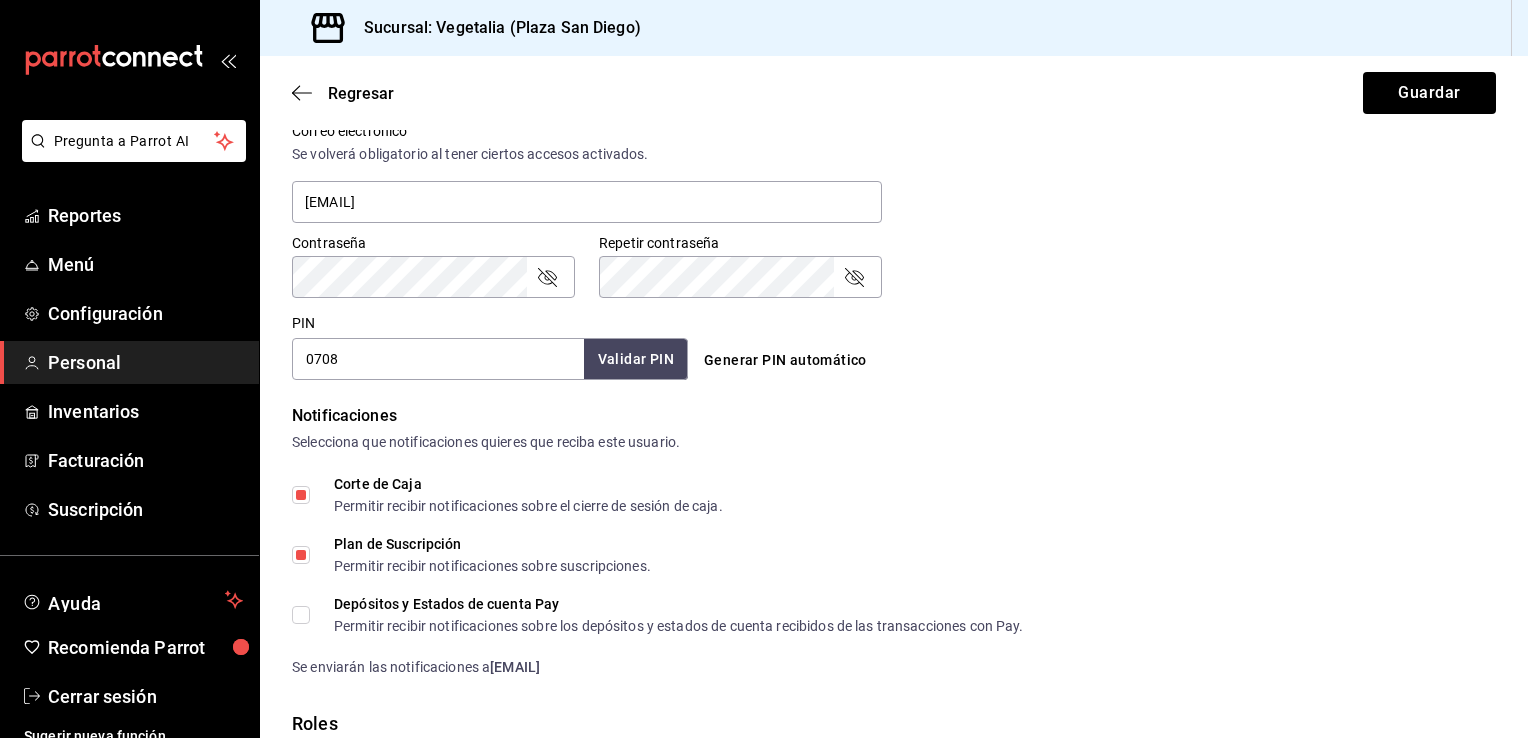 click on "Datos personales Nombre [FIRST] Apellido [LAST] [LAST] Número celular (opcional) [PHONE] Perfil que desempeña Gerente MANAGER Accesos Selecciona a que plataformas tendrá acceso este usuario. Administrador Web Posibilidad de iniciar sesión en la oficina administrativa de un restaurante.  Acceso al Punto de venta Posibilidad de autenticarse en el POS mediante PIN.  Iniciar sesión en terminal (correo electrónico o QR) Los usuarios podrán iniciar sesión y aceptar términos y condiciones en la terminal. Acceso uso de terminal Los usuarios podrán acceder y utilizar la terminal para visualizar y procesar pagos de sus órdenes. Correo electrónico Se volverá obligatorio al tener ciertos accesos activados. [EMAIL] Contraseña Contraseña Repetir contraseña Repetir contraseña PIN [PIN] Validar PIN ​ Generar PIN automático Notificaciones Selecciona que notificaciones quieres que reciba este usuario. Corte de Caja Permitir recibir notificaciones sobre el cierre de sesión de caja." at bounding box center (894, 118) 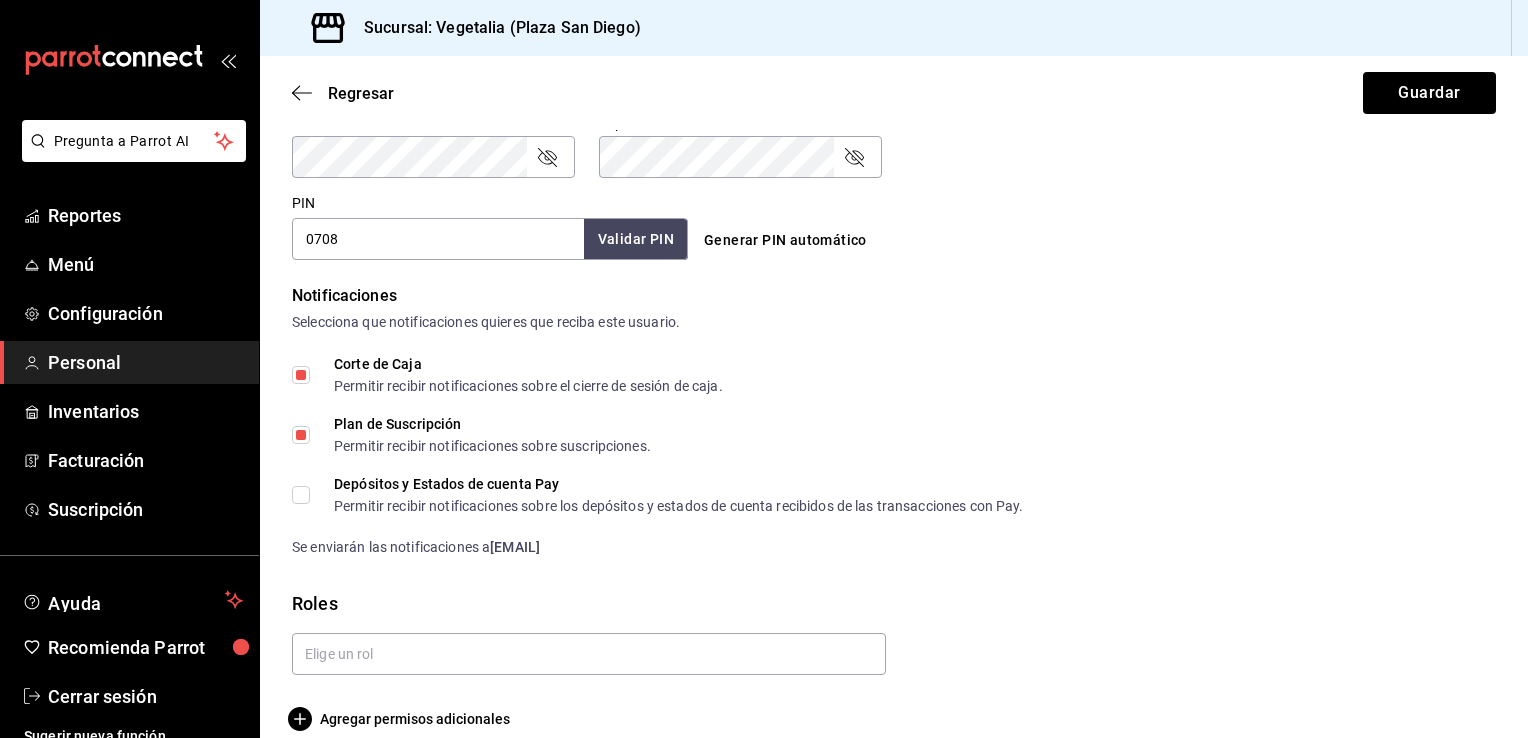 scroll, scrollTop: 904, scrollLeft: 0, axis: vertical 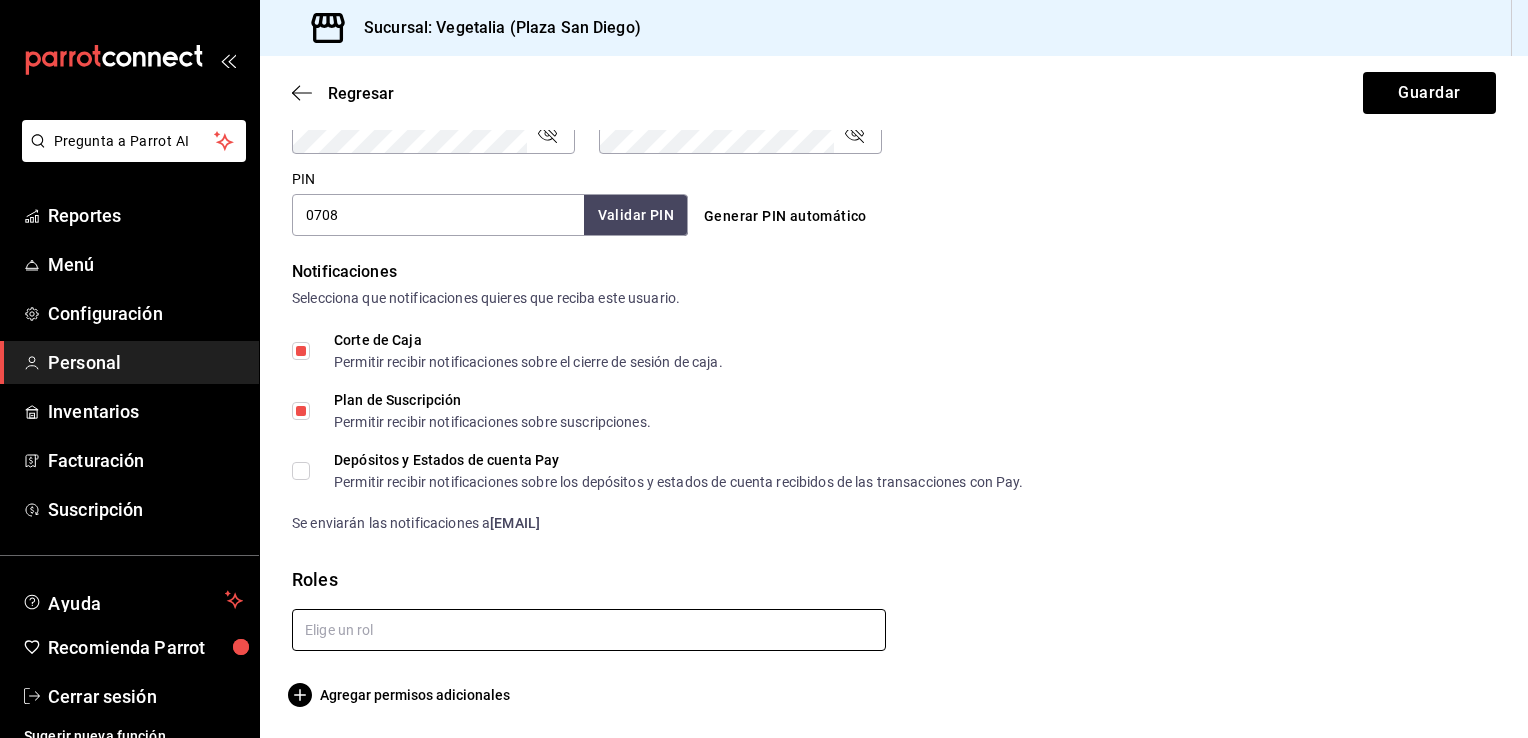 click at bounding box center [589, 630] 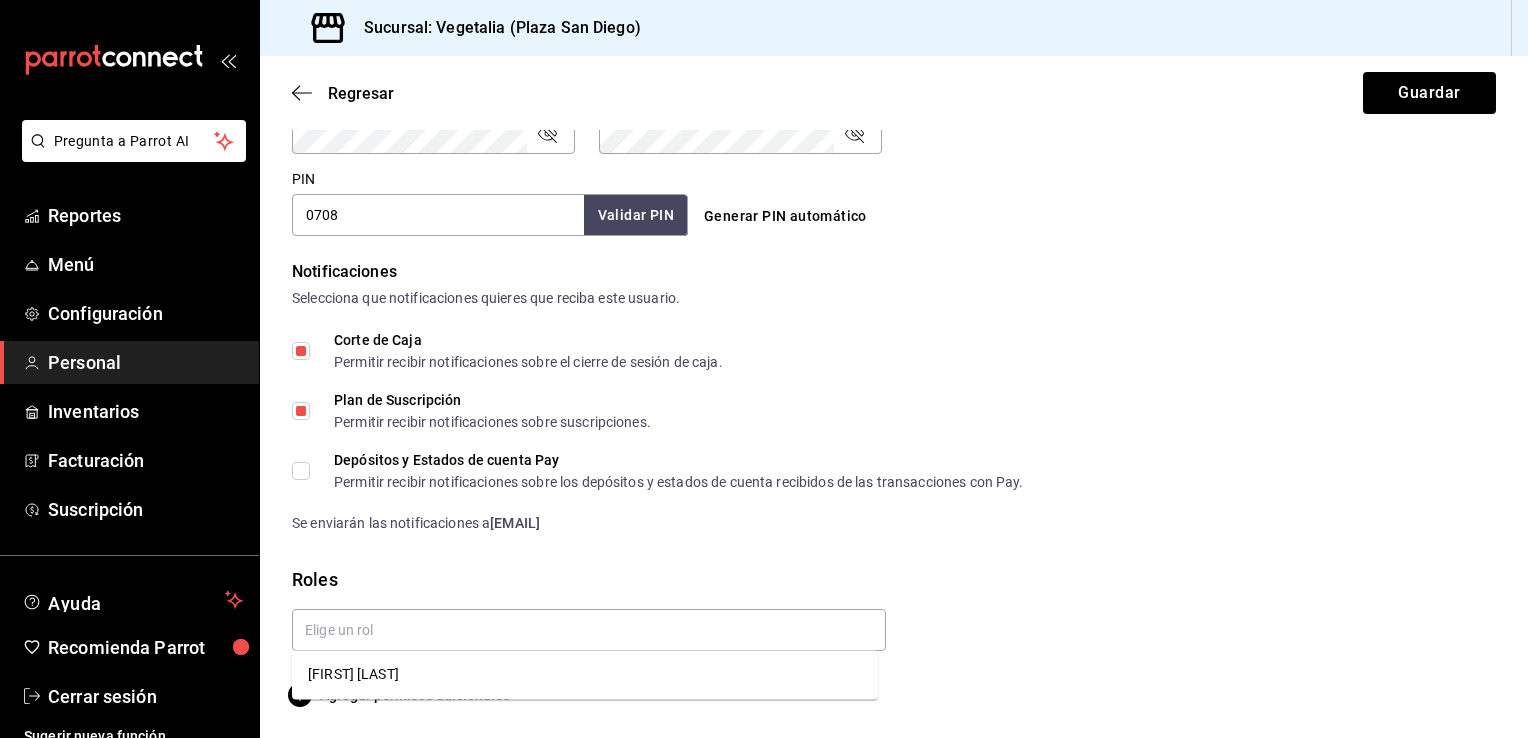 click on "Roles" at bounding box center [894, 579] 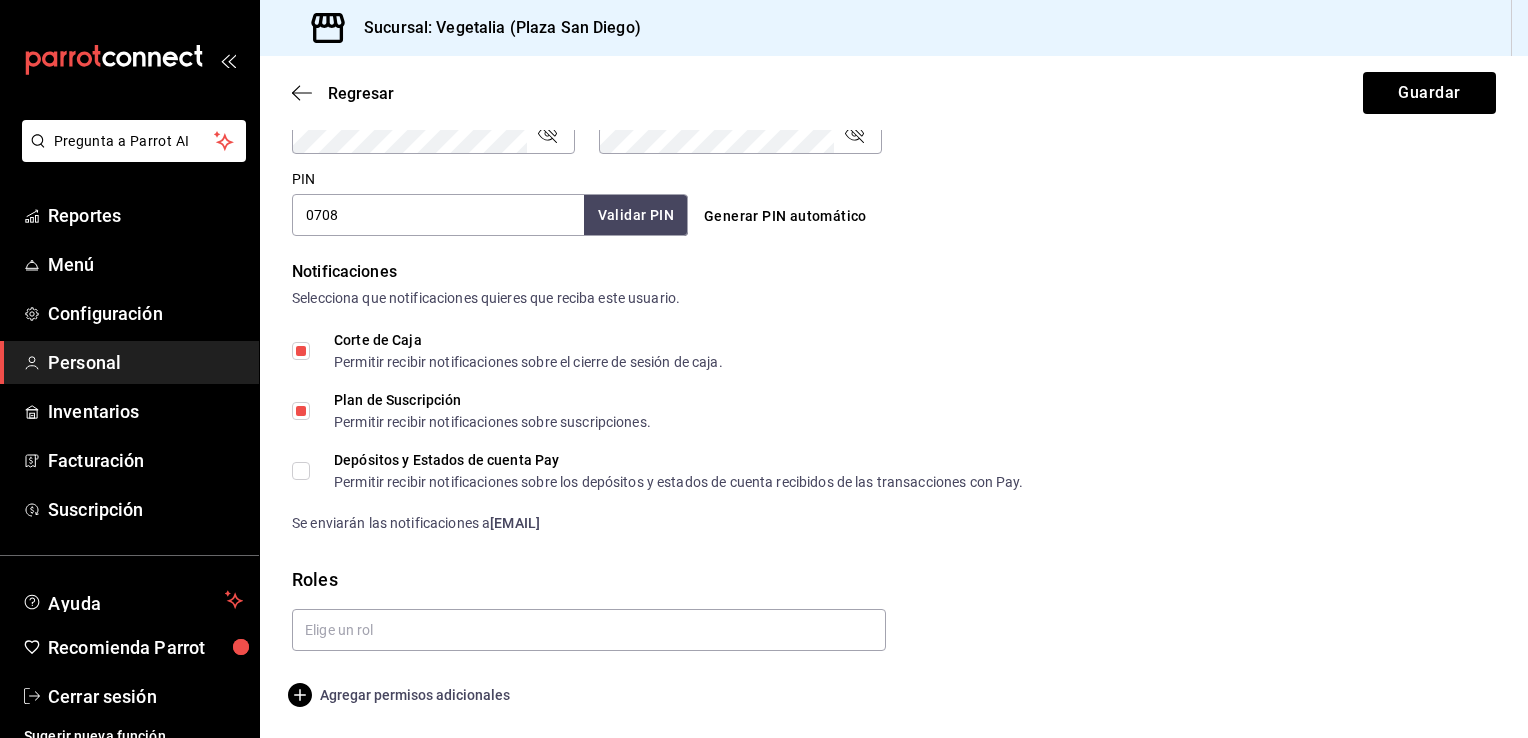 click 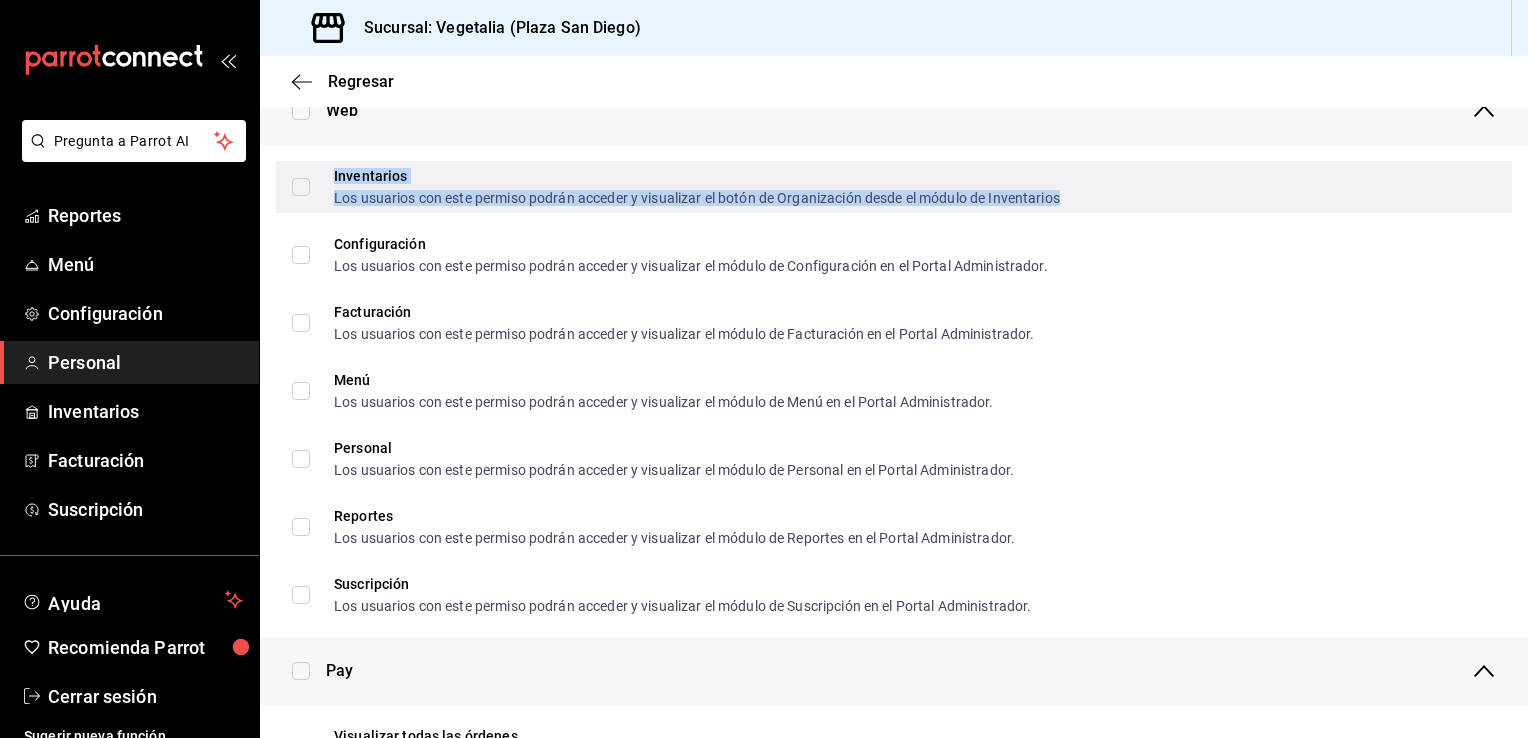 click on "Inventarios Los usuarios con este permiso podrán acceder y visualizar el botón de Organización desde el módulo de Inventarios" at bounding box center [697, 187] 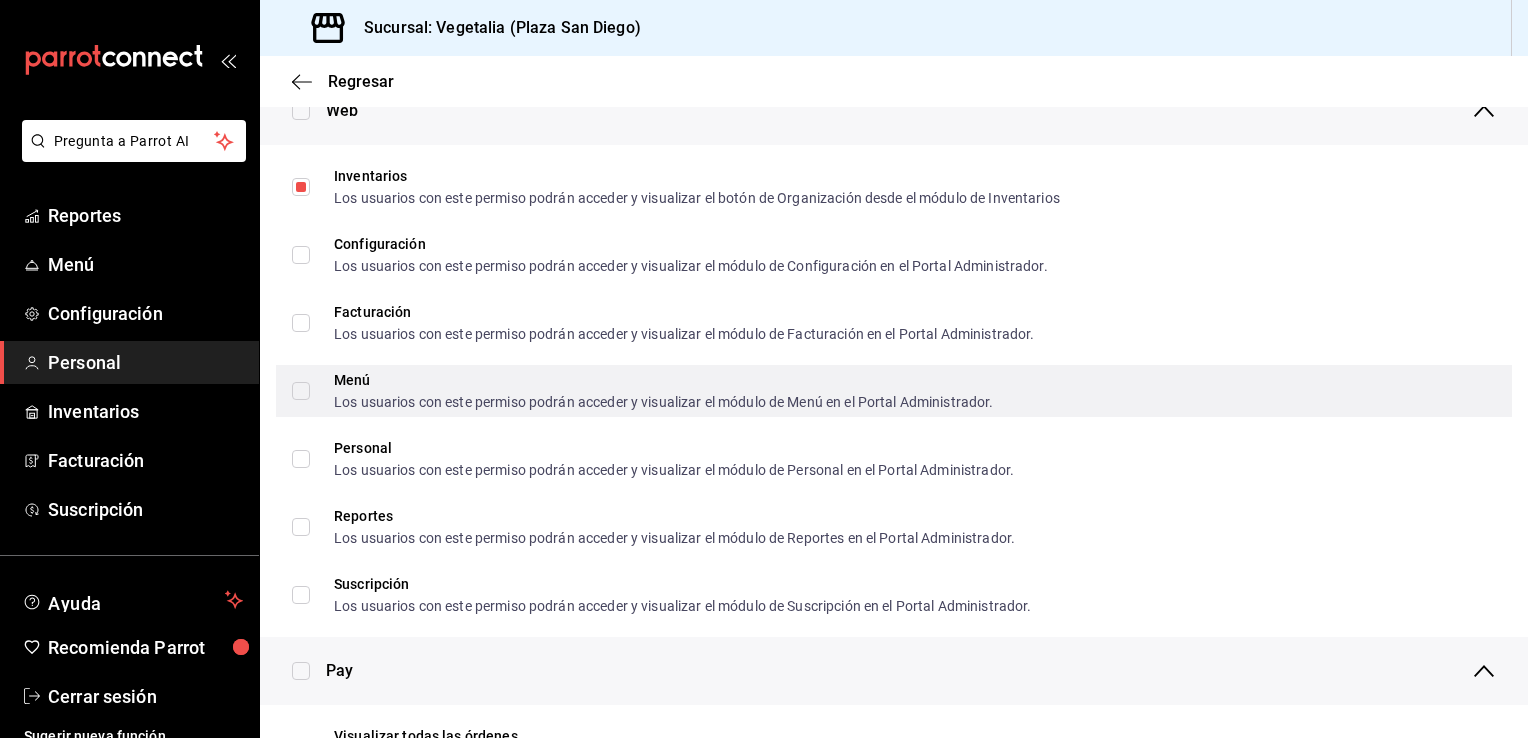 click on "Menú Los usuarios con este permiso podrán acceder y visualizar el módulo de Menú en el Portal Administrador." at bounding box center [894, 391] 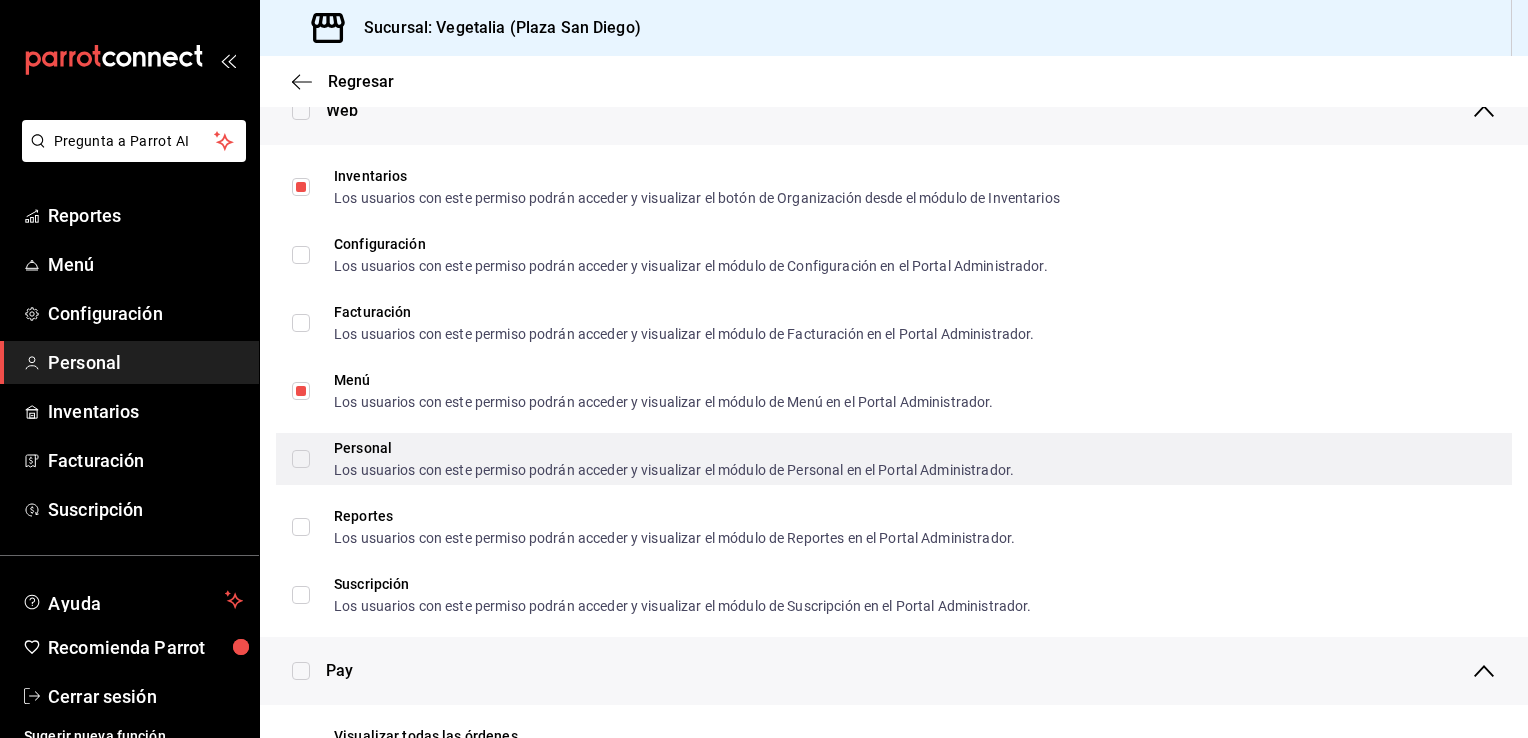click on "Personal Los usuarios con este permiso podrán acceder y visualizar el módulo de Personal en el Portal Administrador." at bounding box center (301, 459) 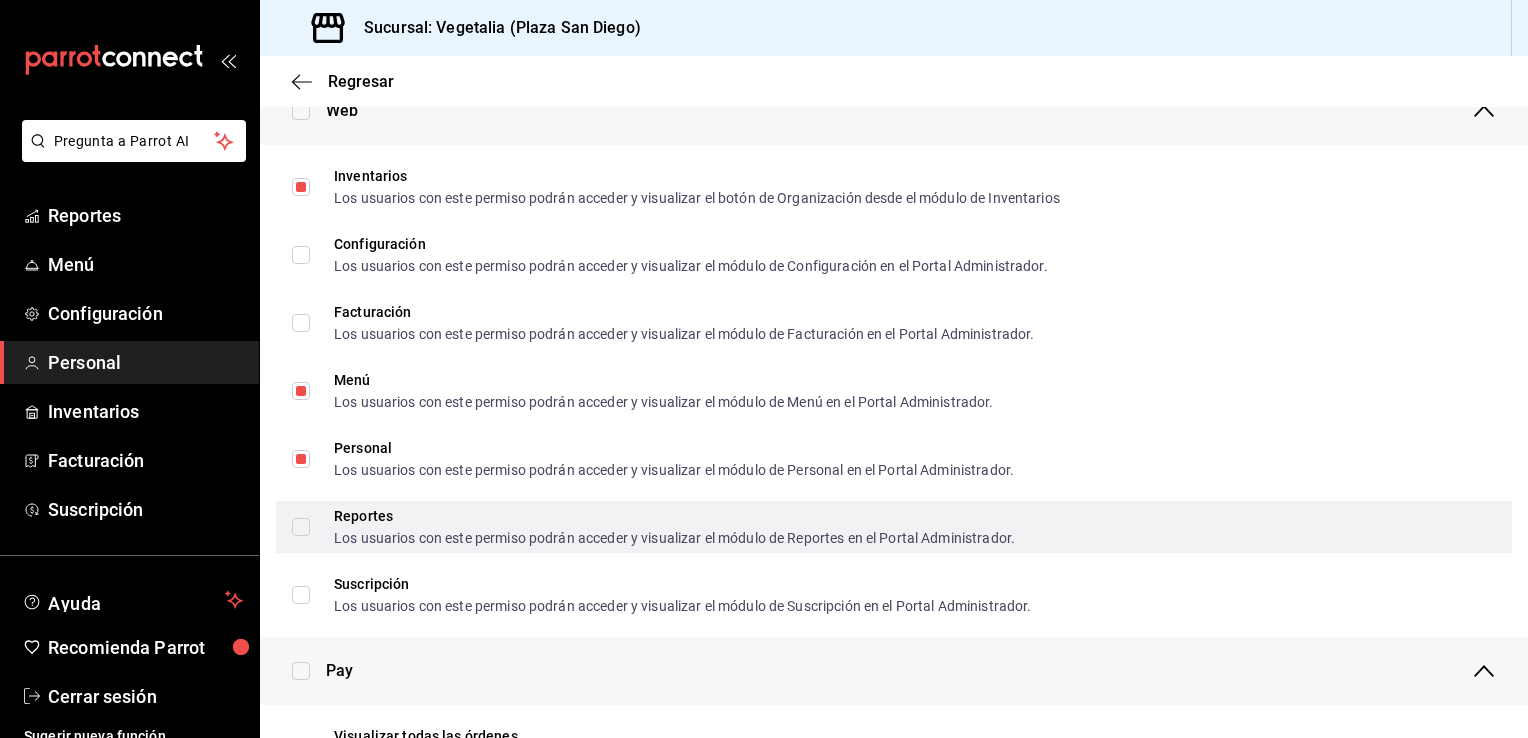 click on "Reportes Los usuarios con este permiso podrán acceder y visualizar el módulo de Reportes en el Portal Administrador." at bounding box center (301, 527) 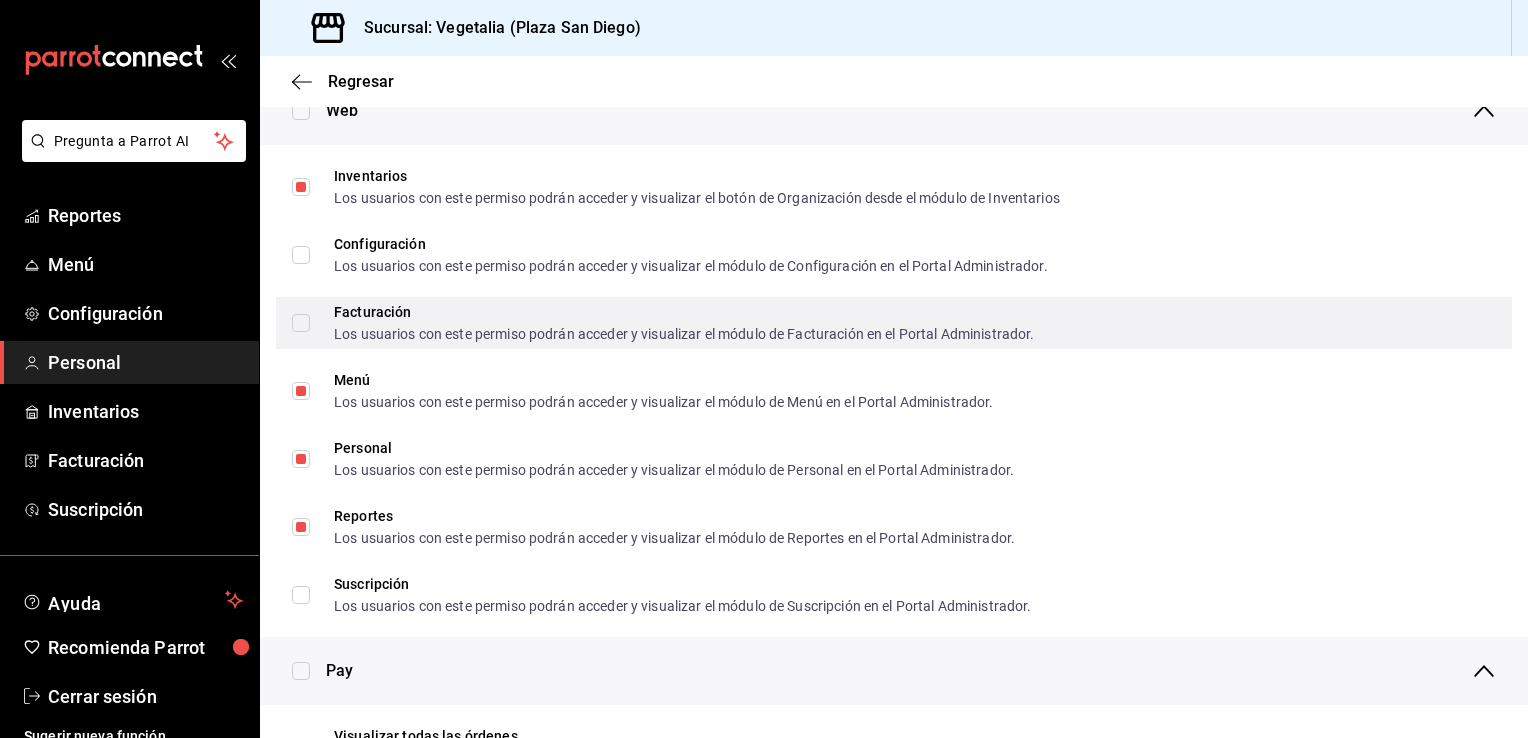 click on "Facturación Los usuarios con este permiso podrán acceder y visualizar el módulo de Facturación en el Portal Administrador." at bounding box center [672, 323] 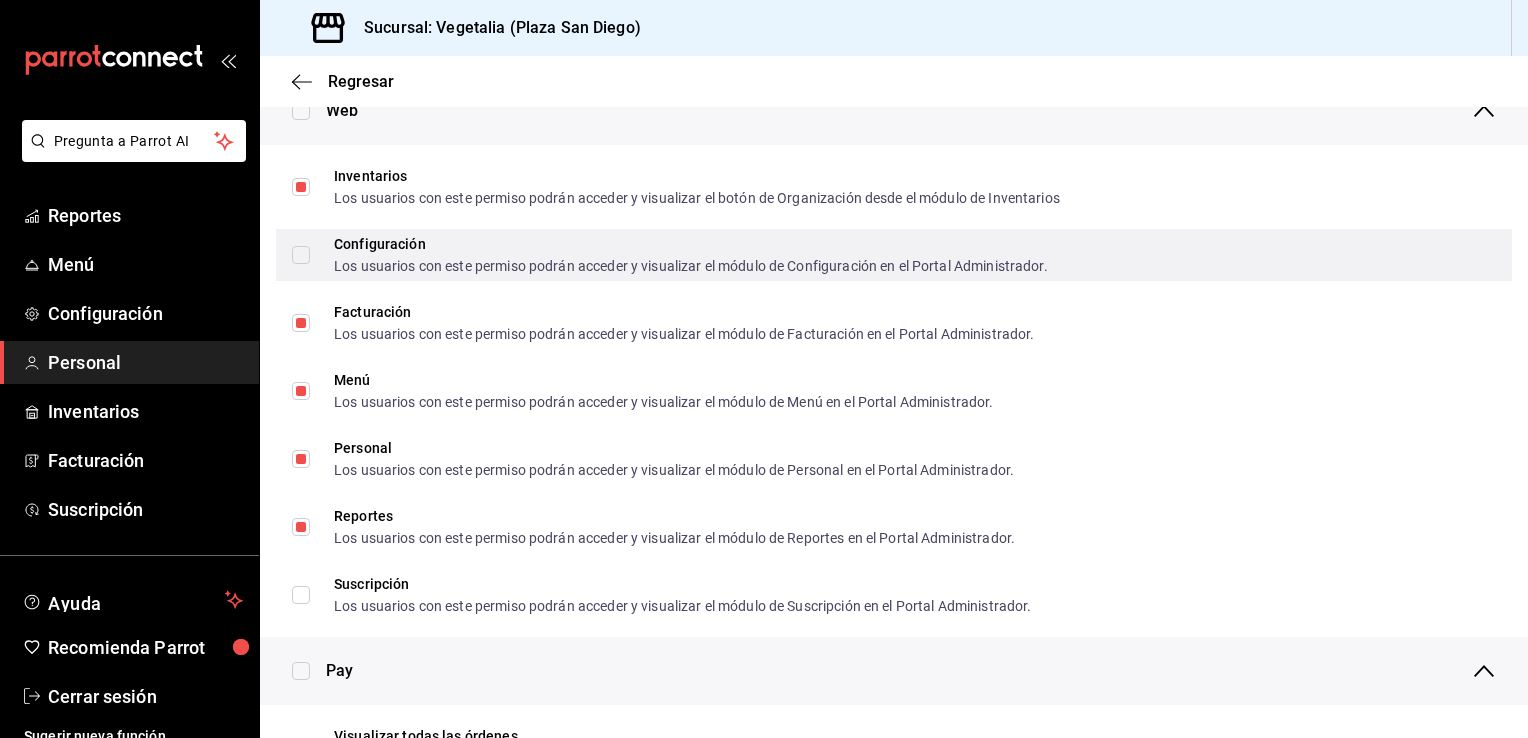 click on "Configuración Los usuarios con este permiso podrán acceder y visualizar el módulo de Configuración en el Portal Administrador." at bounding box center [301, 255] 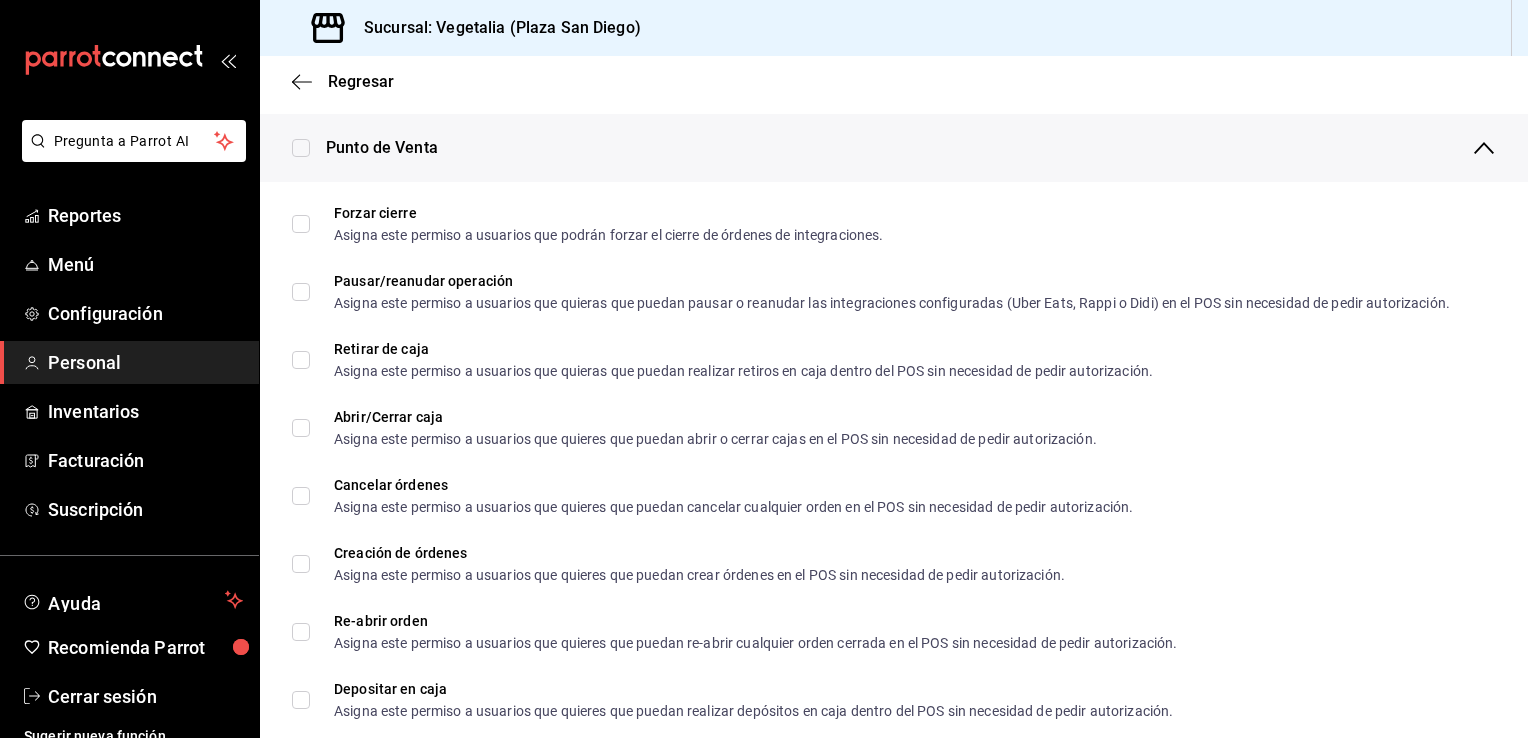 scroll, scrollTop: 1678, scrollLeft: 0, axis: vertical 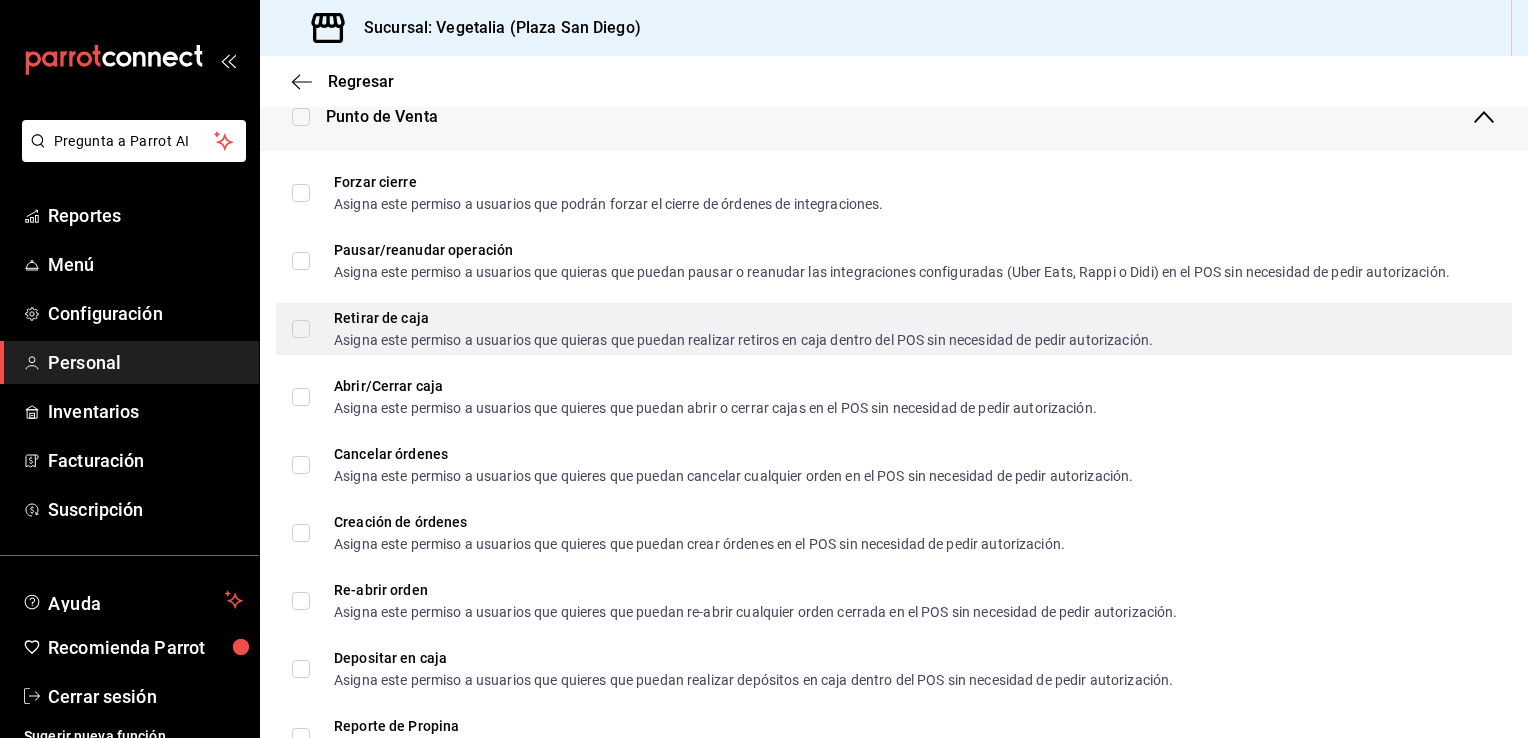 click on "Retirar de caja Asigna este permiso a usuarios que quieras que puedan realizar retiros en caja dentro del POS sin necesidad de pedir autorización." at bounding box center (894, 329) 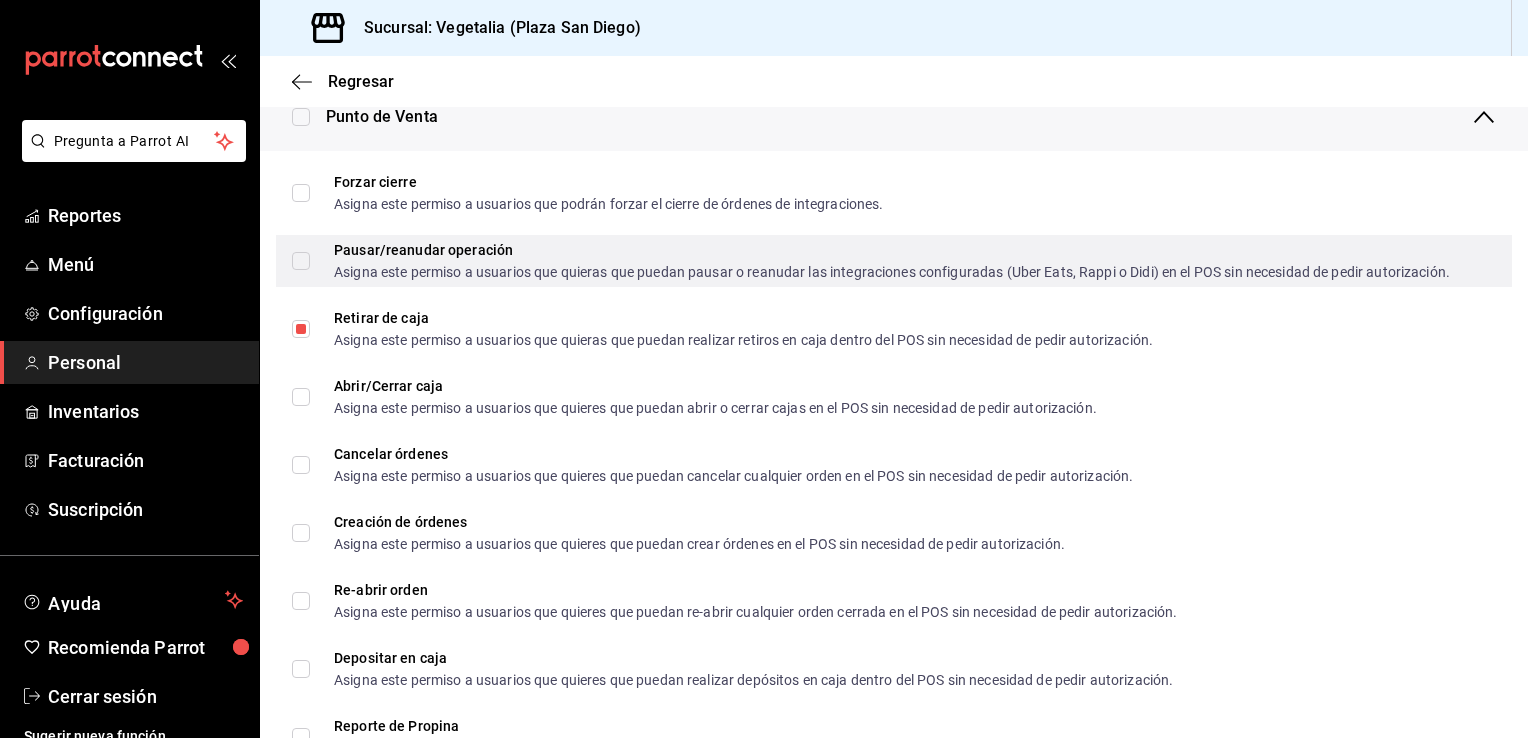 click on "Pausar/reanudar operación Asigna este permiso a usuarios que quieras que puedan pausar o reanudar las integraciones configuradas (Uber Eats, Rappi o Didi) en el POS sin necesidad de pedir autorización." at bounding box center (894, 261) 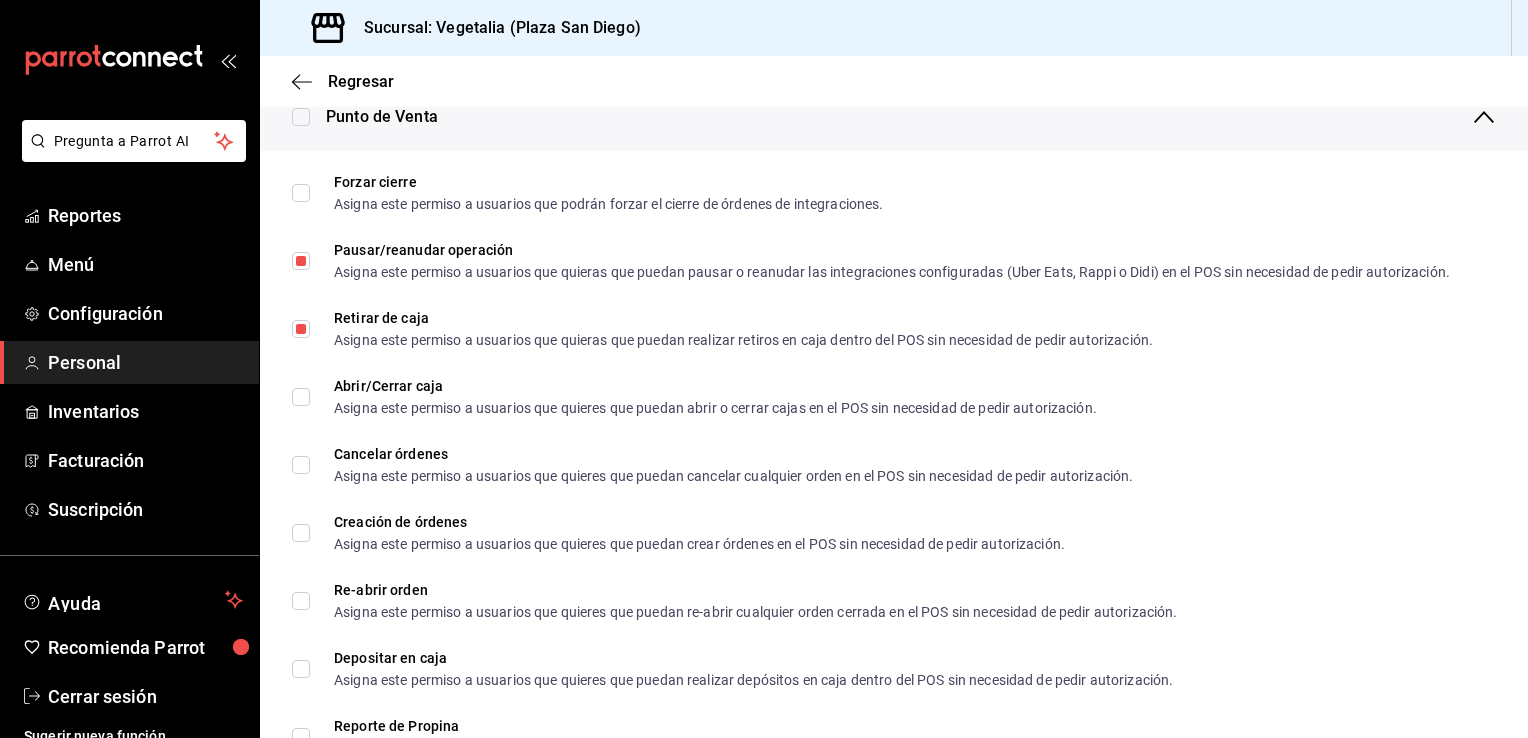 click at bounding box center [301, 117] 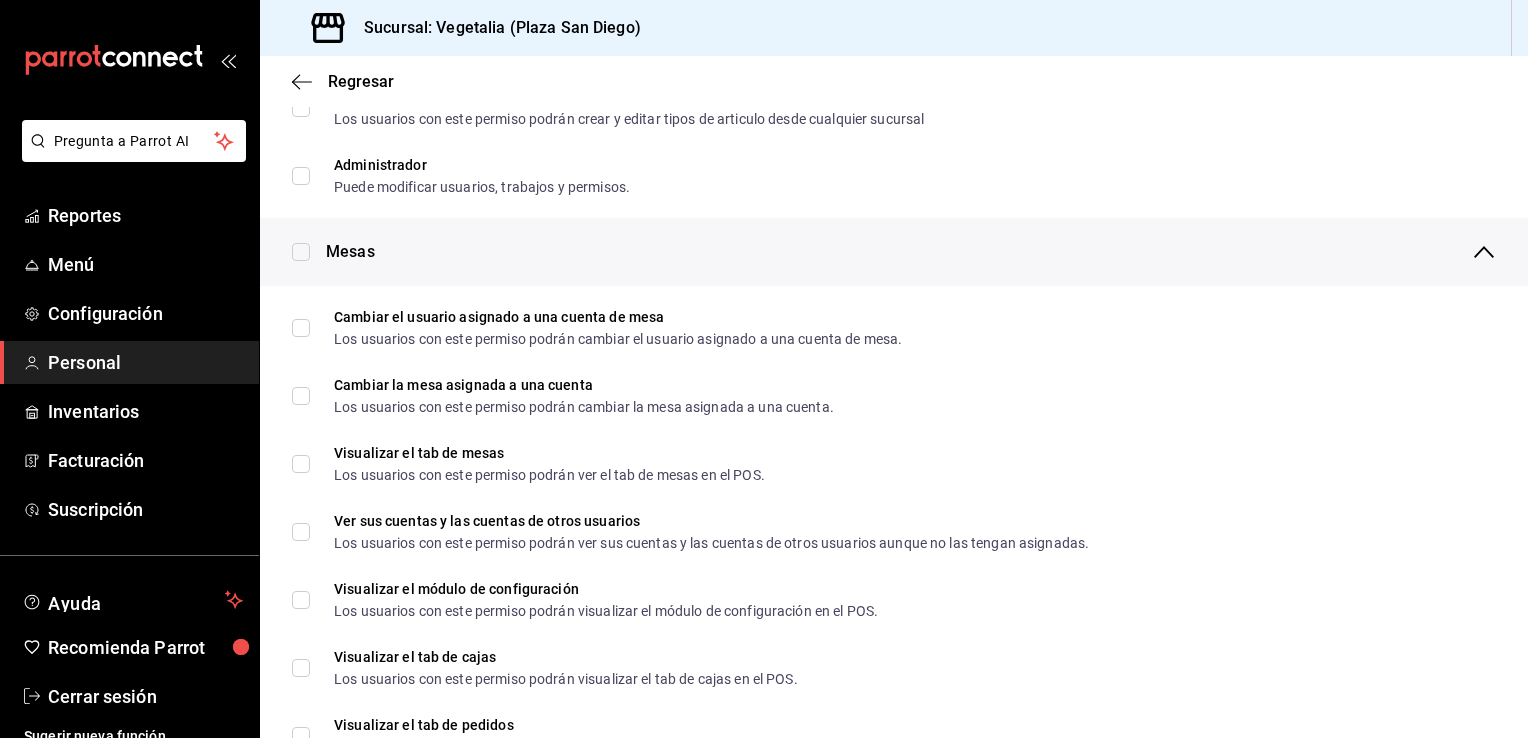 scroll, scrollTop: 104, scrollLeft: 0, axis: vertical 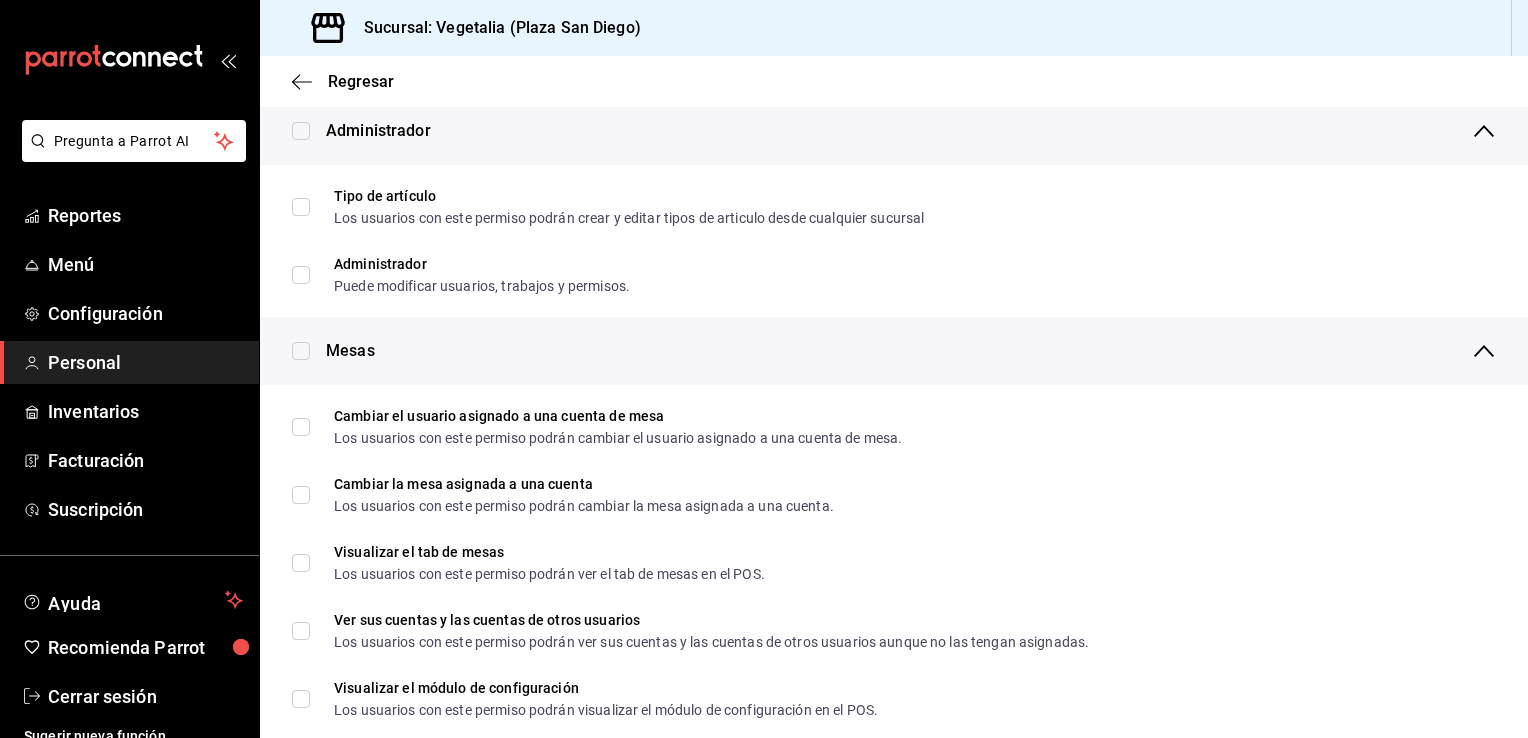 click at bounding box center (301, 351) 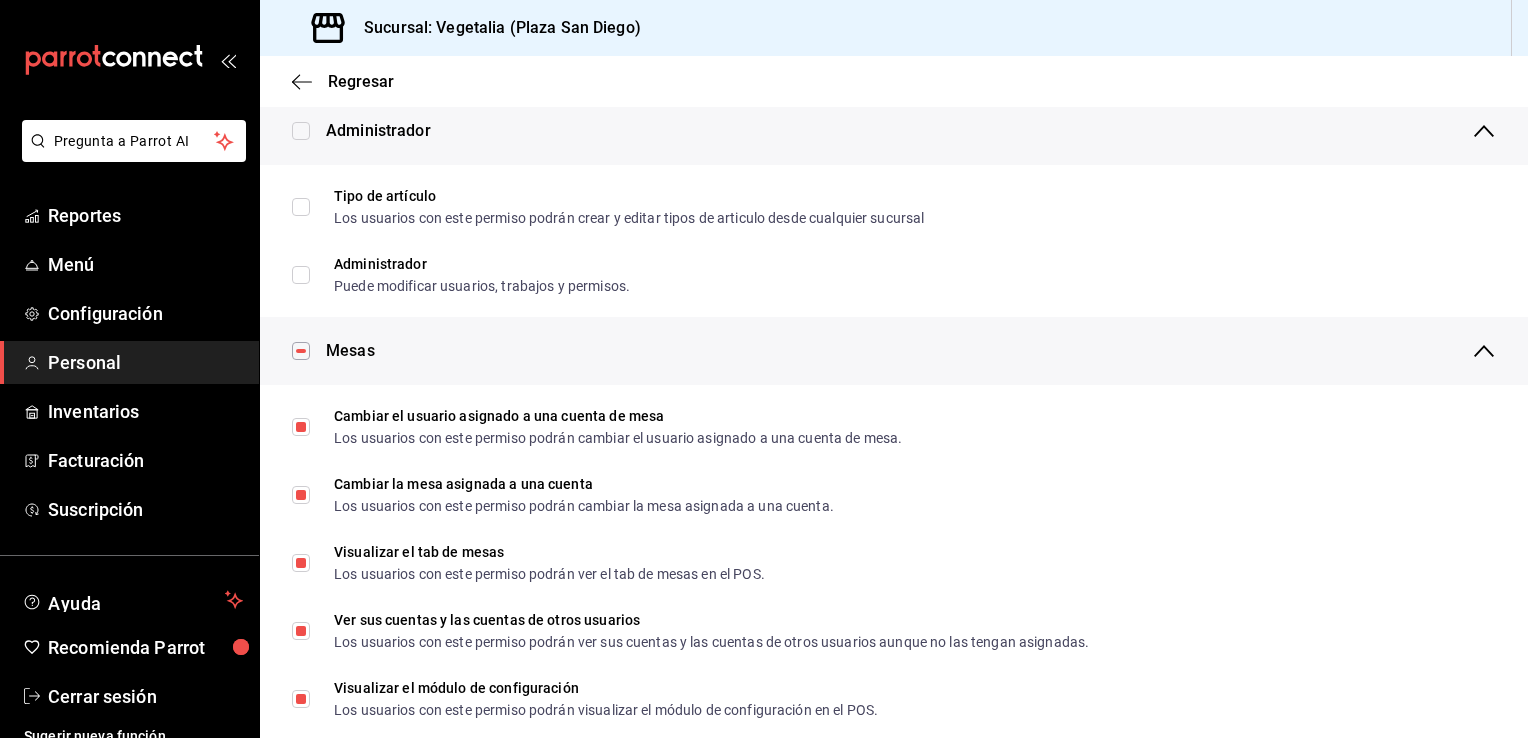 scroll, scrollTop: 0, scrollLeft: 0, axis: both 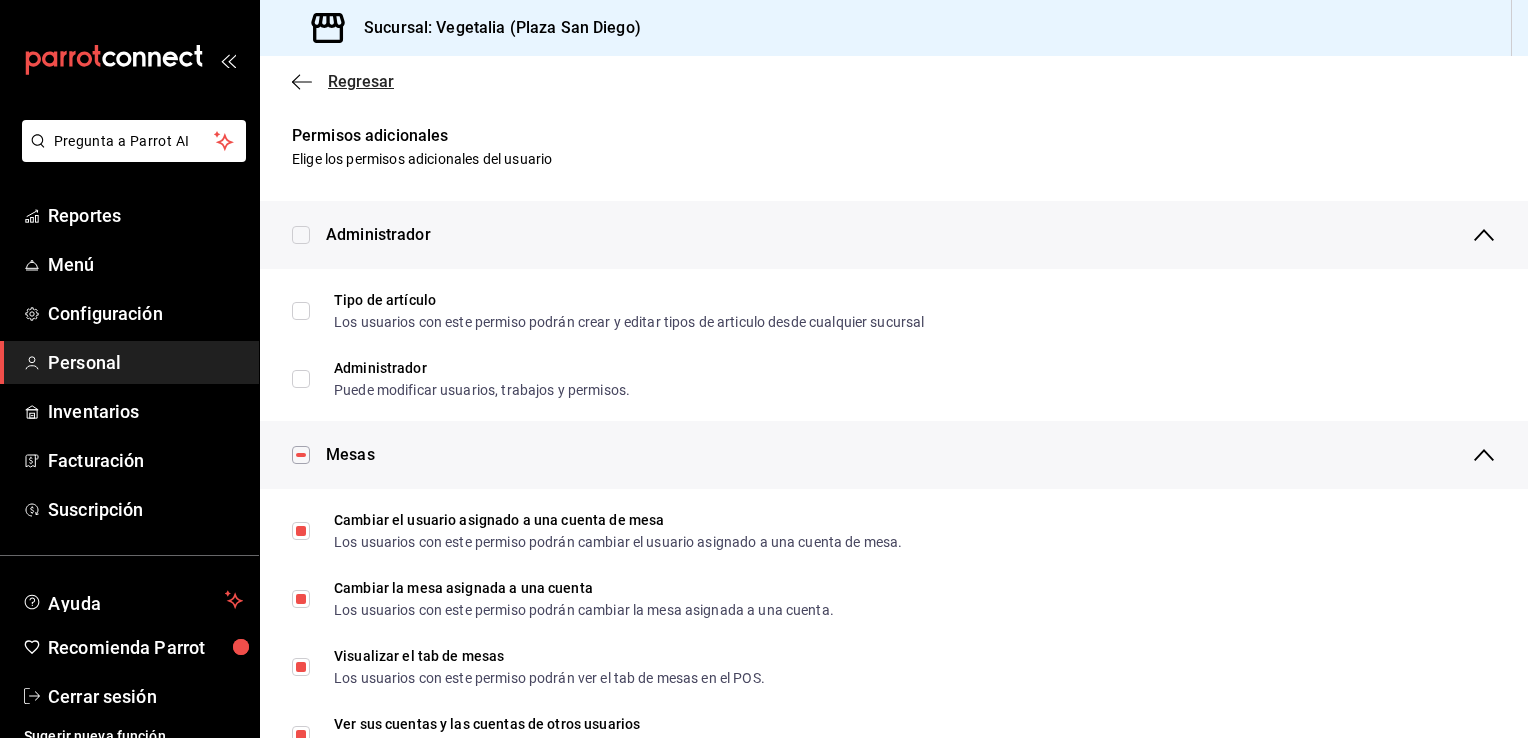 click on "Regresar" at bounding box center [361, 81] 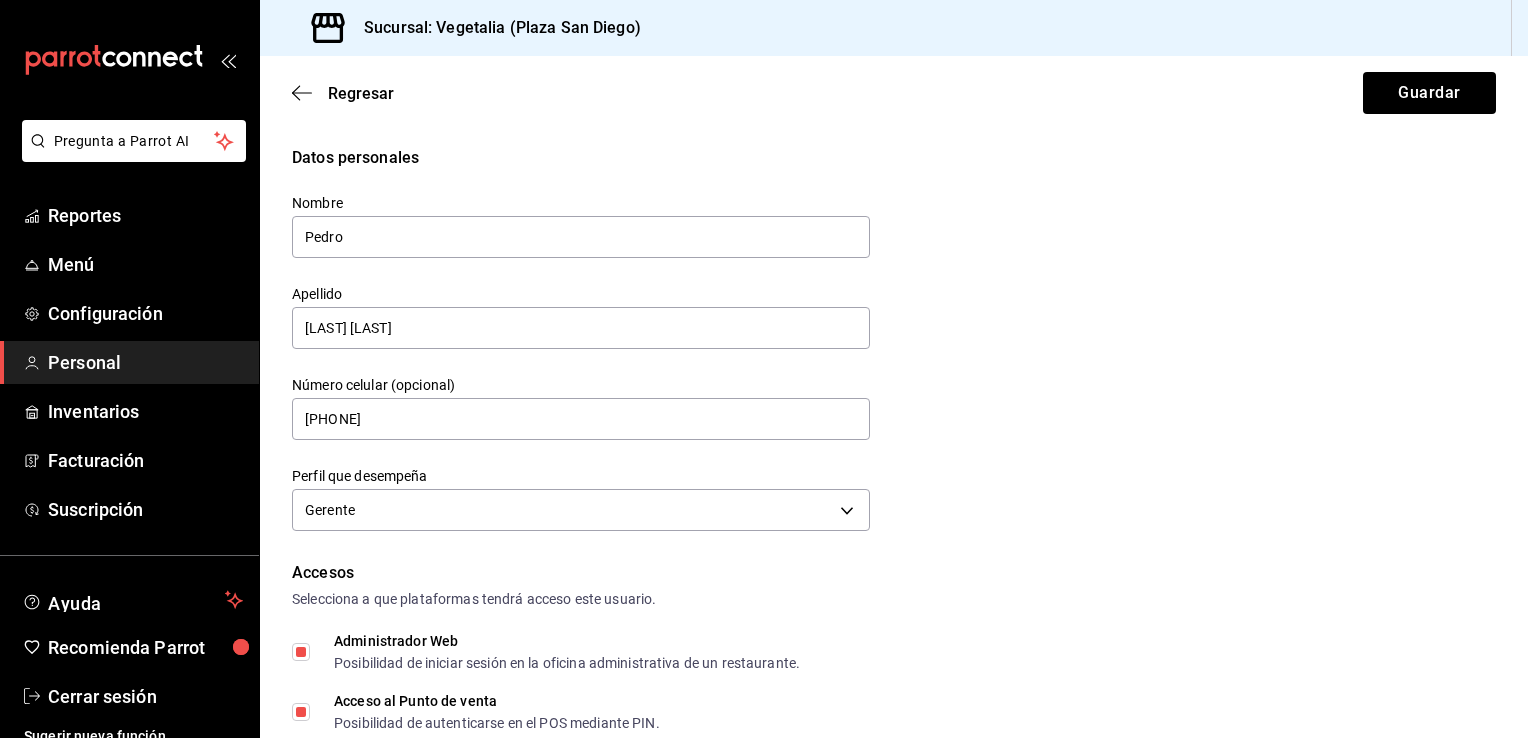 click on "Datos personales Nombre [FIRST] Apellido [LAST] [LAST] Número celular (opcional) [PHONE] Perfil que desempeña Gerente MANAGER Accesos Selecciona a que plataformas tendrá acceso este usuario. Administrador Web Posibilidad de iniciar sesión en la oficina administrativa de un restaurante.  Acceso al Punto de venta Posibilidad de autenticarse en el POS mediante PIN.  Iniciar sesión en terminal (correo electrónico o QR) Los usuarios podrán iniciar sesión y aceptar términos y condiciones en la terminal. Acceso uso de terminal Los usuarios podrán acceder y utilizar la terminal para visualizar y procesar pagos de sus órdenes. Correo electrónico Se volverá obligatorio al tener ciertos accesos activados. [EMAIL] Contraseña Contraseña Repetir contraseña Repetir contraseña PIN [PIN] Validar PIN ​ Generar PIN automático Notificaciones Selecciona que notificaciones quieres que reciba este usuario. Corte de Caja Permitir recibir notificaciones sobre el cierre de sesión de caja." at bounding box center (894, 878) 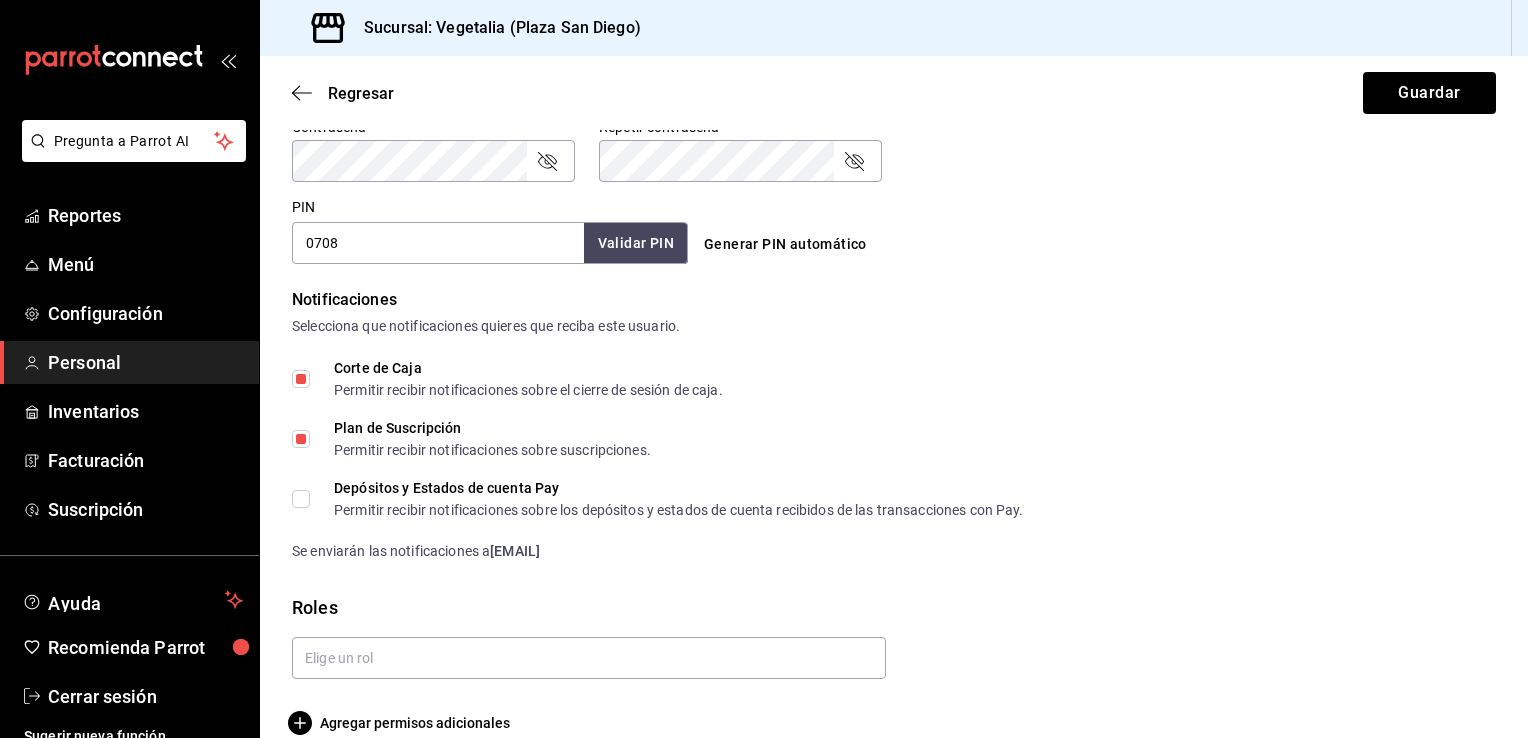 scroll, scrollTop: 904, scrollLeft: 0, axis: vertical 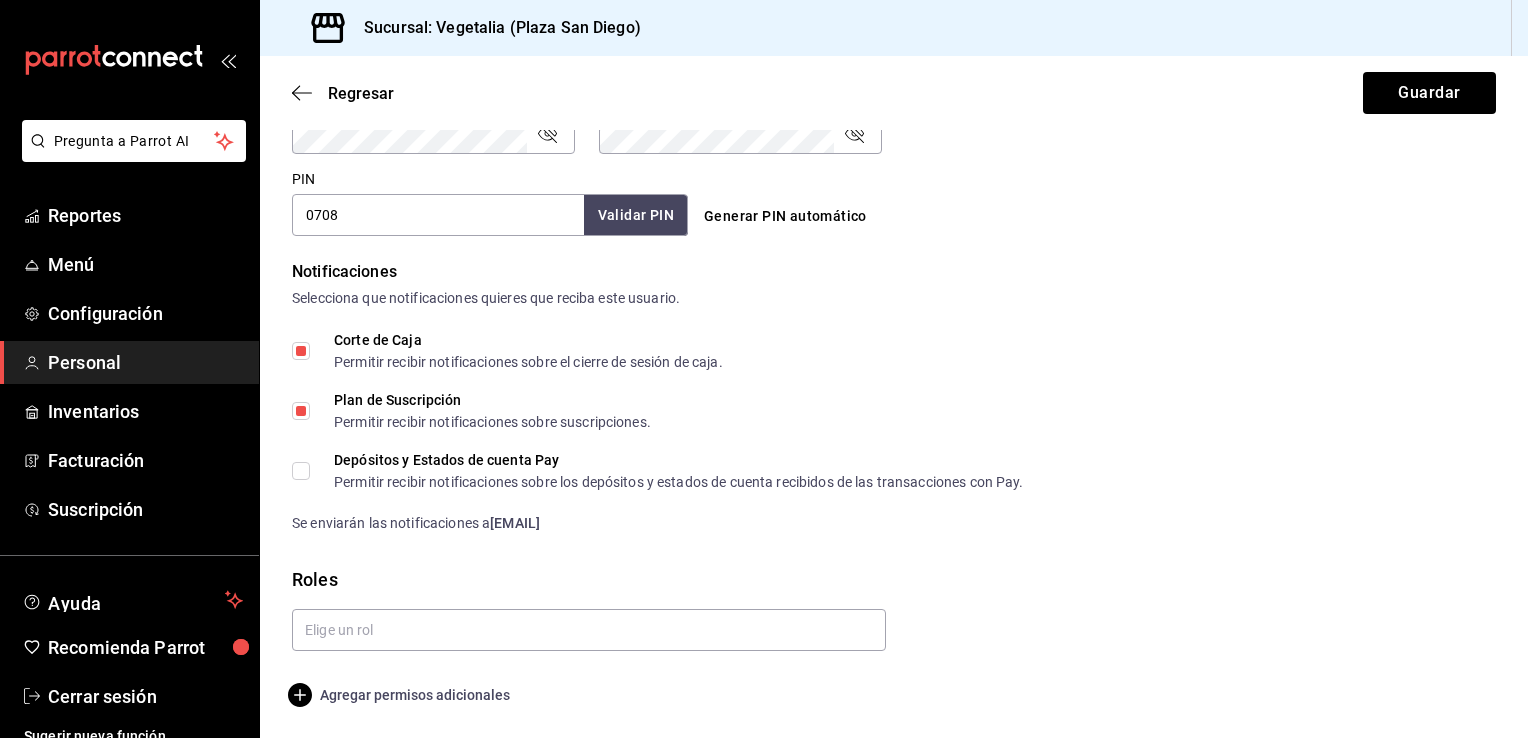 click on "Agregar permisos adicionales" at bounding box center [401, 695] 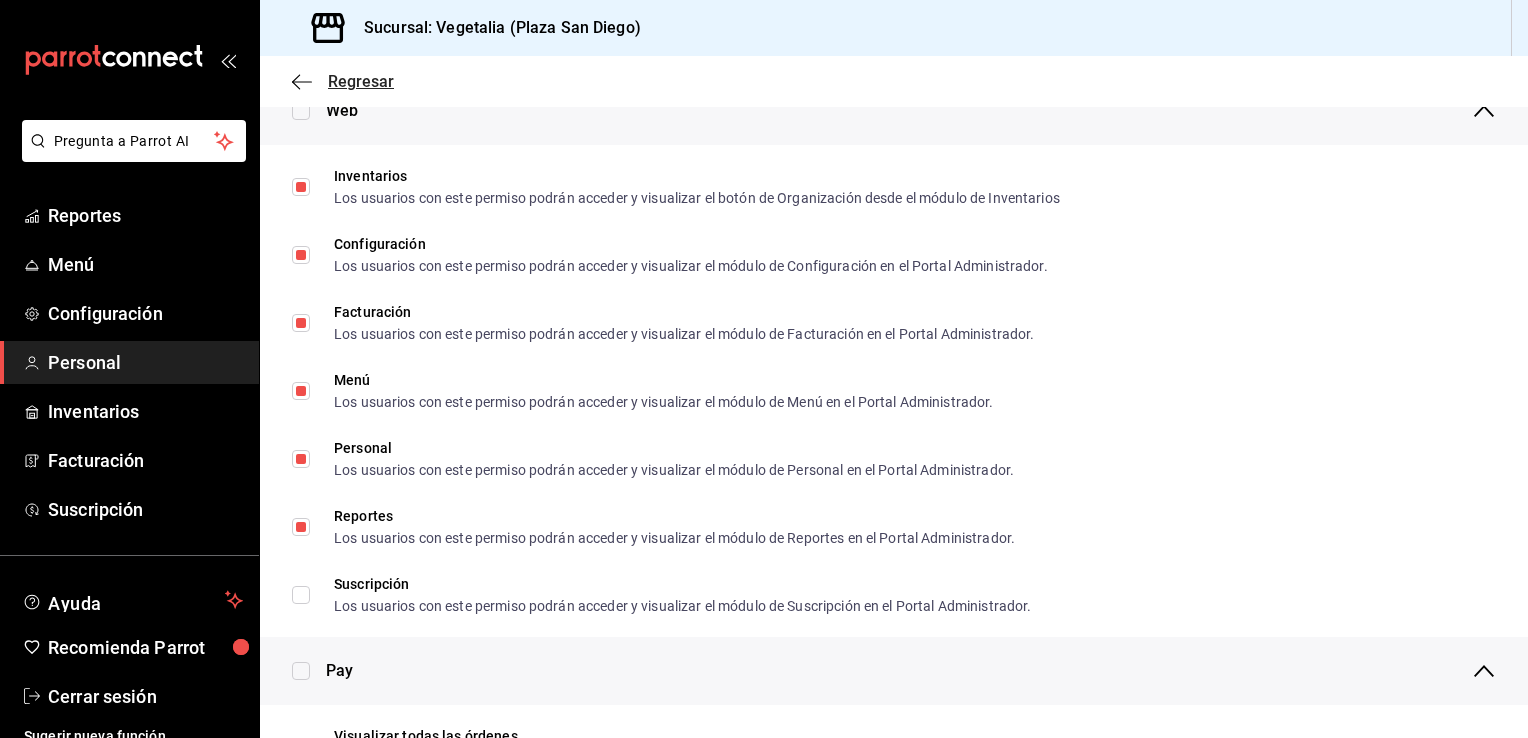 click 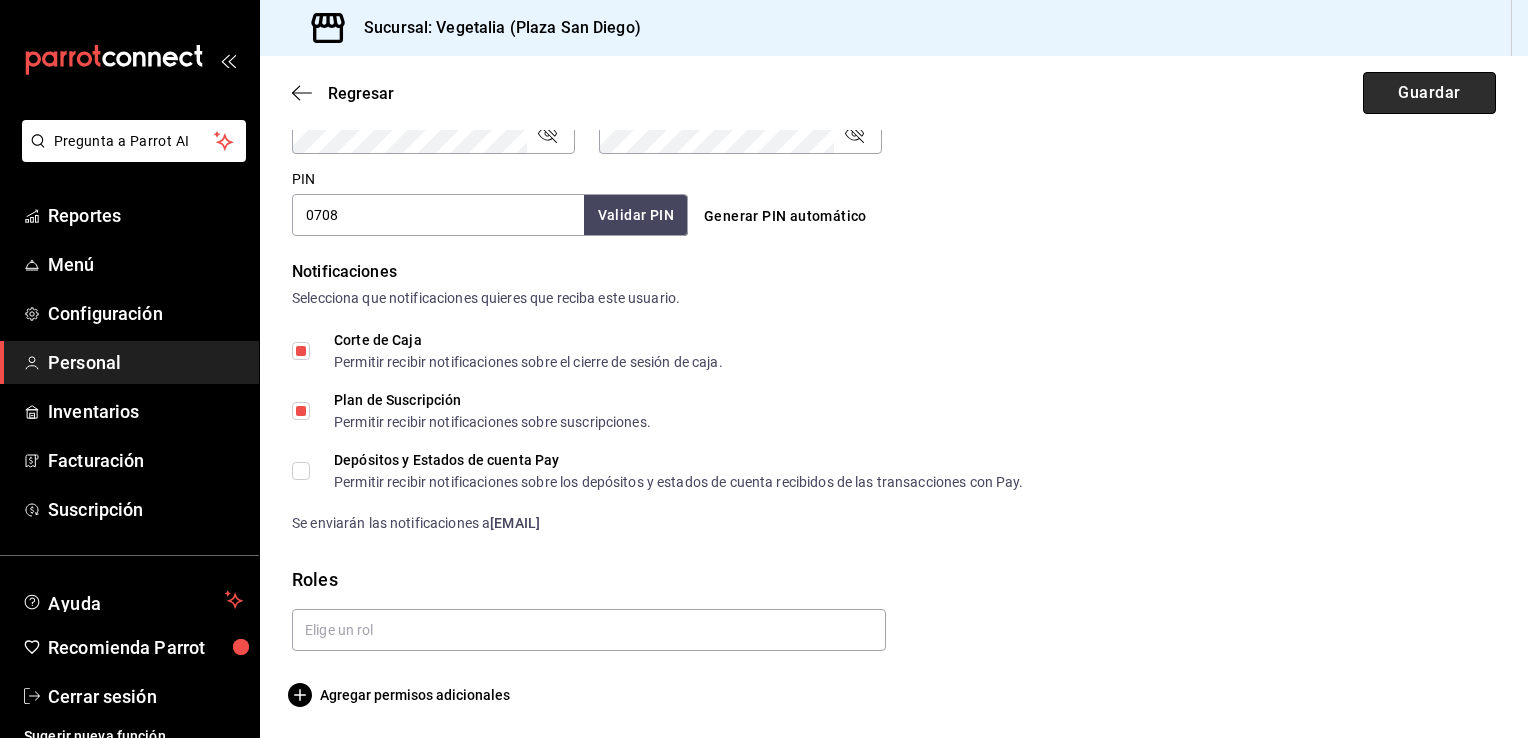 click on "Guardar" at bounding box center [1429, 93] 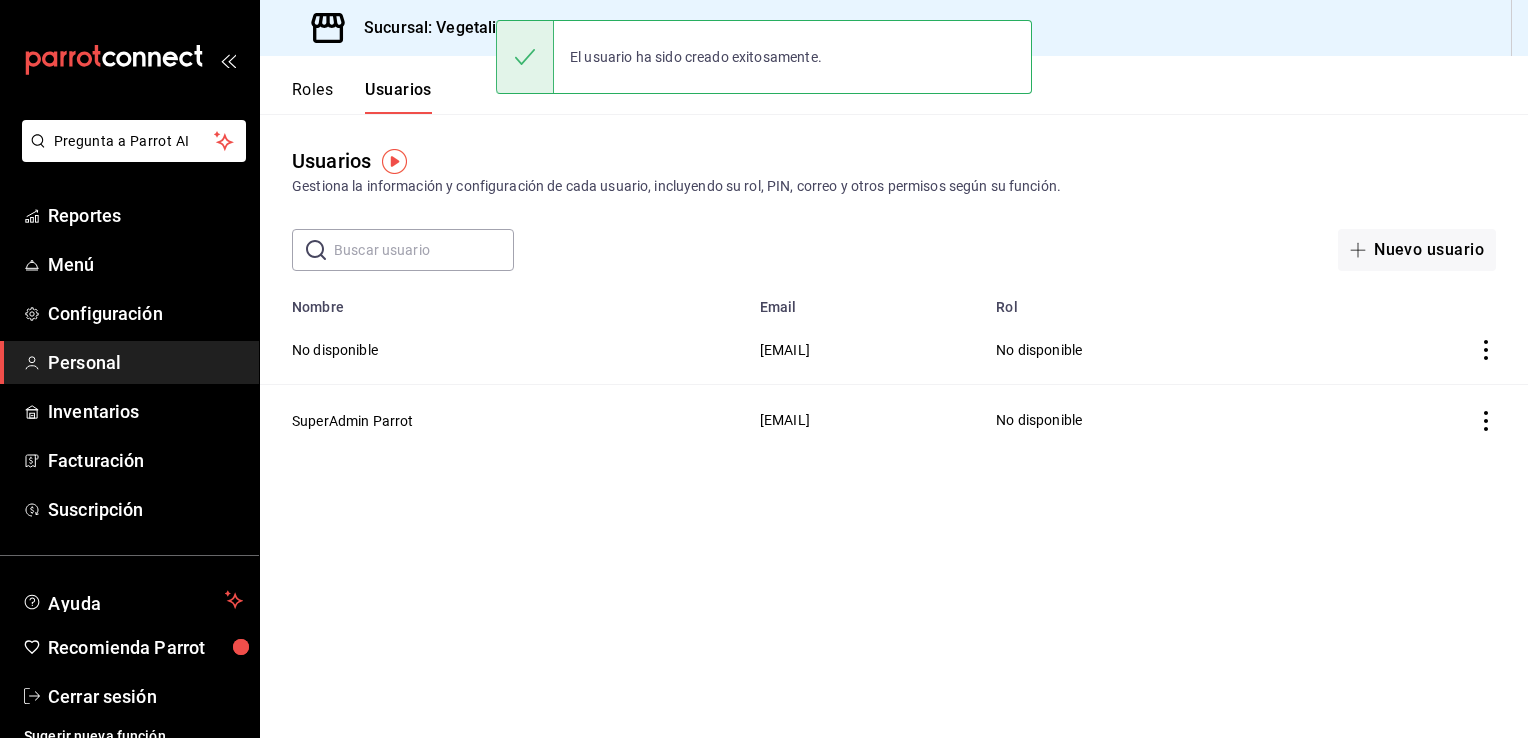 scroll, scrollTop: 0, scrollLeft: 0, axis: both 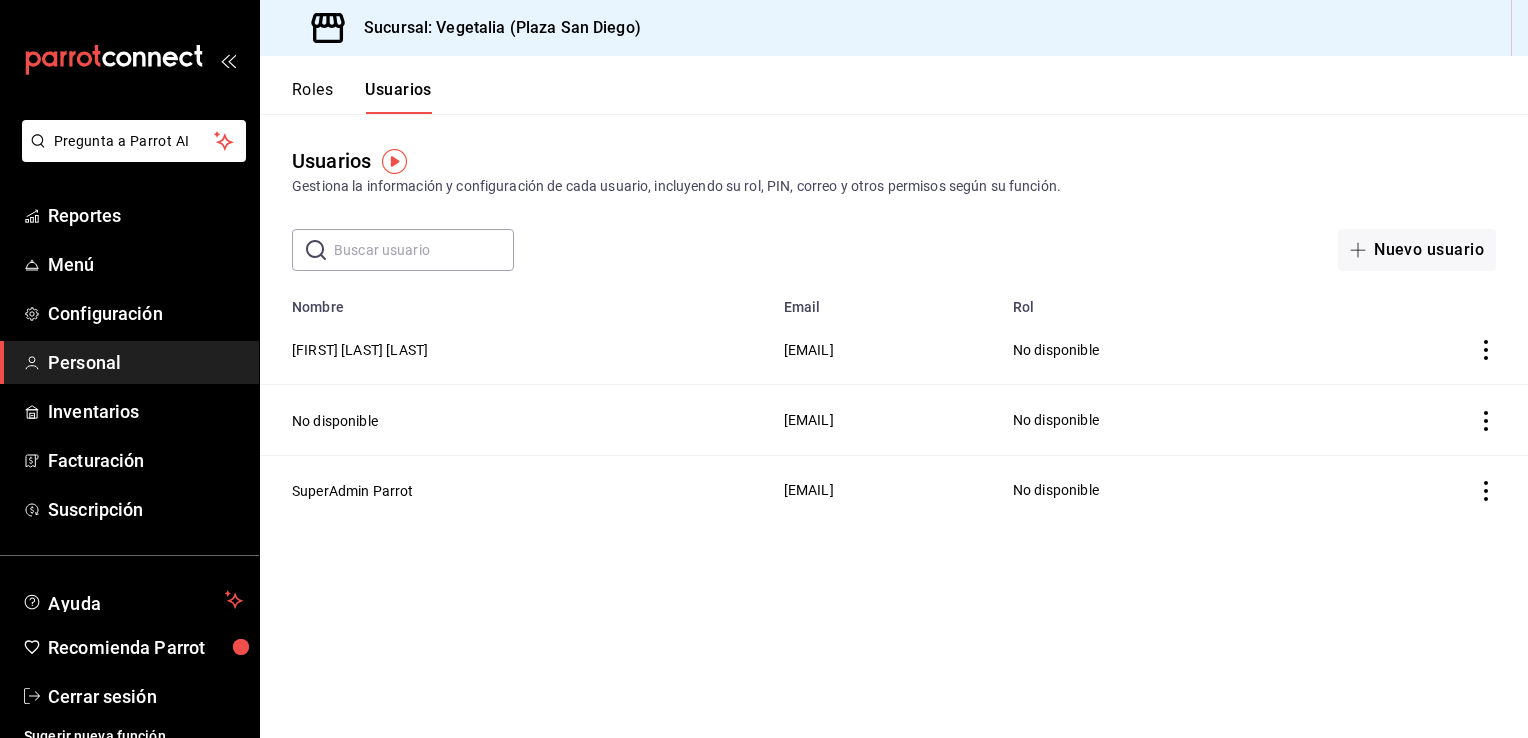 click at bounding box center [424, 250] 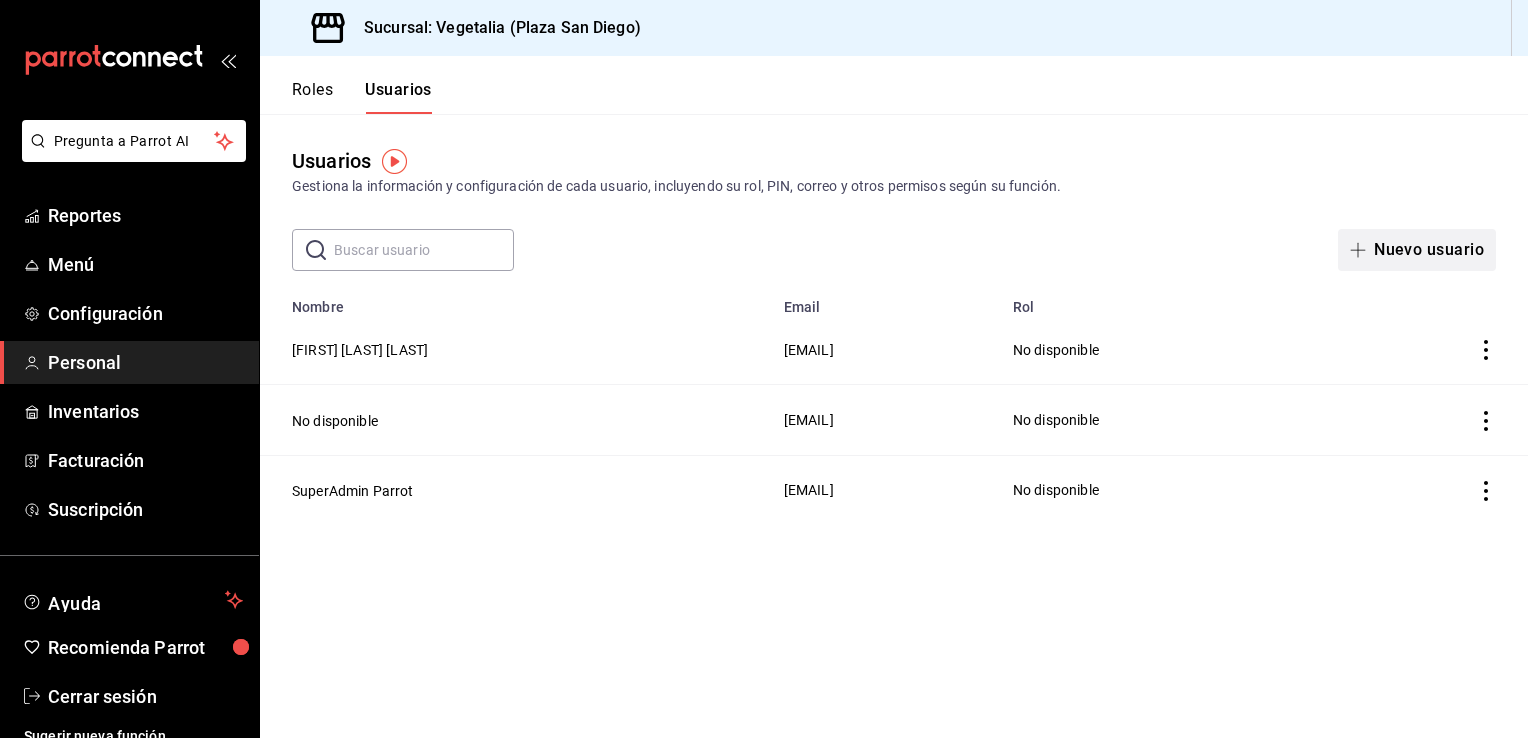 click on "Nuevo usuario" at bounding box center [1417, 250] 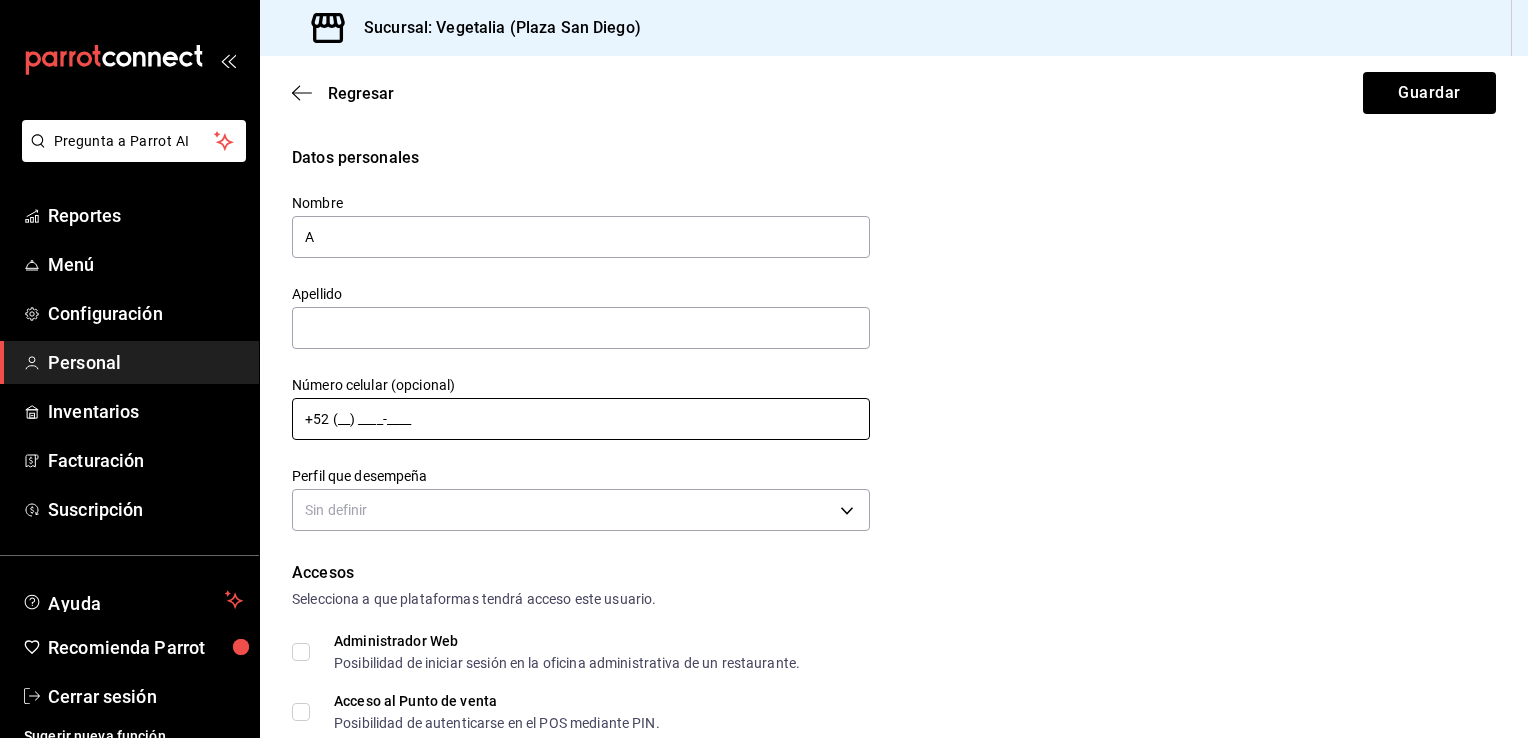 type on "A" 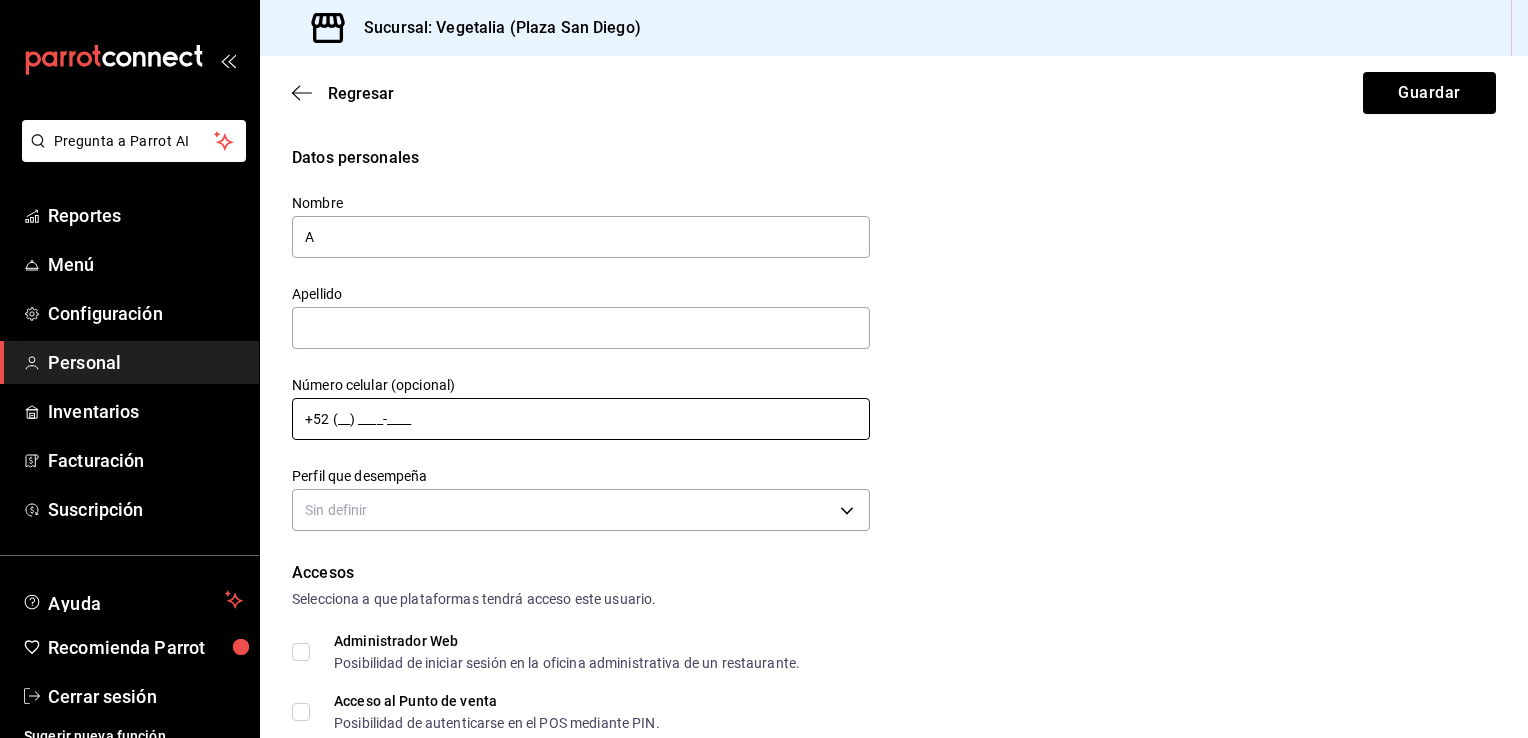 click on "+52 (__) ____-____" at bounding box center [581, 419] 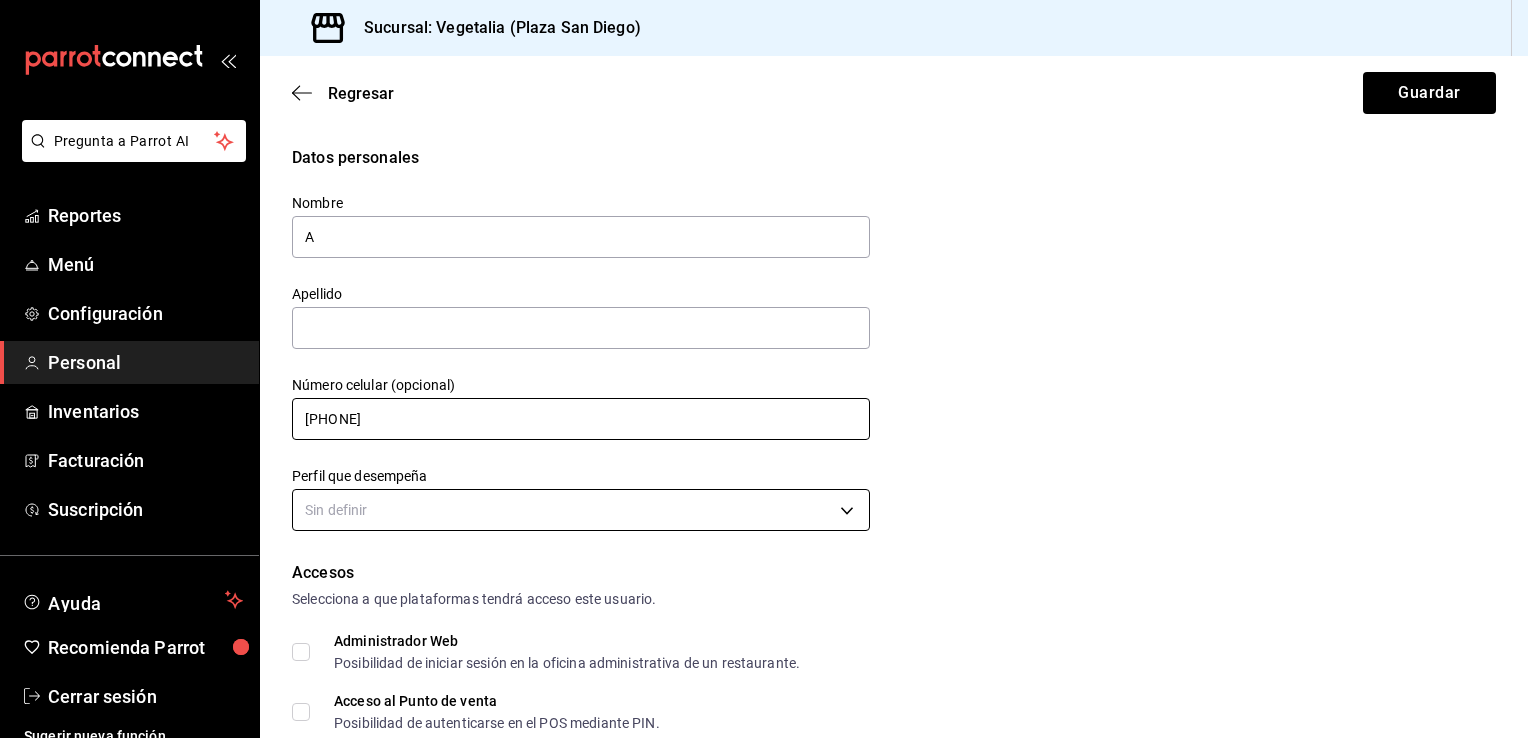 type on "[PHONE]" 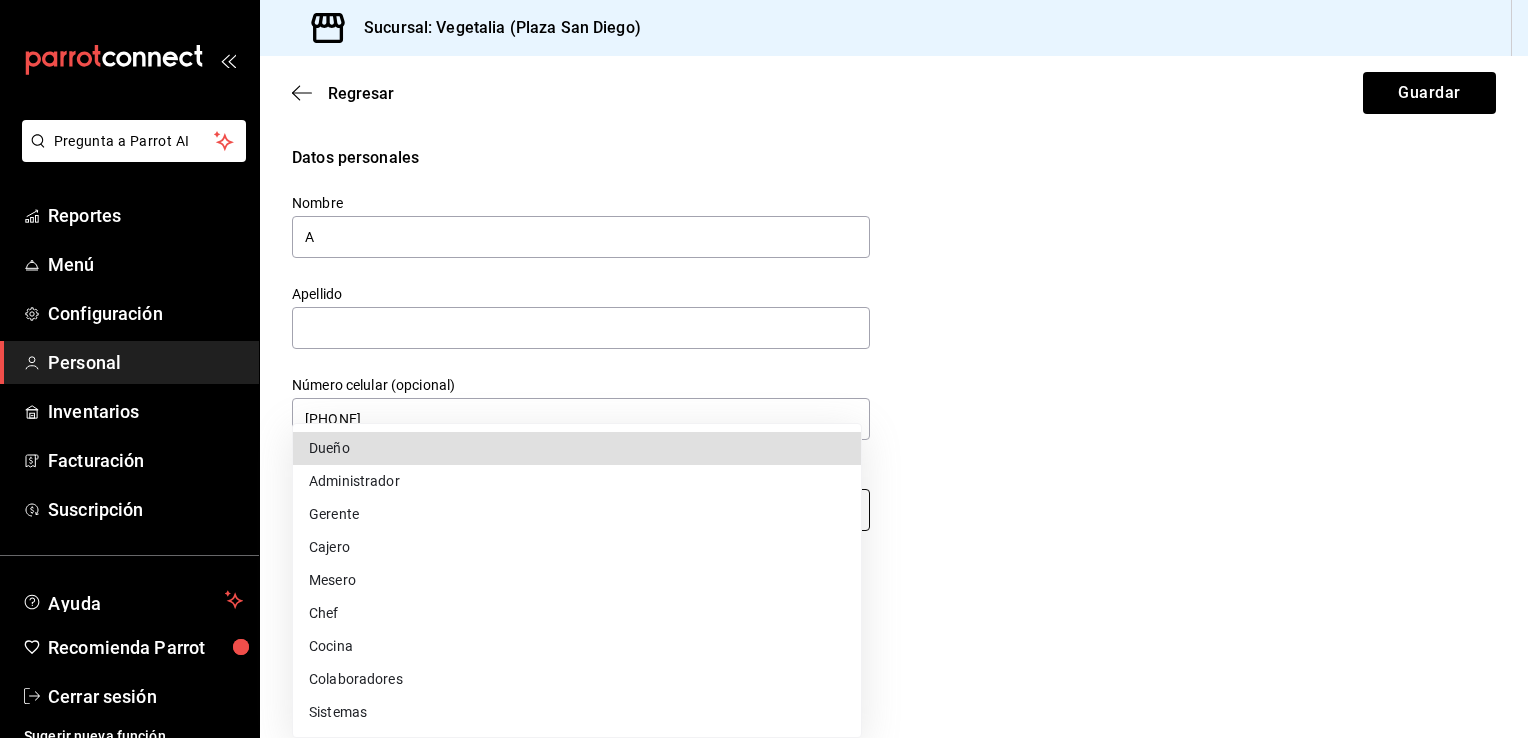 click on "Sucursal: Vegetalia (Plaza San Diego) Regresar Guardar Datos personales Nombre A Apellido Número celular (opcional) [PHONE] Perfil que desempeña Sin definir Accesos Selecciona a que plataformas tendrá acceso este usuario. Administrador Web Posibilidad de iniciar sesión en la oficina administrativa de un restaurante.  Acceso al Punto de venta Posibilidad de autenticarse en el POS mediante PIN.  Iniciar sesión en terminal (correo electrónico o QR) Los usuarios podrán iniciar sesión y aceptar términos y condiciones en la terminal. Acceso uso de terminal Los usuarios podrán acceder y utilizar la terminal para visualizar y procesar pagos de sus órdenes. Correo electrónico Se volverá obligatorio al tener ciertos accesos activados. Contraseña Contraseña Repetir contraseña Repetir contraseña PIN Validar PIN ​" at bounding box center [764, 369] 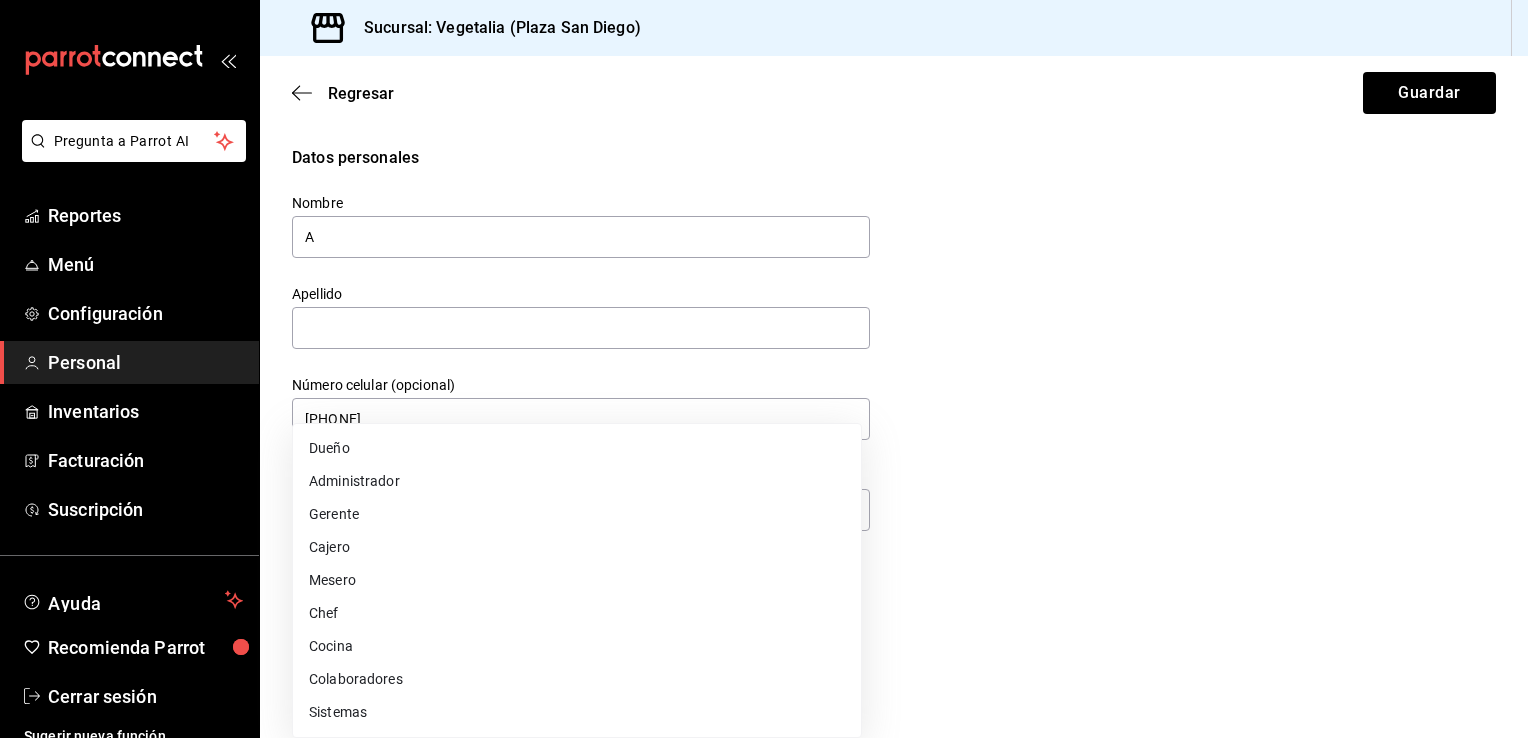 drag, startPoint x: 1520, startPoint y: 354, endPoint x: 1517, endPoint y: 385, distance: 31.144823 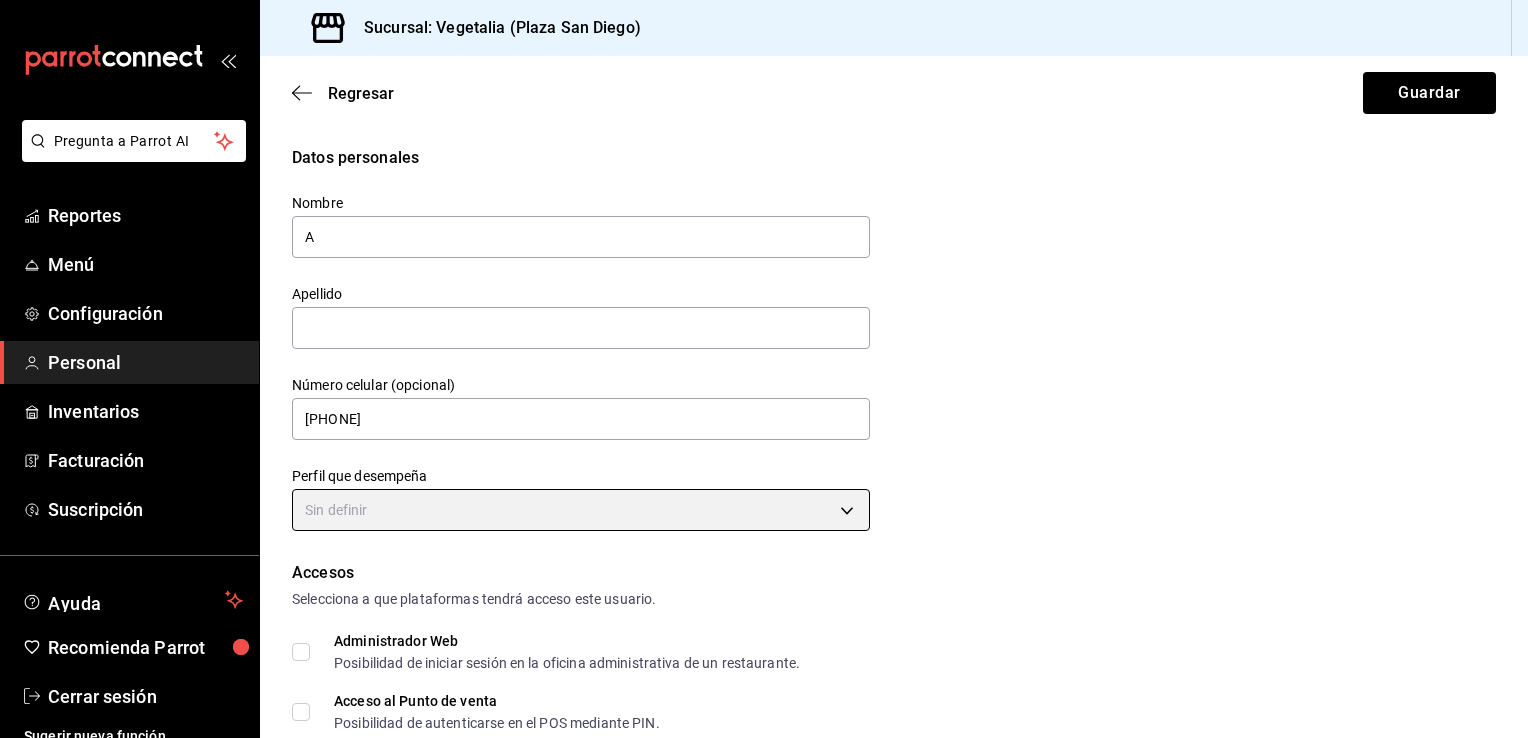 scroll, scrollTop: 596, scrollLeft: 0, axis: vertical 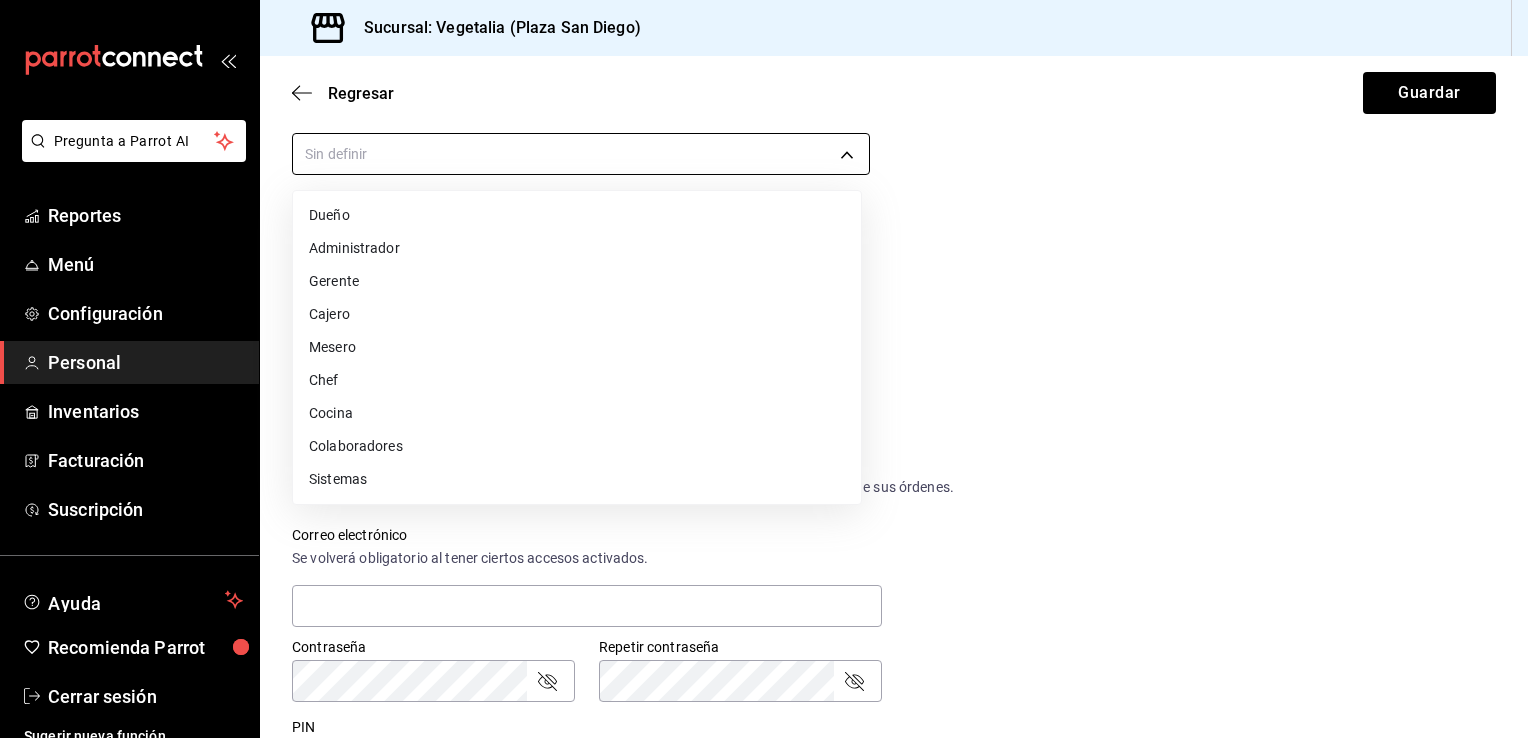 click on "Sucursal: Vegetalia (Plaza San Diego) Regresar Guardar Datos personales Nombre A Apellido Número celular (opcional) [PHONE] Perfil que desempeña Sin definir Accesos Selecciona a que plataformas tendrá acceso este usuario. Administrador Web Posibilidad de iniciar sesión en la oficina administrativa de un restaurante.  Acceso al Punto de venta Posibilidad de autenticarse en el POS mediante PIN.  Iniciar sesión en terminal (correo electrónico o QR) Los usuarios podrán iniciar sesión y aceptar términos y condiciones en la terminal. Acceso uso de terminal Los usuarios podrán acceder y utilizar la terminal para visualizar y procesar pagos de sus órdenes. Correo electrónico Se volverá obligatorio al tener ciertos accesos activados. Contraseña Contraseña Repetir contraseña Repetir contraseña PIN Validar PIN ​" at bounding box center (764, 369) 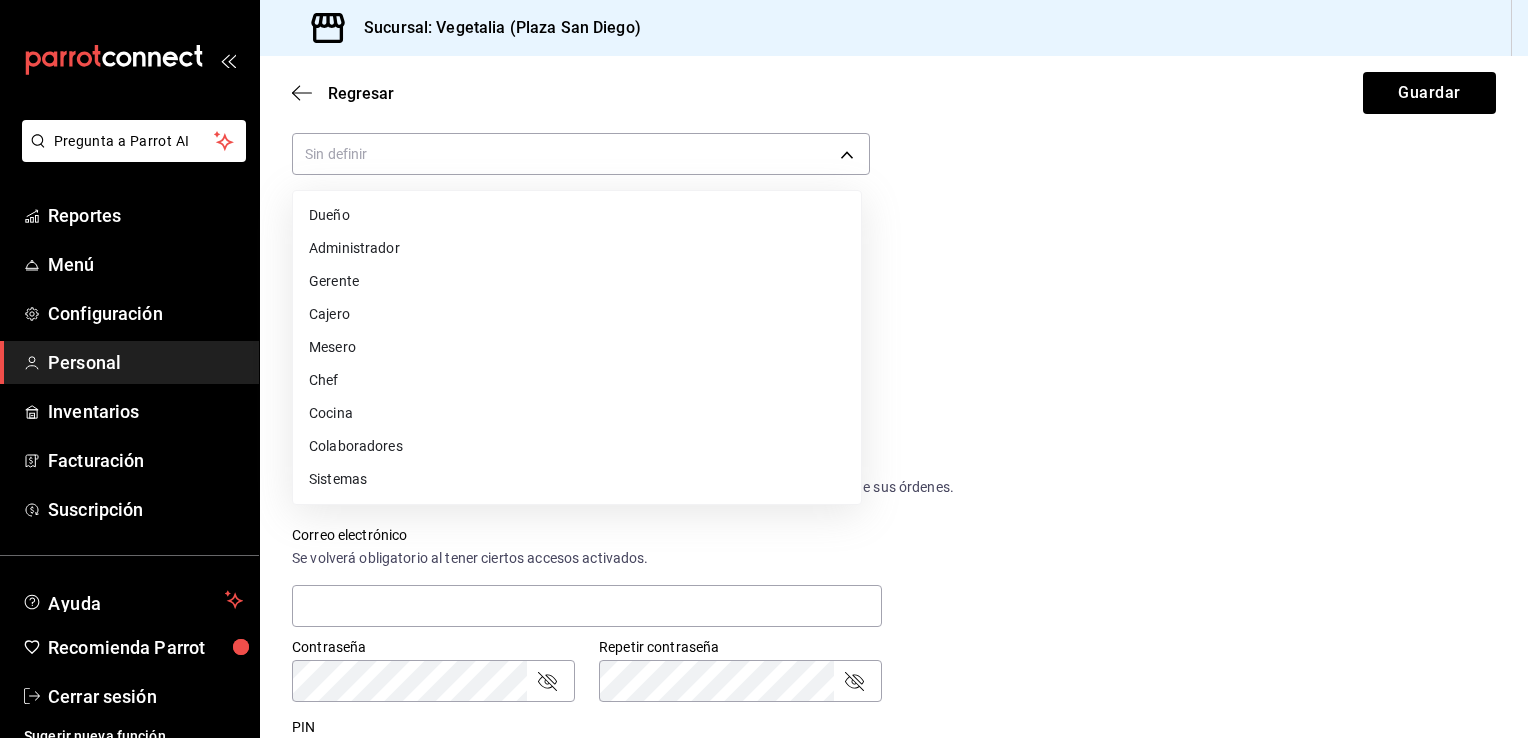 click on "Cajero" at bounding box center (577, 314) 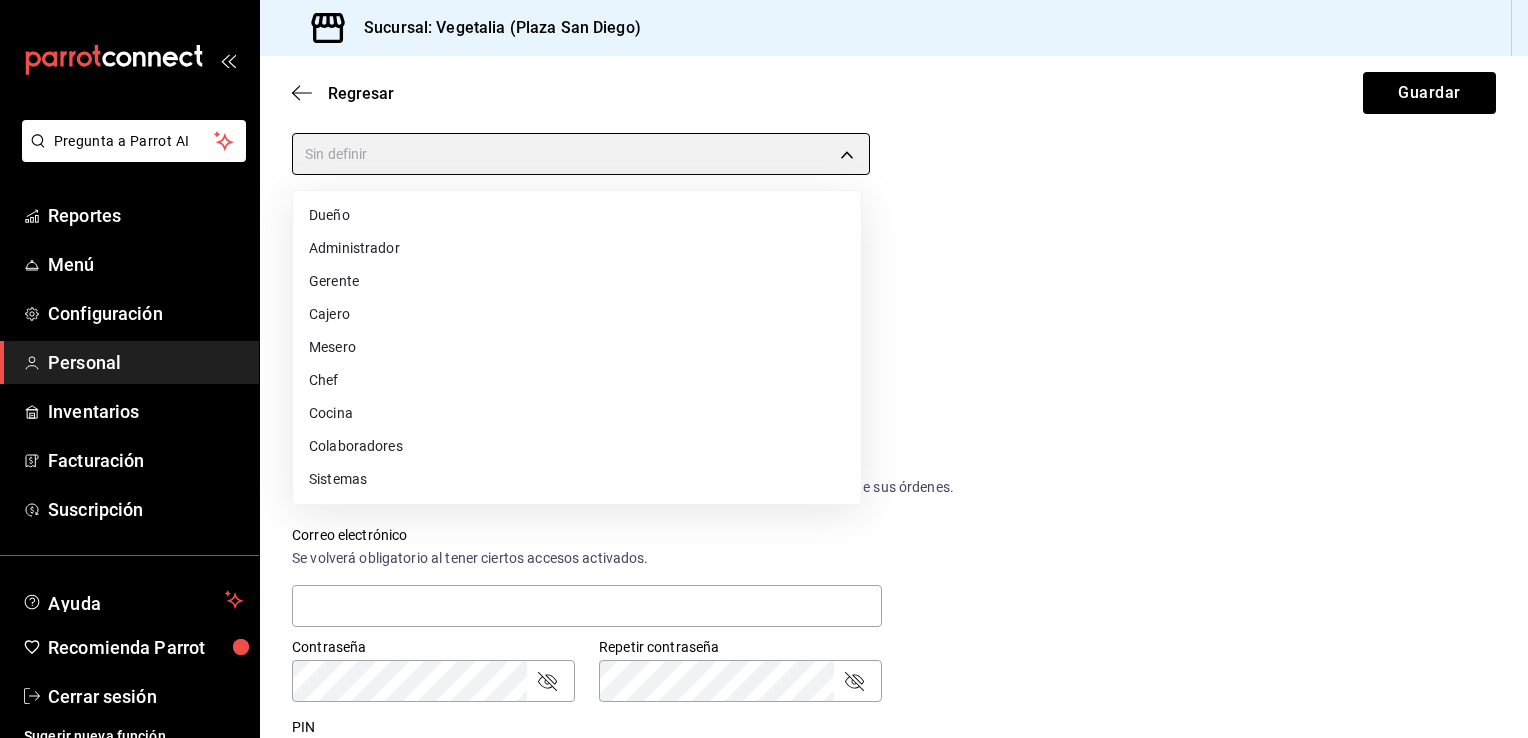 type on "CASHIER" 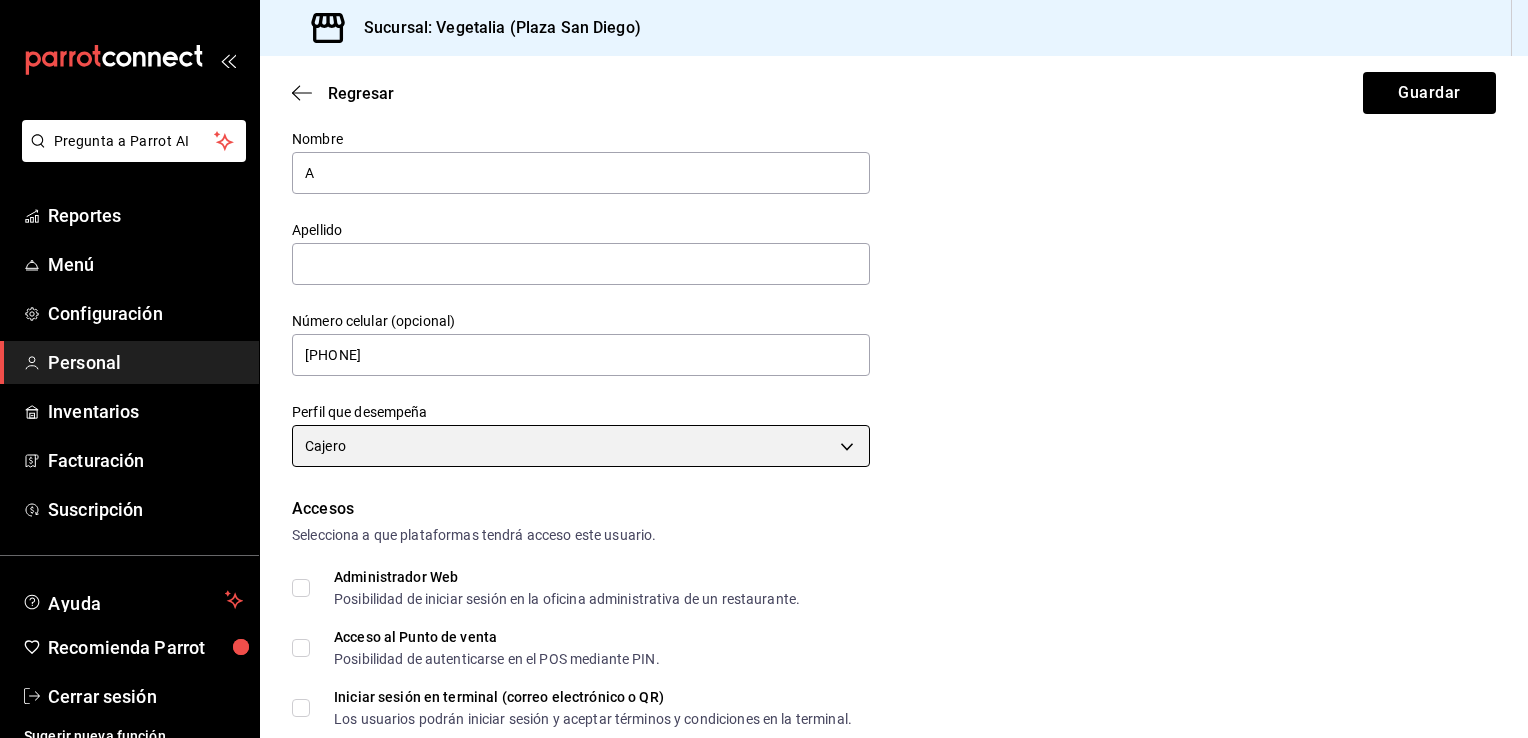 scroll, scrollTop: 55, scrollLeft: 0, axis: vertical 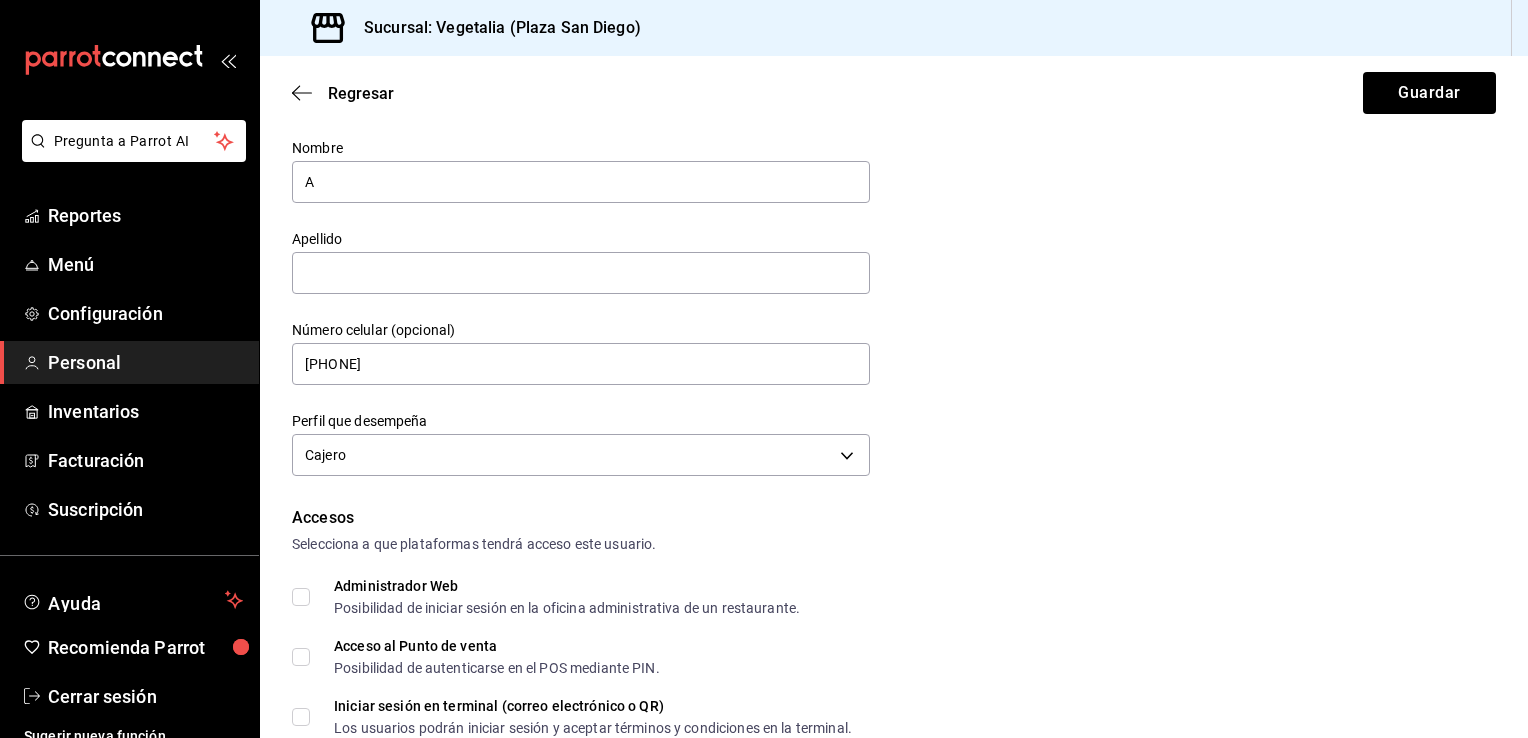click on "Nombre A" at bounding box center [581, 172] 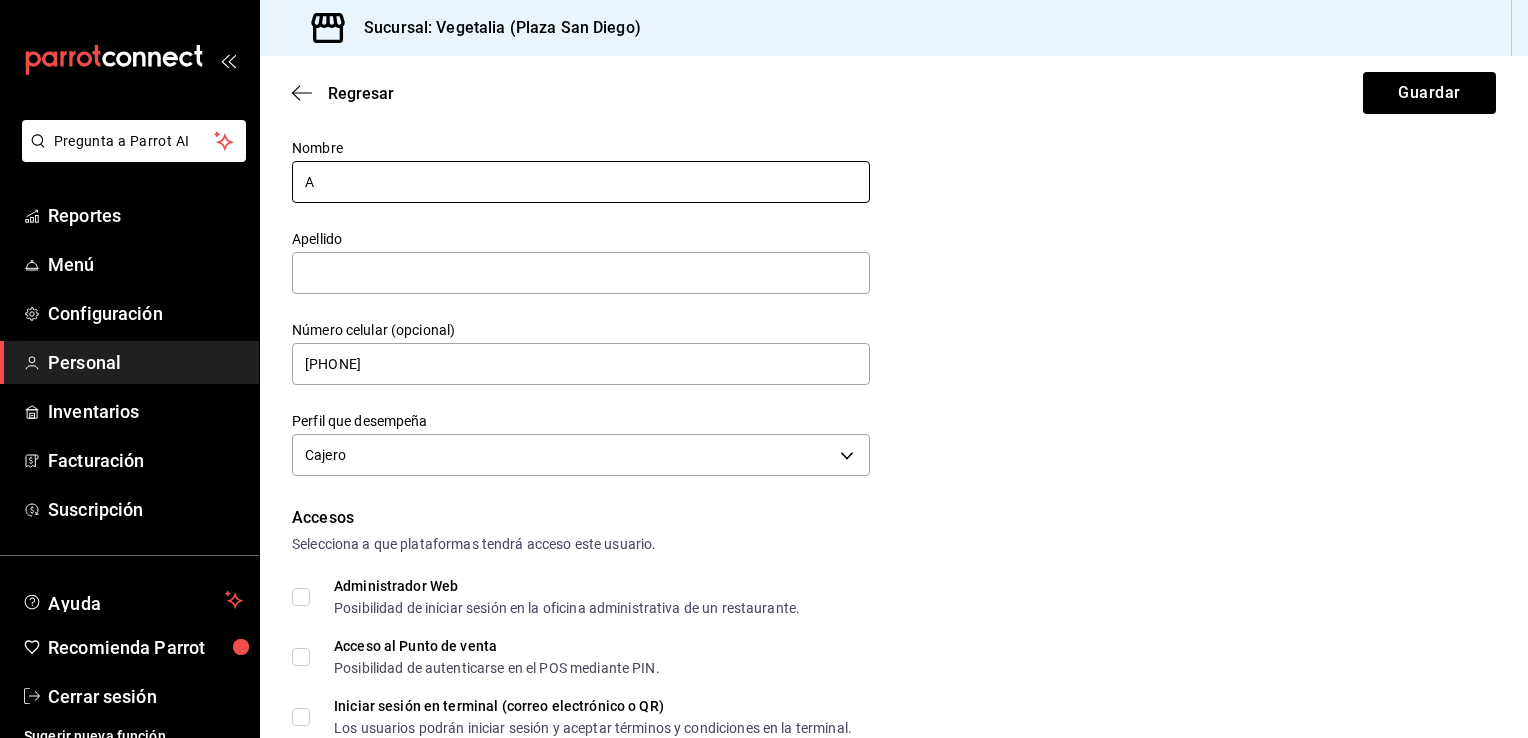 click on "A" at bounding box center (581, 182) 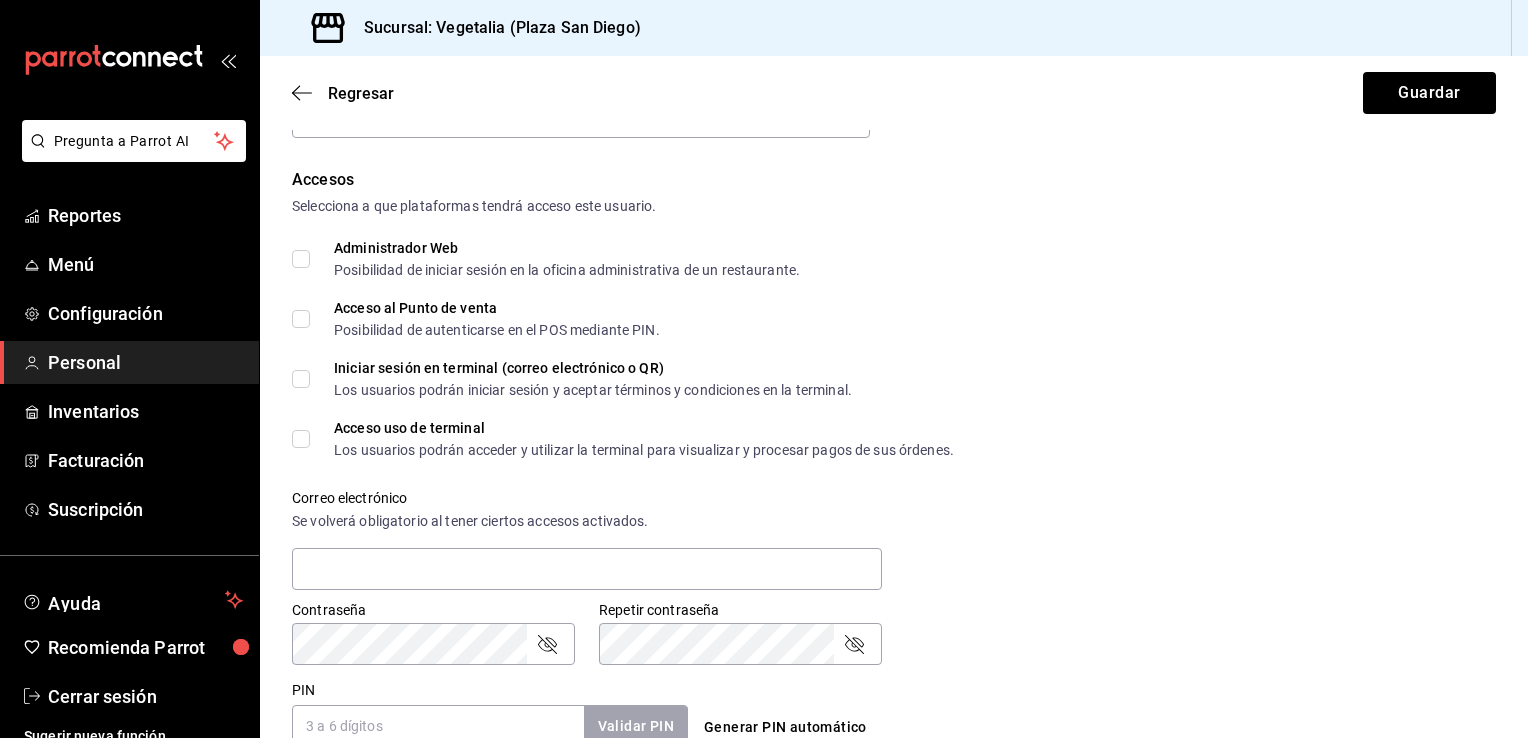 scroll, scrollTop: 390, scrollLeft: 0, axis: vertical 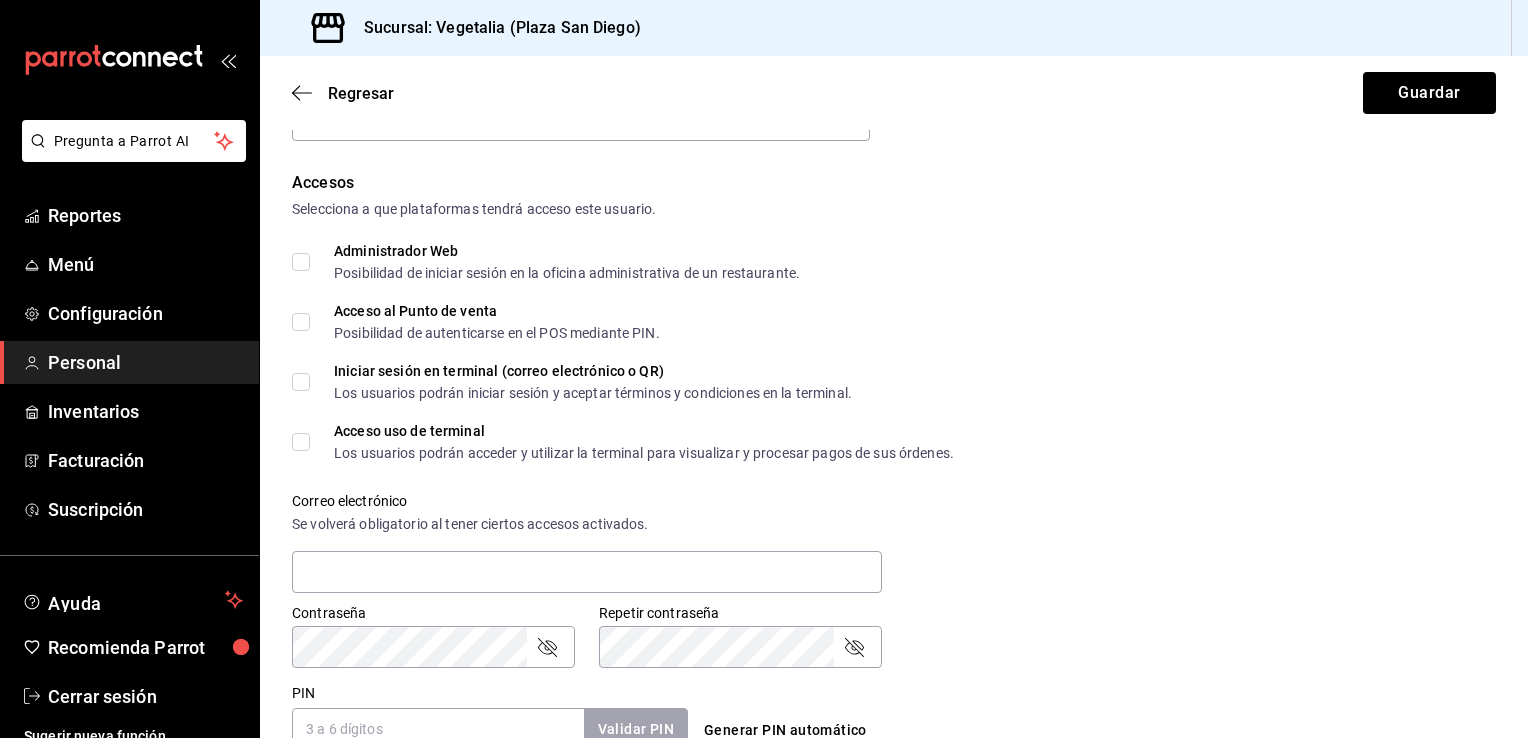 type on "Alex" 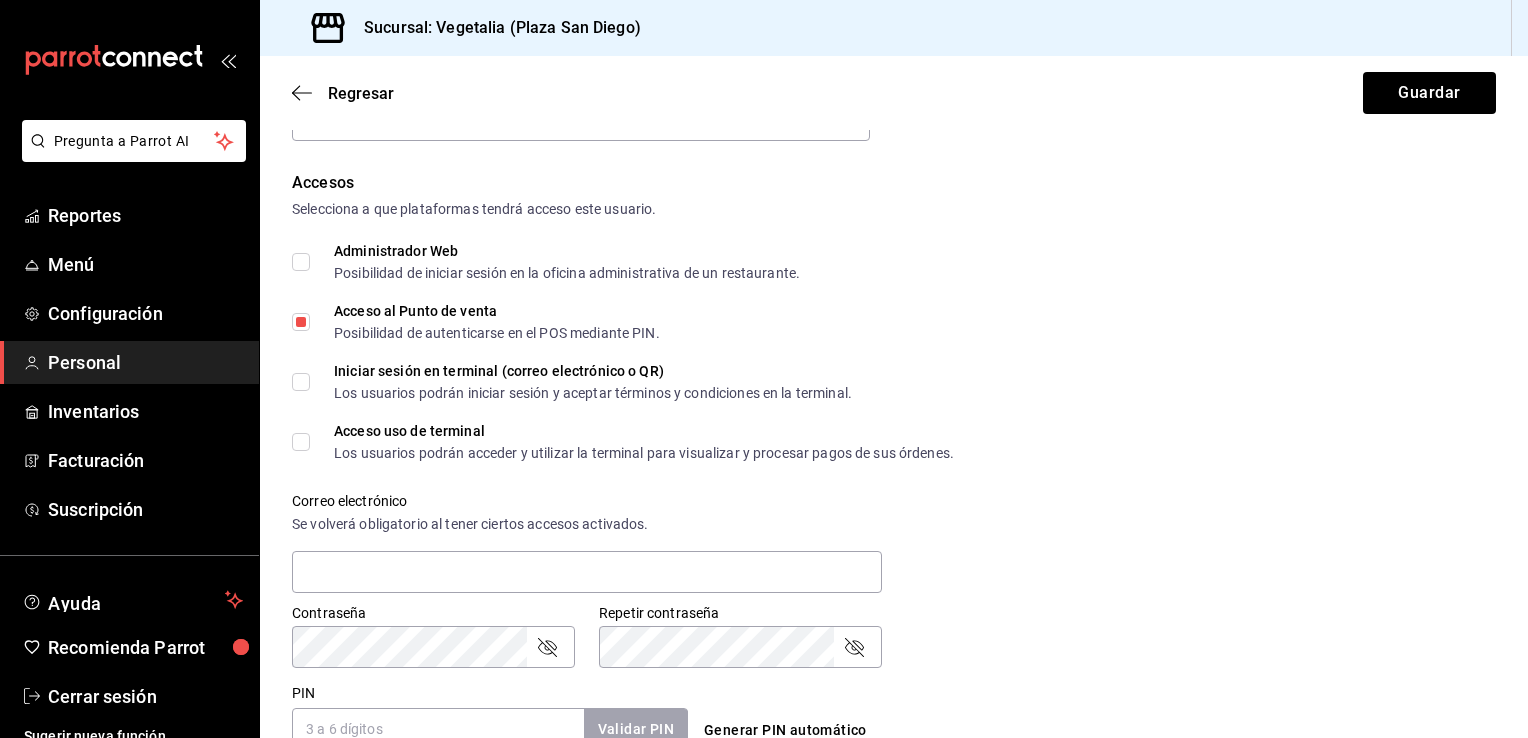 click on "Iniciar sesión en terminal (correo electrónico o QR) Los usuarios podrán iniciar sesión y aceptar términos y condiciones en la terminal." at bounding box center [572, 382] 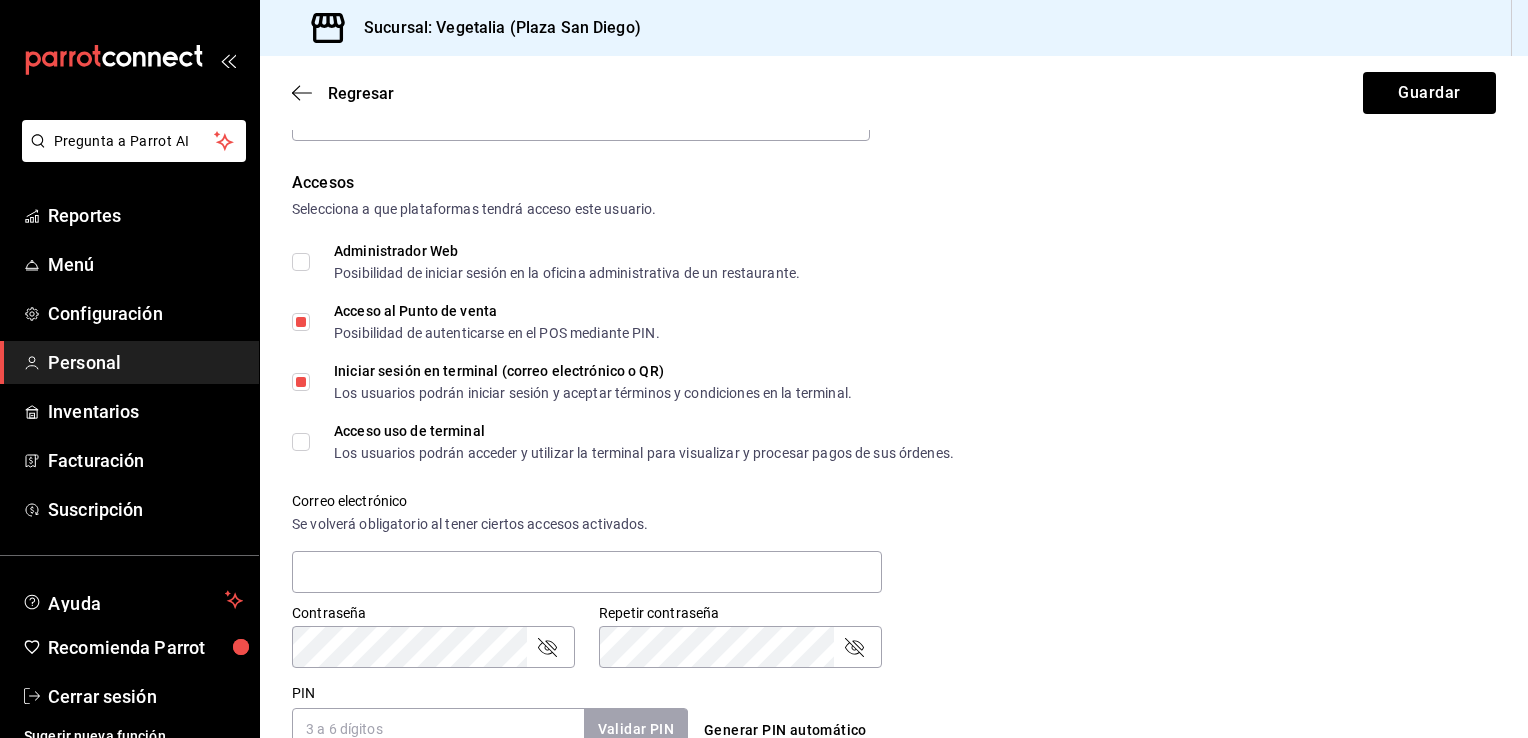 click on "Acceso uso de terminal Los usuarios podrán acceder y utilizar la terminal para visualizar y procesar pagos de sus órdenes." at bounding box center [301, 442] 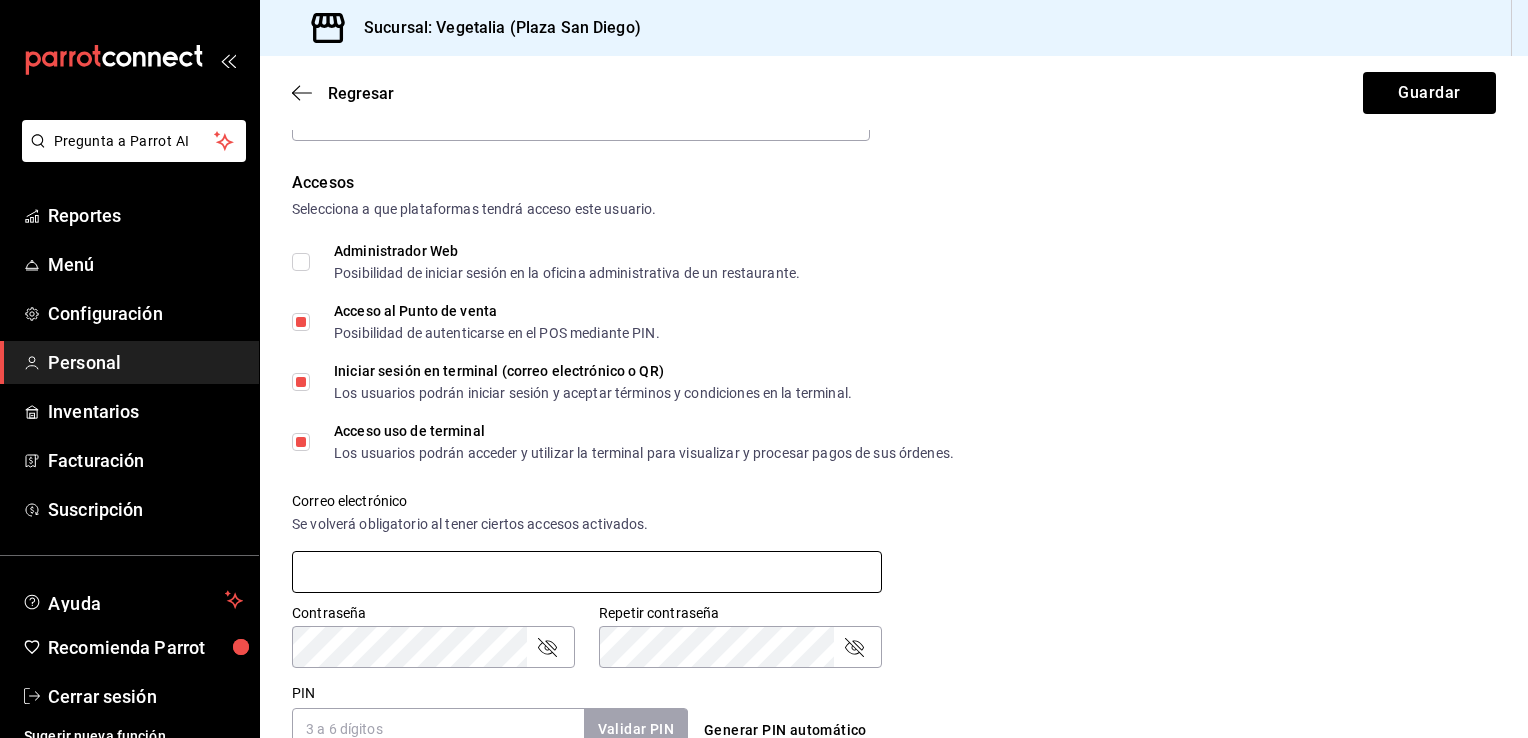 click at bounding box center [587, 572] 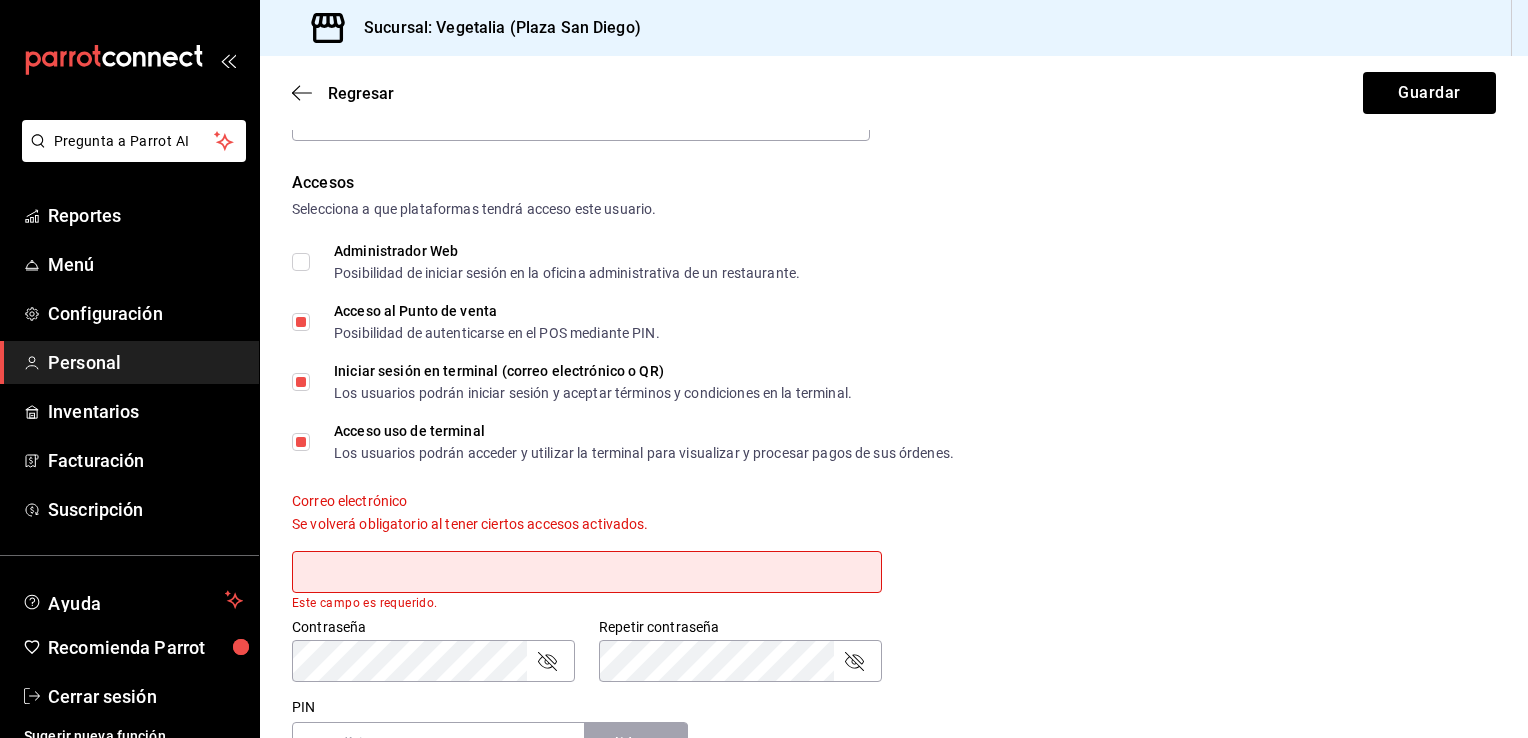 click on "Correo electrónico" at bounding box center [587, 501] 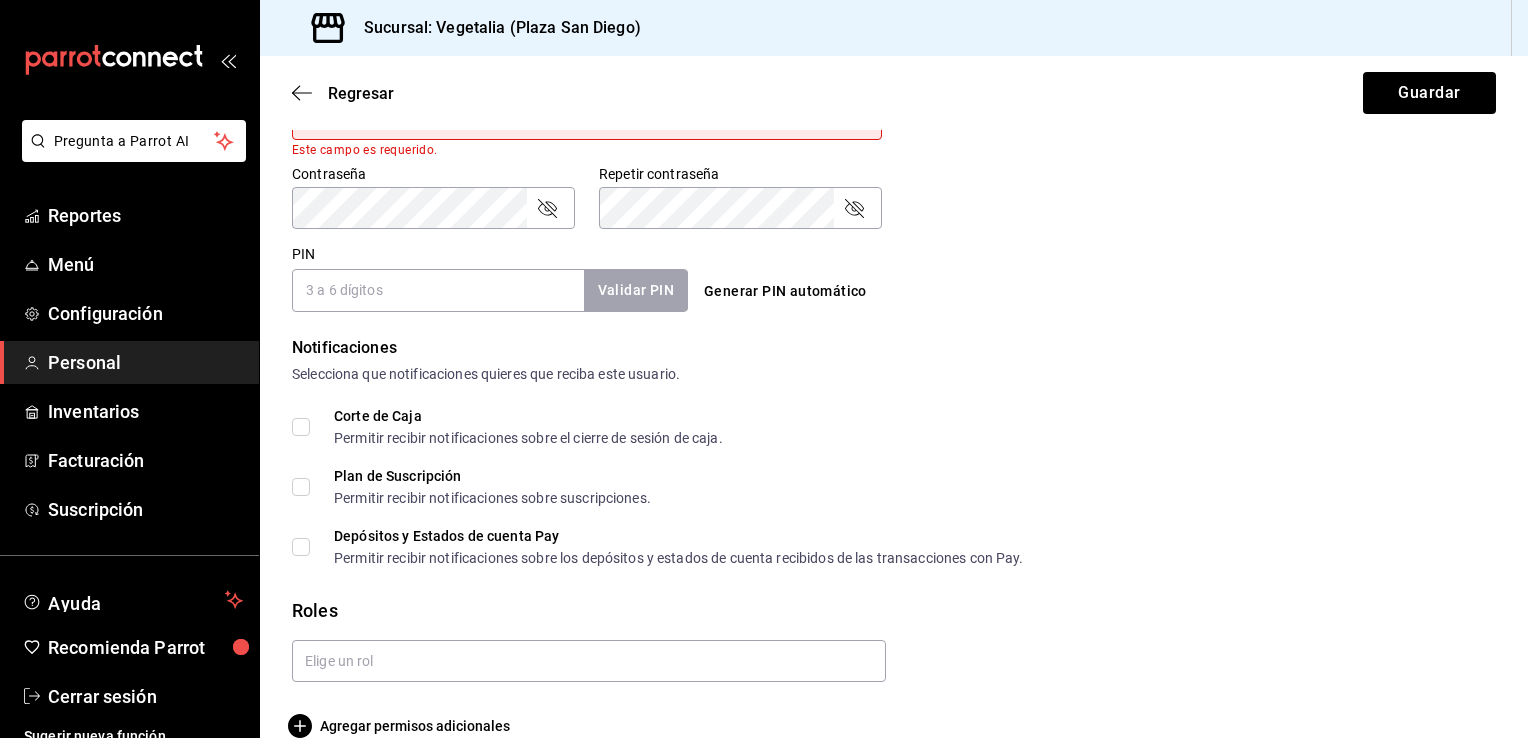 scroll, scrollTop: 874, scrollLeft: 0, axis: vertical 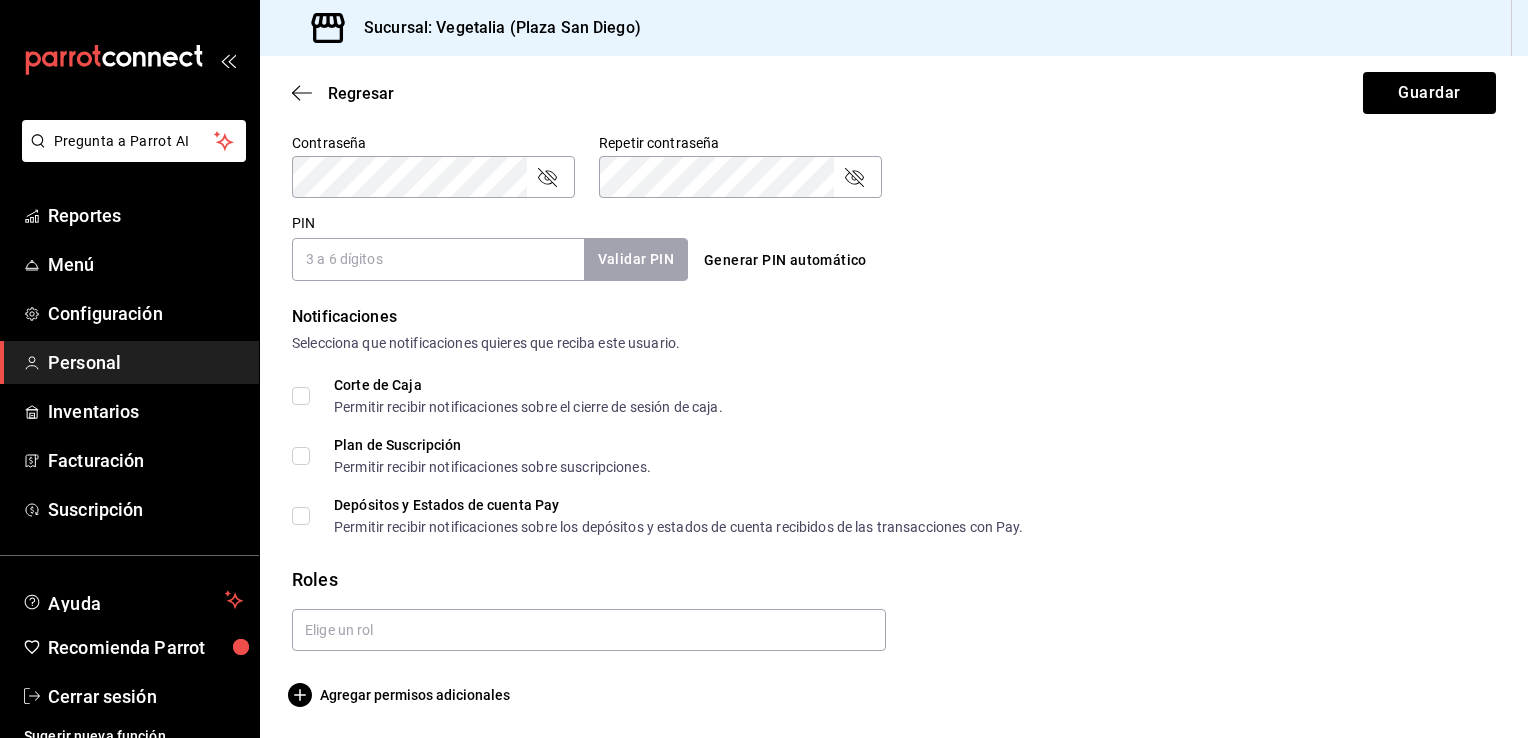click on "Generar PIN automático" at bounding box center (785, 260) 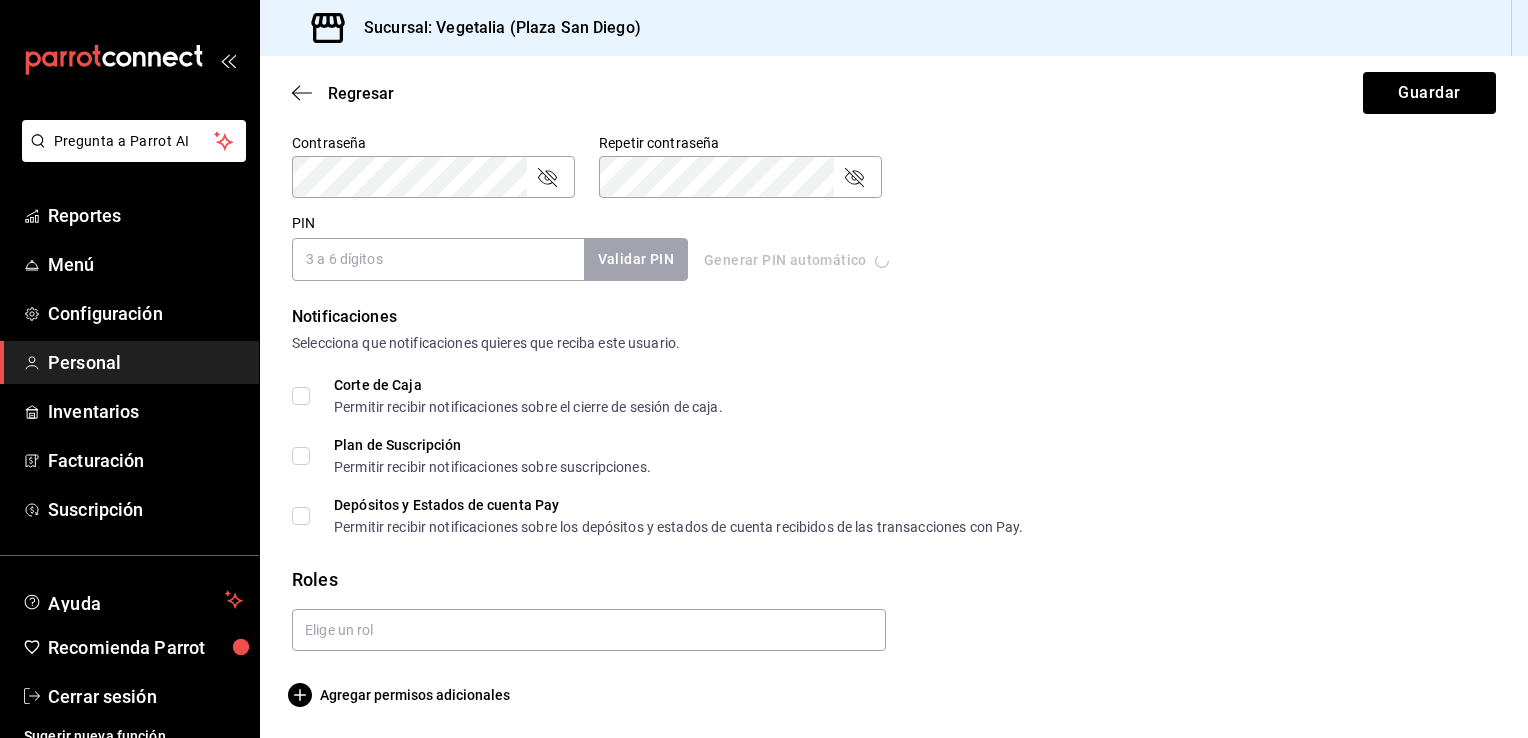 type on "7533" 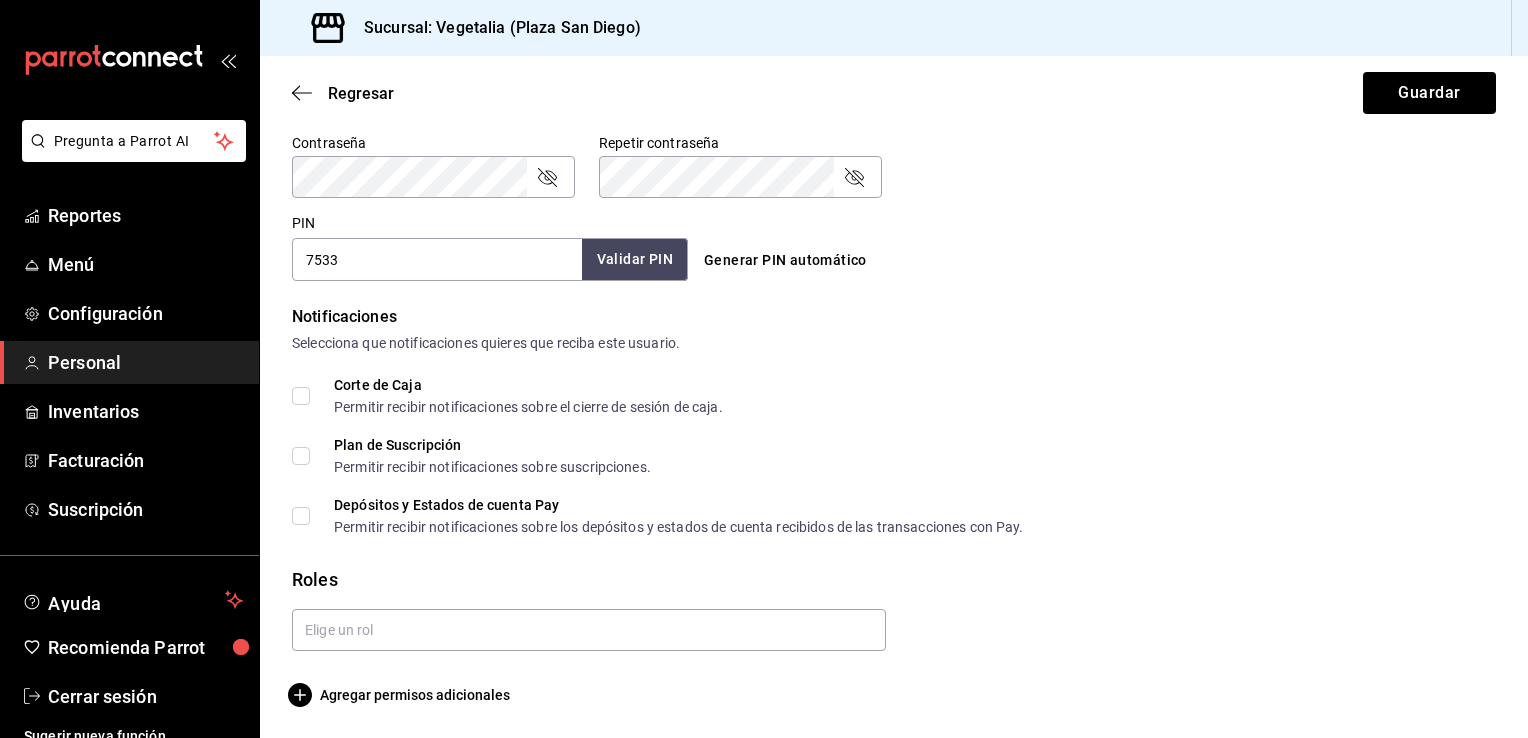 click on "Validar PIN" at bounding box center [635, 259] 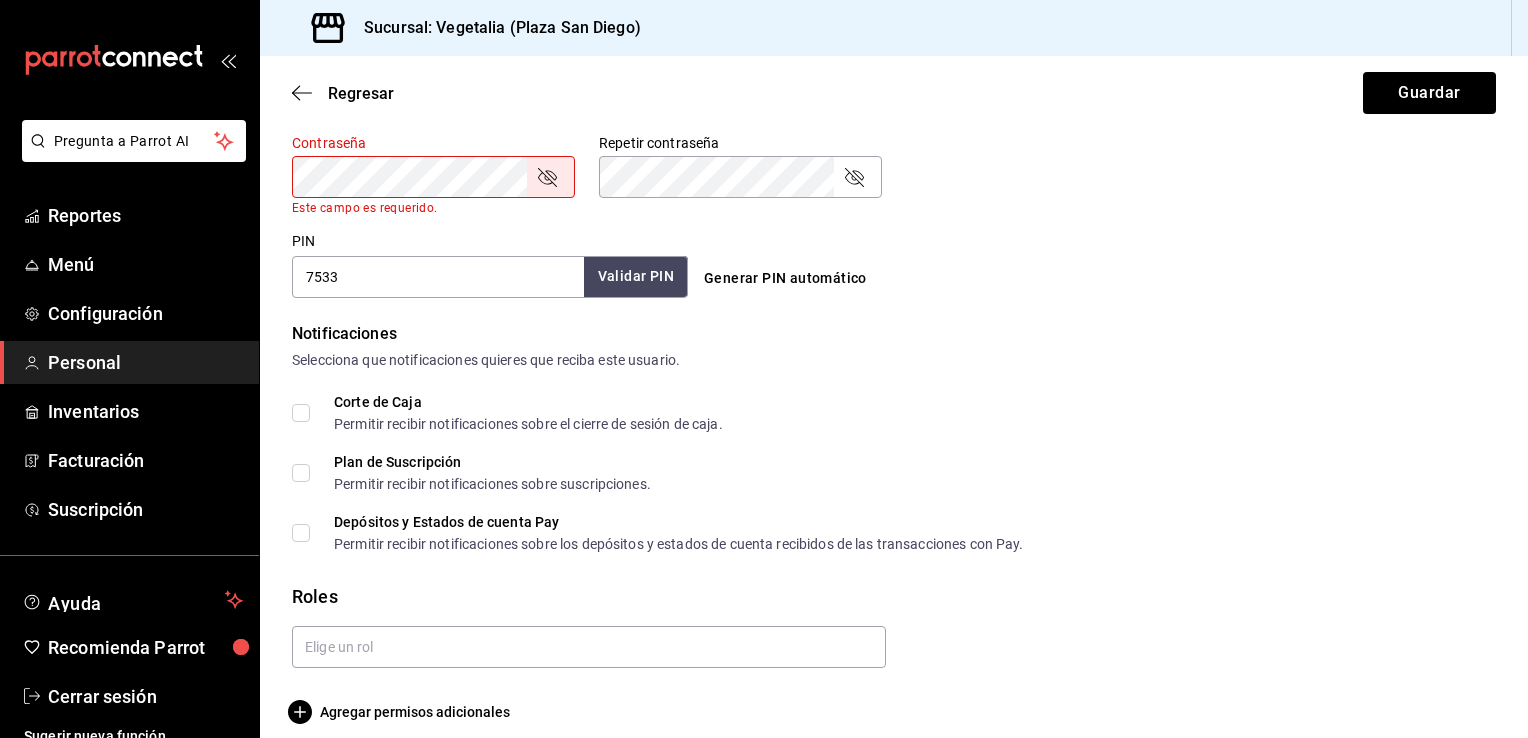 click on "Regresar Guardar" at bounding box center [894, 93] 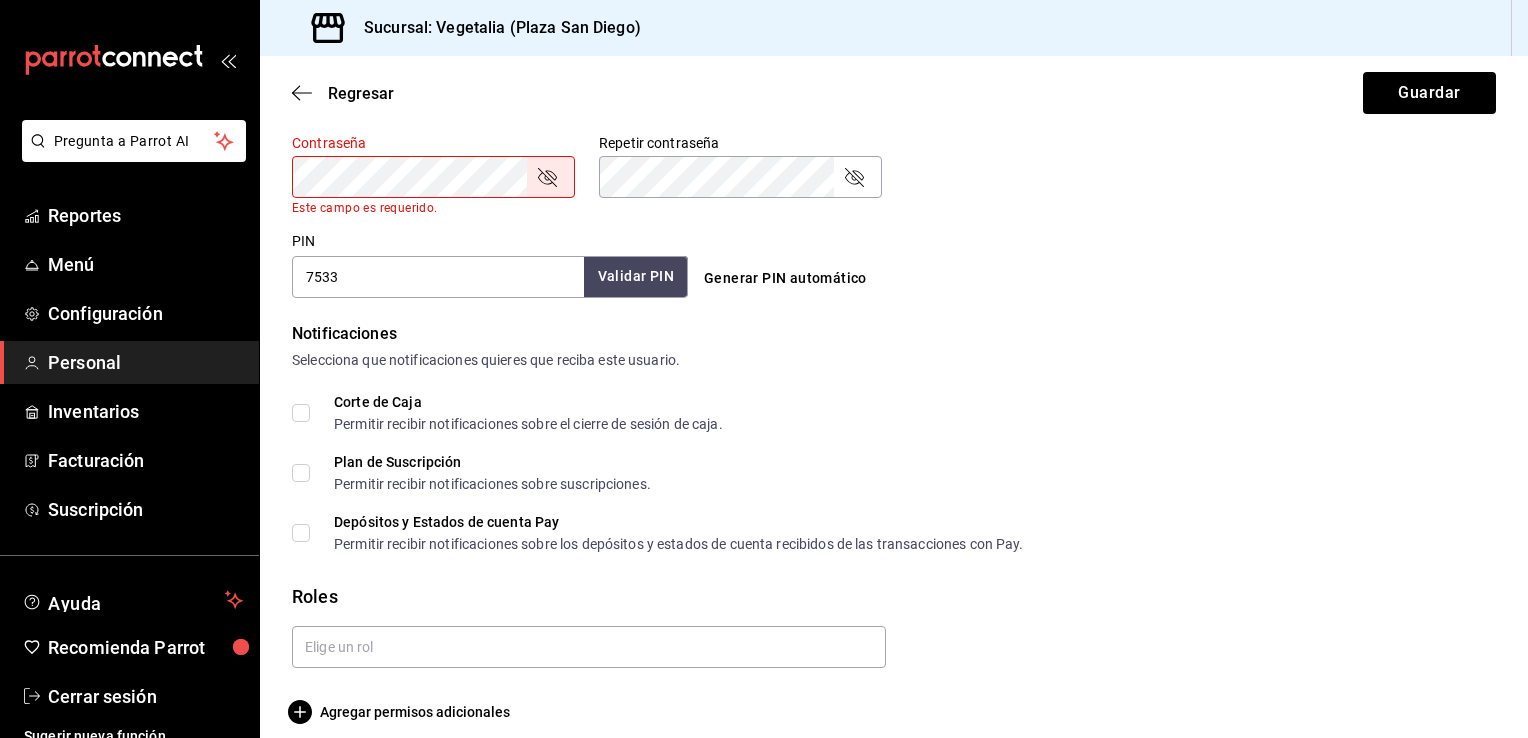click on "Repetir contraseña" at bounding box center [740, 143] 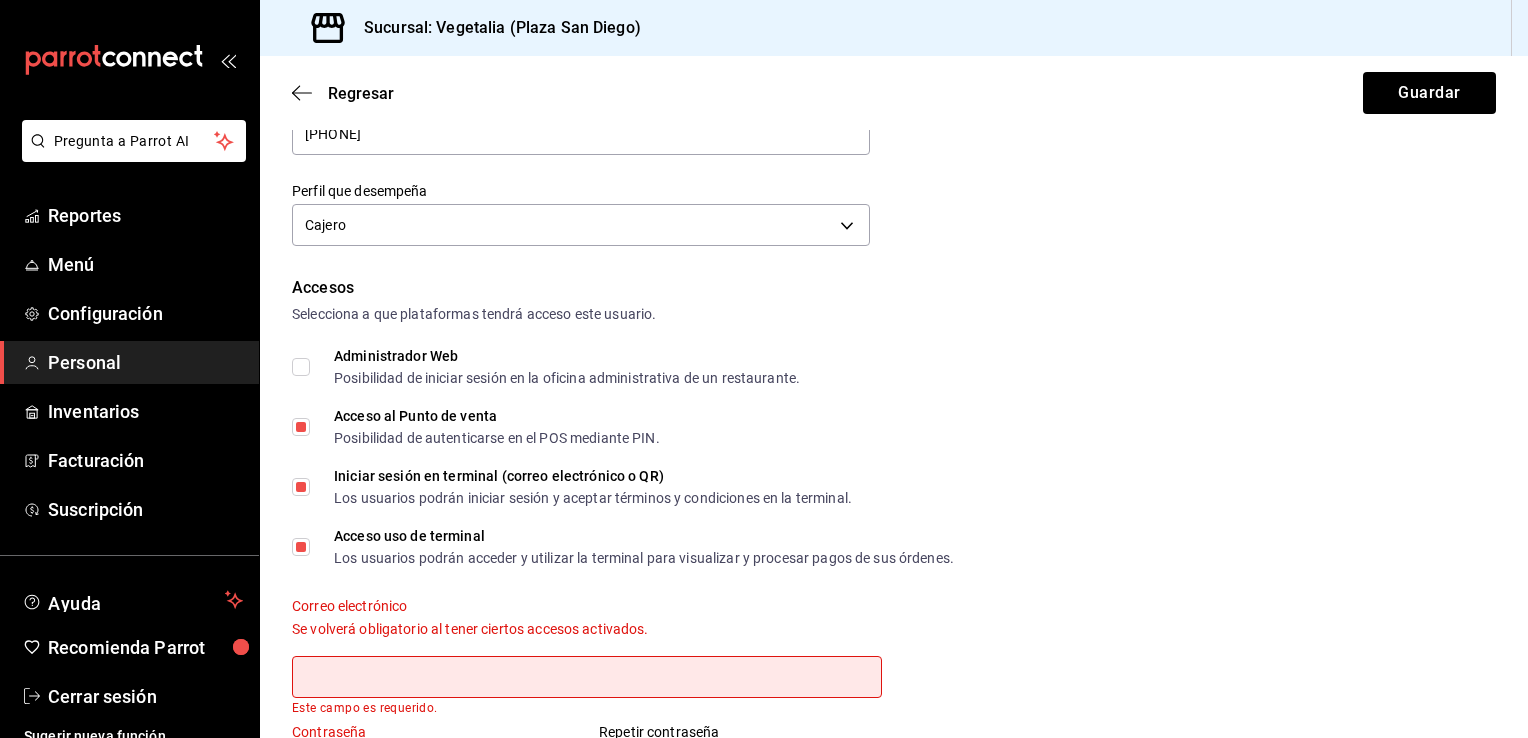 scroll, scrollTop: 259, scrollLeft: 0, axis: vertical 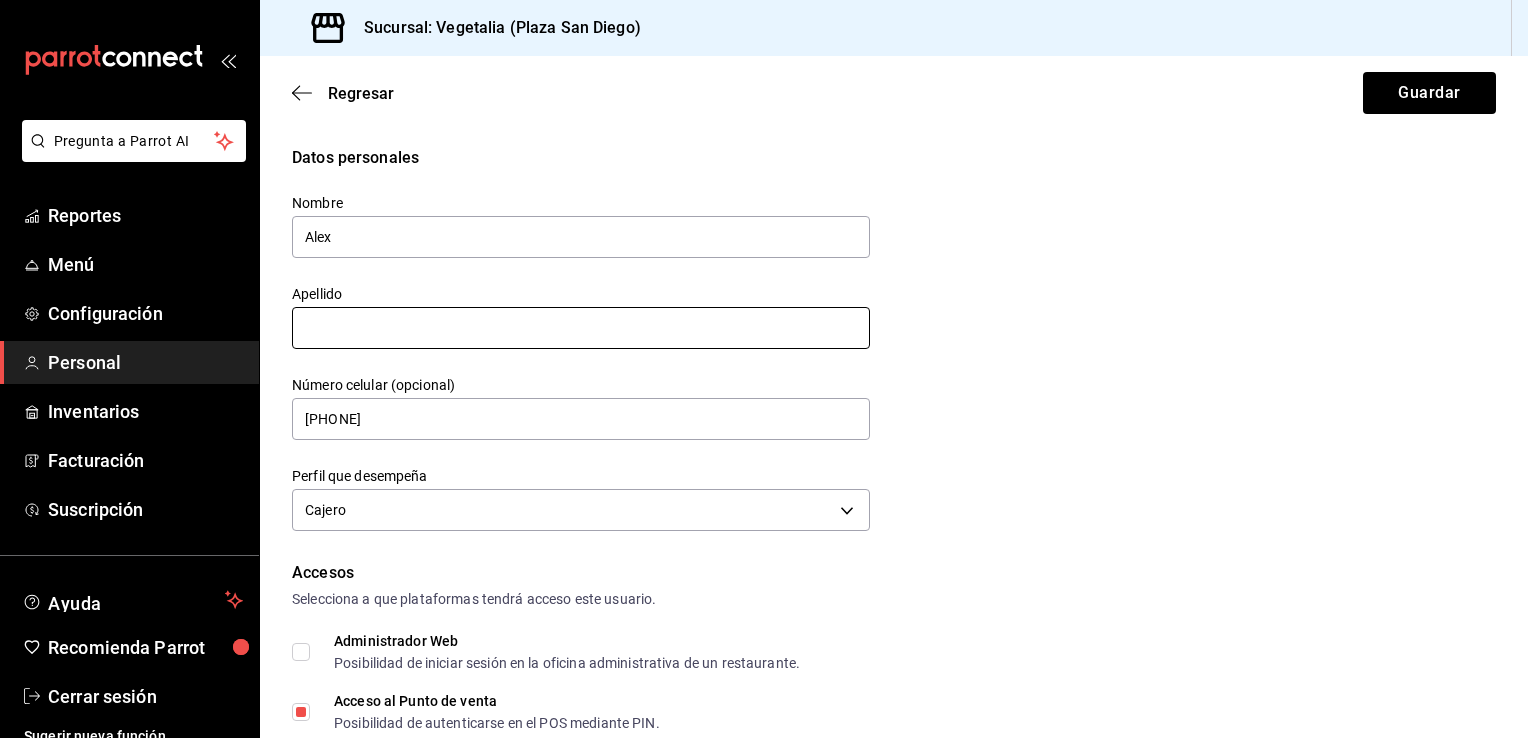 click at bounding box center (581, 328) 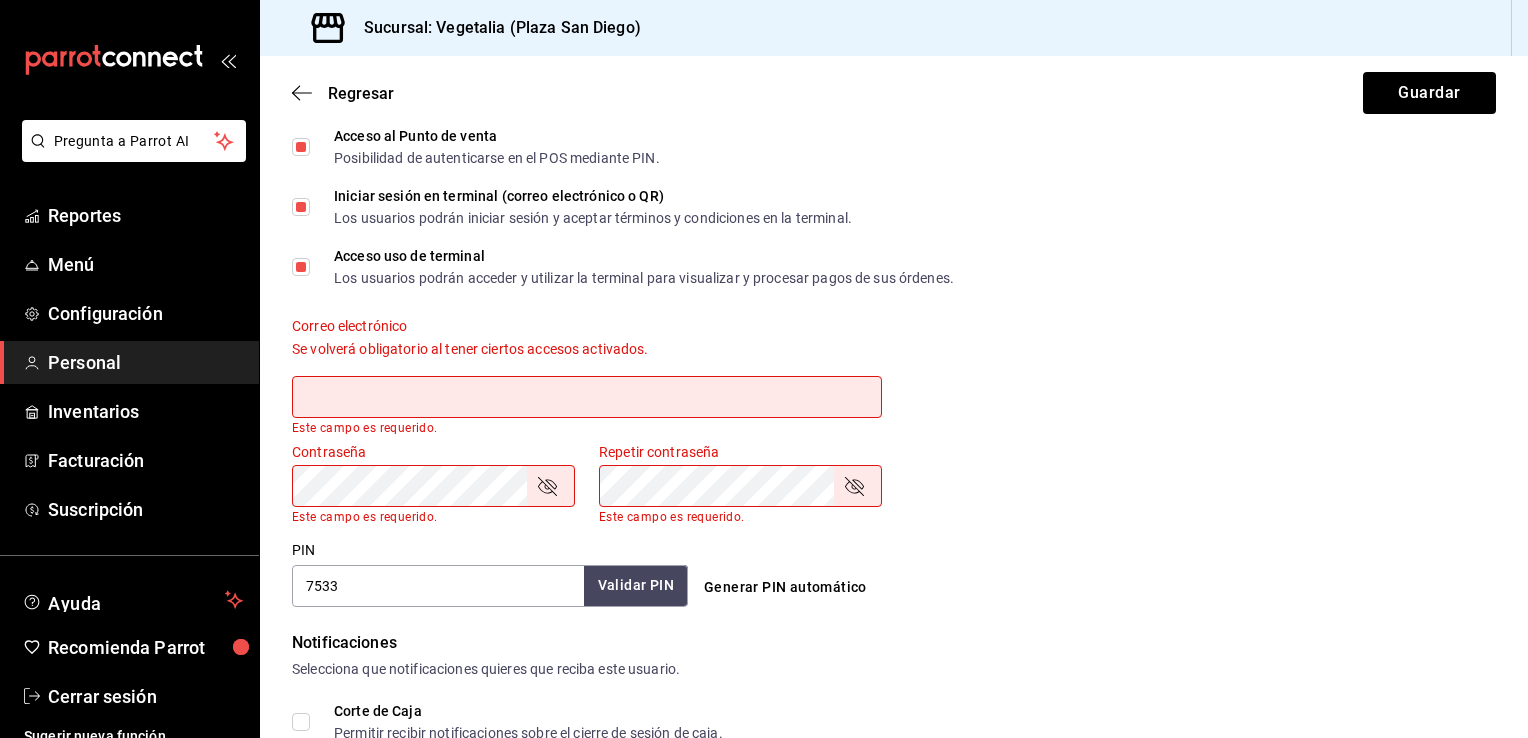 scroll, scrollTop: 553, scrollLeft: 0, axis: vertical 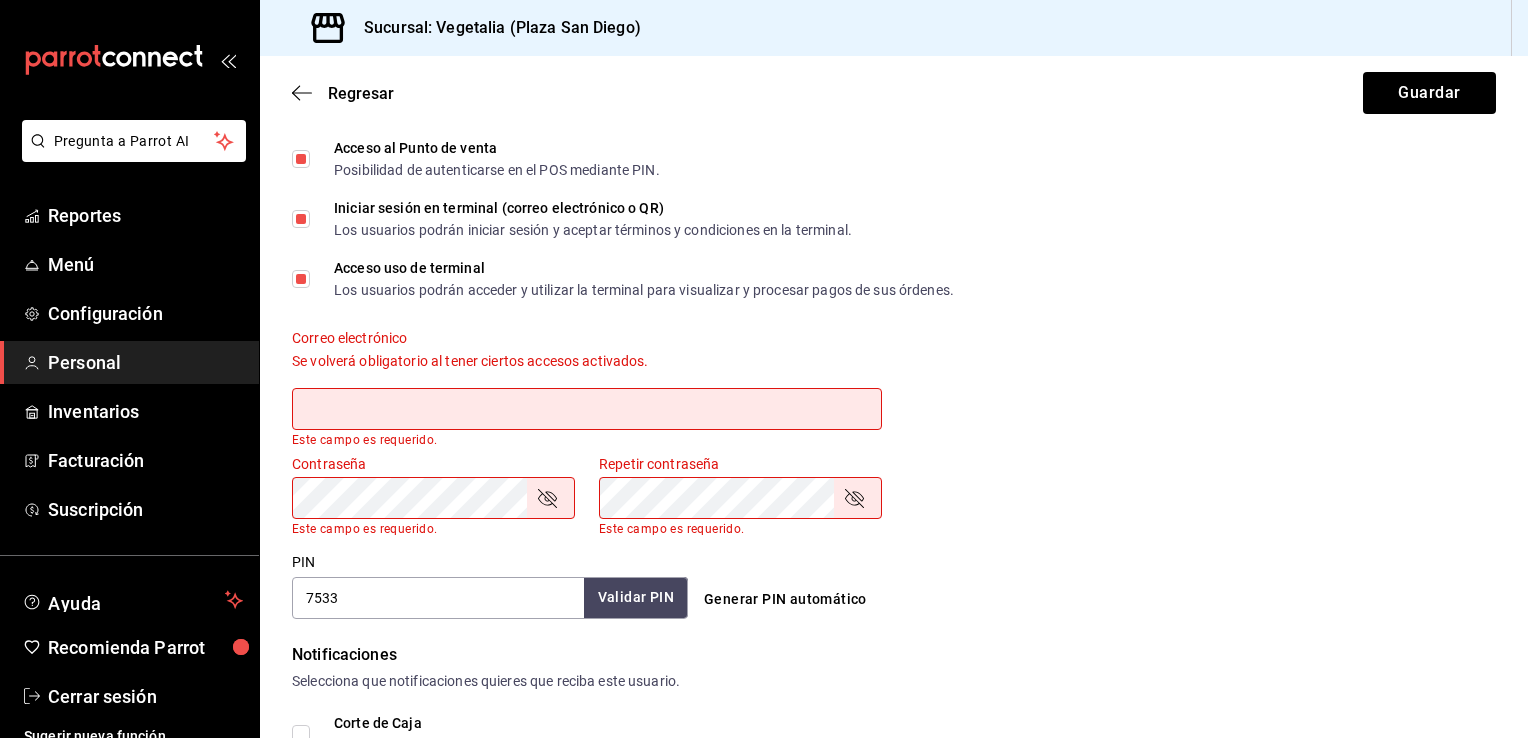 type on "[LAST] [LAST]" 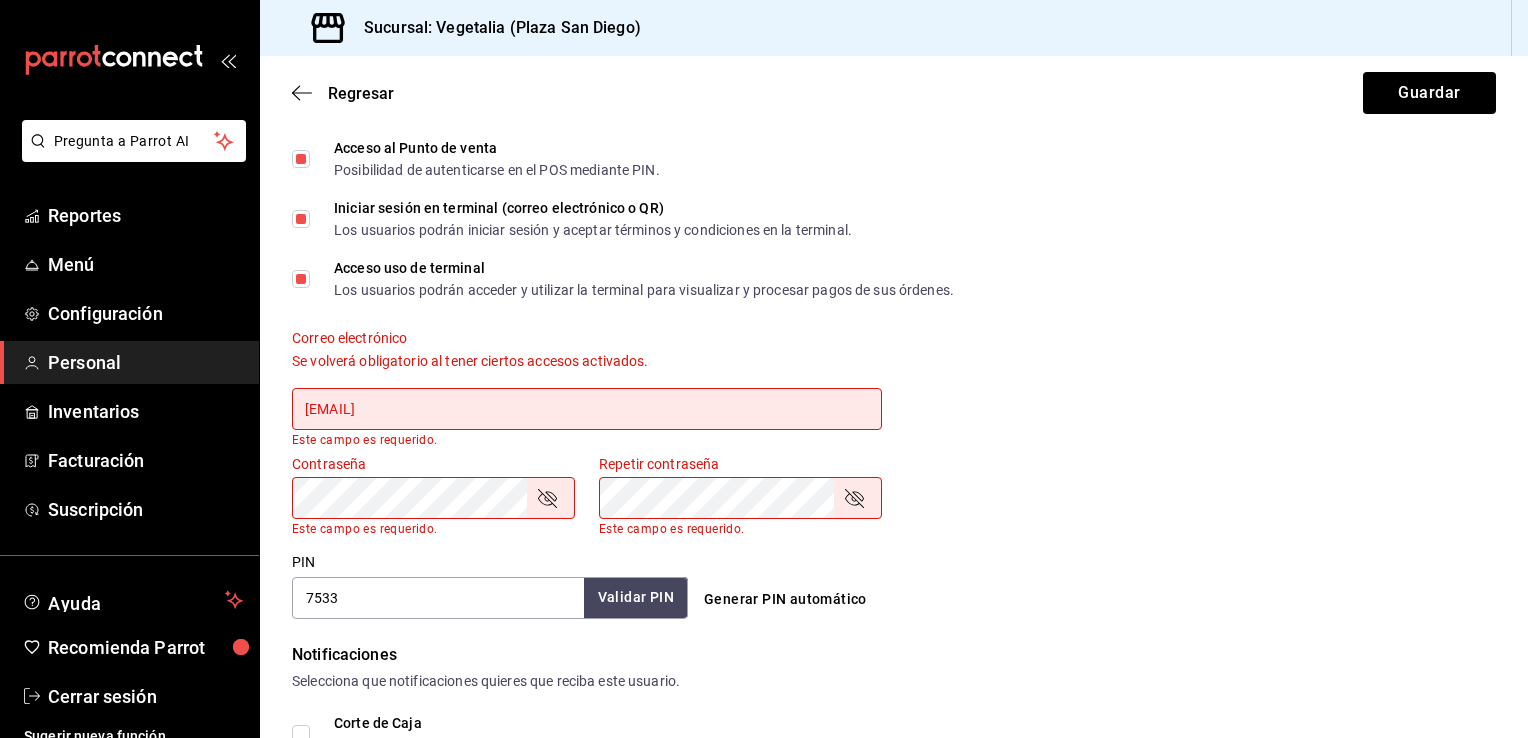 type on "[EMAIL]" 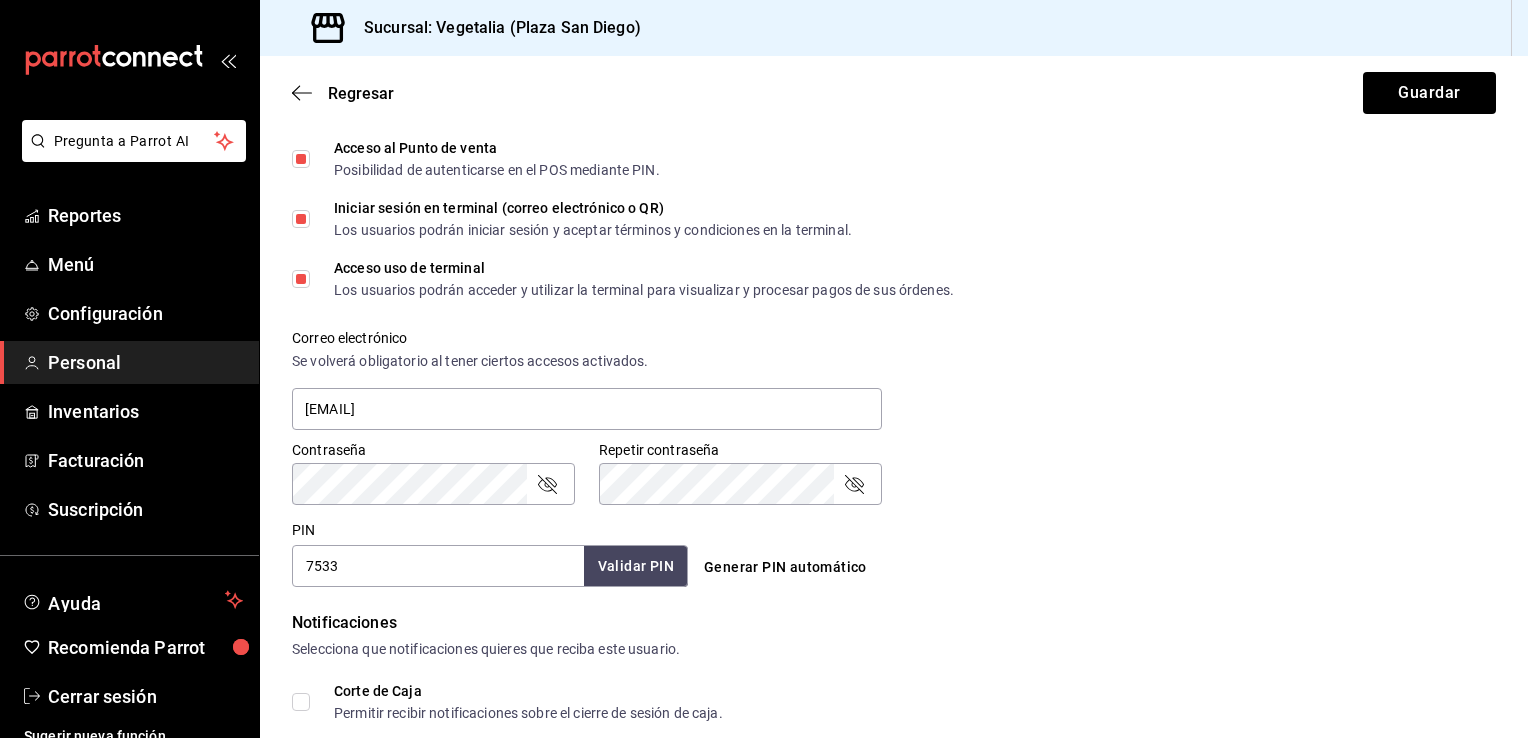 click on "PIN [PIN] Validar PIN ​ Generar PIN automático" at bounding box center (890, 550) 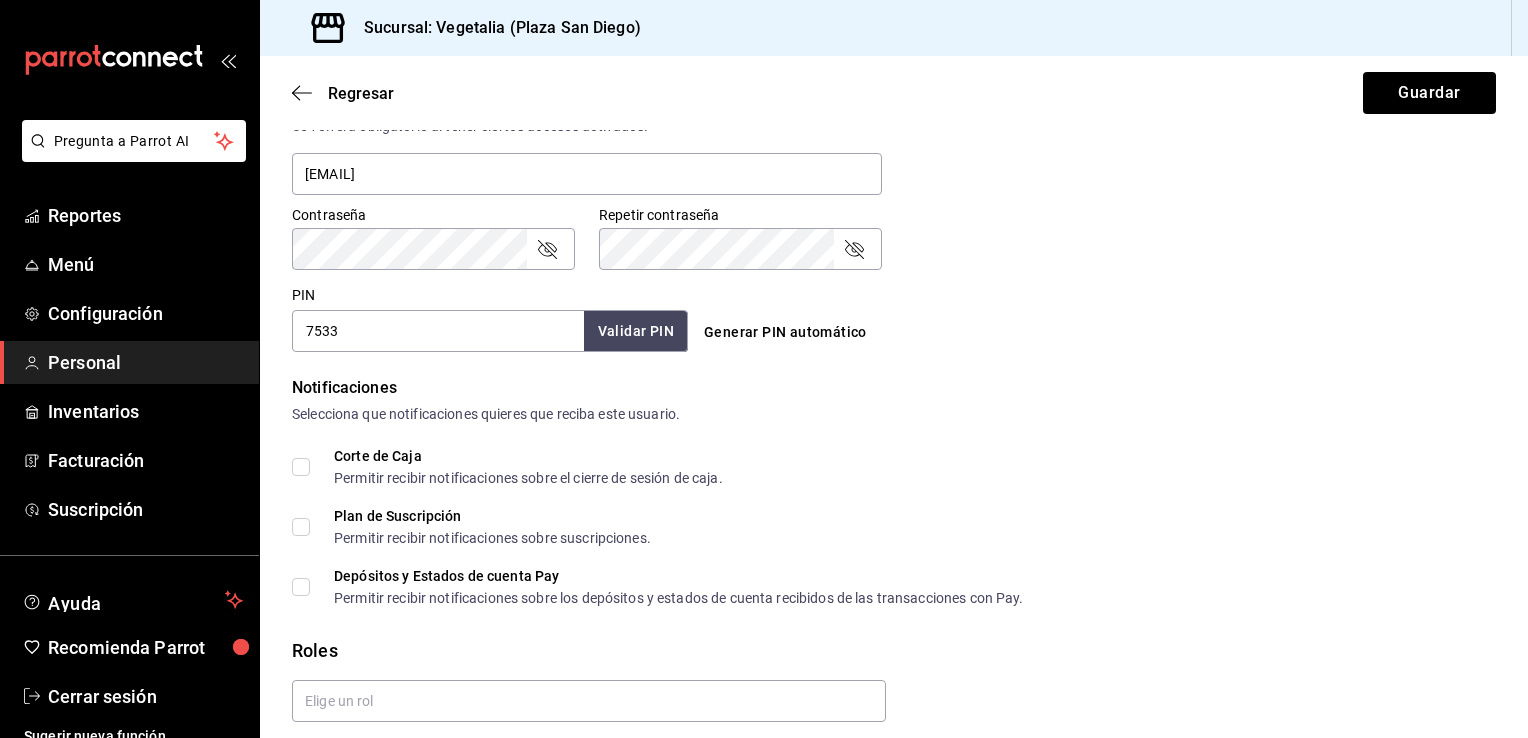 scroll, scrollTop: 860, scrollLeft: 0, axis: vertical 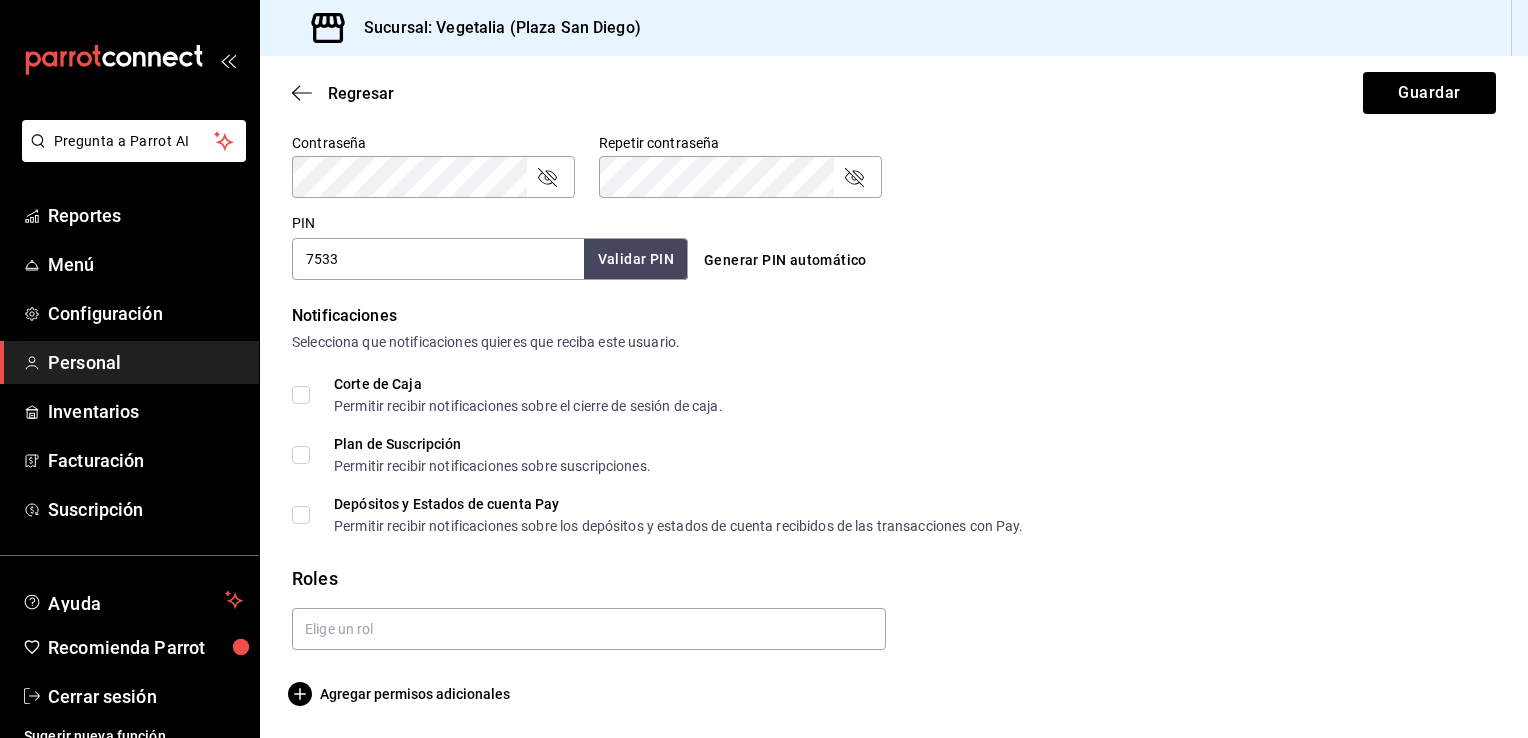 click on "Corte de Caja Permitir recibir notificaciones sobre el cierre de sesión de caja." at bounding box center [507, 395] 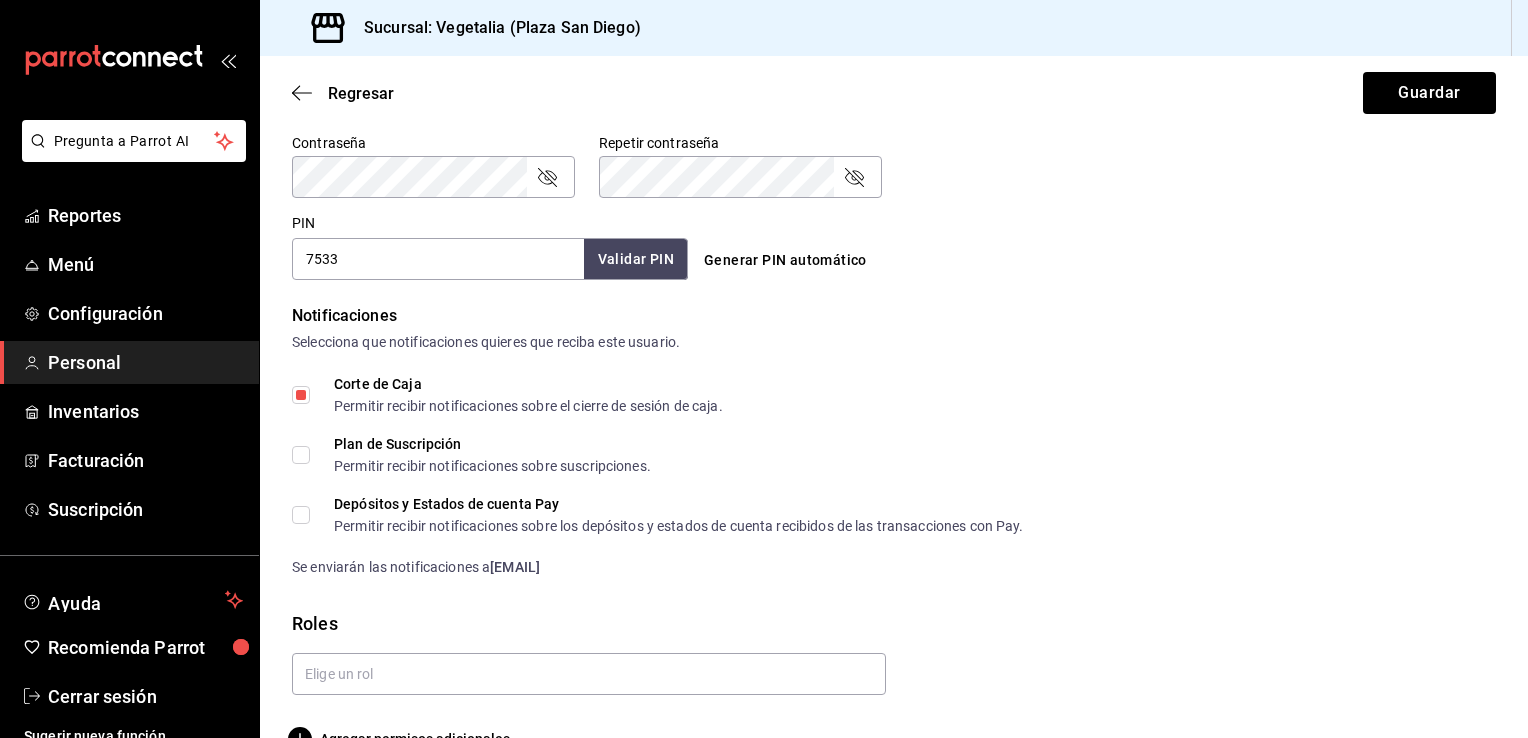 scroll, scrollTop: 904, scrollLeft: 0, axis: vertical 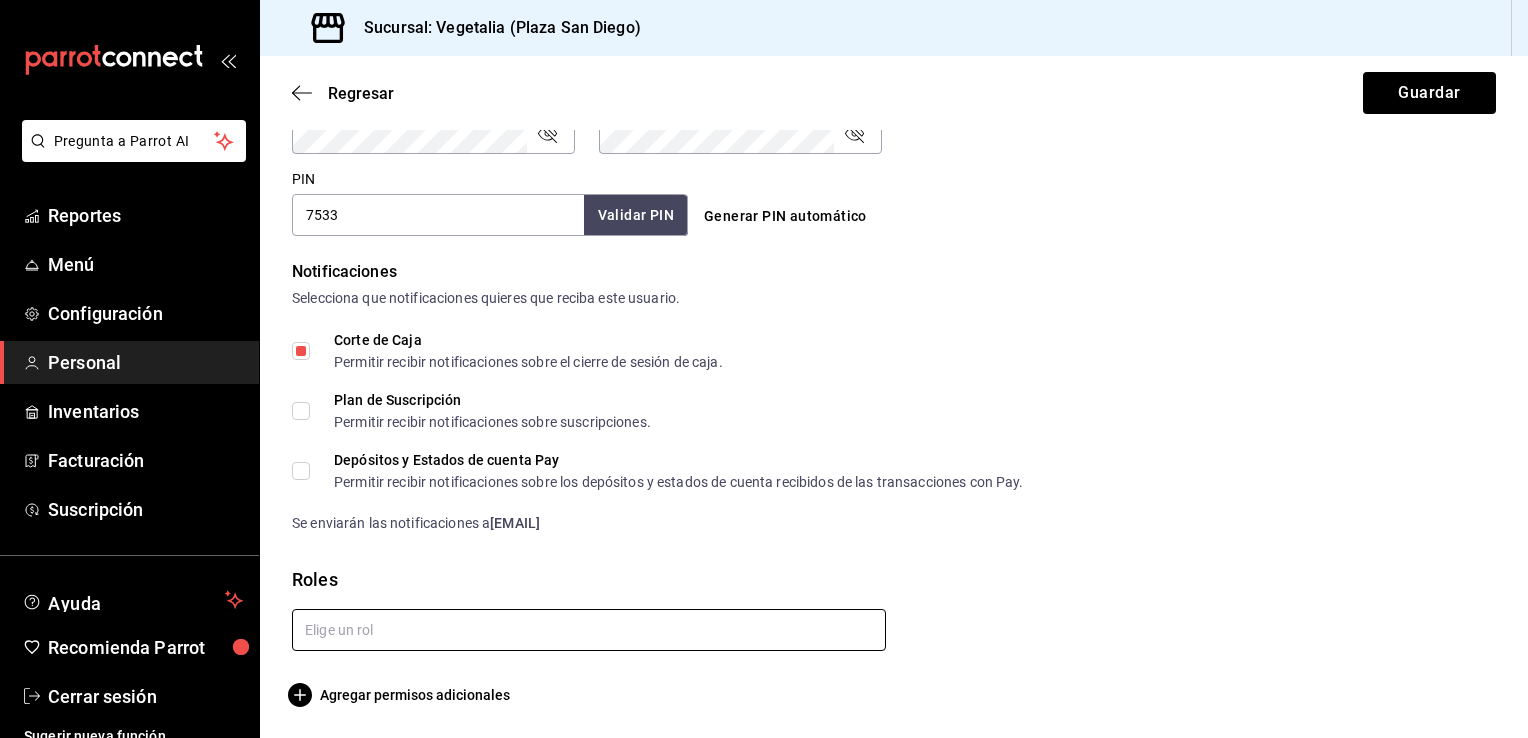 click at bounding box center (589, 630) 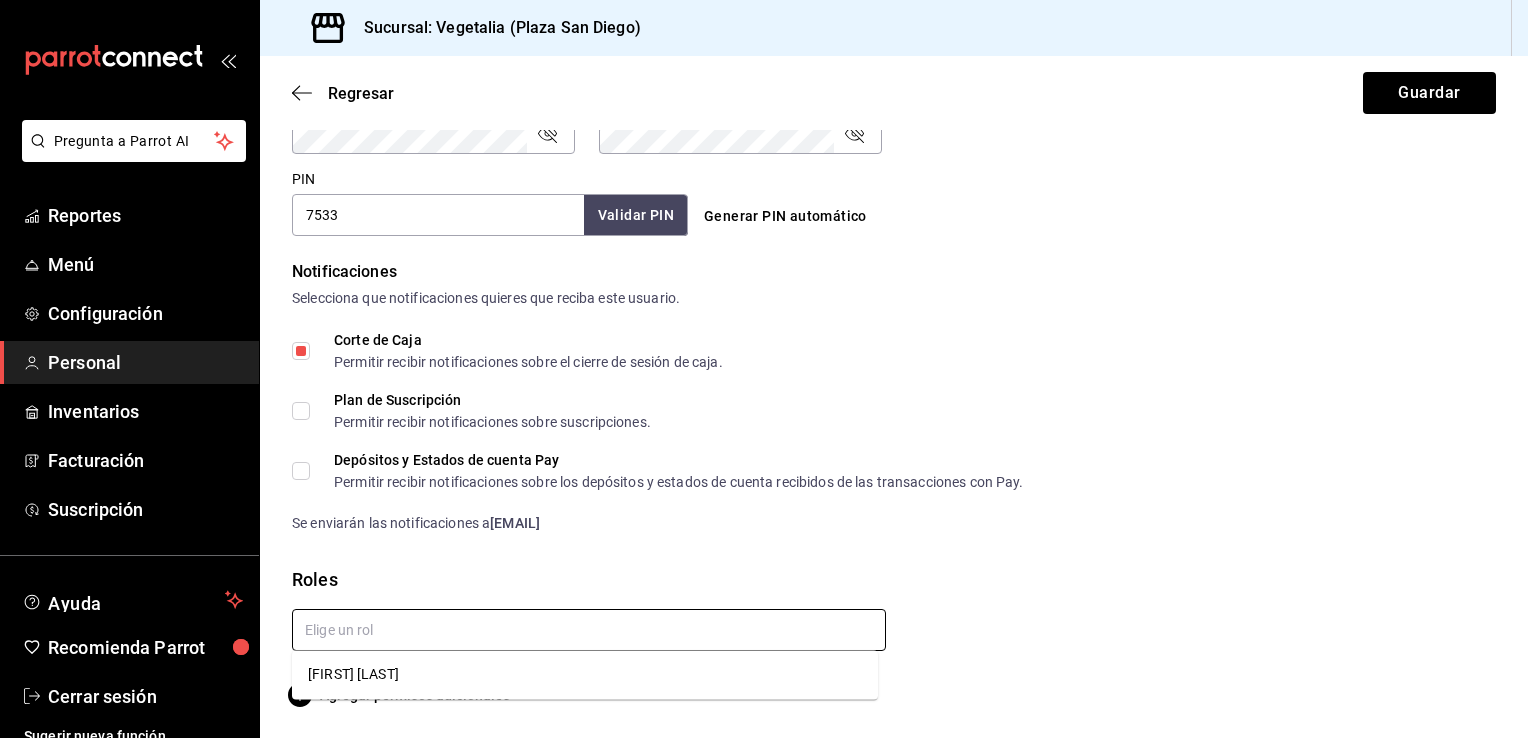 click at bounding box center (589, 630) 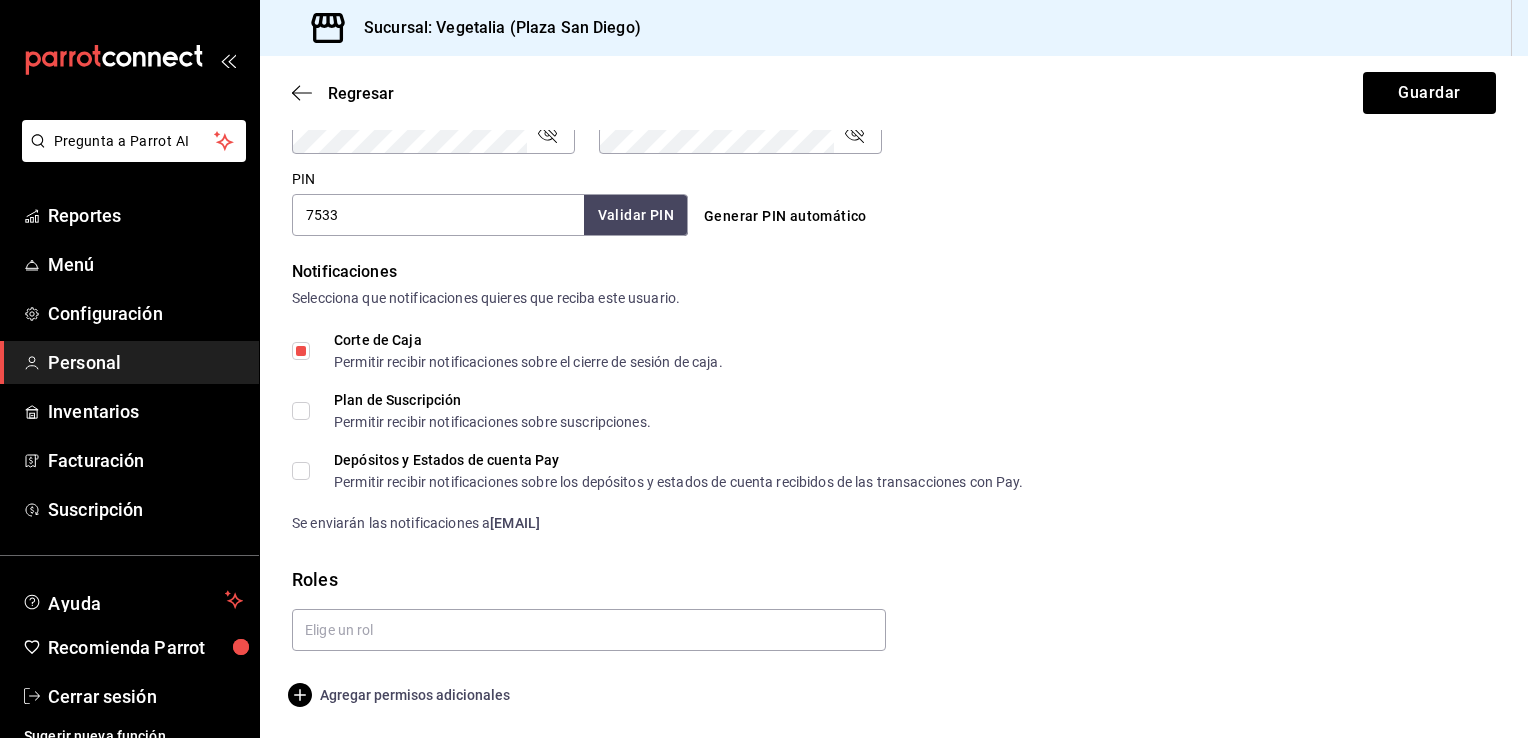 click on "Agregar permisos adicionales" at bounding box center (401, 695) 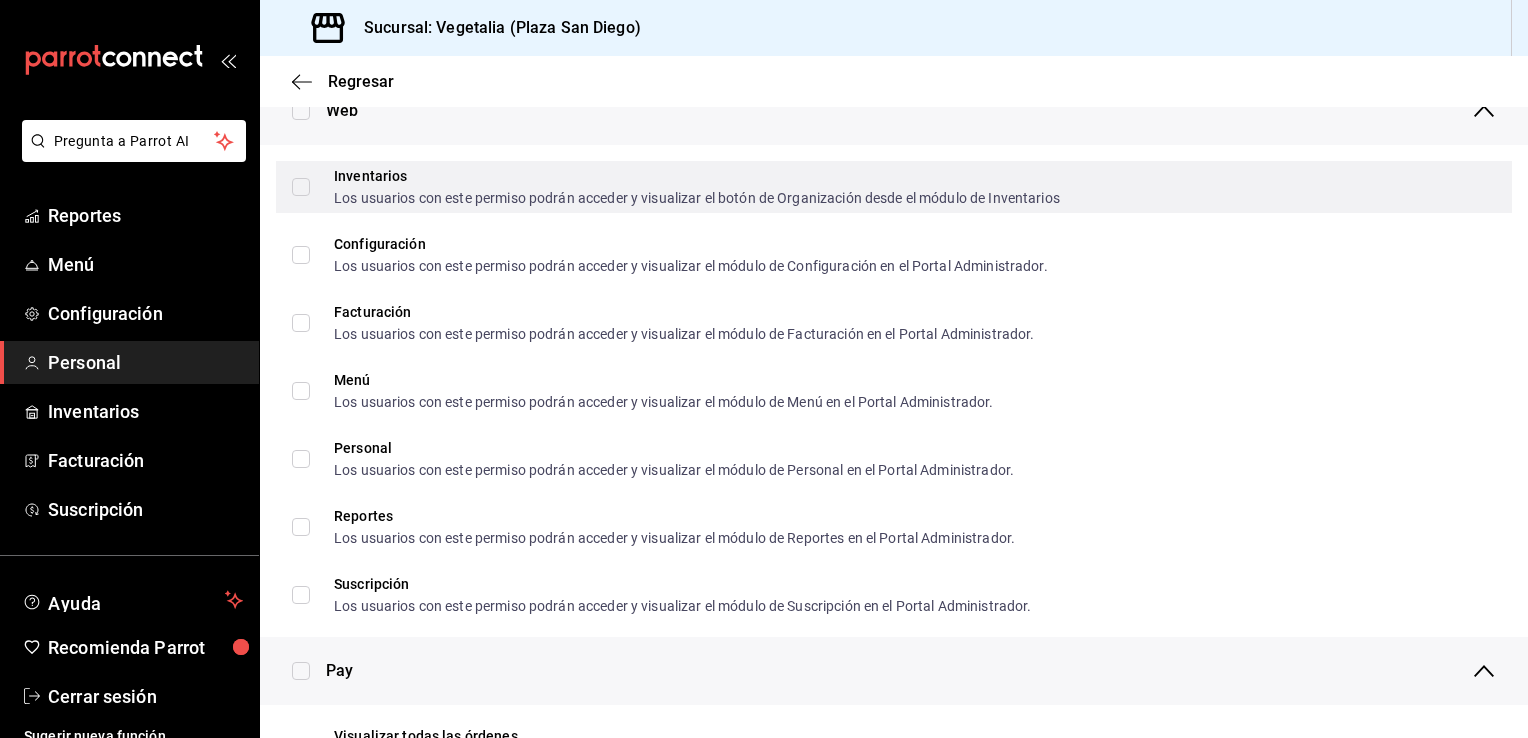 click on "Inventarios Los usuarios con este permiso podrán acceder y visualizar el botón de Organización desde el módulo de Inventarios" at bounding box center [894, 187] 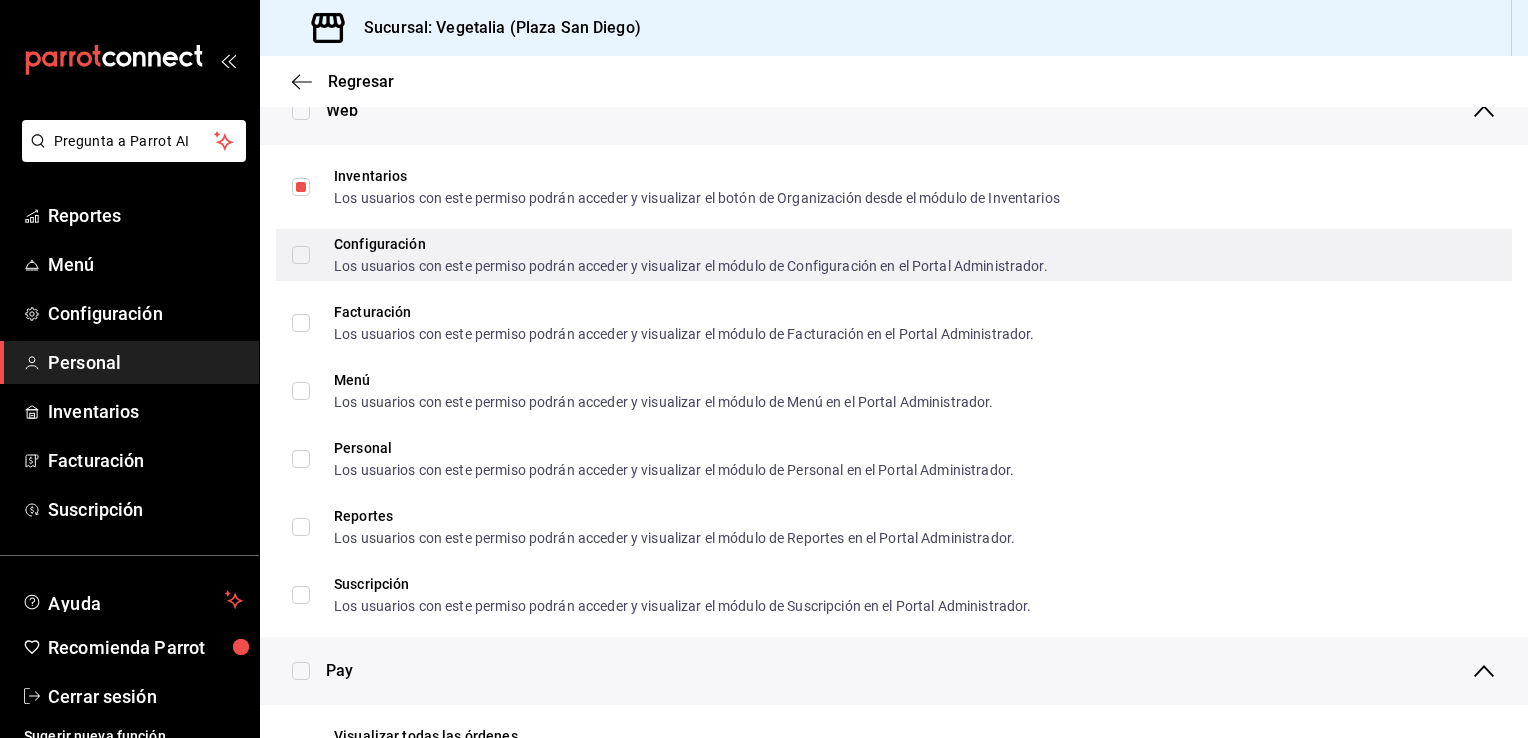 click on "Configuración Los usuarios con este permiso podrán acceder y visualizar el módulo de Configuración en el Portal Administrador." at bounding box center [301, 255] 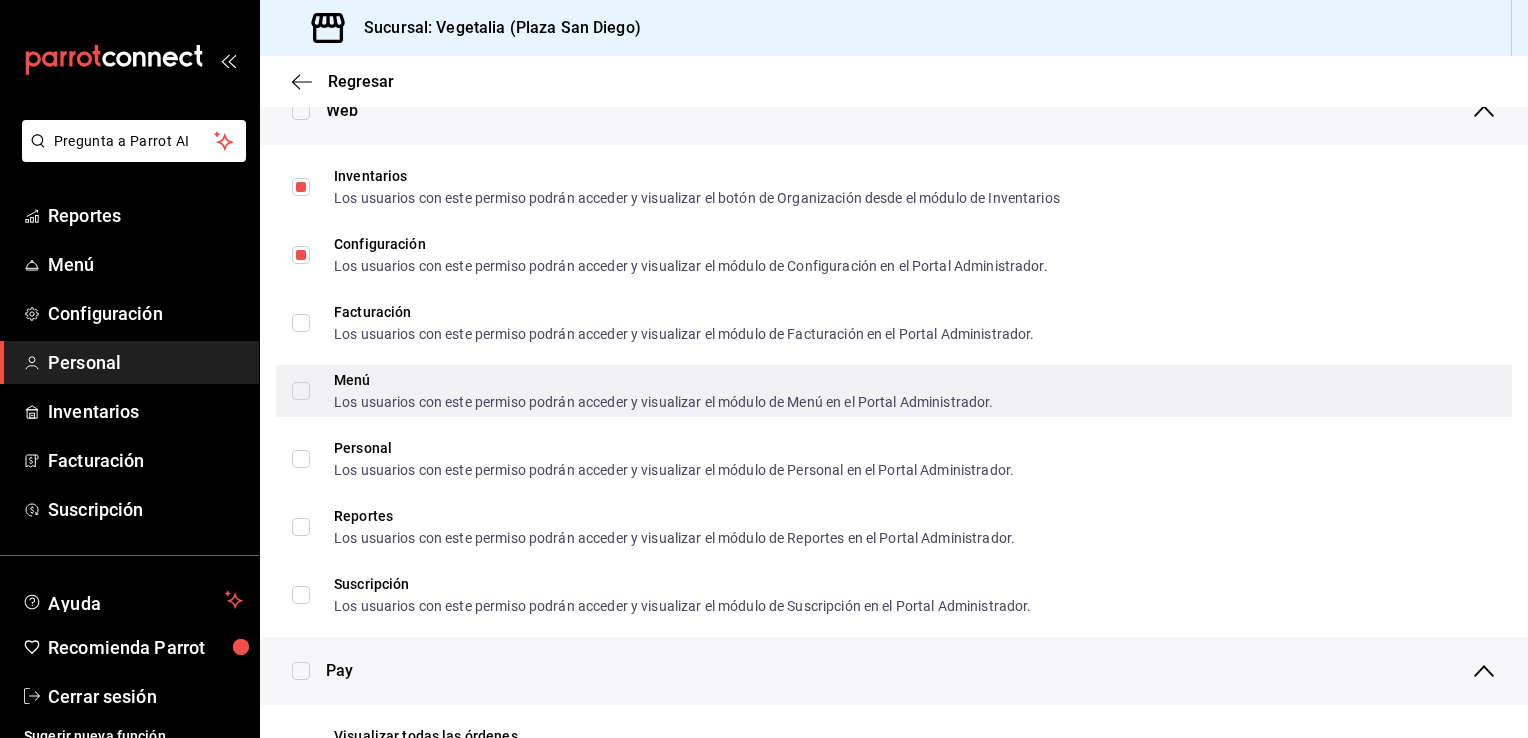 click on "Menú Los usuarios con este permiso podrán acceder y visualizar el módulo de Menú en el Portal Administrador." at bounding box center [301, 391] 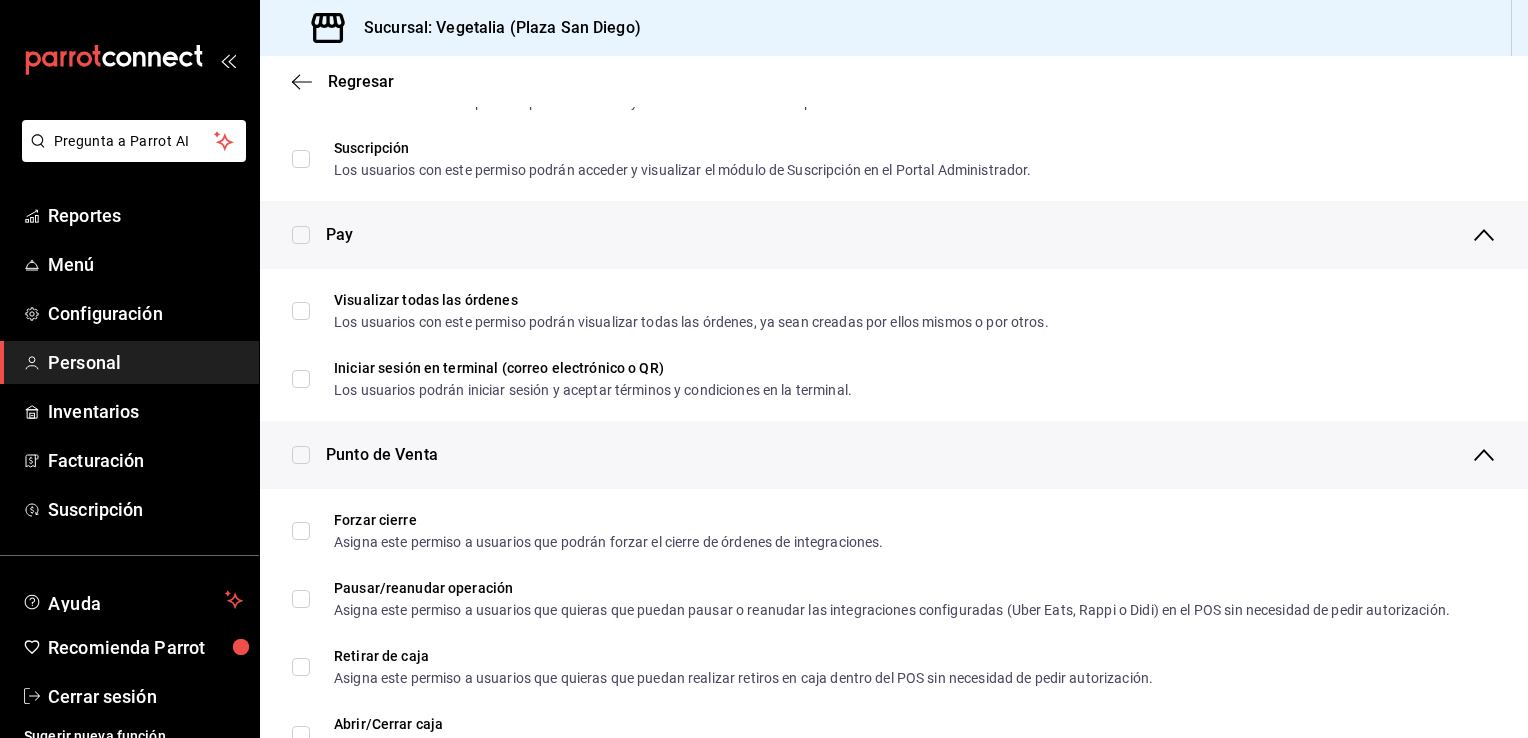 scroll, scrollTop: 1372, scrollLeft: 0, axis: vertical 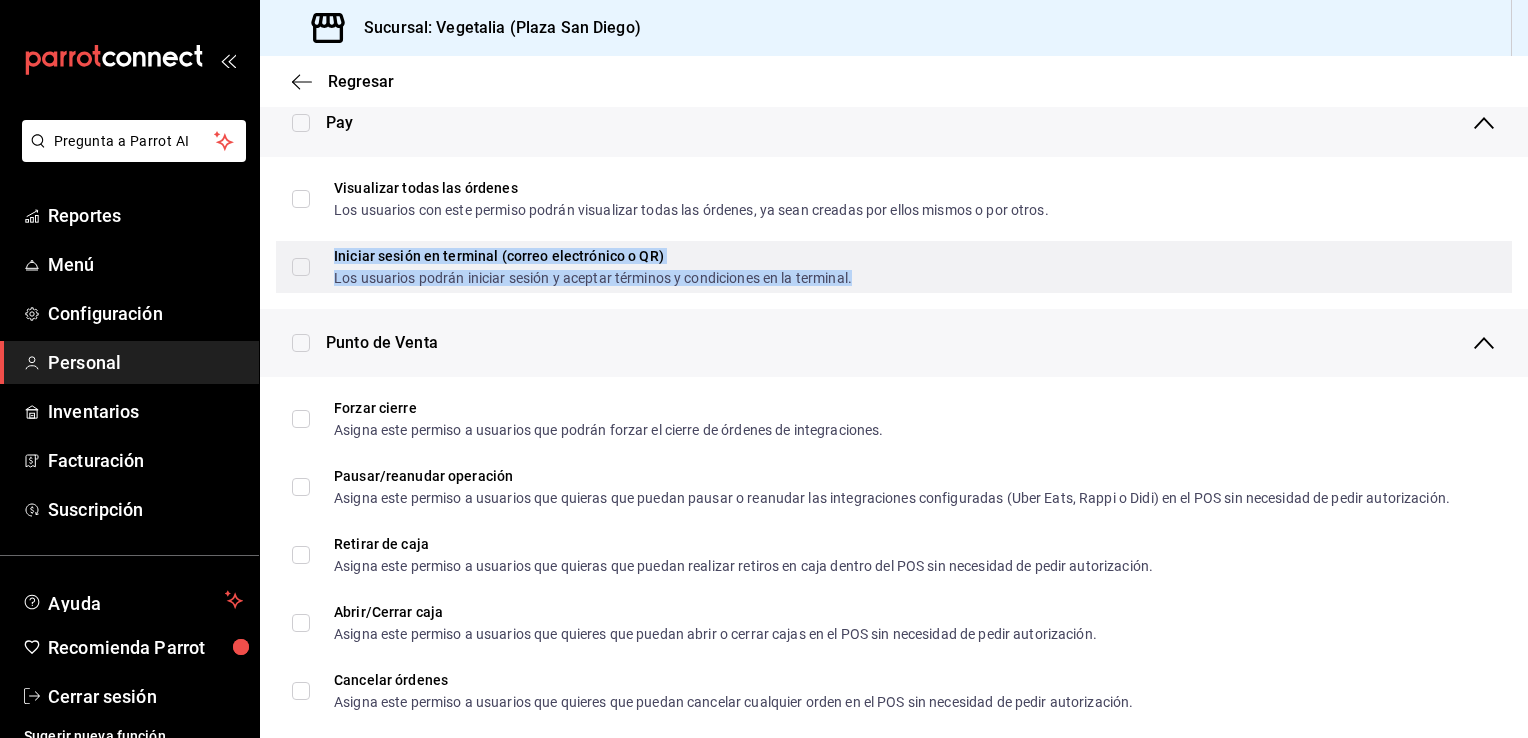 click on "Los usuarios podrán iniciar sesión y aceptar términos y condiciones en la terminal." at bounding box center (593, 278) 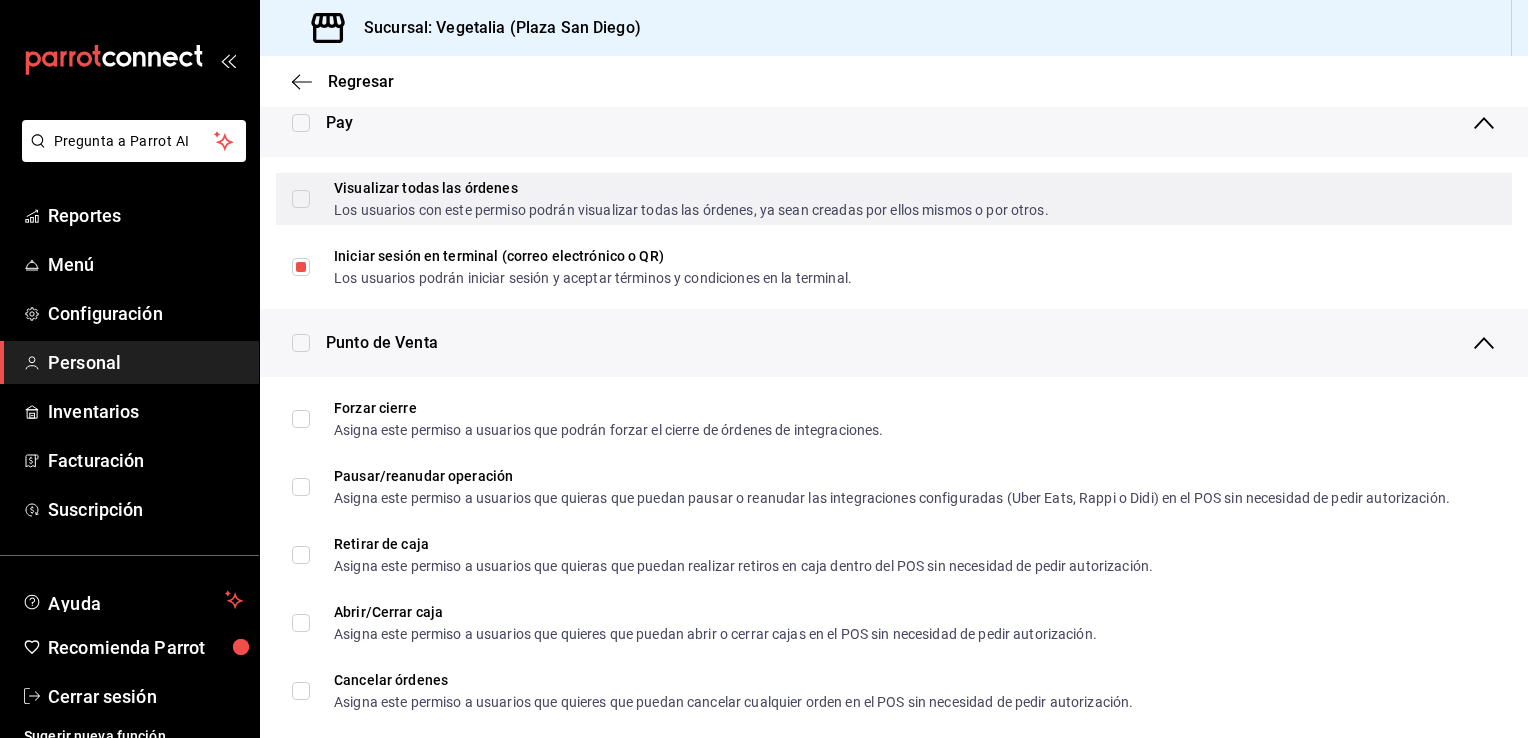 drag, startPoint x: 395, startPoint y: 276, endPoint x: 316, endPoint y: 200, distance: 109.62208 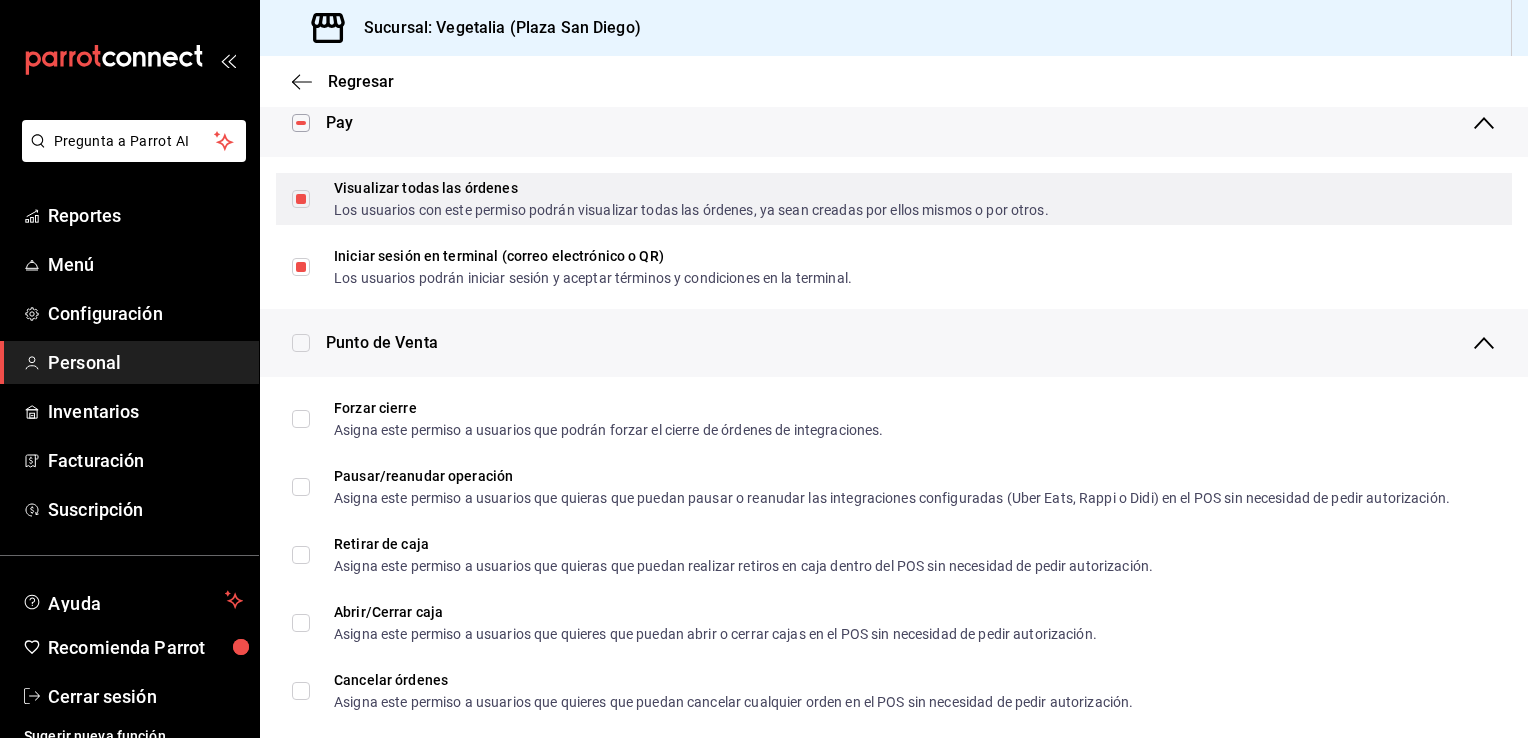 checkbox on "true" 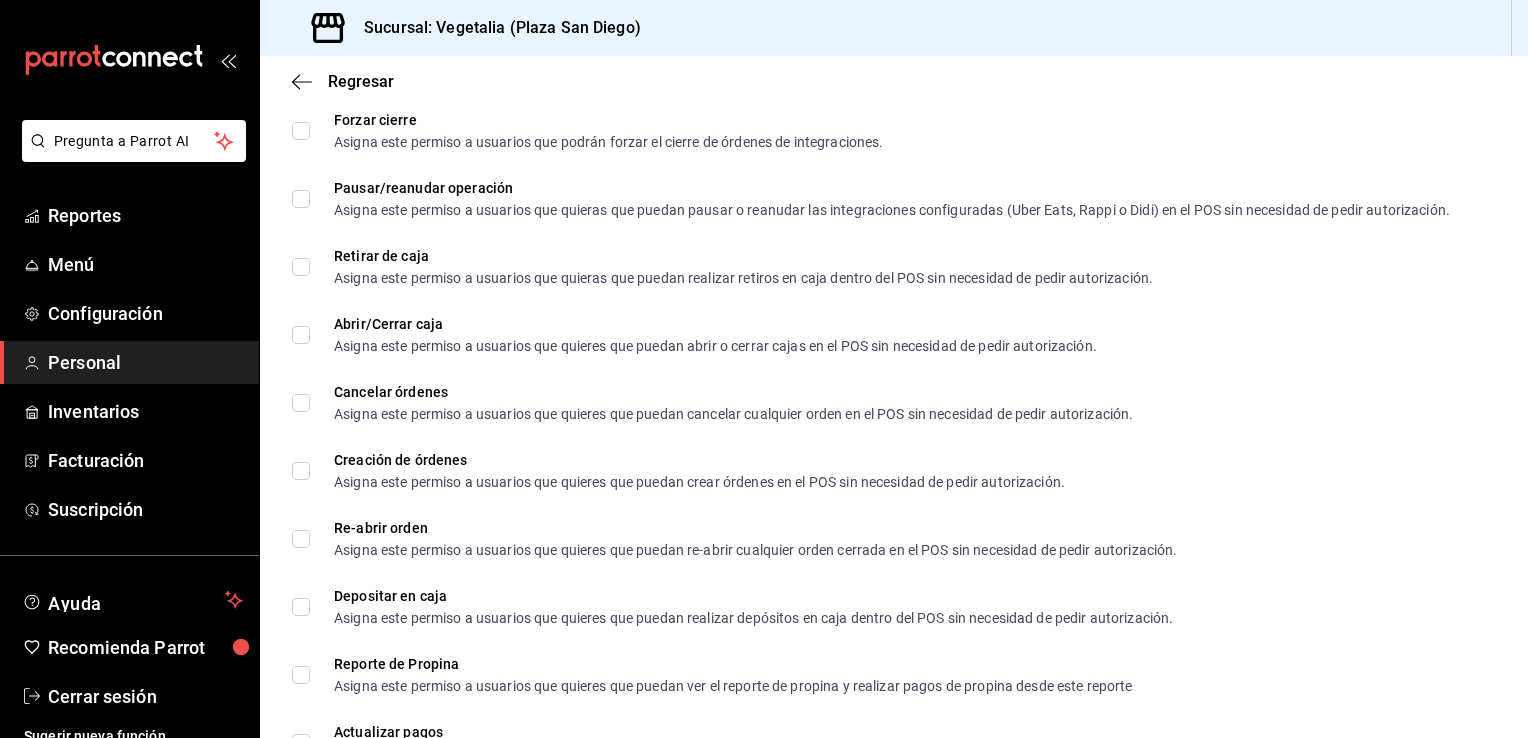 scroll, scrollTop: 1726, scrollLeft: 0, axis: vertical 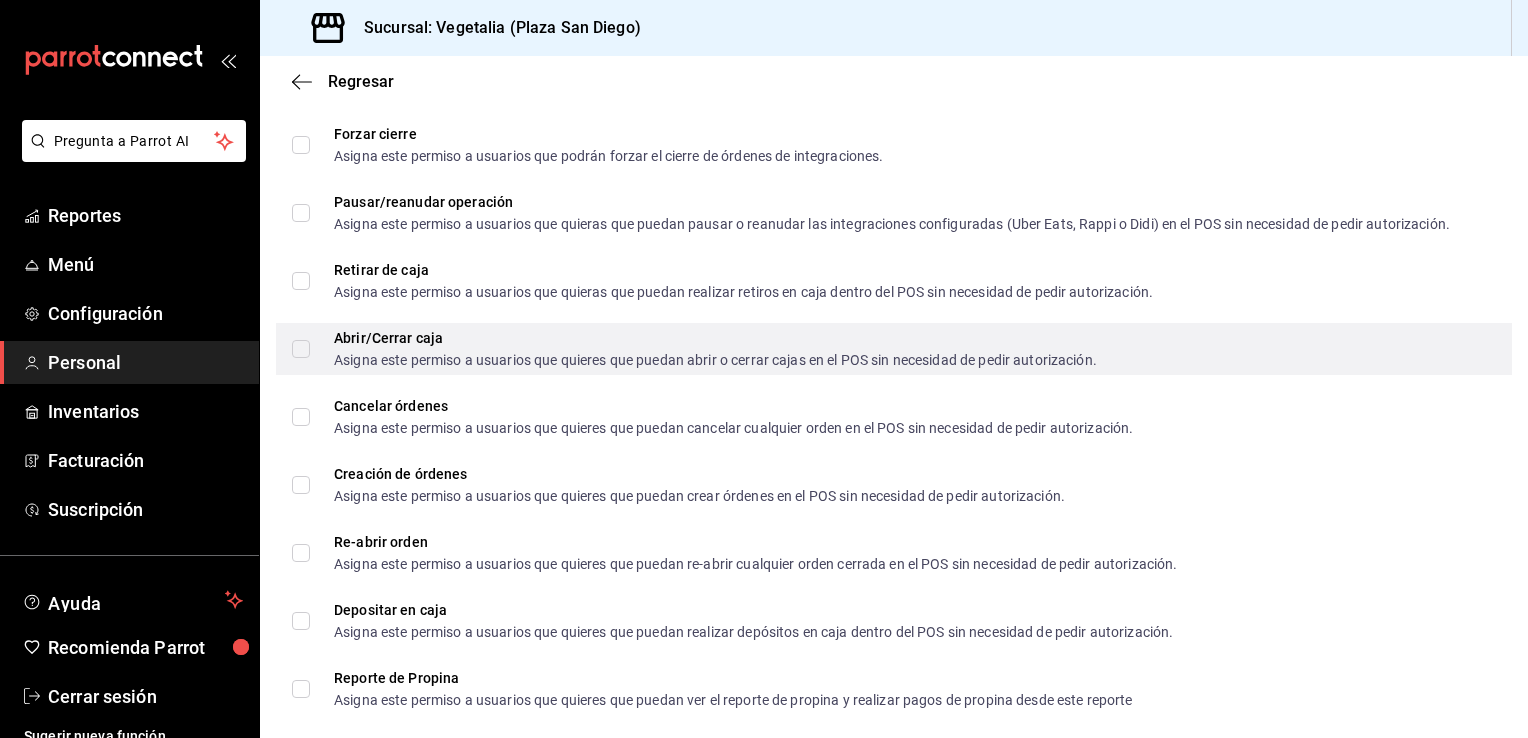 click on "Abrir/Cerrar caja Asigna este permiso a usuarios que quieres que puedan abrir o cerrar cajas en el POS sin necesidad de pedir autorización." at bounding box center [694, 349] 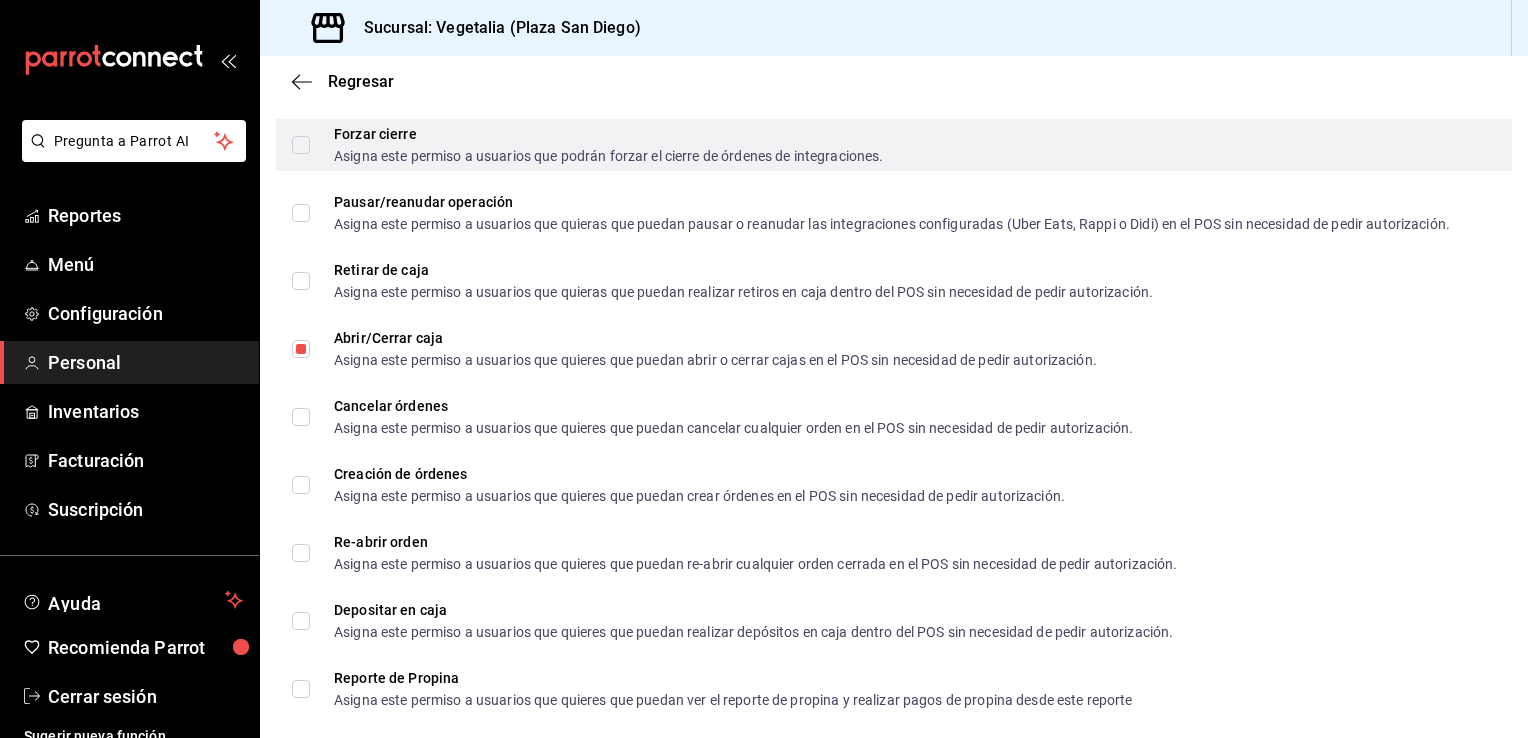 click on "Forzar cierre Asigna este permiso a usuarios que podrán forzar el cierre de órdenes de integraciones." at bounding box center [301, 145] 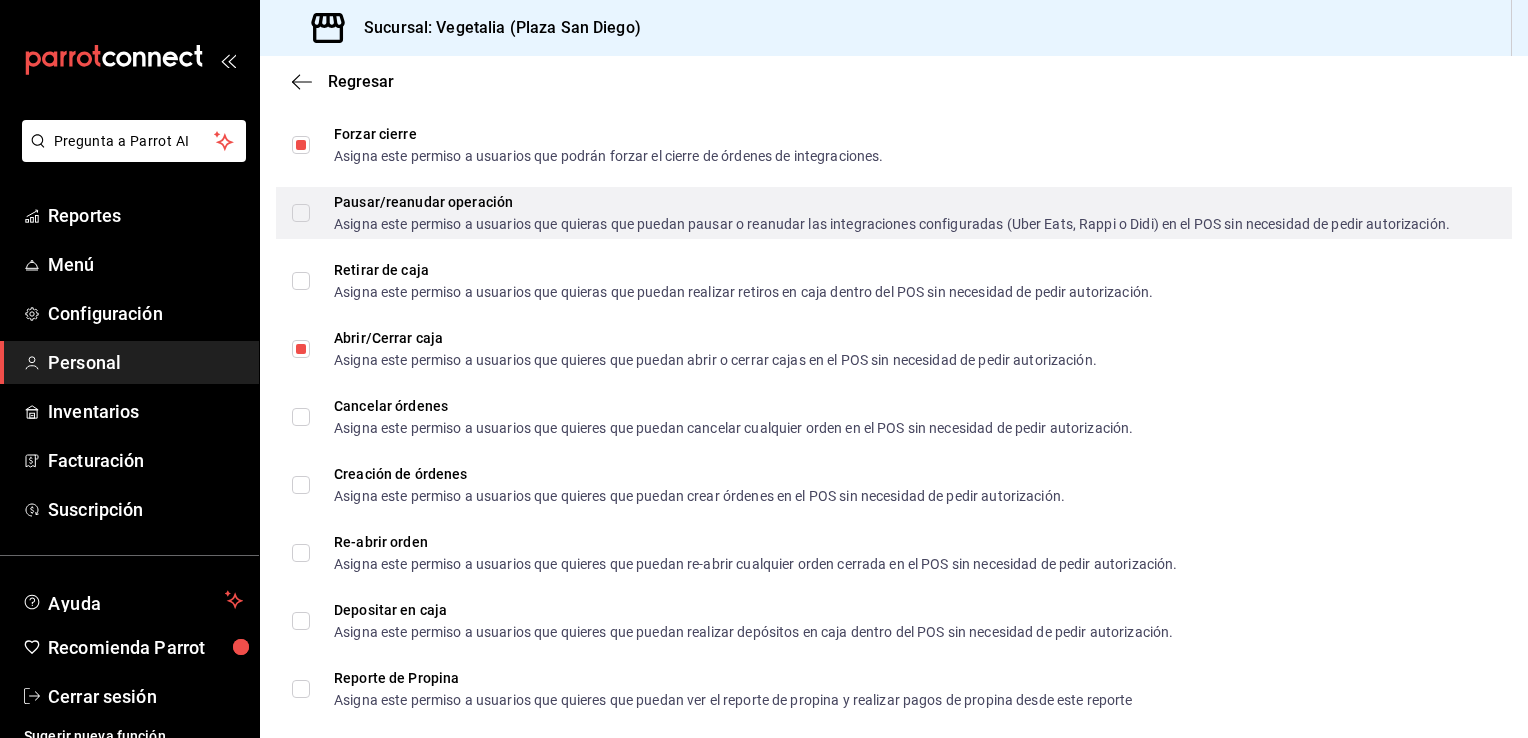 click on "Pausar/reanudar operación Asigna este permiso a usuarios que quieras que puedan pausar o reanudar las integraciones configuradas (Uber Eats, Rappi o Didi) en el POS sin necesidad de pedir autorización." at bounding box center (301, 213) 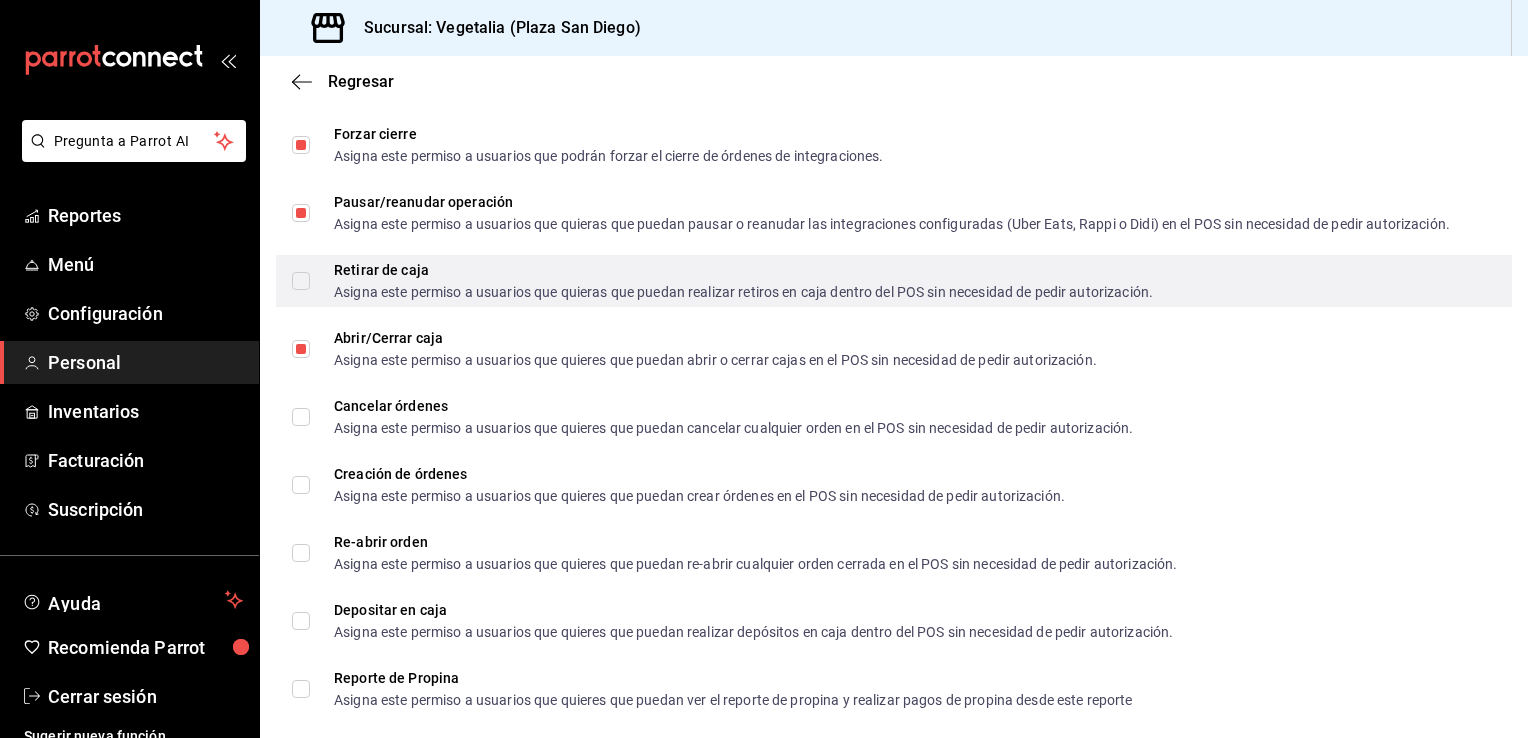 click on "Retirar de caja Asigna este permiso a usuarios que quieras que puedan realizar retiros en caja dentro del POS sin necesidad de pedir autorización." at bounding box center (301, 281) 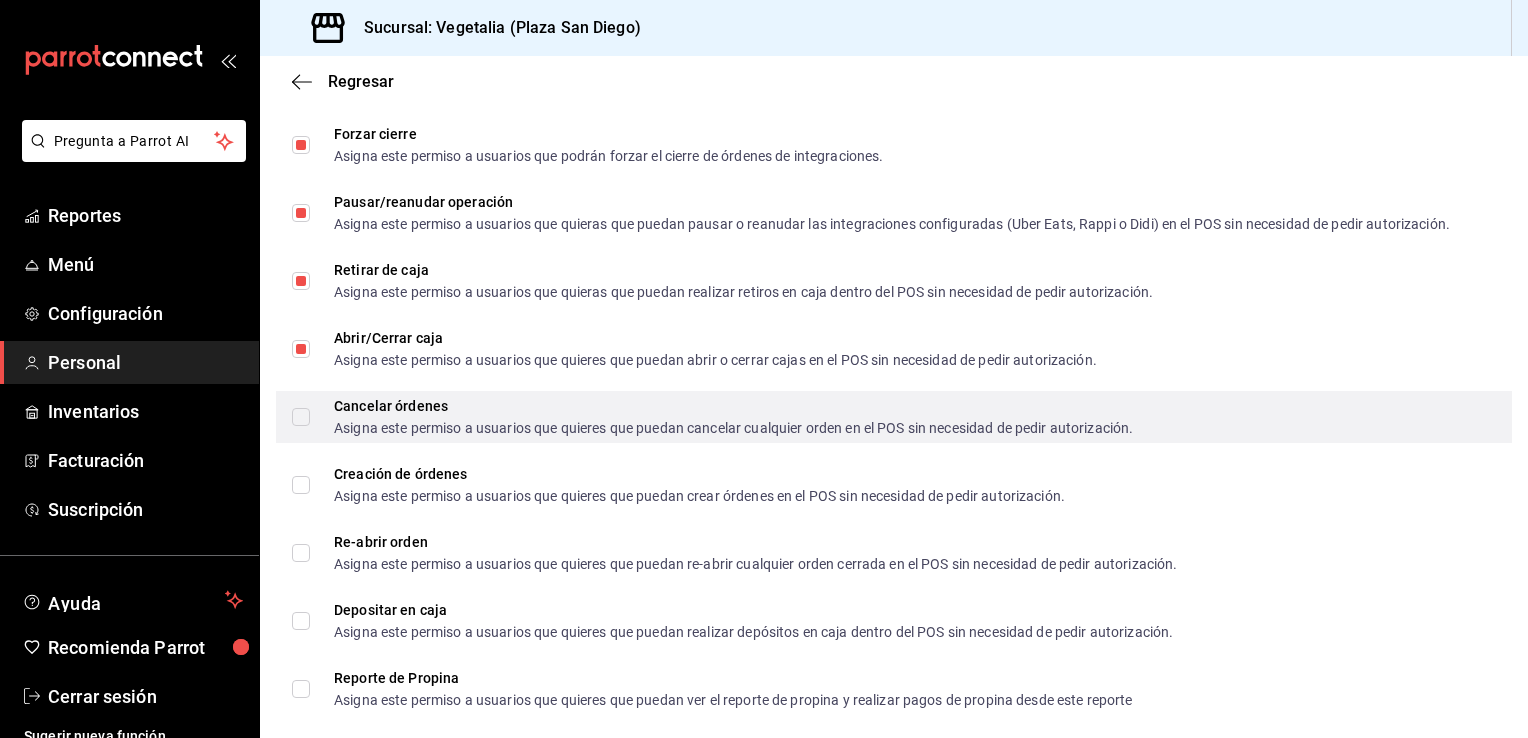 click on "Cancelar órdenes Asigna este permiso a usuarios que quieres que puedan cancelar cualquier orden en el POS sin necesidad de pedir autorización." at bounding box center (301, 417) 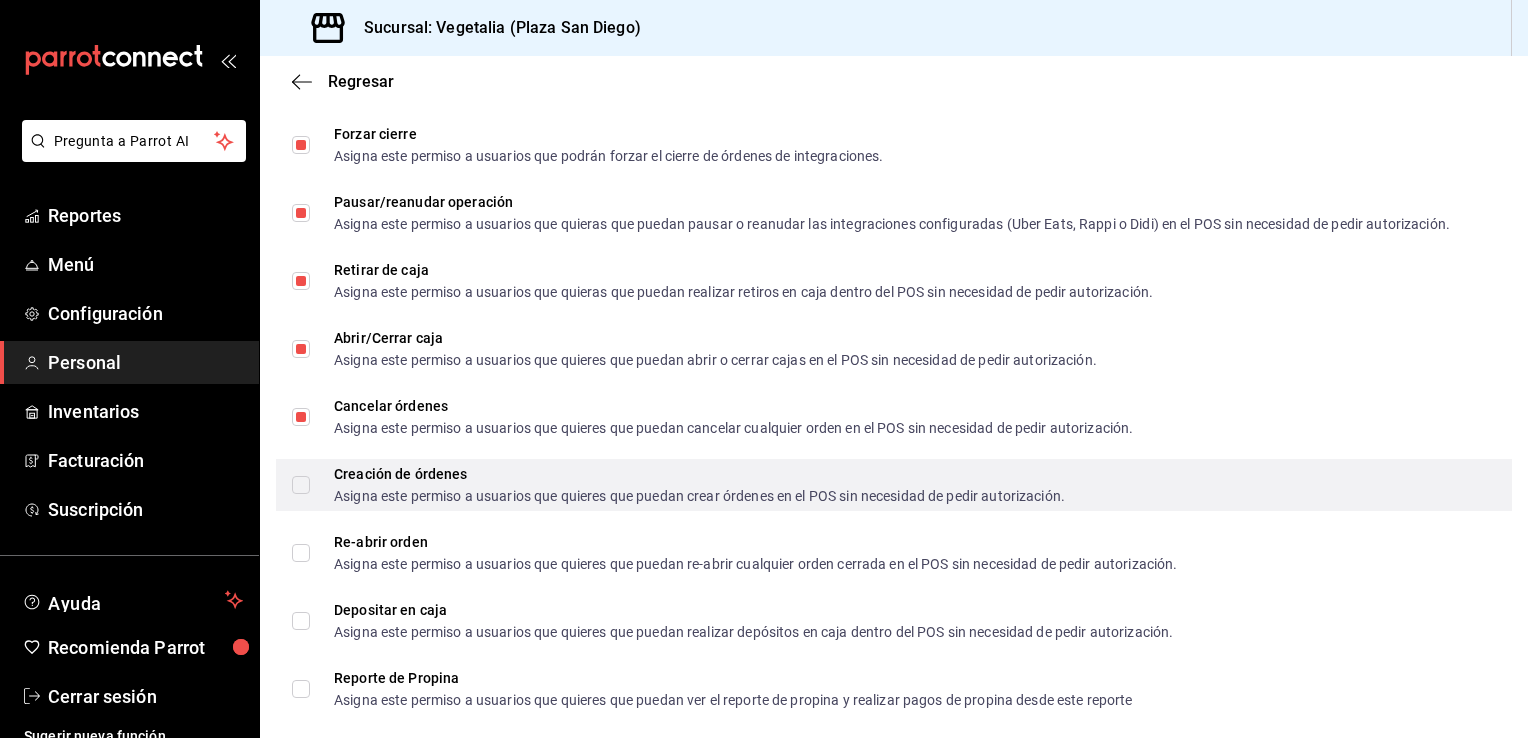 click on "Creación de órdenes Asigna este permiso a usuarios que quieres que puedan crear órdenes en el POS sin necesidad de pedir autorización." at bounding box center (301, 485) 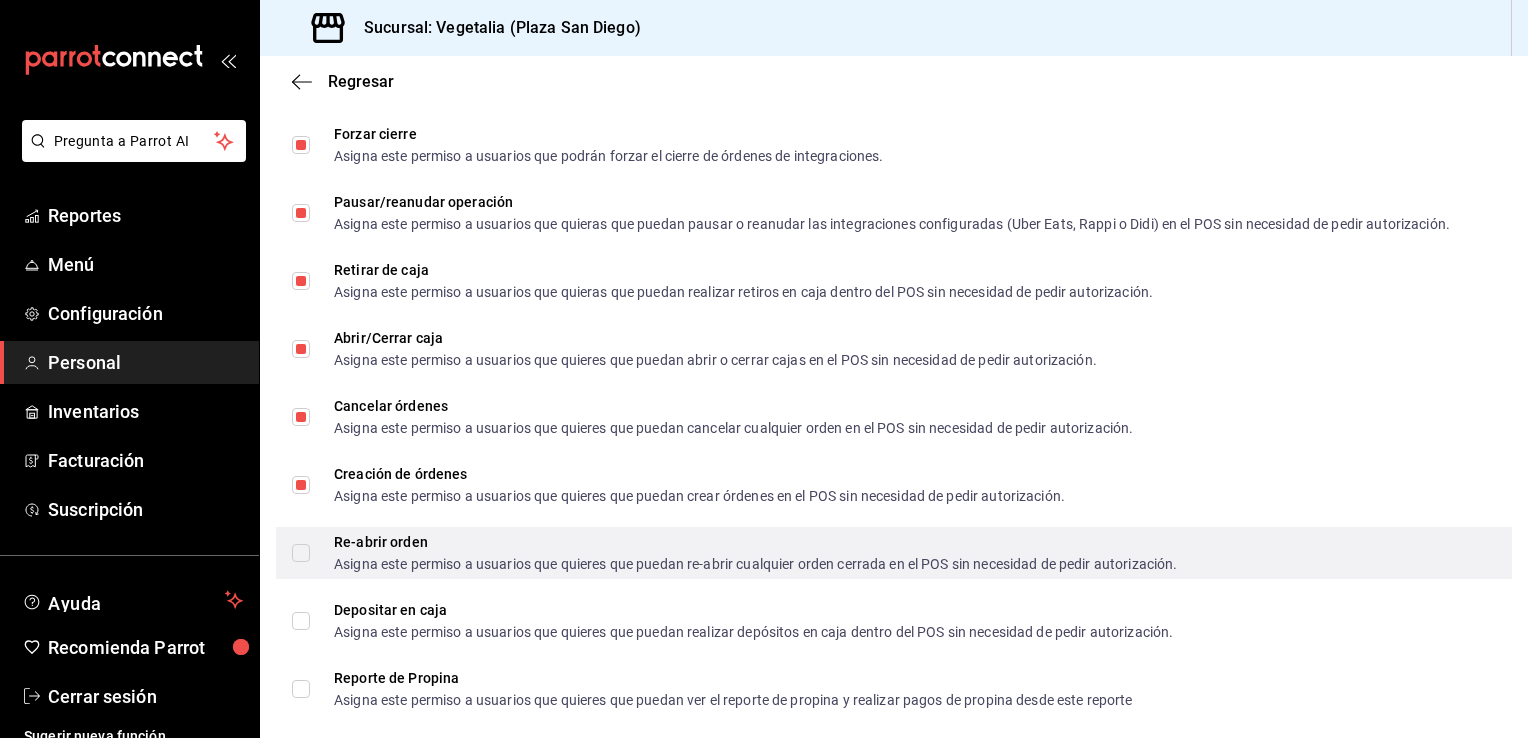 click on "Re-abrir orden Asigna este permiso a usuarios que quieres que puedan re-abrir cualquier orden cerrada en el POS sin necesidad de pedir autorización." at bounding box center [301, 553] 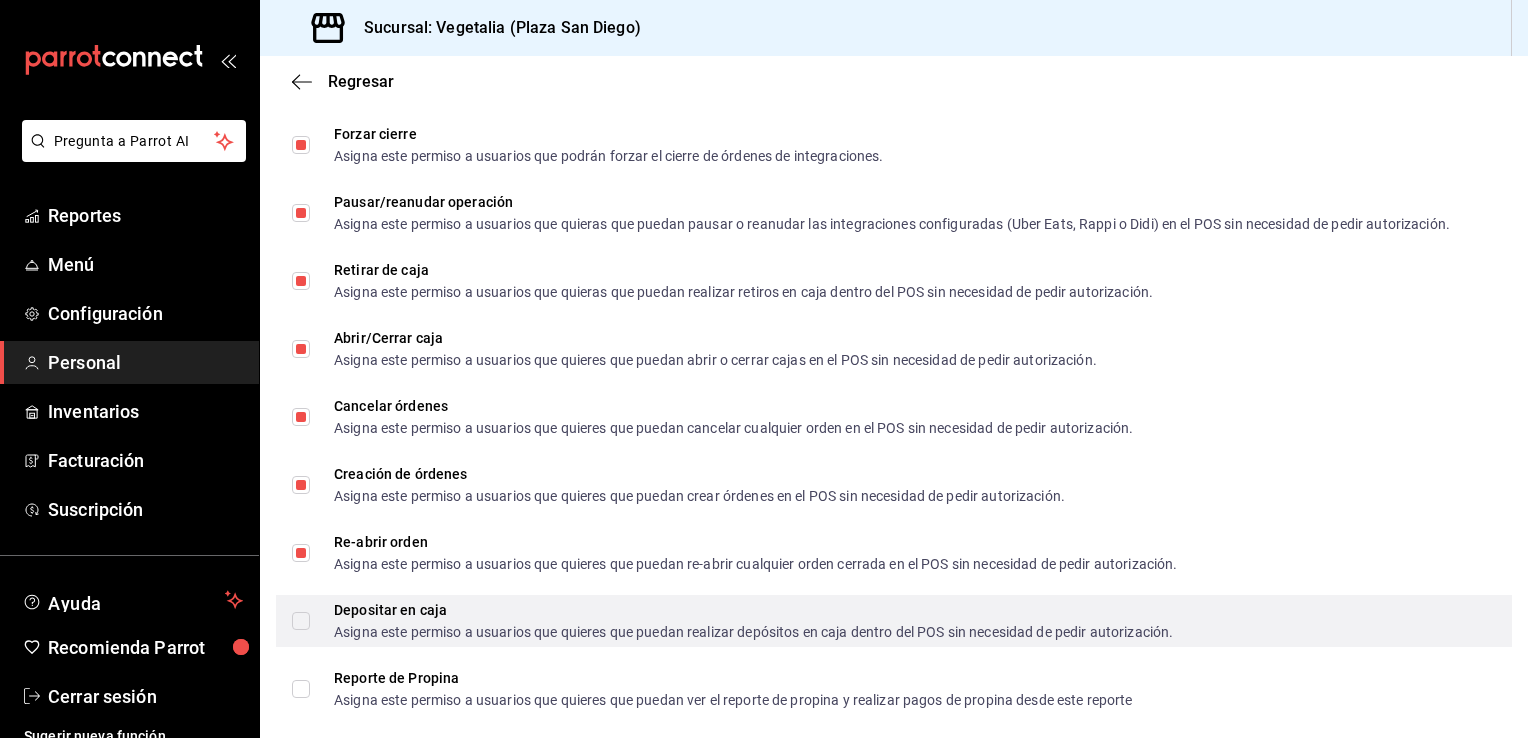 click on "Depositar en caja Asigna este permiso a usuarios que quieres que puedan realizar depósitos en caja dentro del POS sin necesidad de pedir autorización." at bounding box center (301, 621) 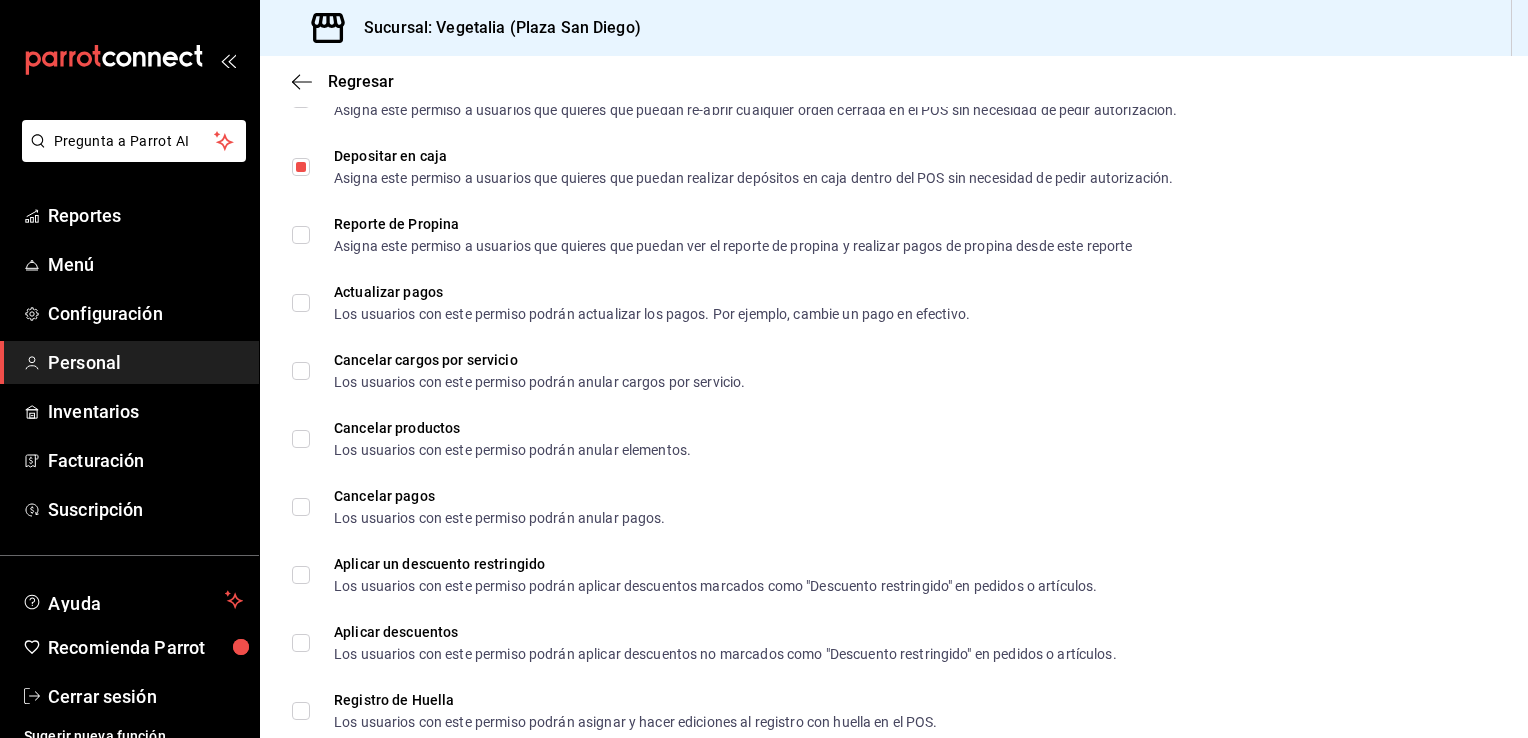 scroll, scrollTop: 2175, scrollLeft: 0, axis: vertical 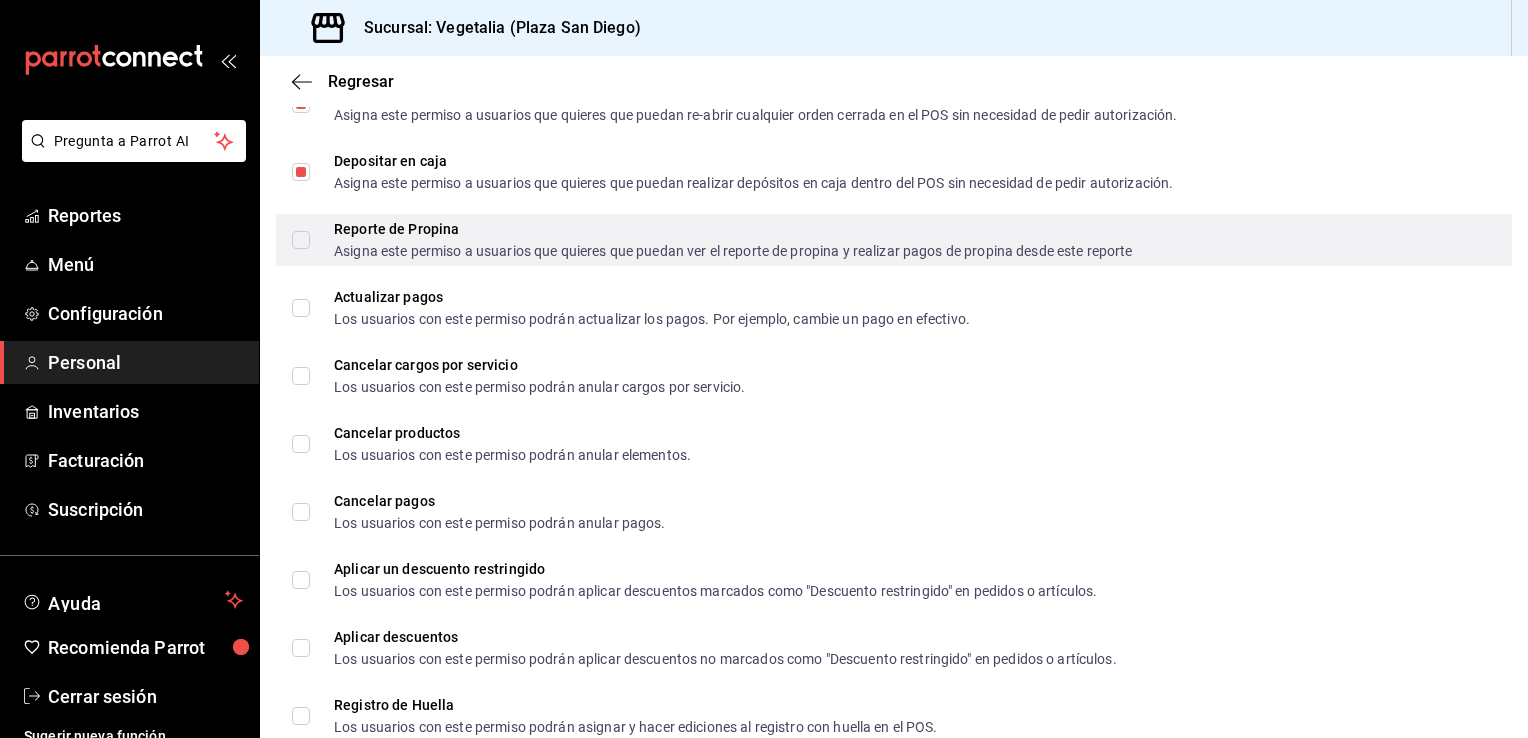 click on "Reporte de Propina Asigna este permiso a usuarios que quieres que puedan ver el reporte de propina y realizar pagos de propina desde este reporte" at bounding box center [721, 240] 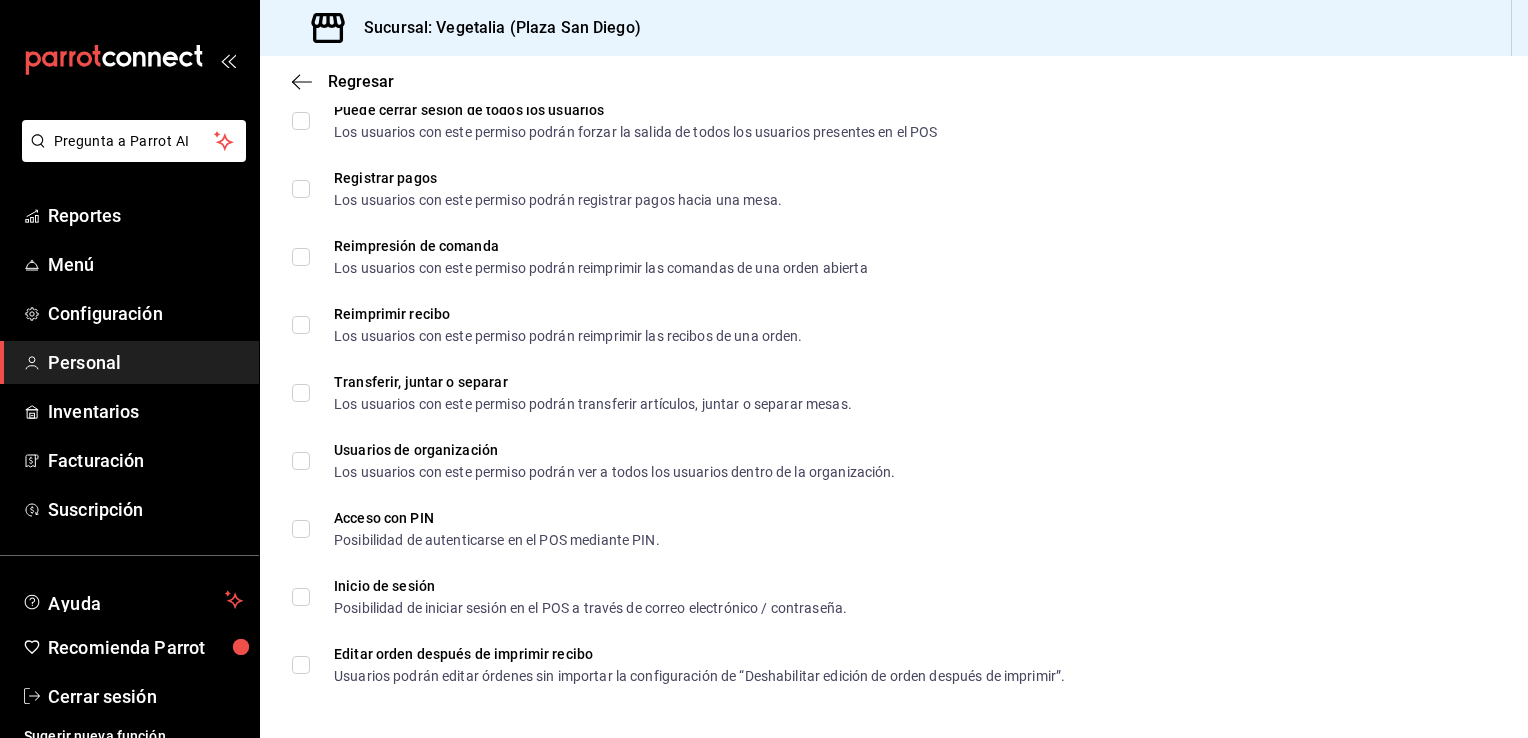 scroll, scrollTop: 2904, scrollLeft: 0, axis: vertical 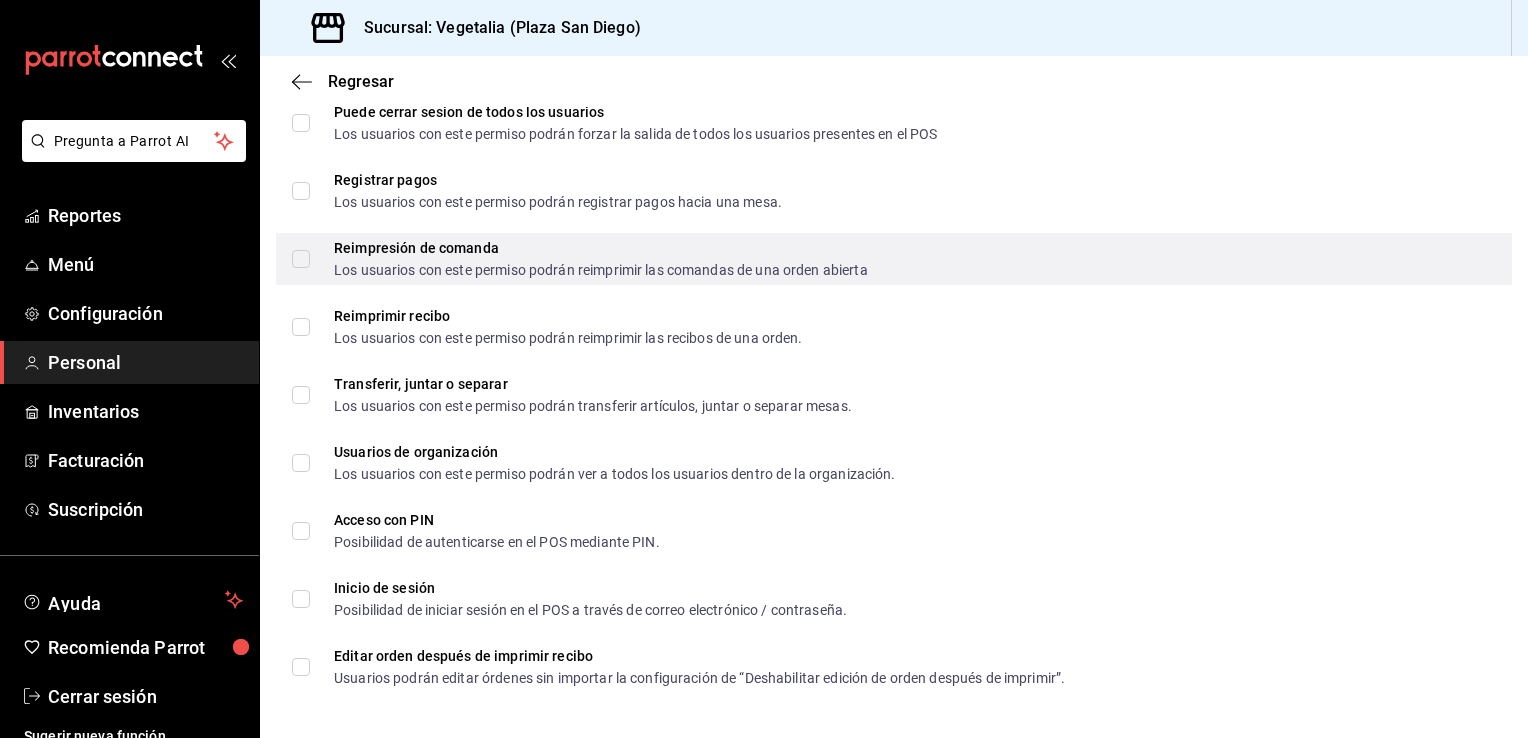 click on "Reimpresión de comanda Los usuarios con este permiso podrán reimprimir las comandas de una orden abierta" at bounding box center (301, 259) 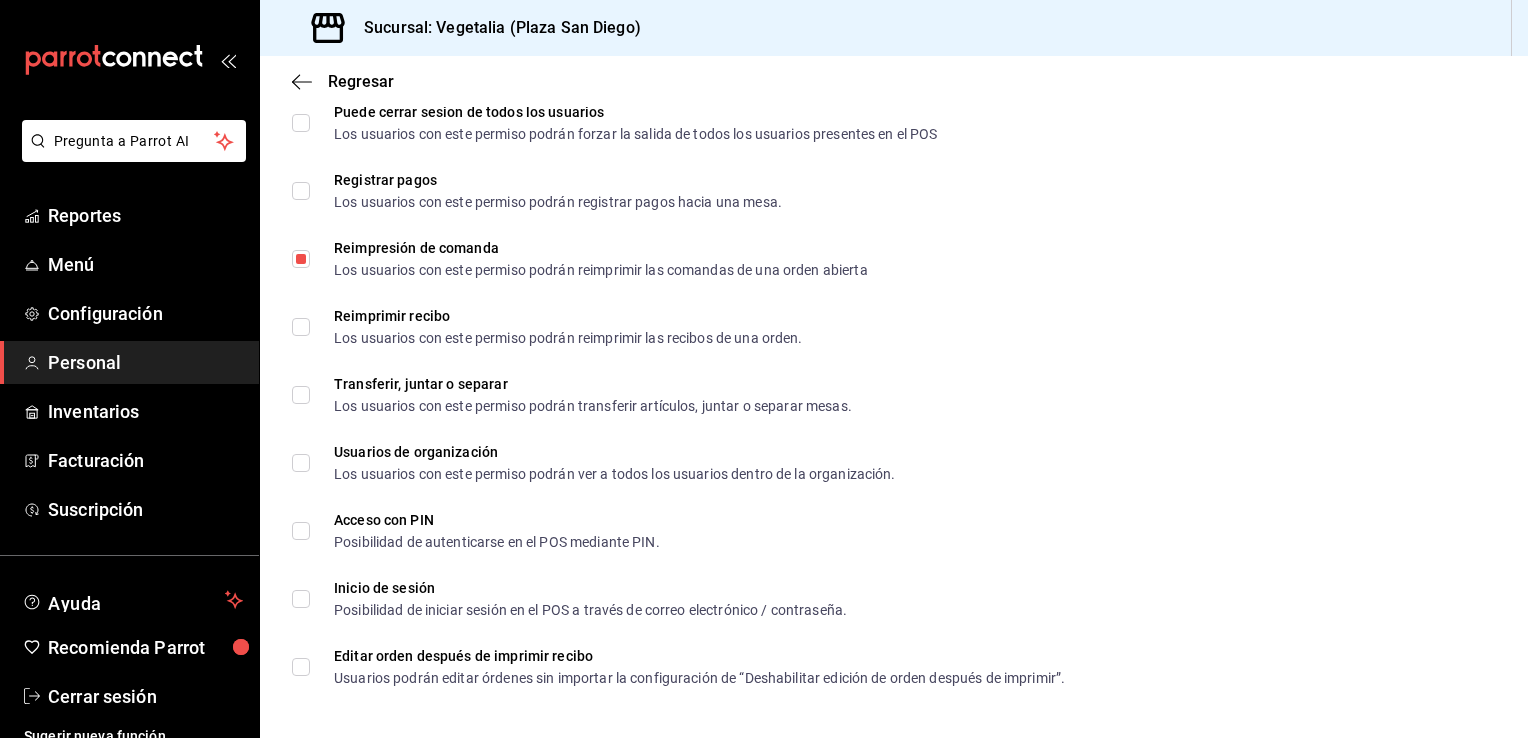 click on "Acceso con PIN Posibilidad de autenticarse en el POS mediante PIN." at bounding box center (894, 531) 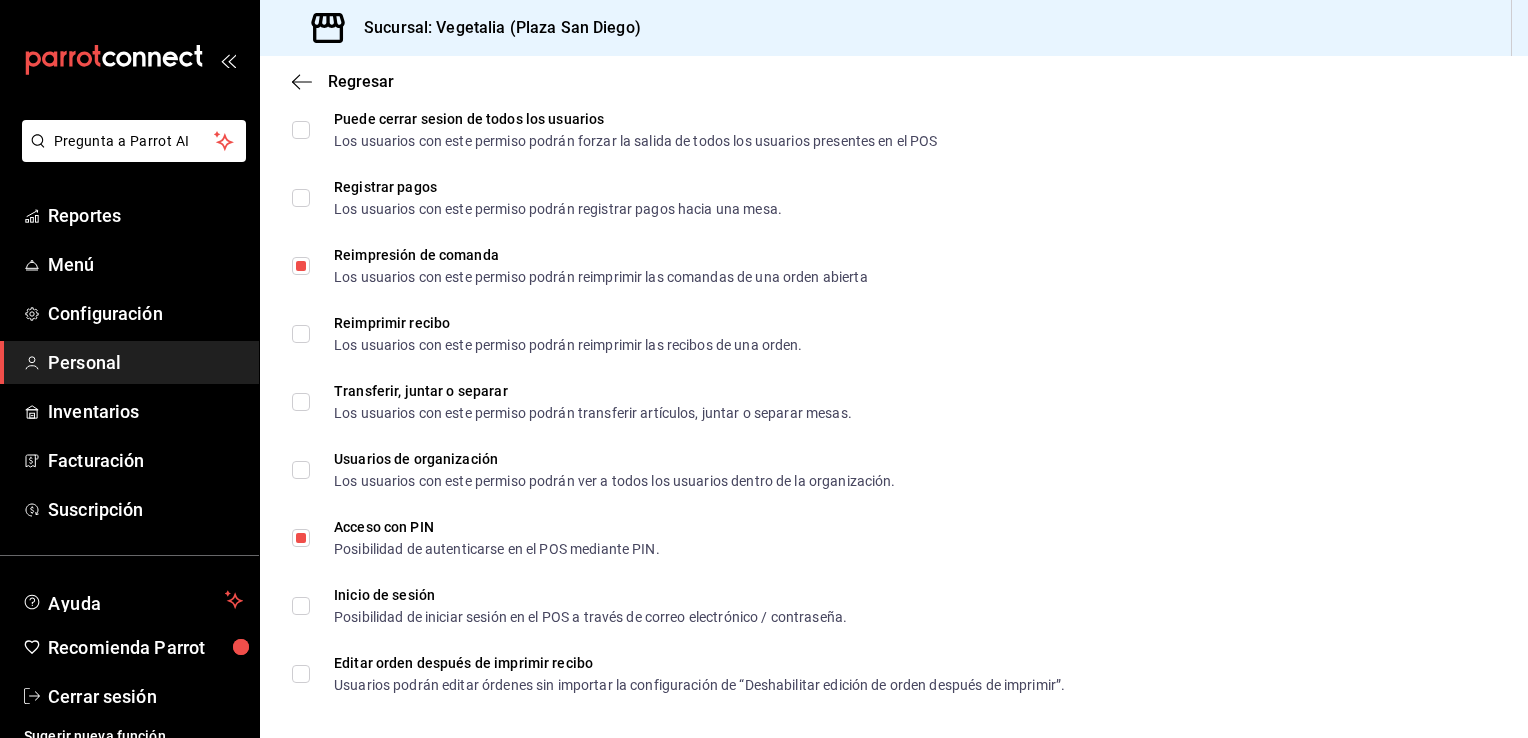 scroll, scrollTop: 2906, scrollLeft: 0, axis: vertical 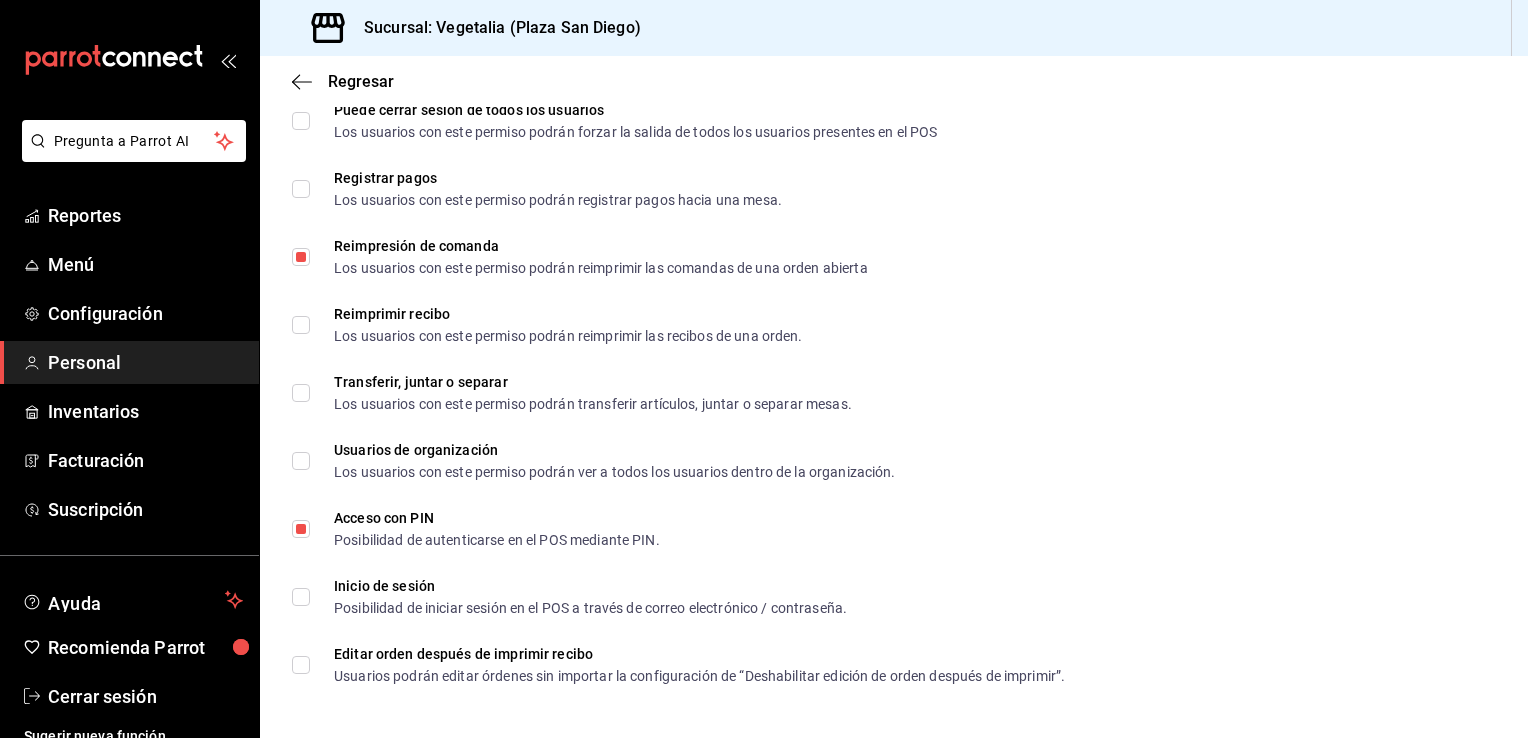 click on "Regresar" at bounding box center (894, 81) 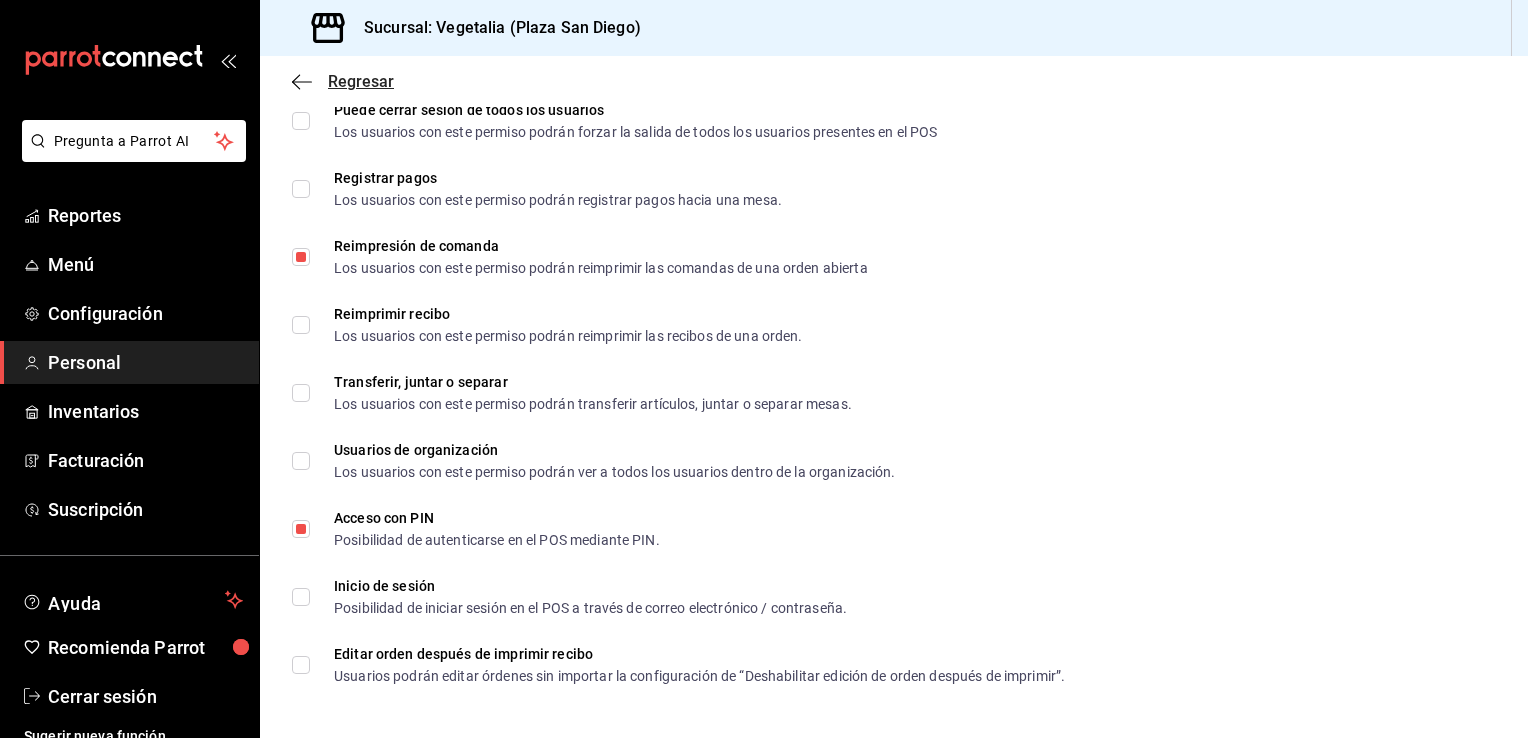 click 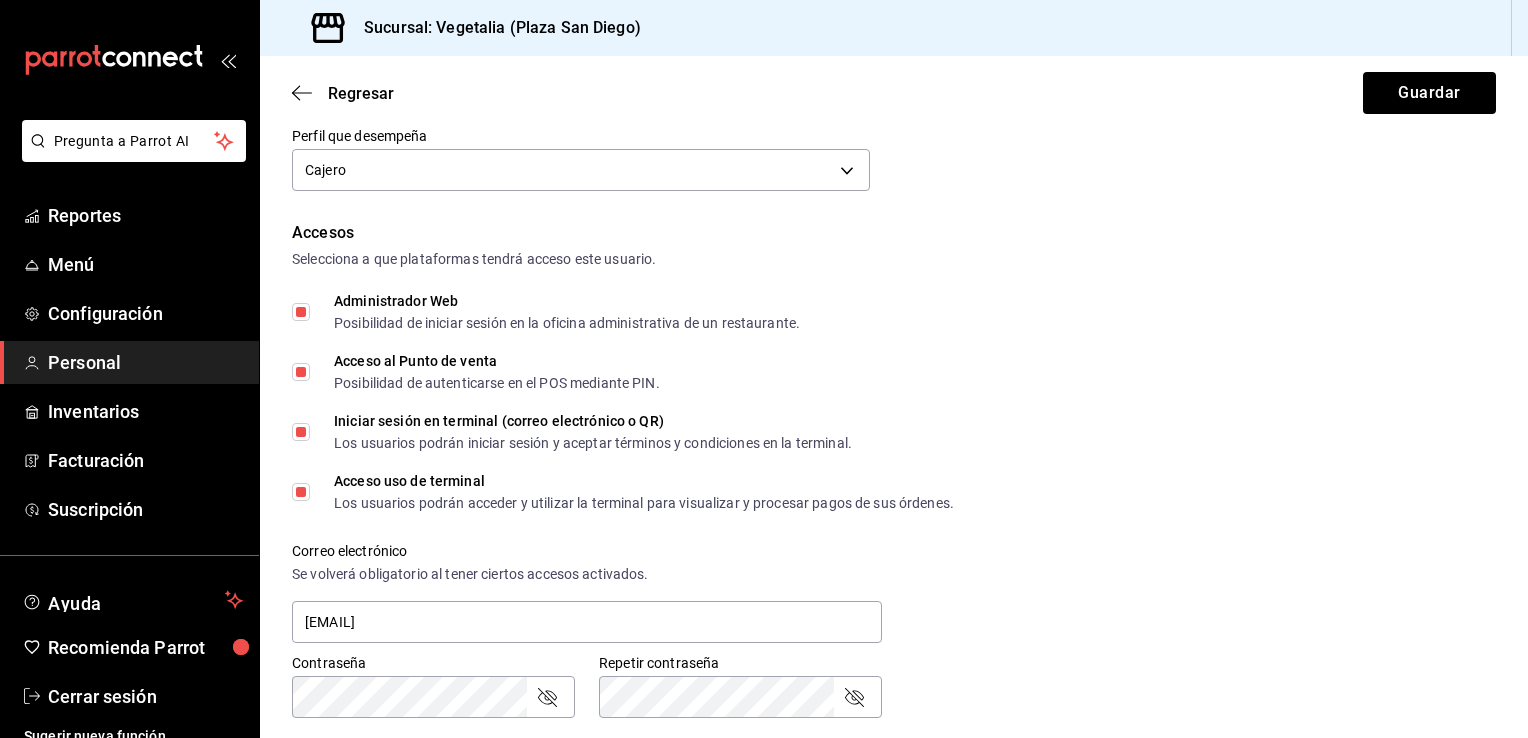 scroll, scrollTop: 264, scrollLeft: 0, axis: vertical 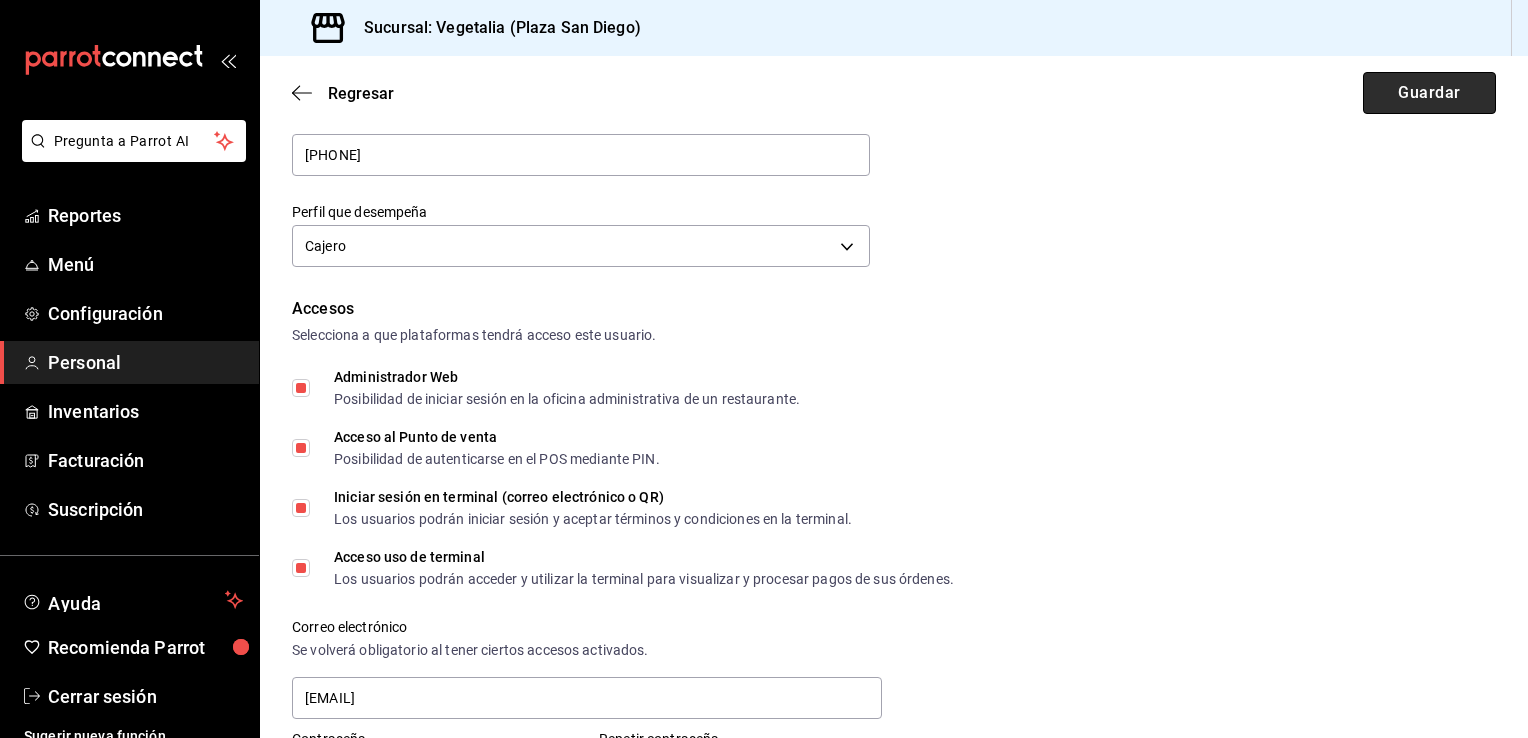 click on "Guardar" at bounding box center [1429, 93] 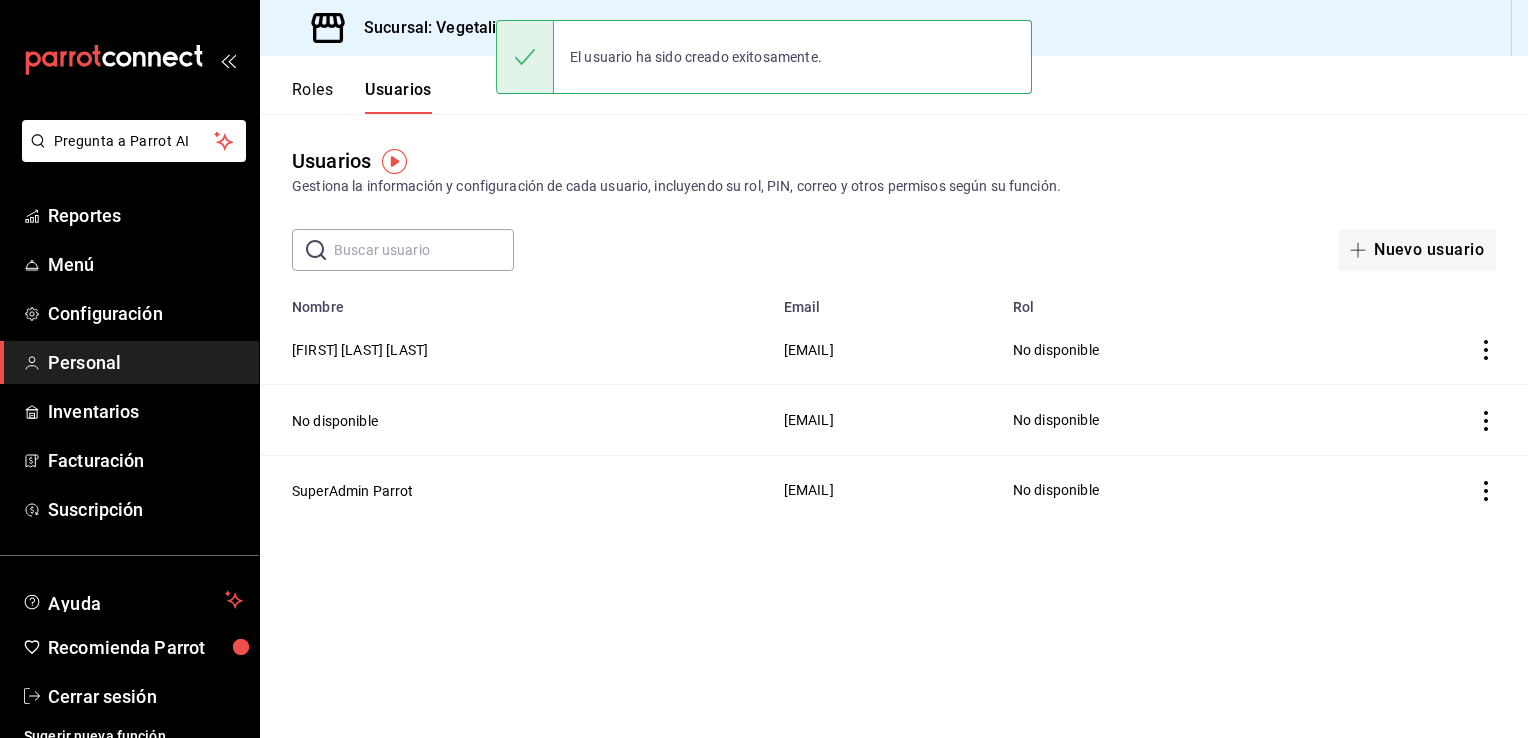 scroll, scrollTop: 0, scrollLeft: 0, axis: both 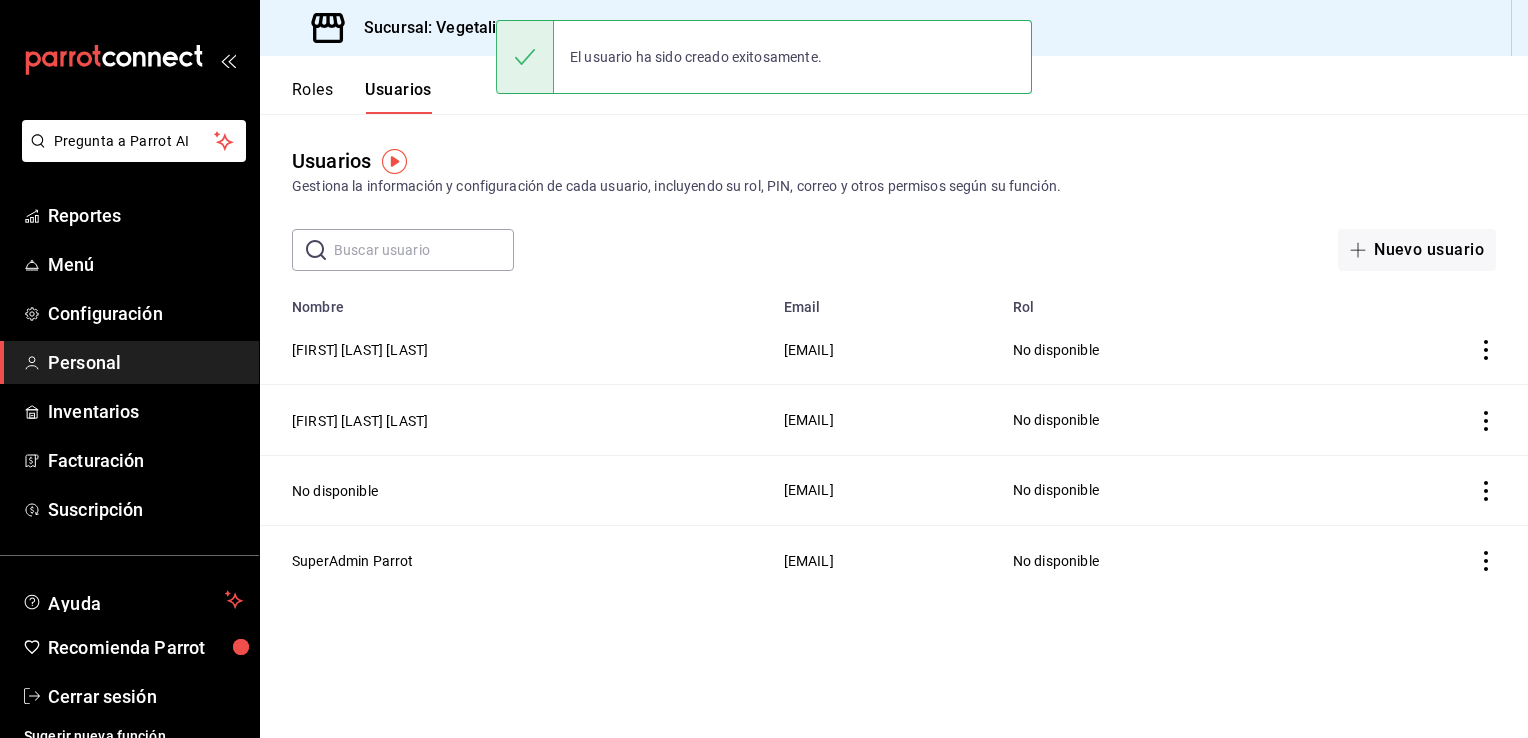 click on "Roles Usuarios" at bounding box center (894, 85) 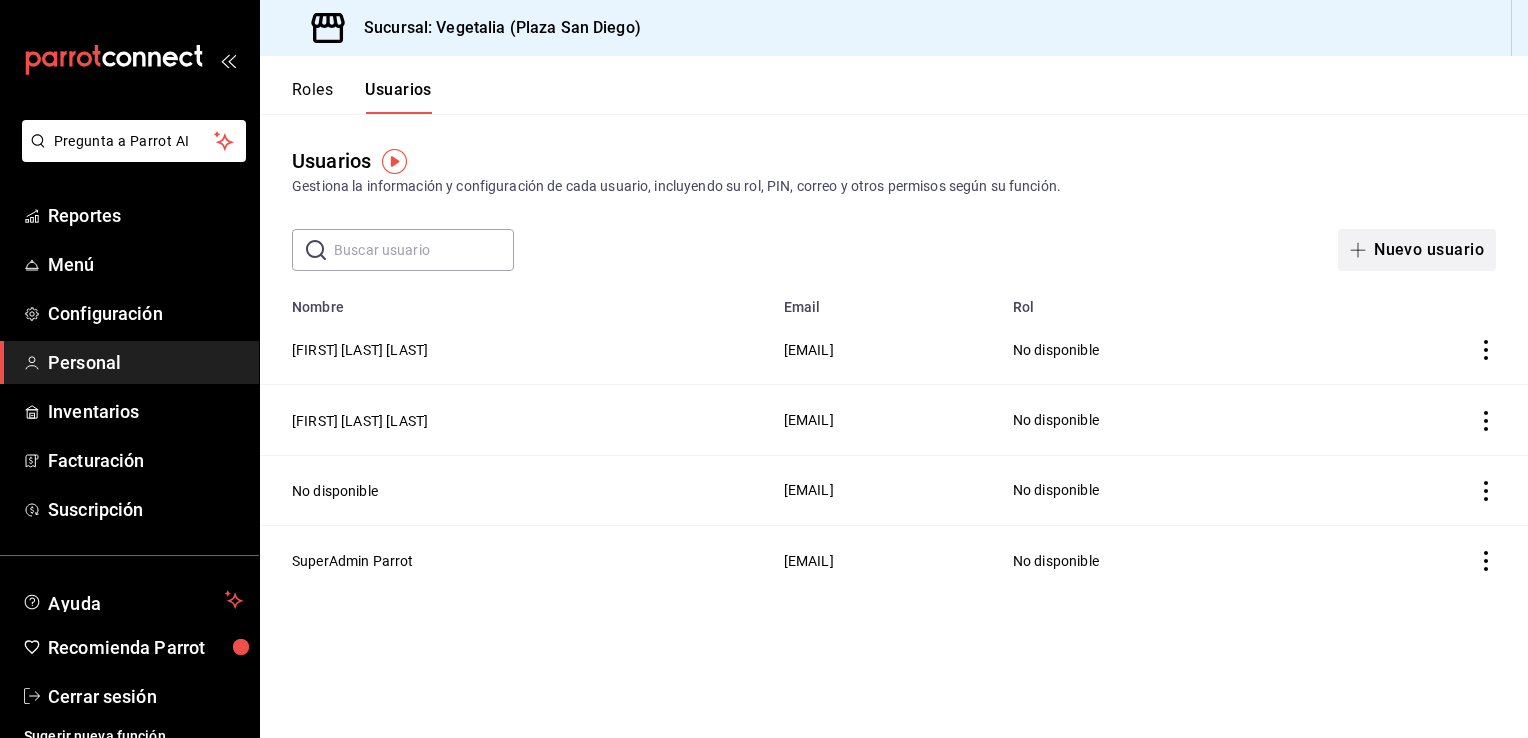 click on "Nuevo usuario" at bounding box center (1417, 250) 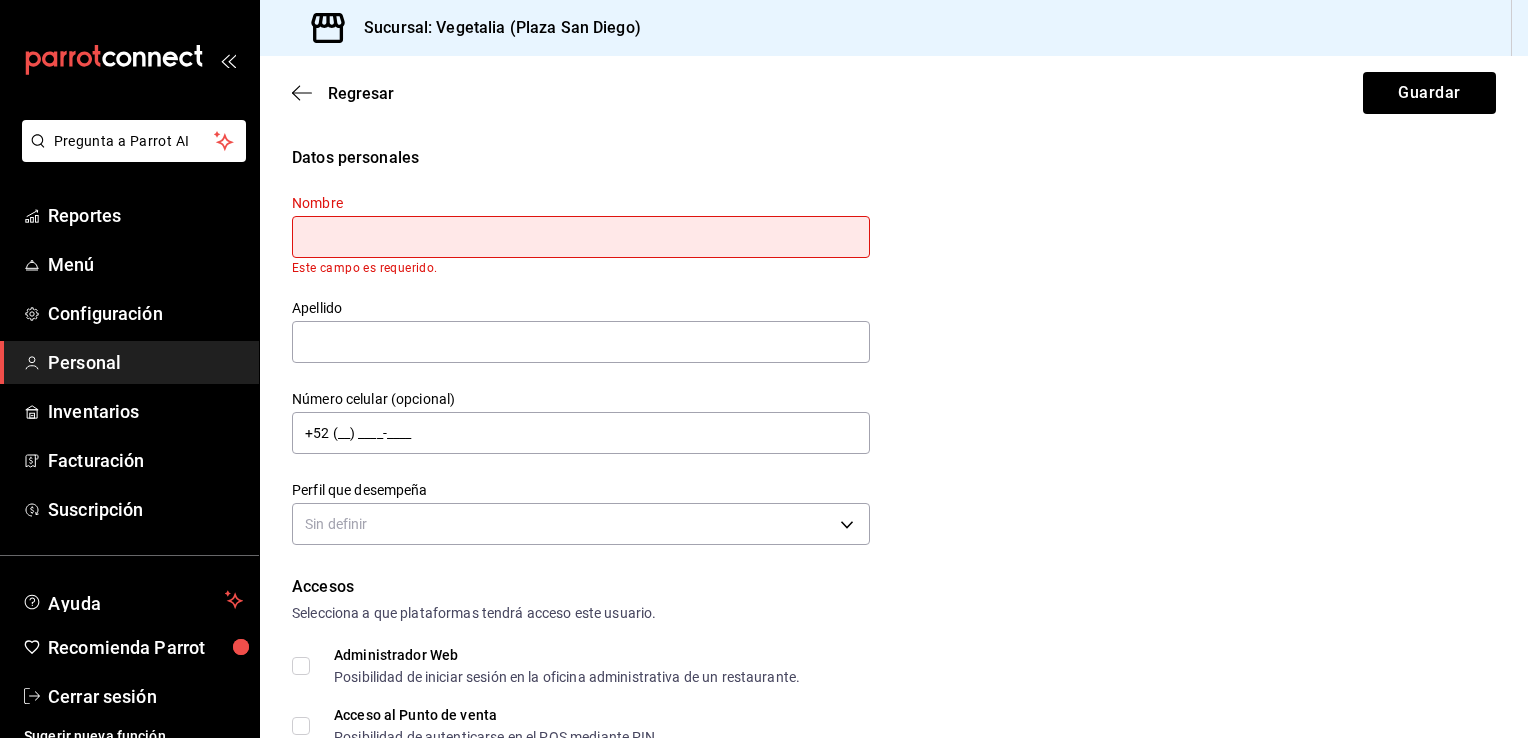 click on "Datos personales Nombre Este campo es requerido. Apellido Número celular (opcional) +52 (__) ____-____ Perfil que desempeña Sin definir" at bounding box center [894, 348] 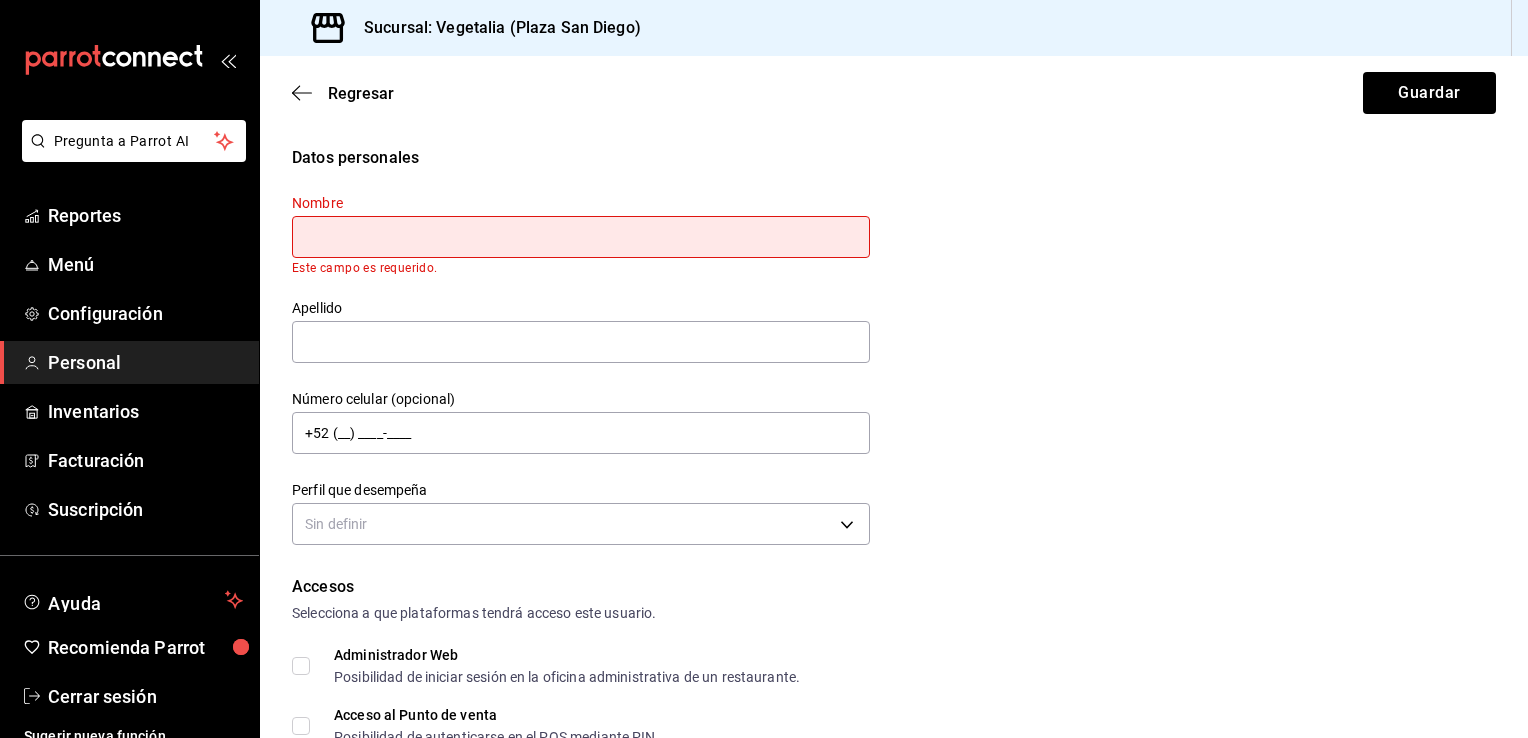 click on "Datos personales Nombre Este campo es requerido. Apellido Número celular (opcional) +52 (__) ____-____ Perfil que desempeña Sin definir" at bounding box center (894, 348) 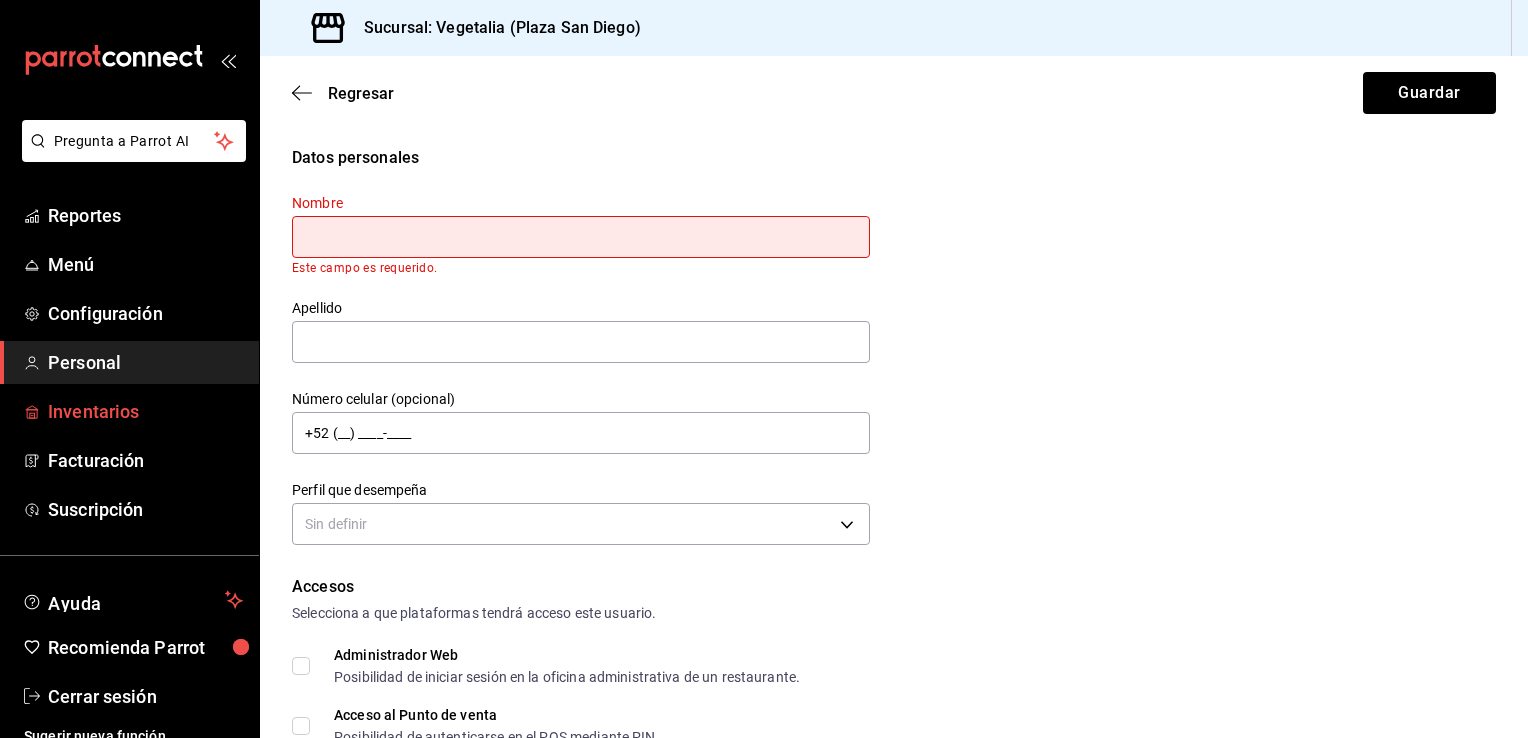 click on "Inventarios" at bounding box center (145, 411) 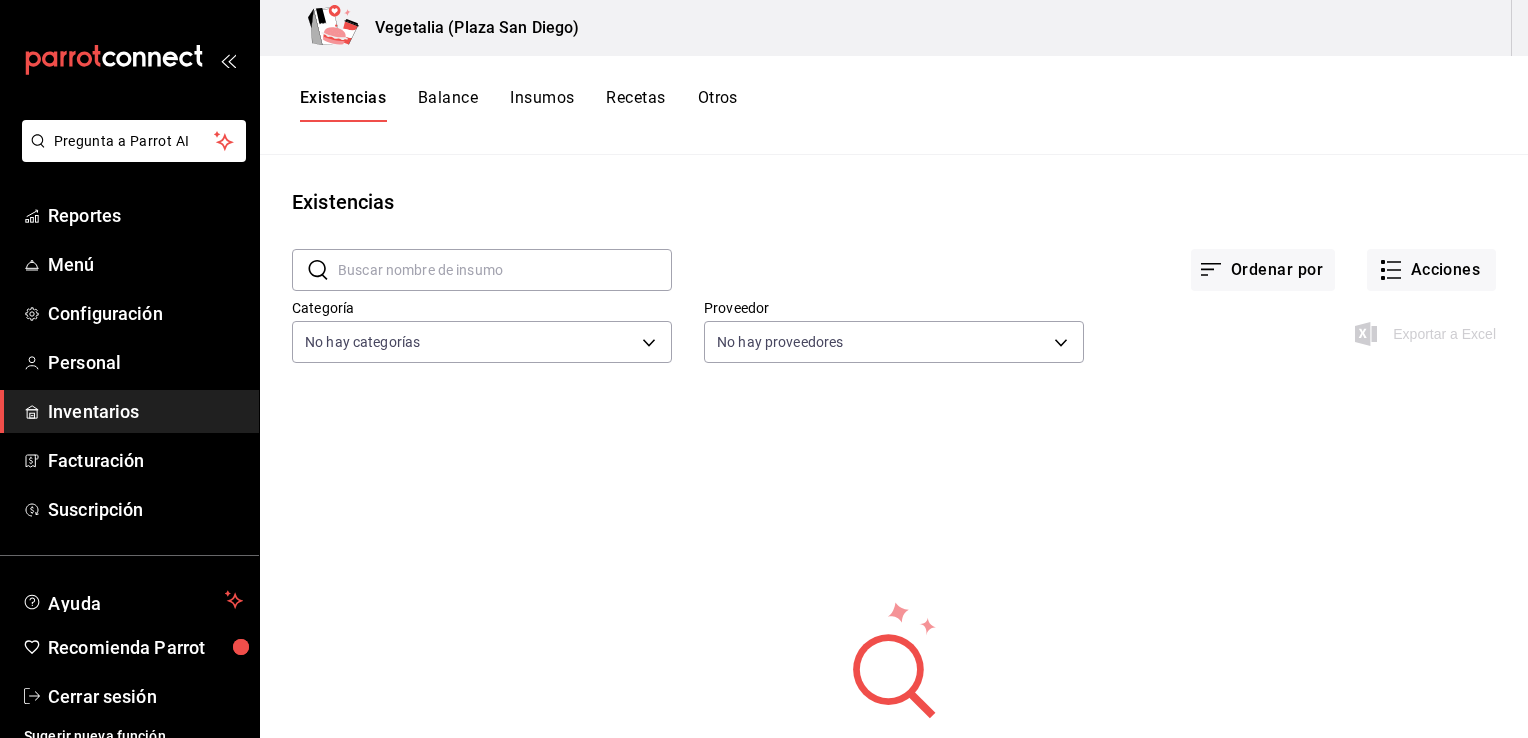 click on "Insumos" at bounding box center [542, 105] 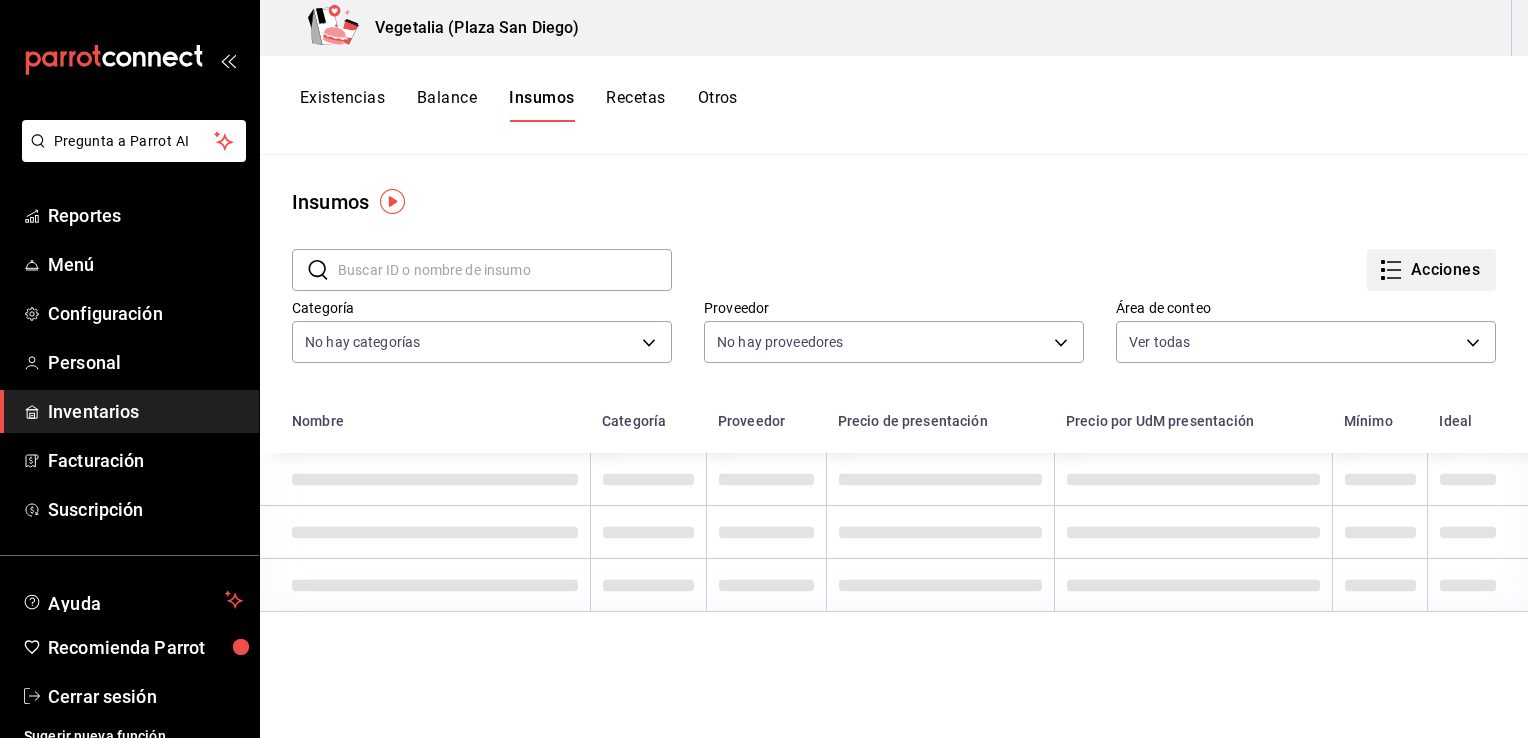 click on "Acciones" at bounding box center [1431, 270] 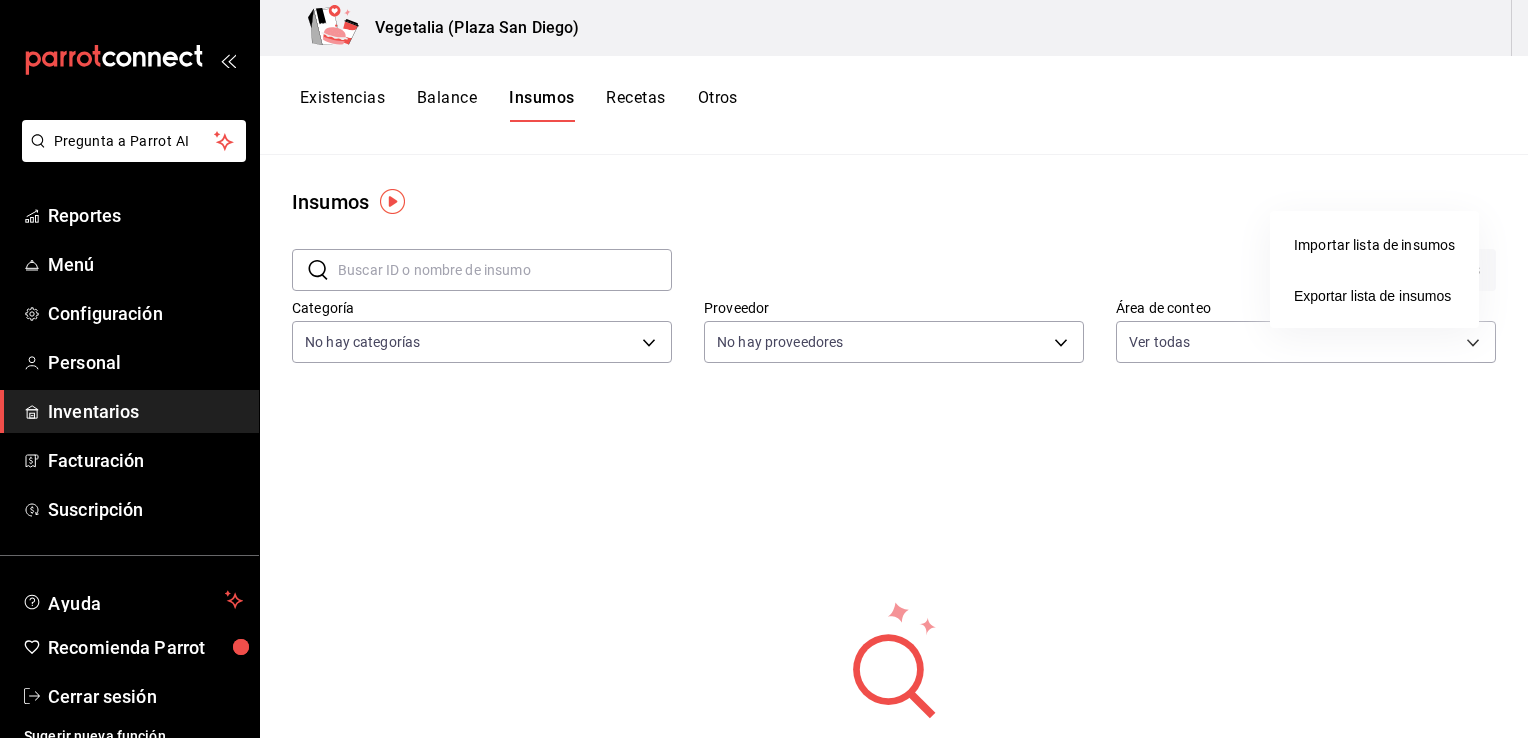 click on "Importar lista de insumos" at bounding box center (1374, 245) 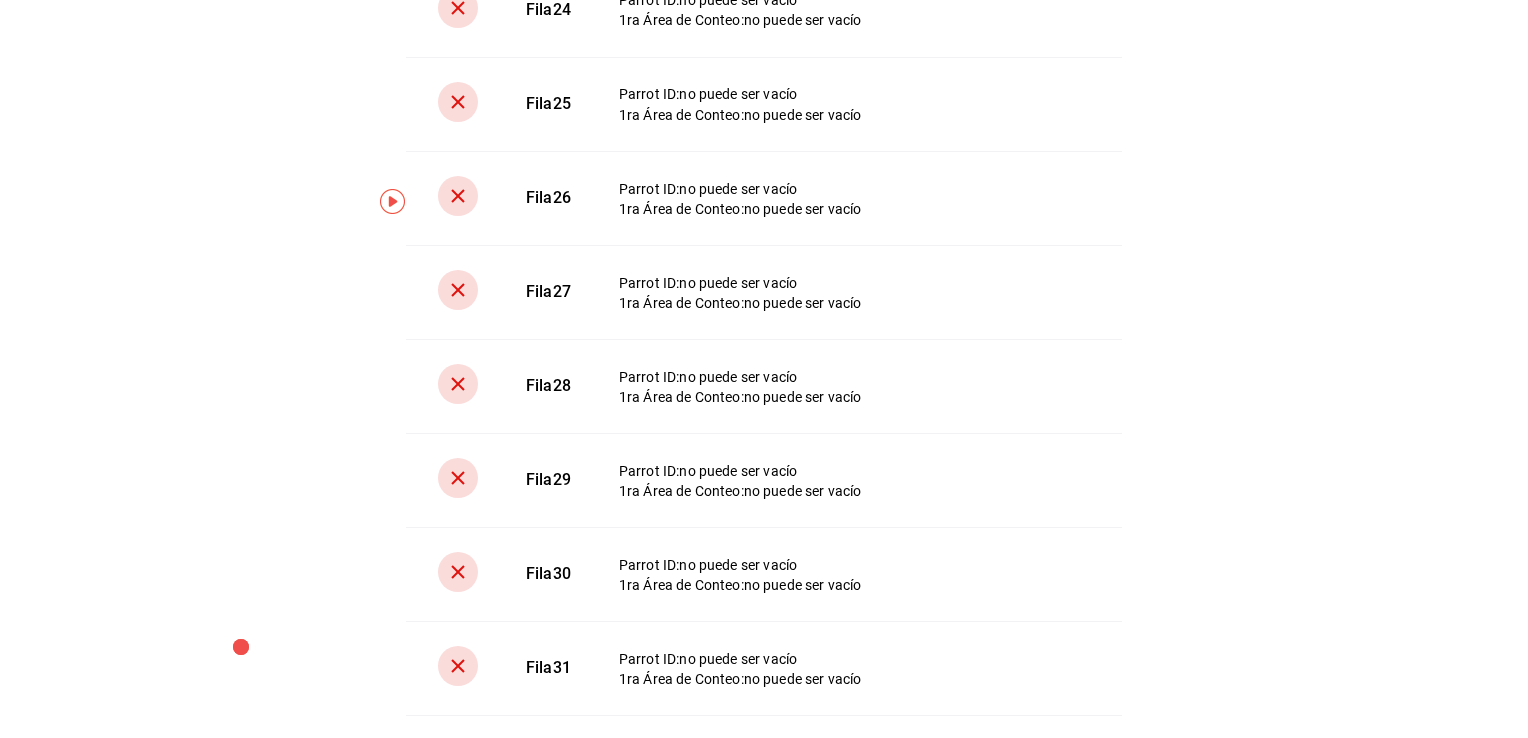 scroll, scrollTop: 0, scrollLeft: 0, axis: both 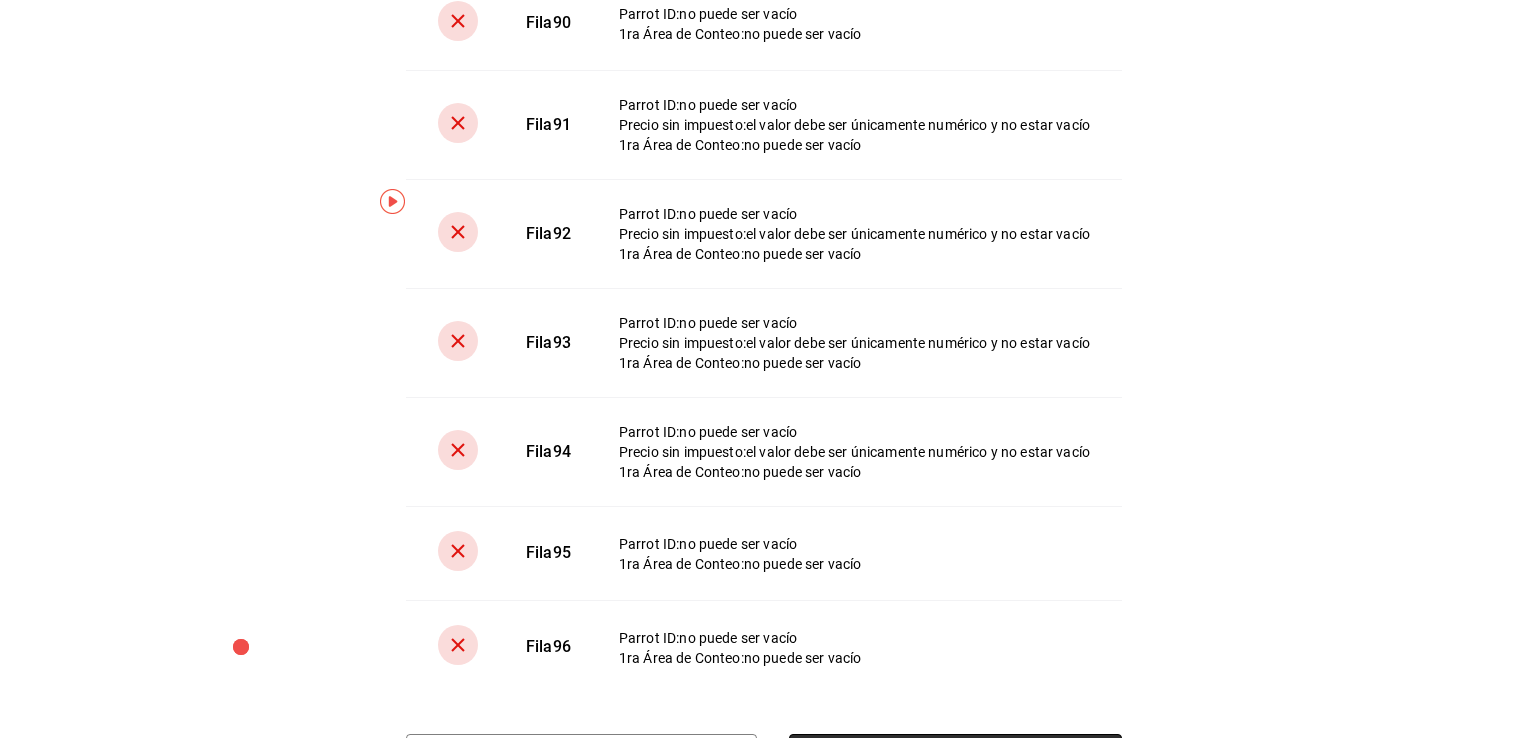 click on "Cargar plantilla" at bounding box center [955, 755] 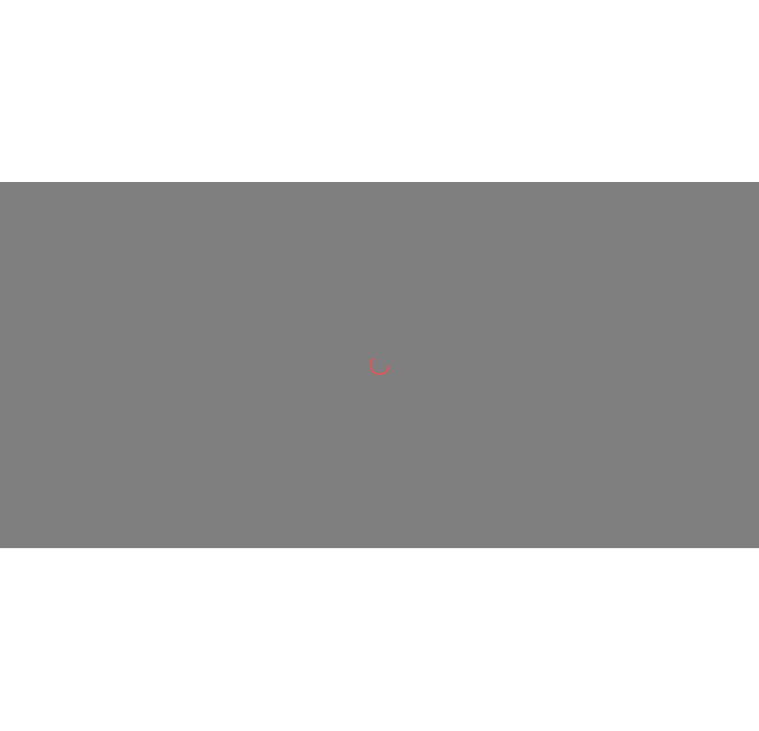 scroll, scrollTop: 0, scrollLeft: 0, axis: both 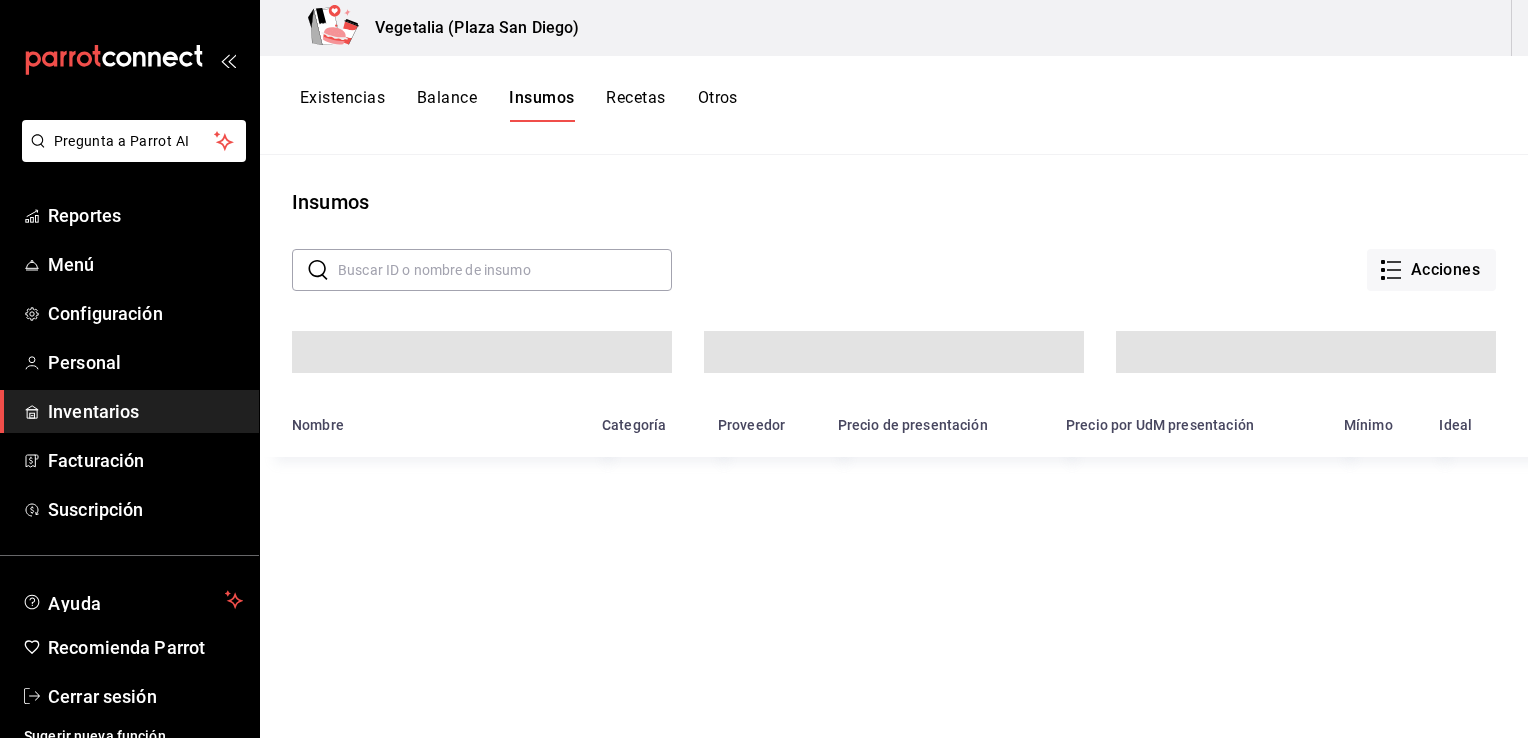 click on "Inventarios" at bounding box center [129, 411] 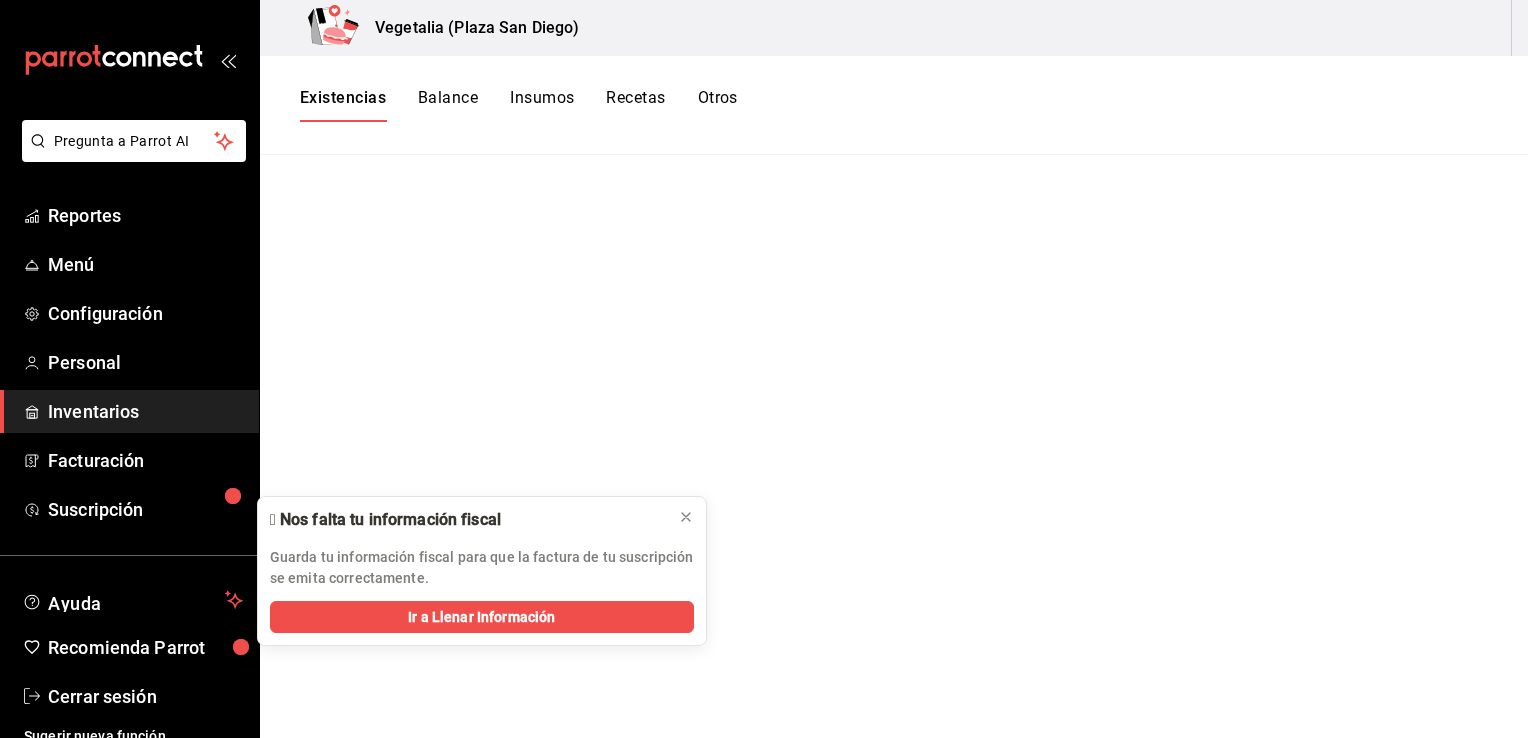 click on "Insumos" at bounding box center [542, 105] 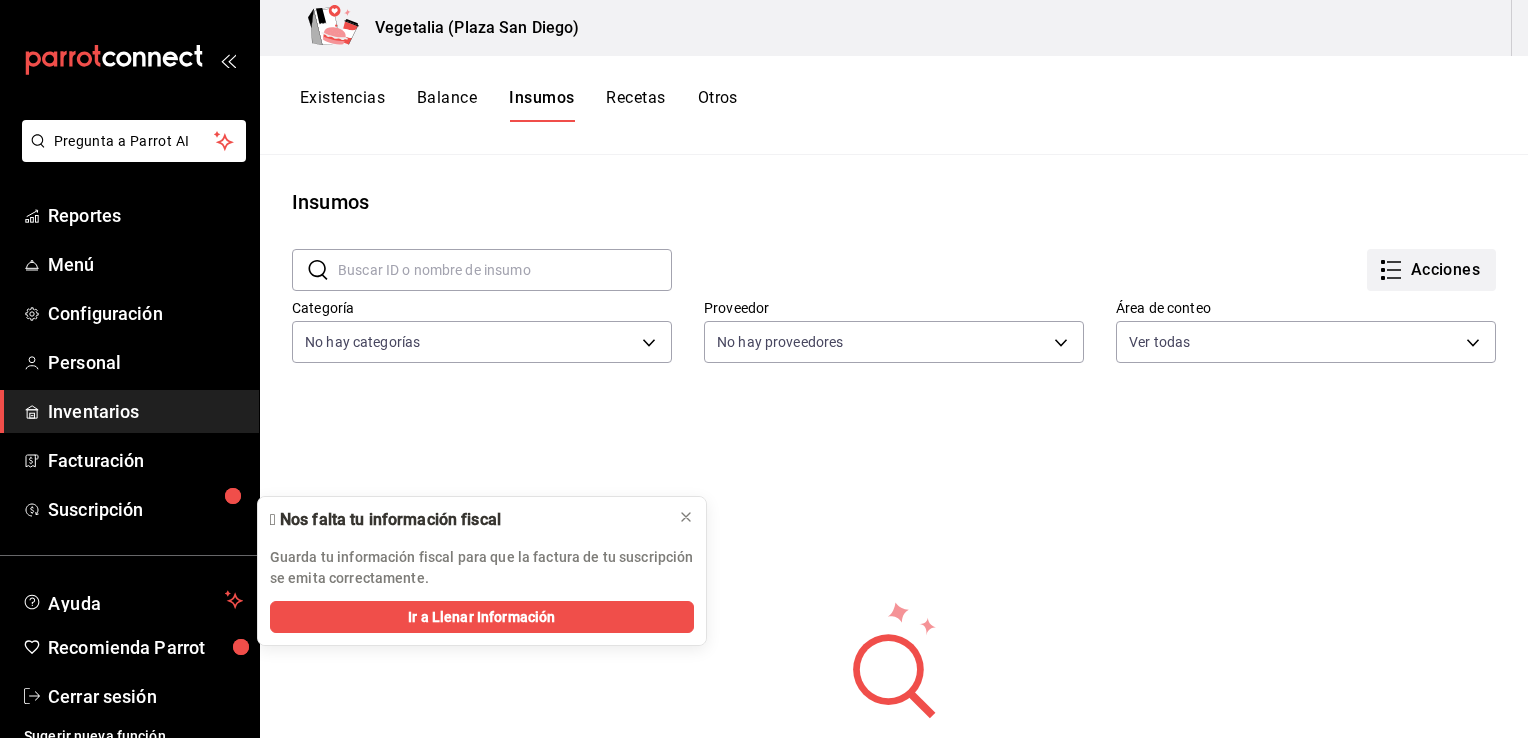 click on "Acciones" at bounding box center (1431, 270) 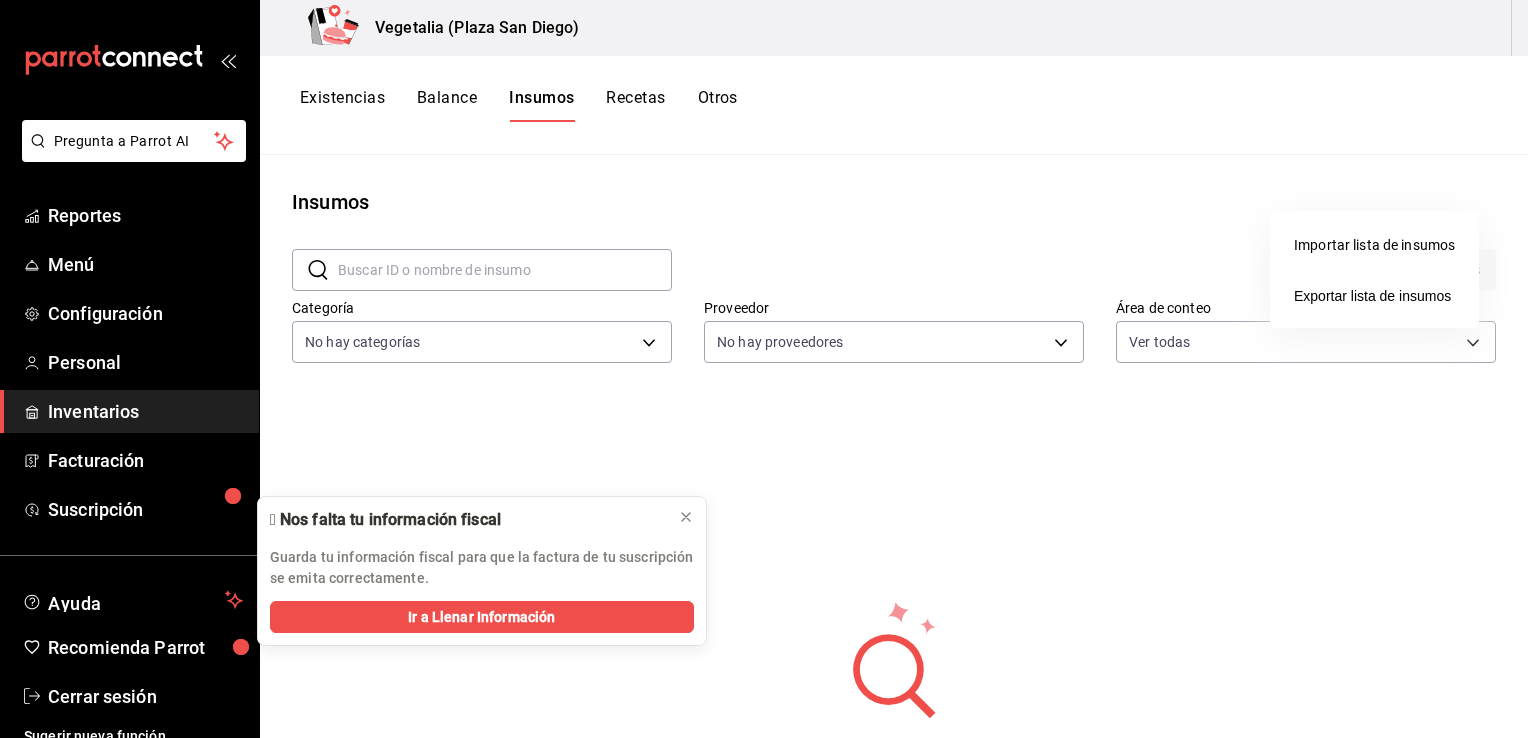click on "Importar lista de insumos" at bounding box center [1374, 245] 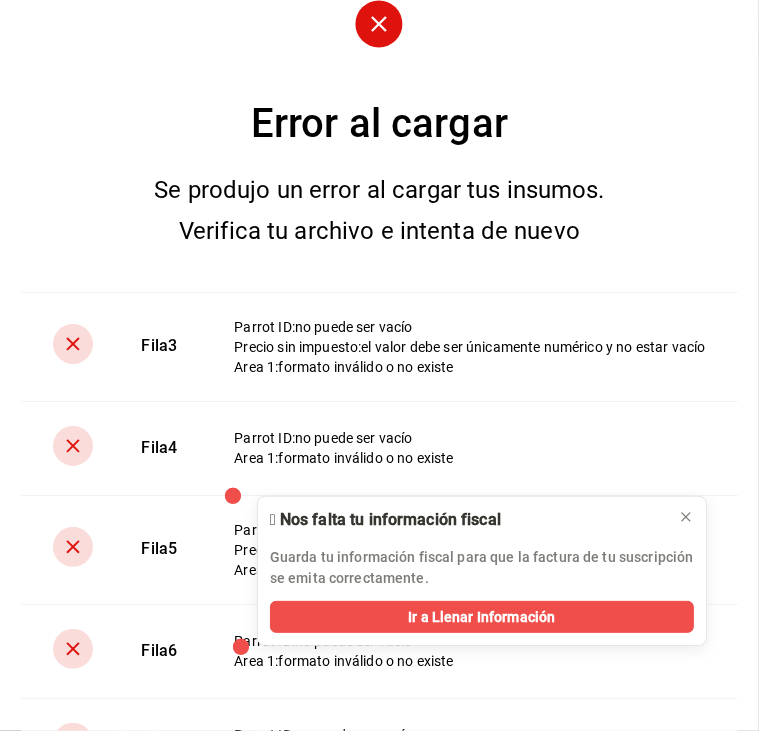 click on "Parrot ID :  no puede ser vacío Precio sin impuesto :  el valor debe ser únicamente numérico y no estar vacío Area 1 :  formato inválido o no existe" at bounding box center [473, 346] 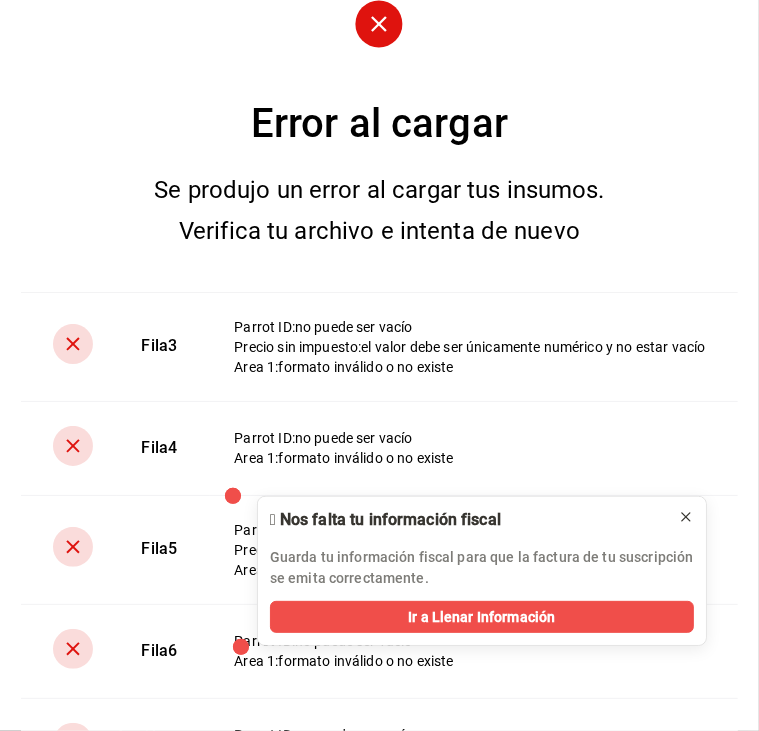 click 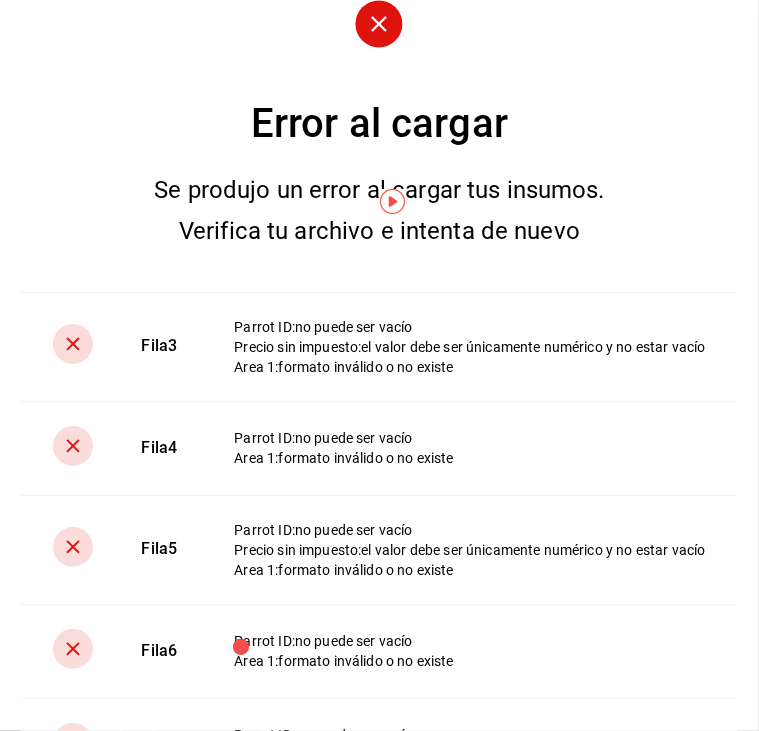 click on "Area 1 :  formato inválido o no existe" at bounding box center [469, 570] 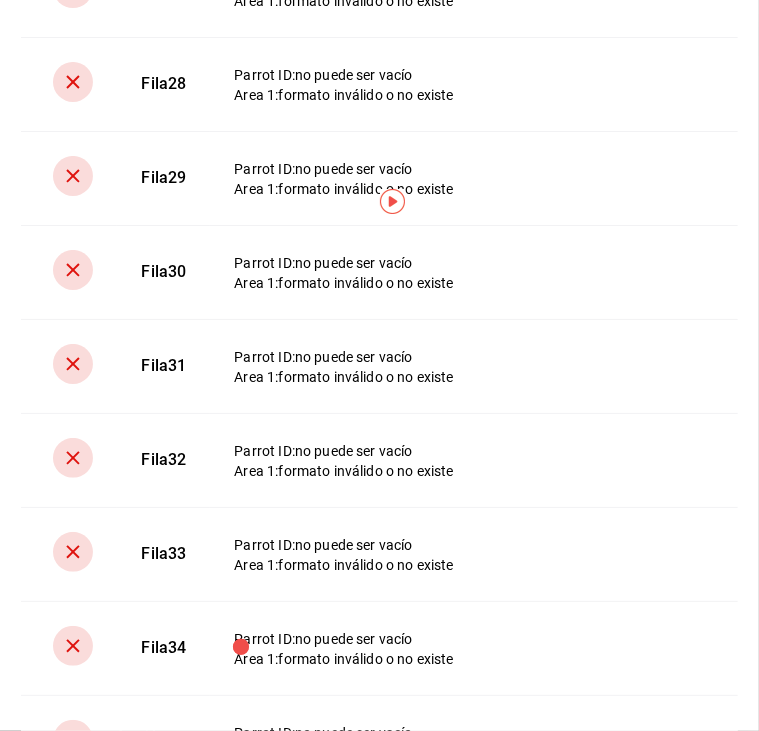 scroll, scrollTop: 0, scrollLeft: 0, axis: both 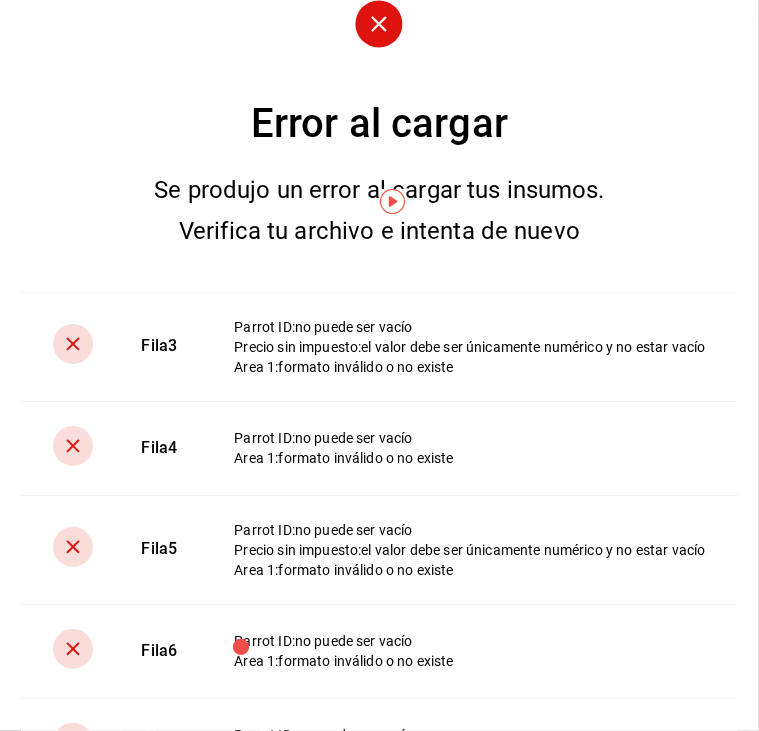click on "Parrot ID :  no puede ser vacío" at bounding box center [469, 530] 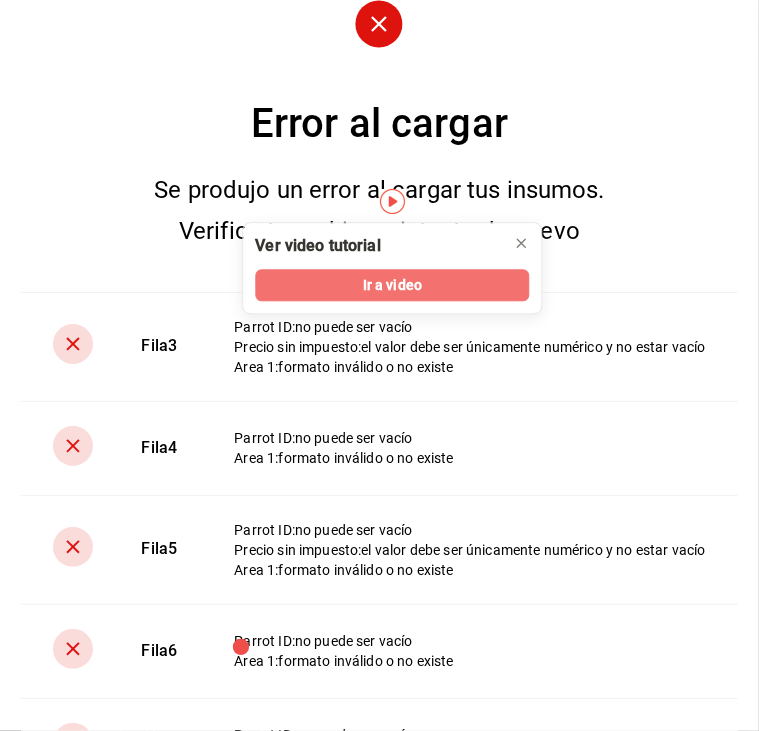 click on "Ir a video" at bounding box center [392, 285] 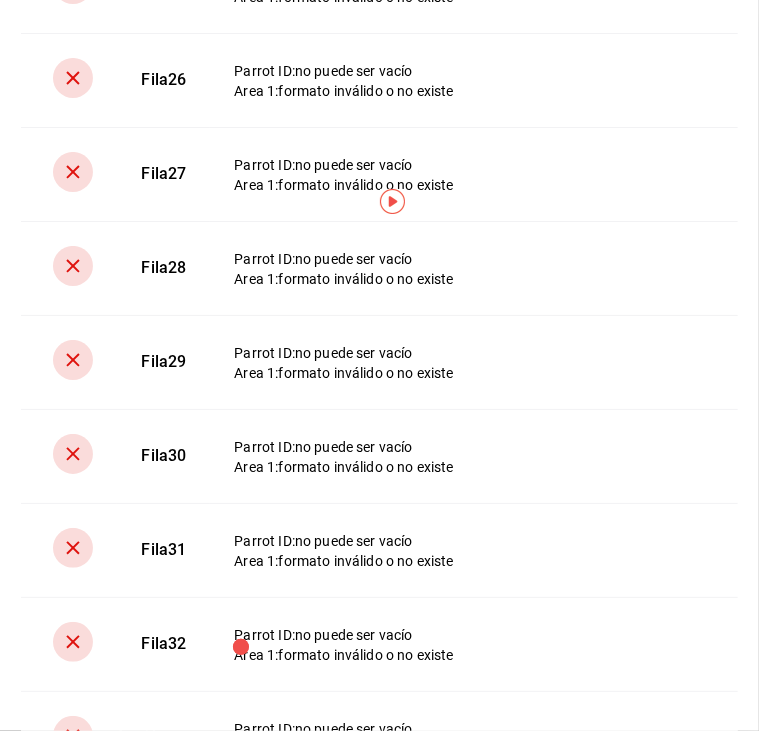 scroll, scrollTop: 2484, scrollLeft: 0, axis: vertical 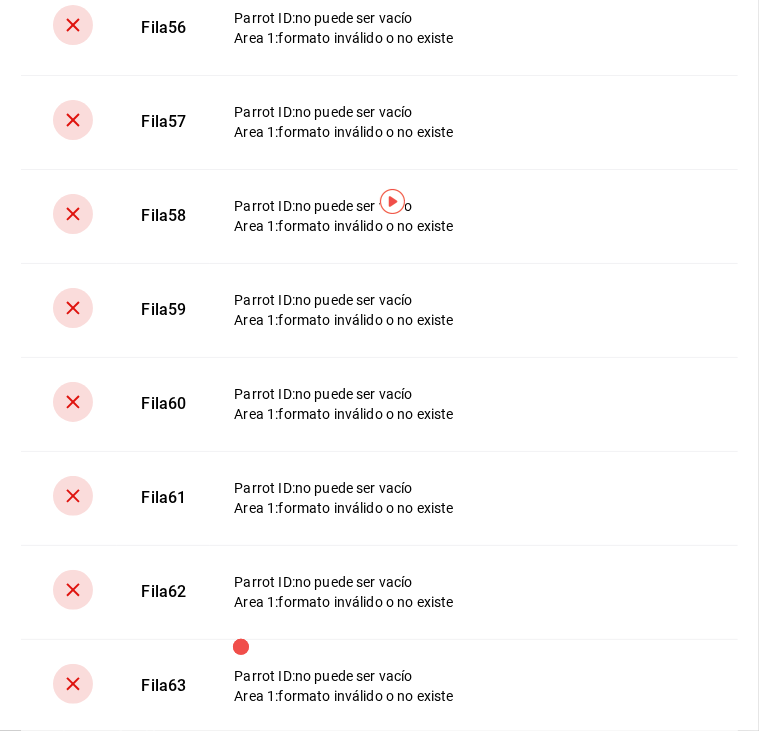 click on "Parrot ID :  no puede ser vacío Area 1 :  formato inválido o no existe" at bounding box center (473, 216) 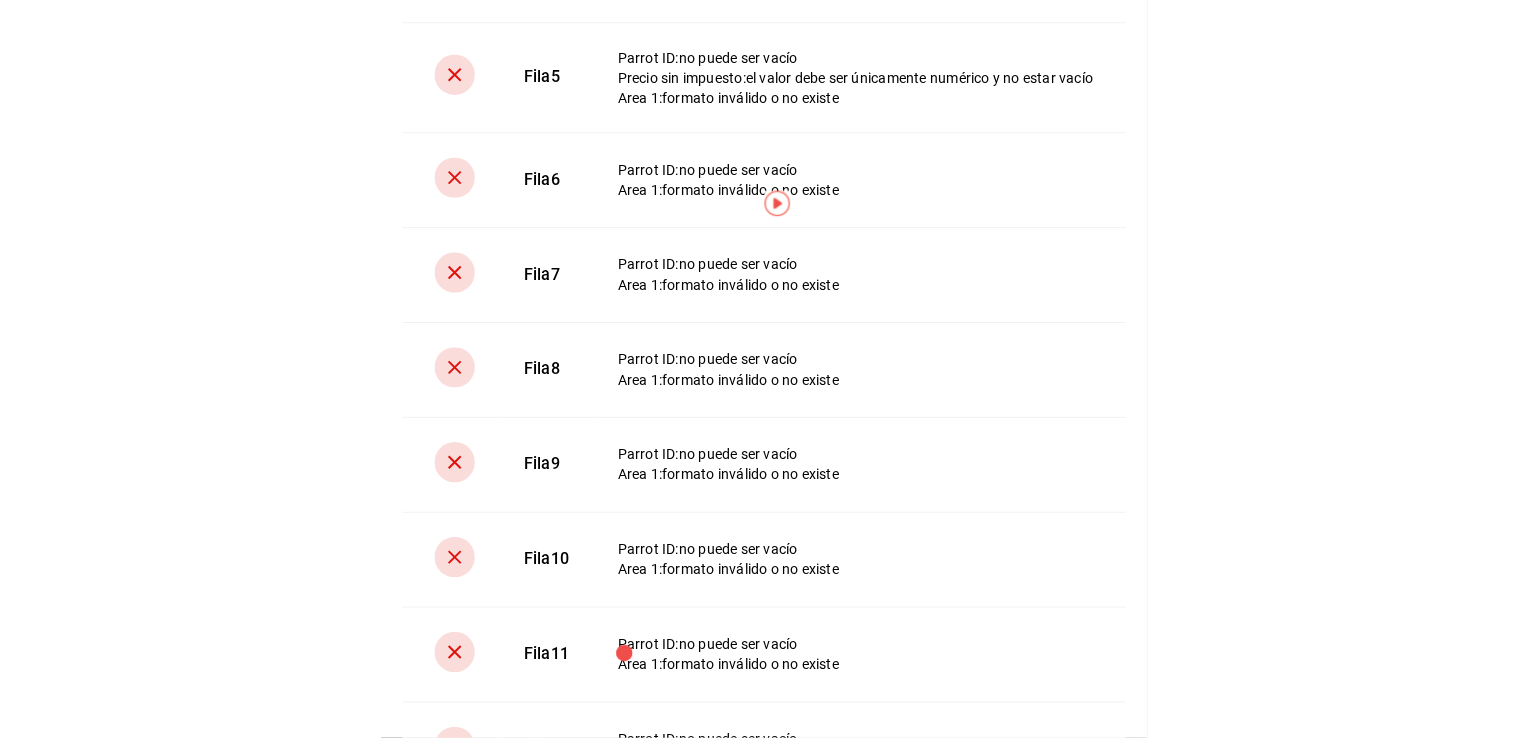 scroll, scrollTop: 0, scrollLeft: 0, axis: both 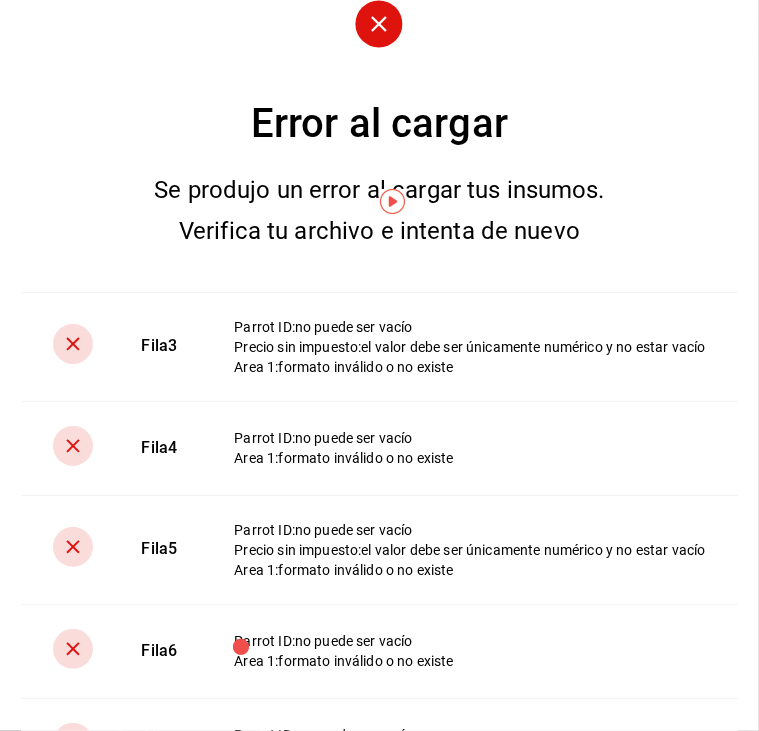 click 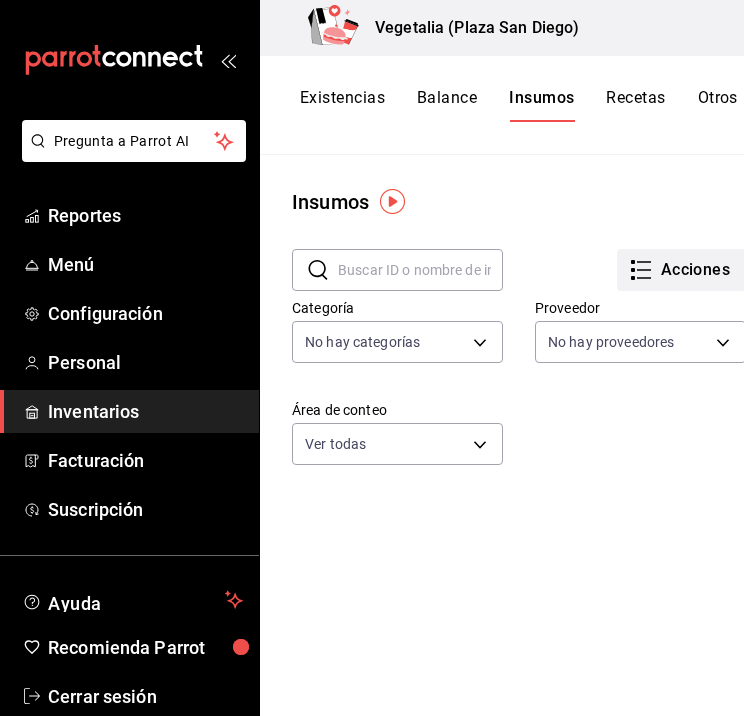 click on "Acciones" at bounding box center [681, 270] 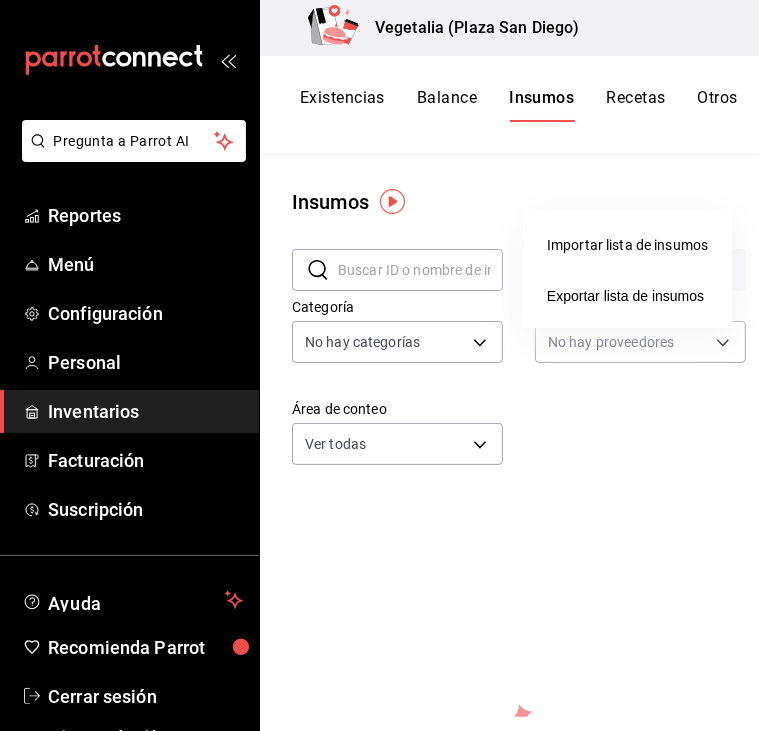 click on "Exportar lista de insumos" at bounding box center [627, 296] 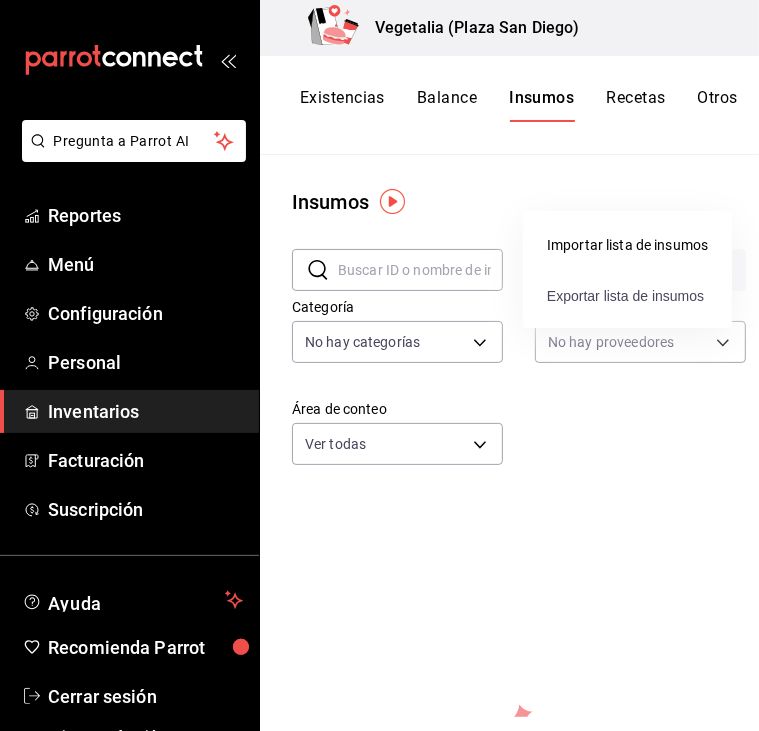 click on "Exportar lista de insumos" at bounding box center [625, 296] 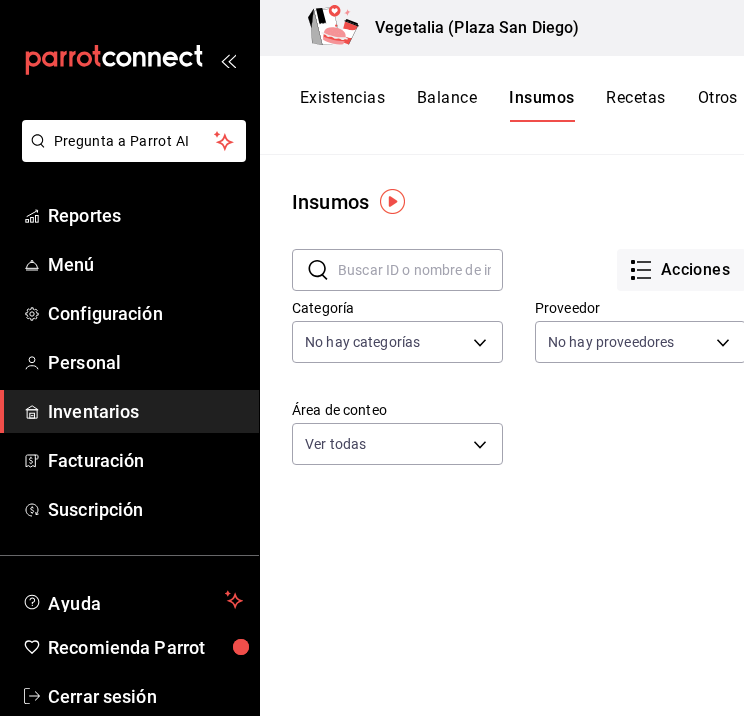 click on "Insumos ​ ​ Acciones Categoría No hay categorías Proveedor No hay proveedores Área de conteo Ver todas c5b78d7b-39e3-4828-911e-dba22adc45b8,7cf746a7-ebfe-4444-85b6-a1800e17132d No hay información que mostrar" at bounding box center (519, 428) 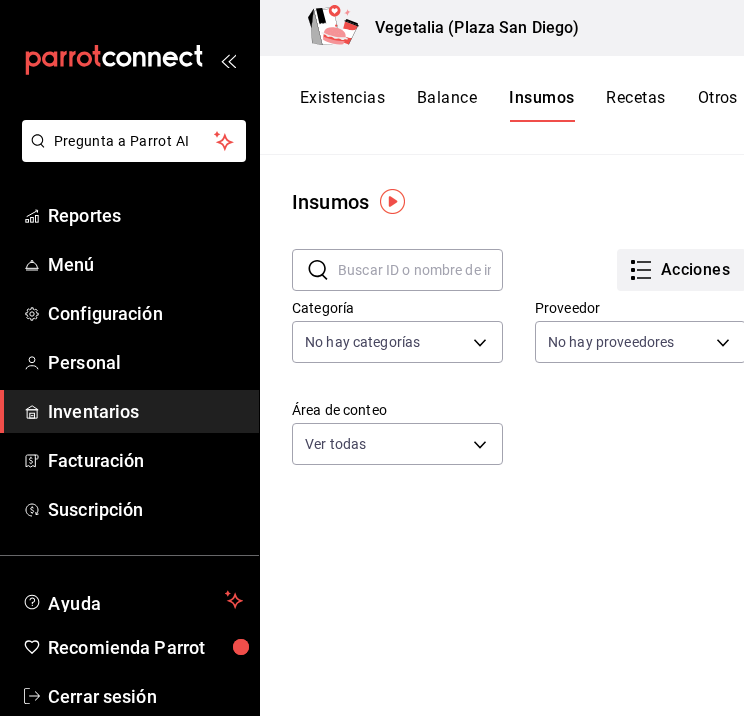 click on "Acciones" at bounding box center [681, 270] 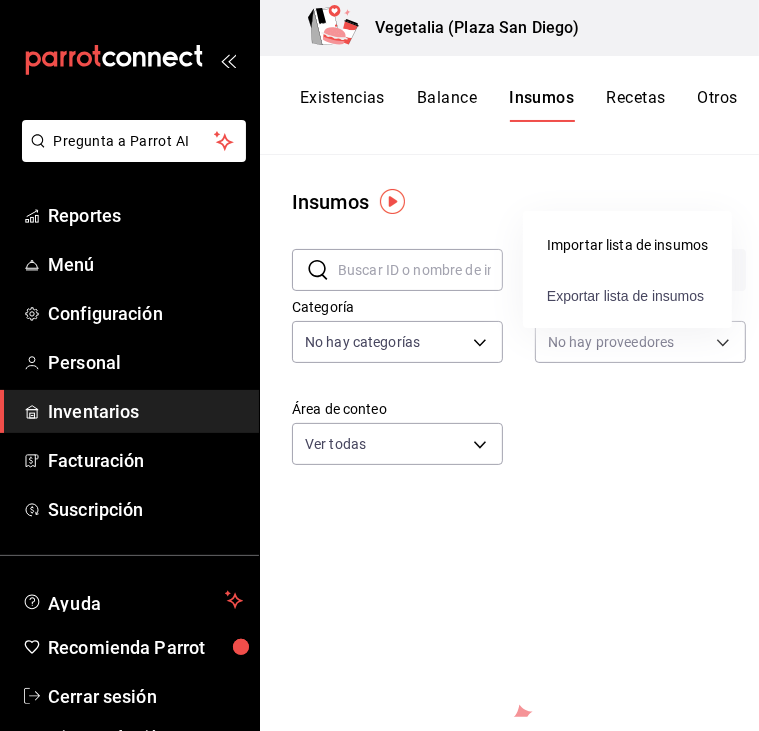 click on "Exportar lista de insumos" at bounding box center [625, 296] 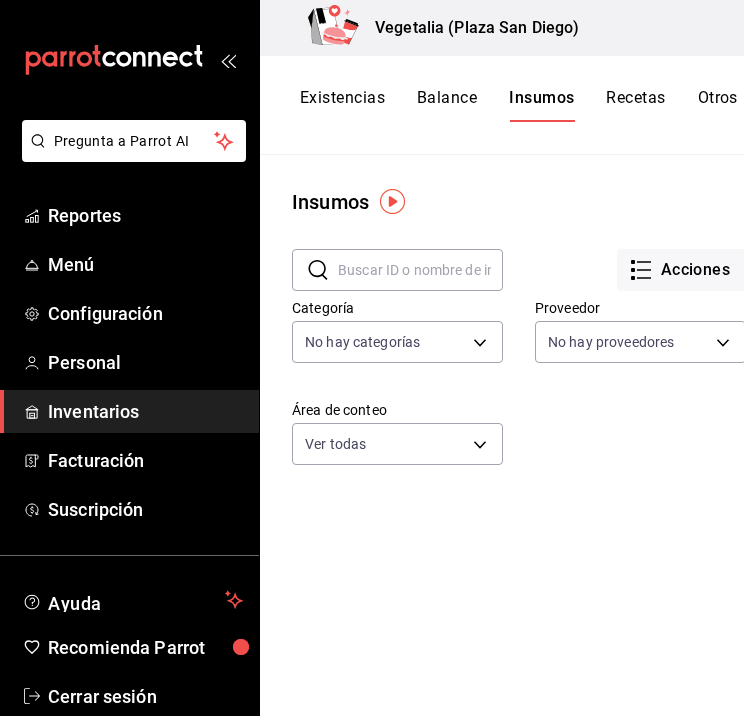 click on "No hay información que mostrar" at bounding box center (519, 776) 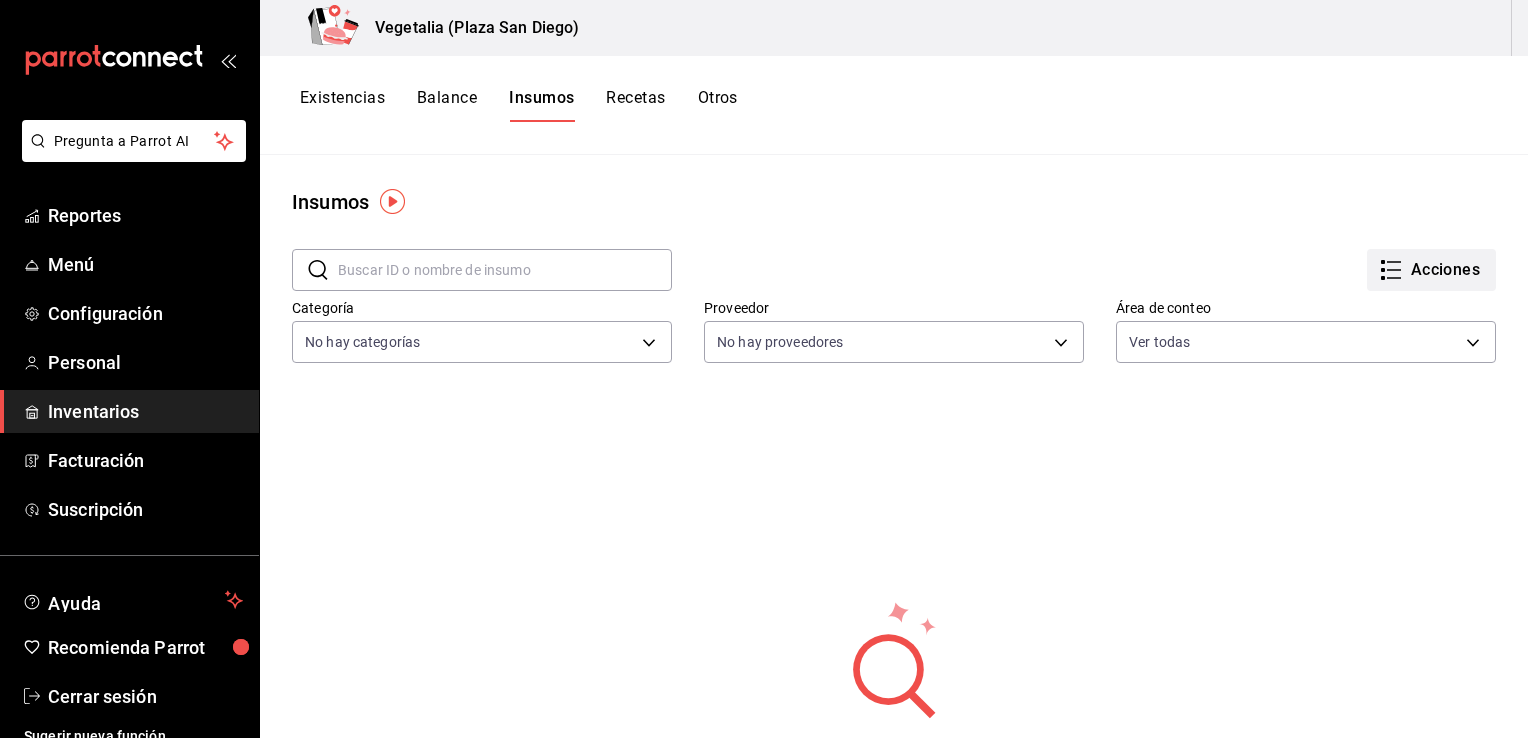click on "Acciones" at bounding box center (1431, 270) 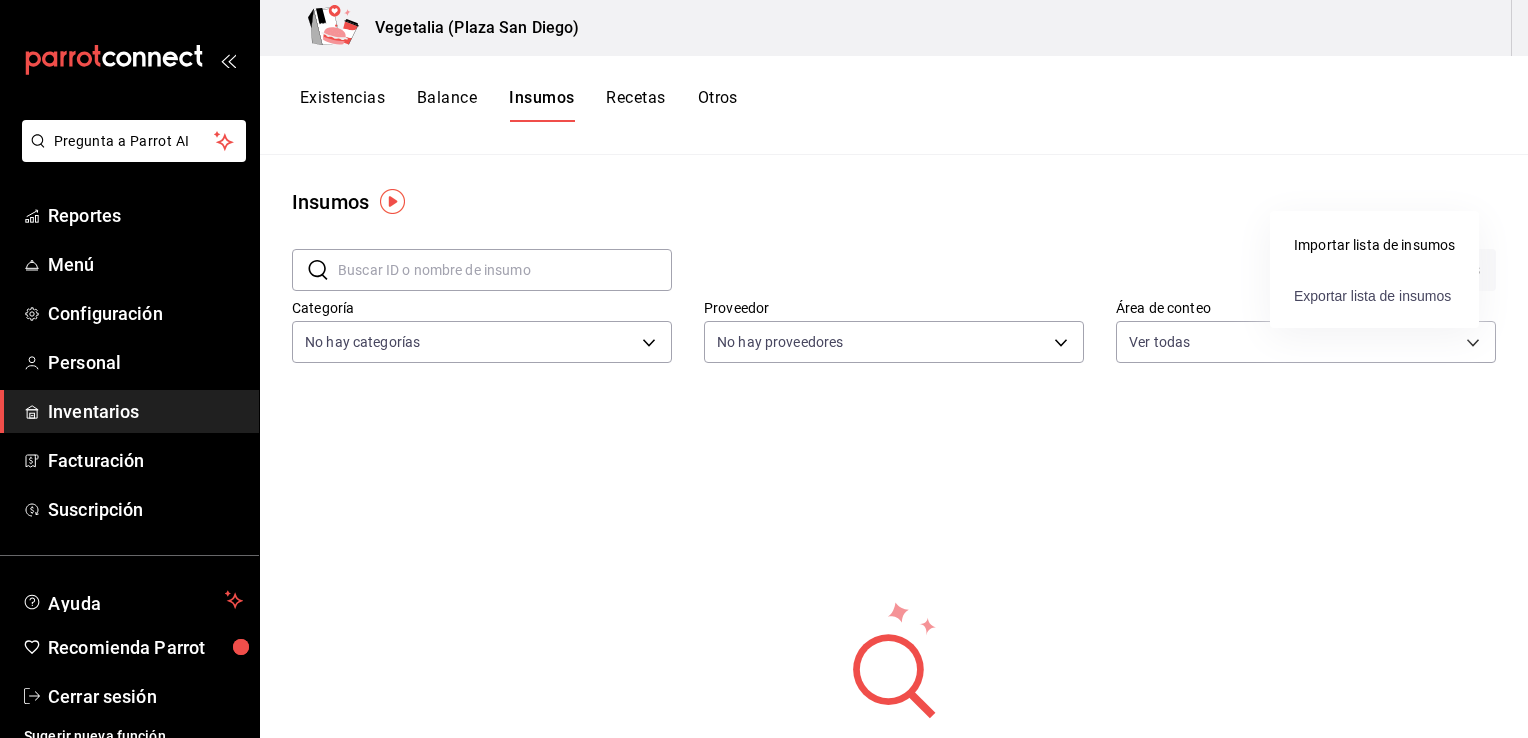 click on "Exportar lista de insumos" at bounding box center (1372, 296) 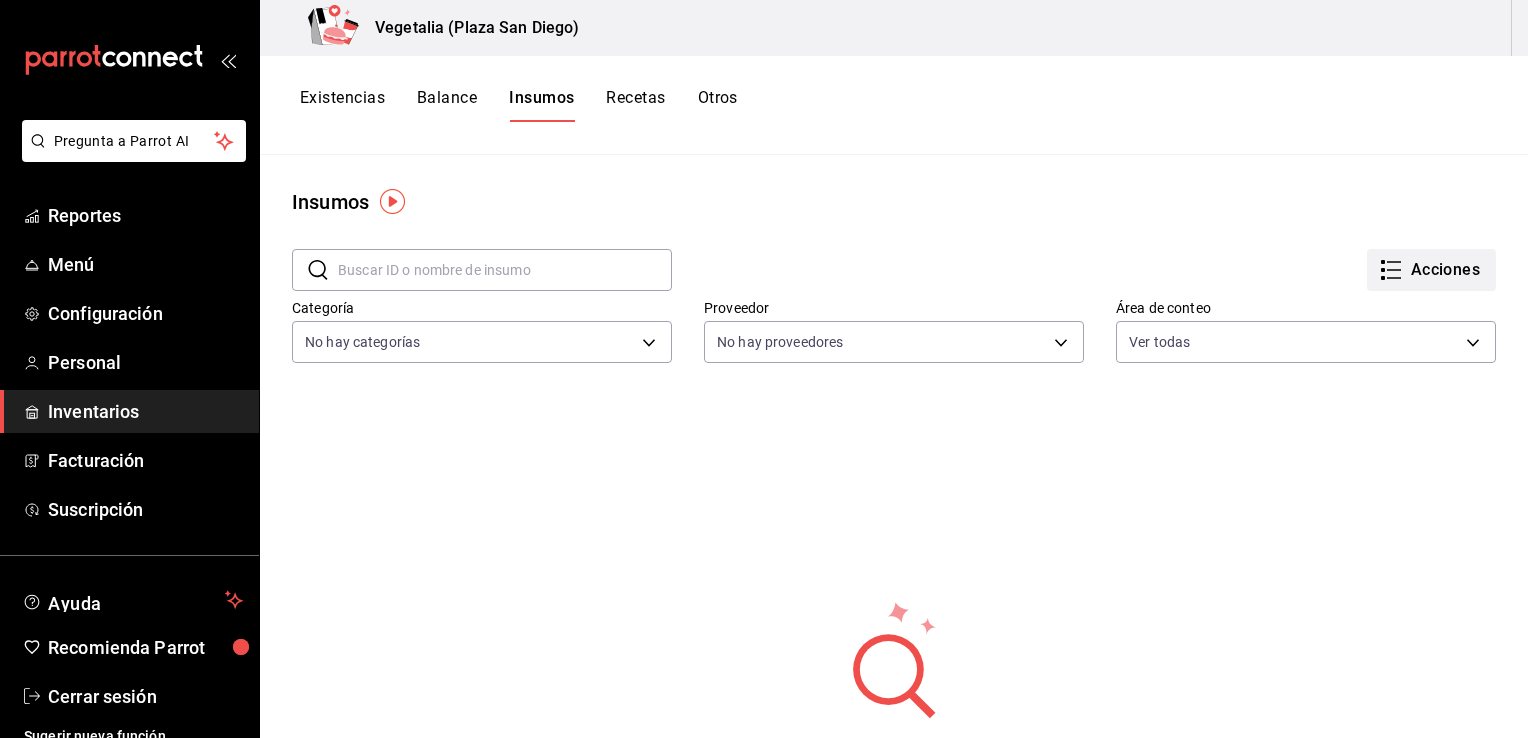 click on "Acciones" at bounding box center (1431, 270) 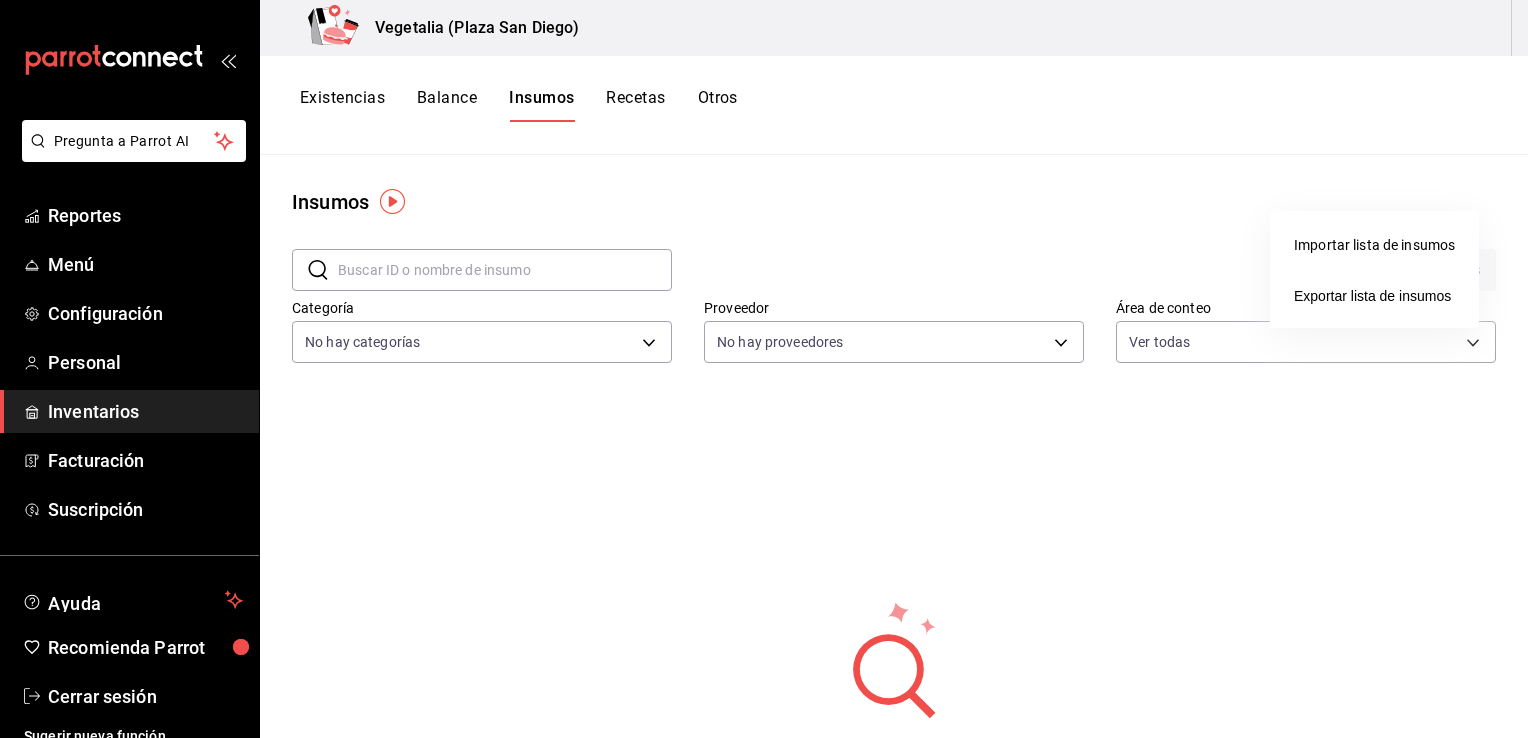 click on "Importar lista de insumos" at bounding box center [1374, 245] 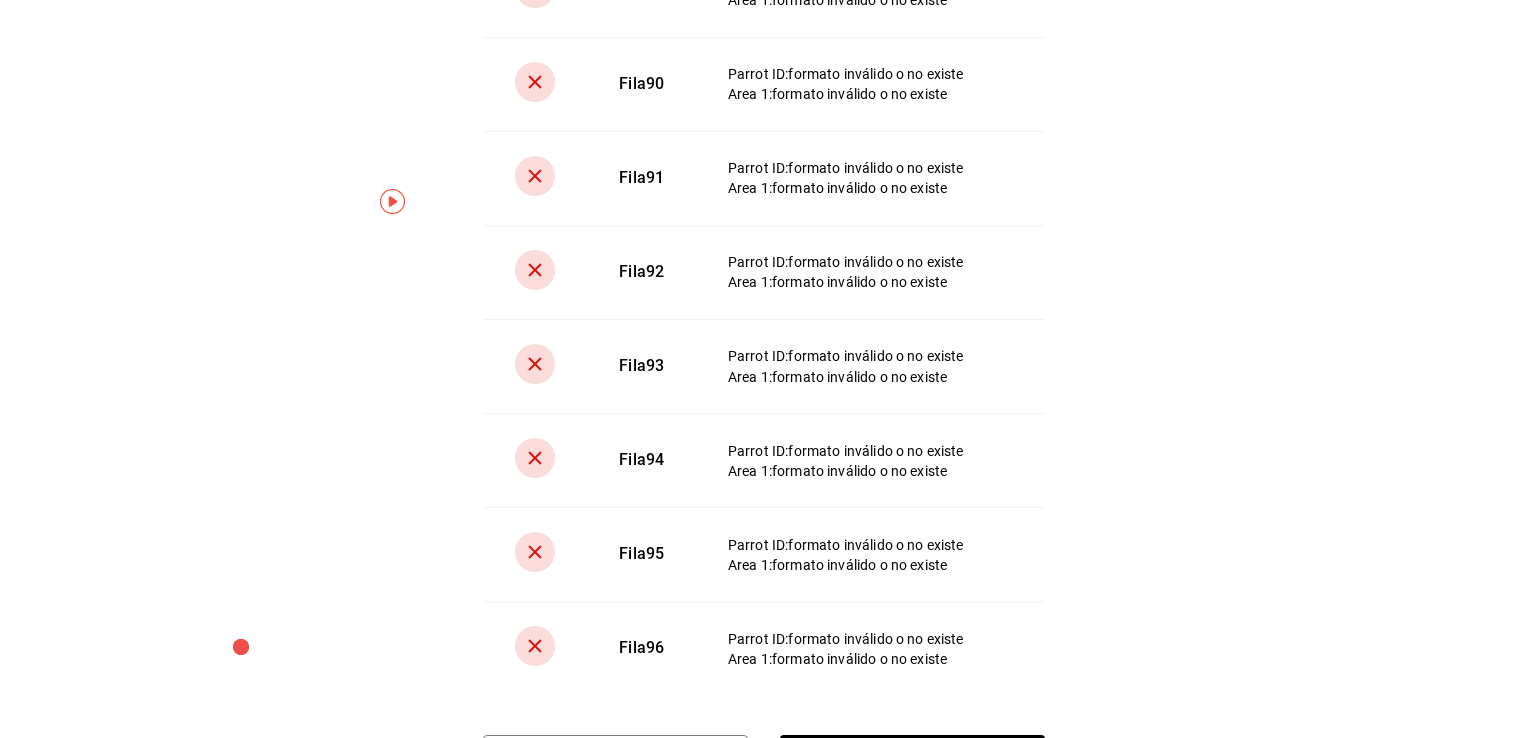 scroll, scrollTop: 0, scrollLeft: 0, axis: both 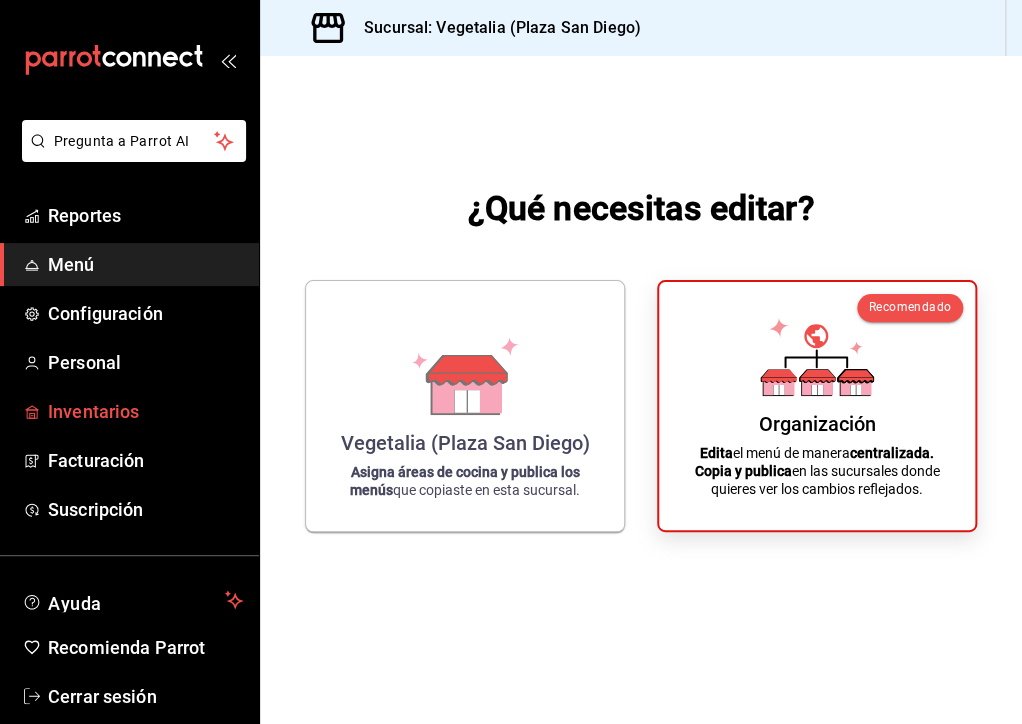 click at bounding box center [32, 412] 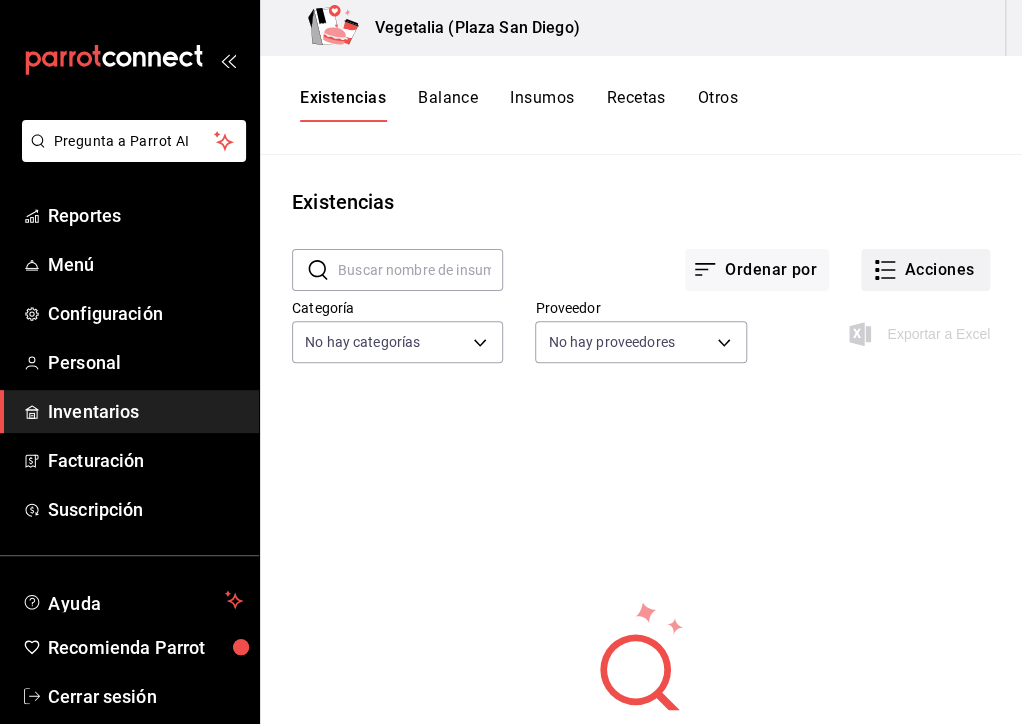 click on "Acciones" at bounding box center (925, 270) 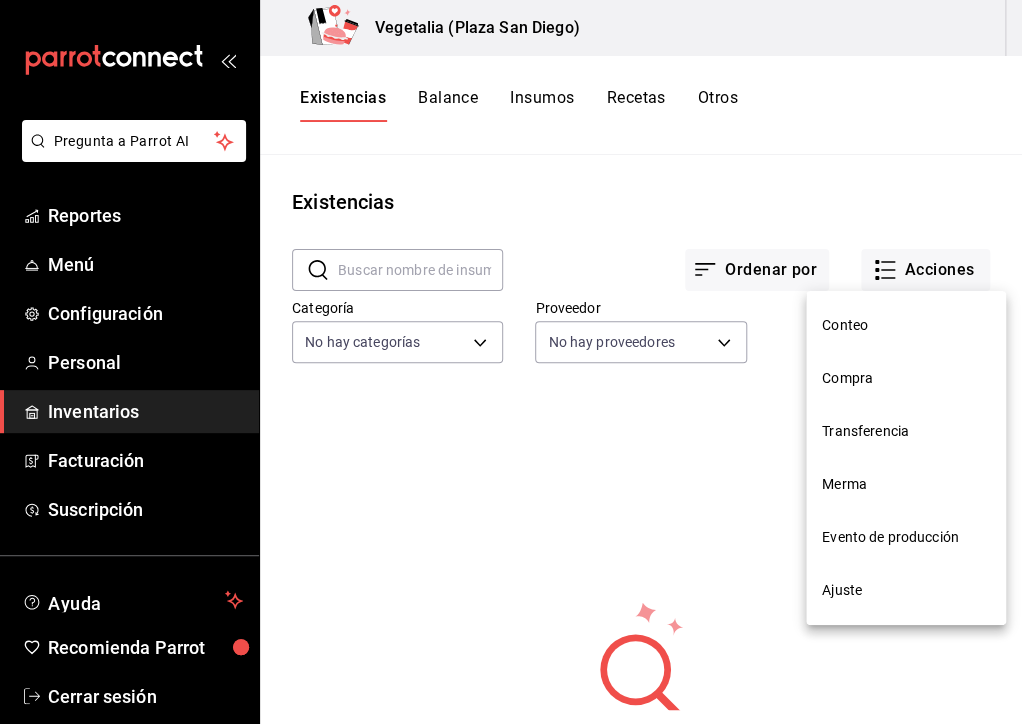 click at bounding box center [511, 362] 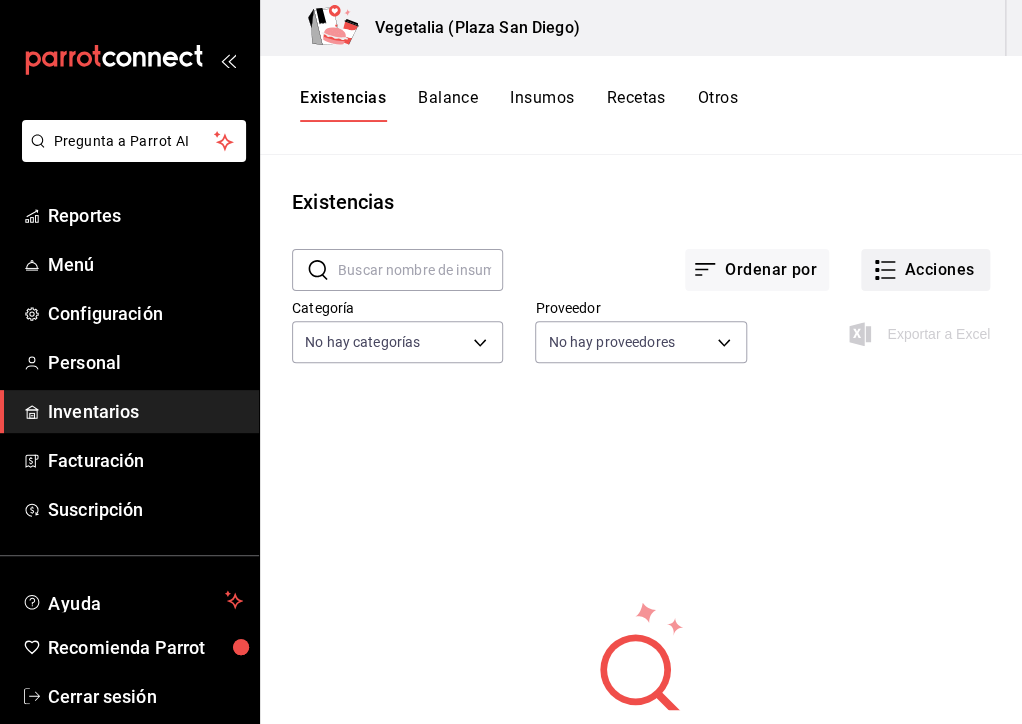 click 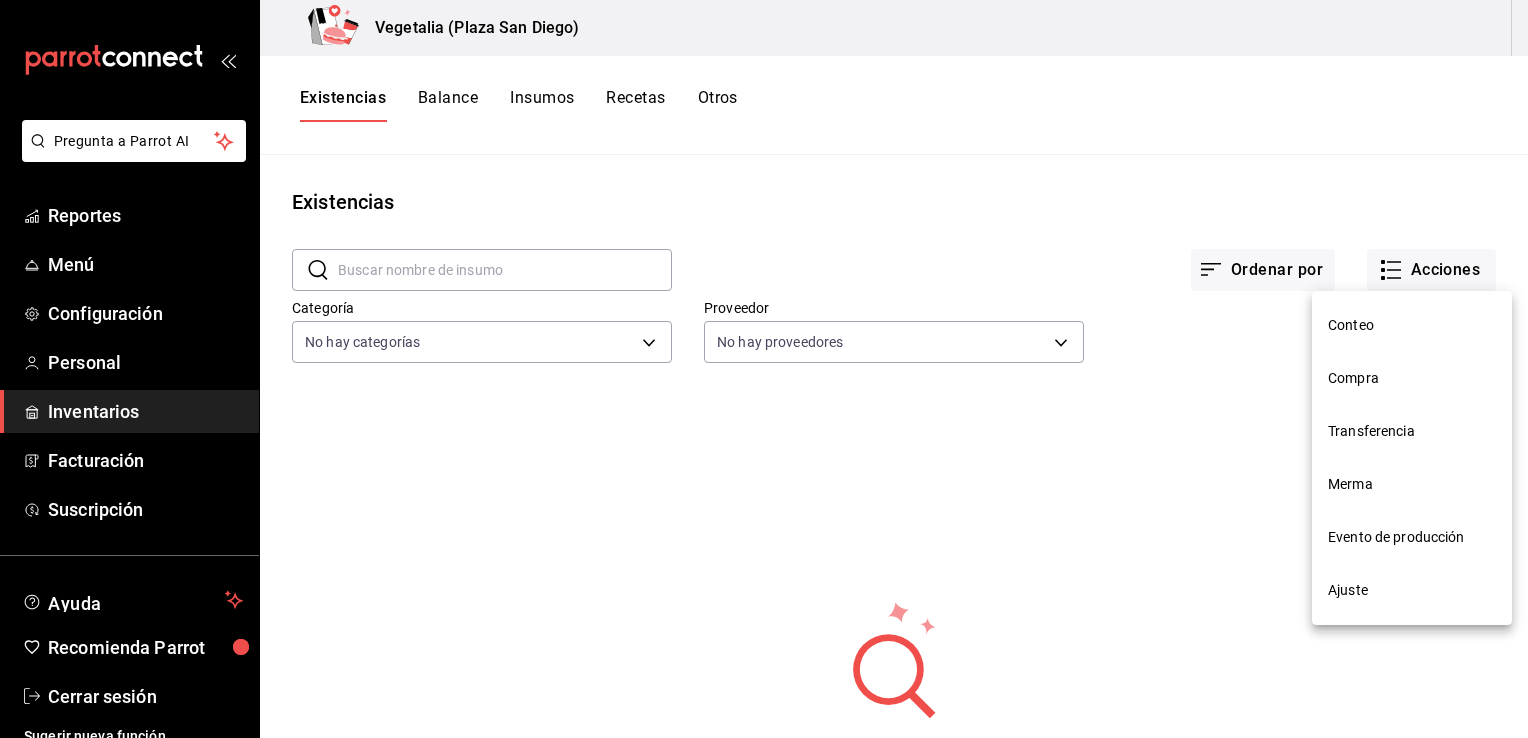 click at bounding box center (764, 369) 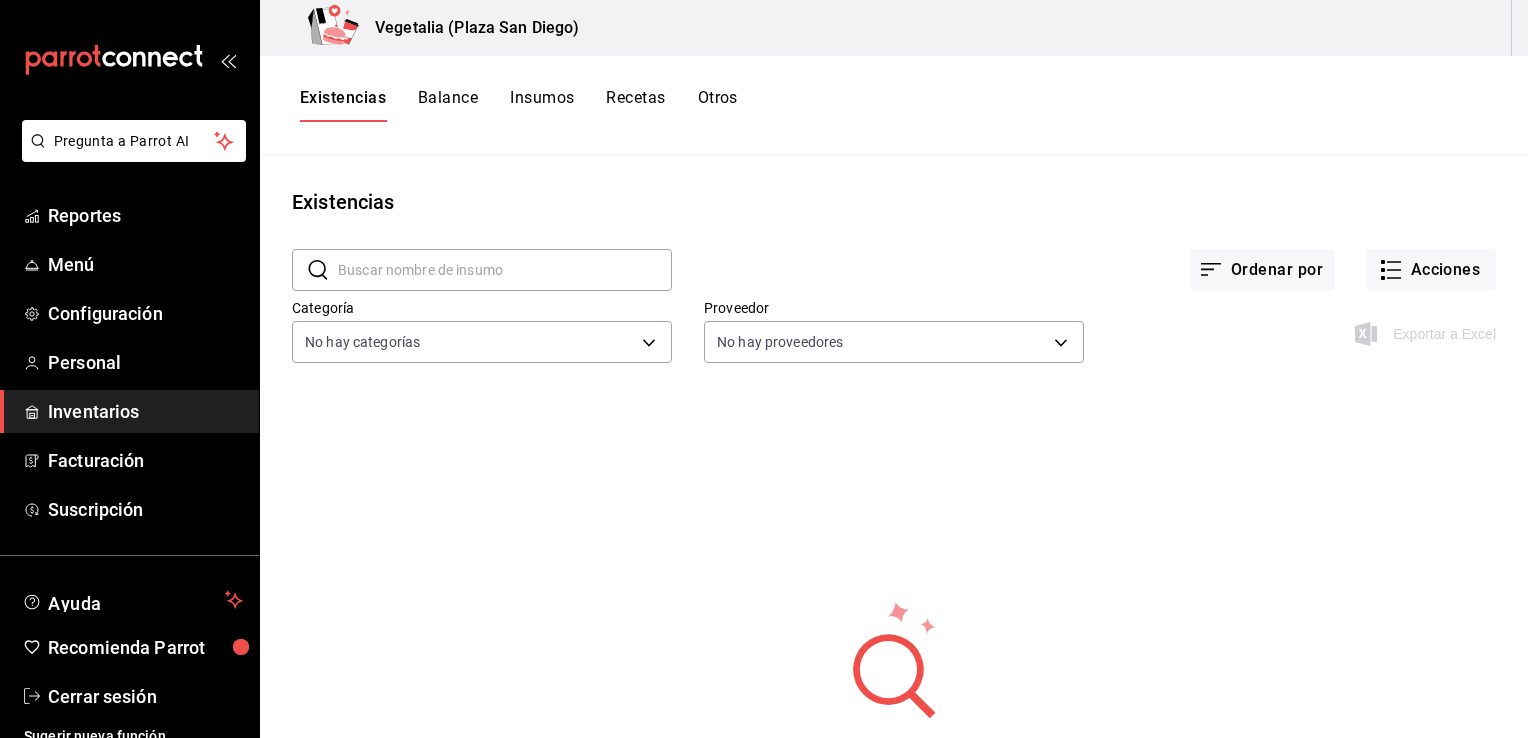 click on "Insumos" at bounding box center [542, 105] 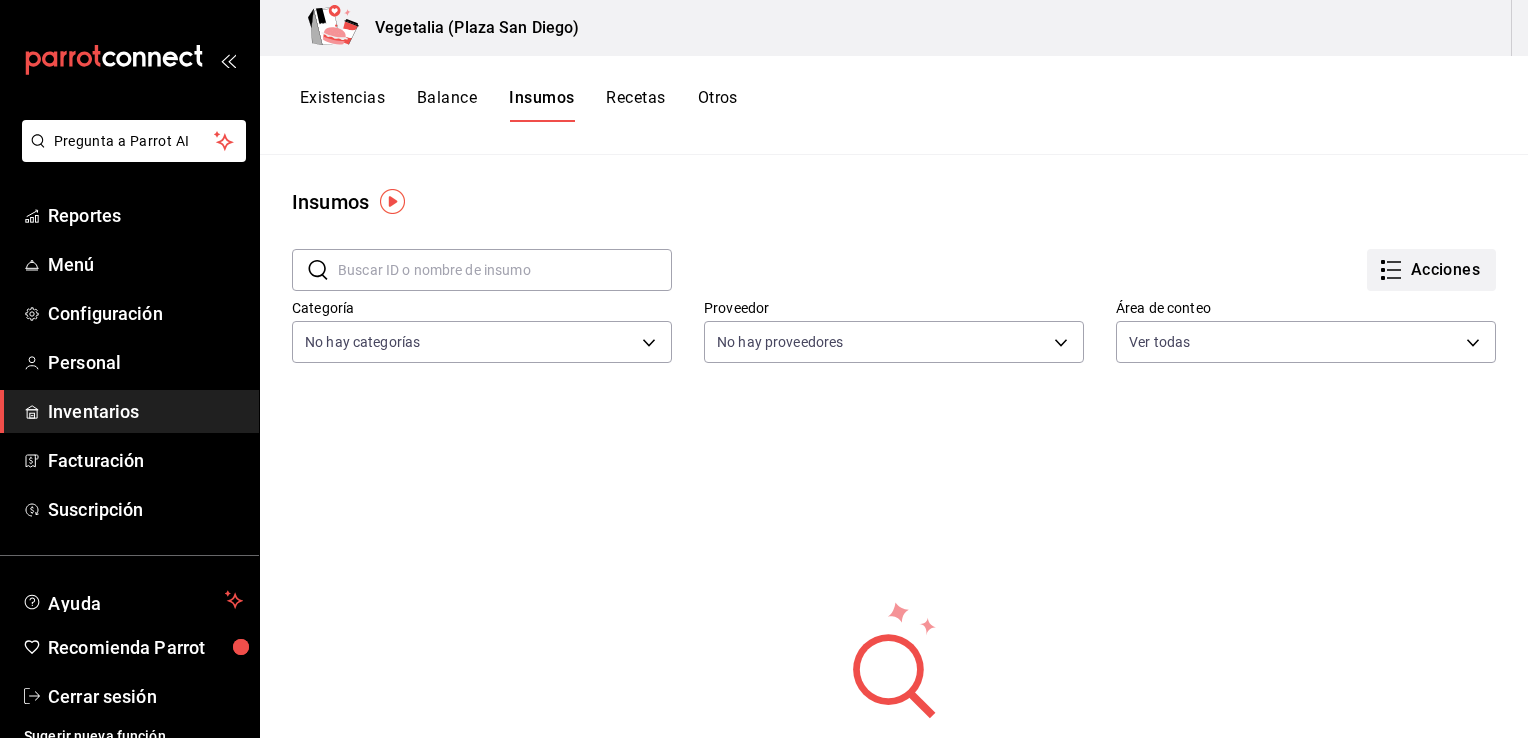 click on "Acciones" at bounding box center [1431, 270] 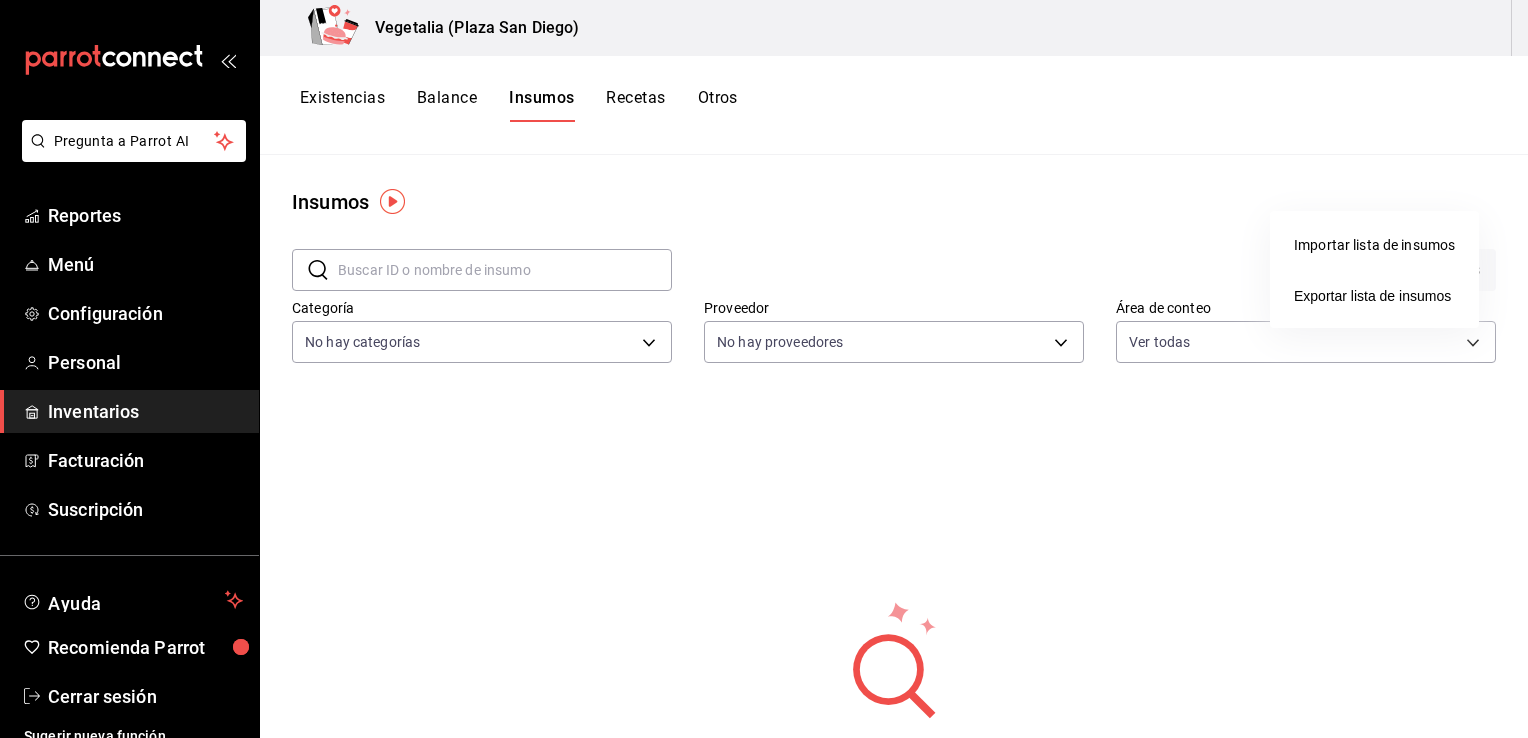 click on "Importar lista de insumos" at bounding box center [1374, 245] 